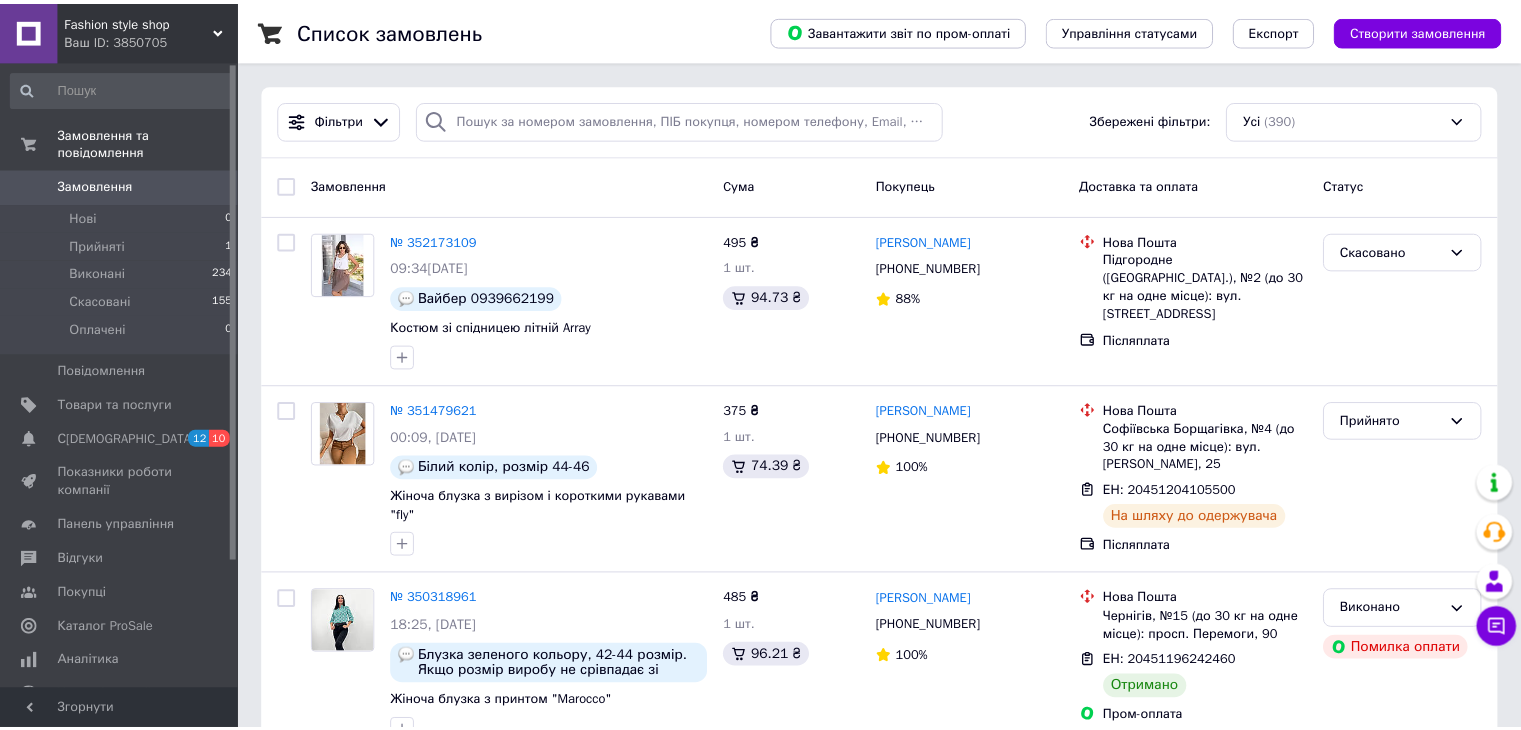 scroll, scrollTop: 0, scrollLeft: 0, axis: both 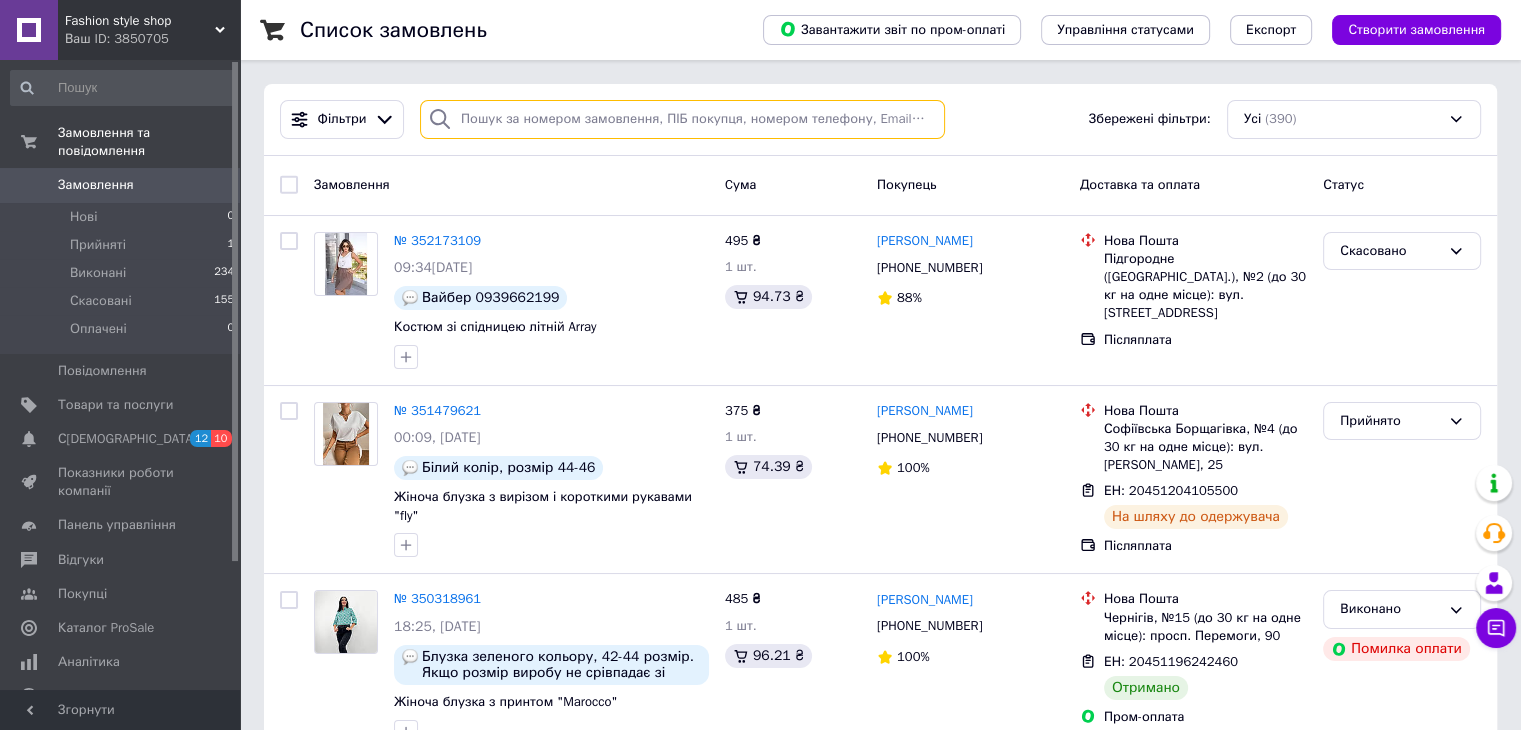 click at bounding box center [682, 119] 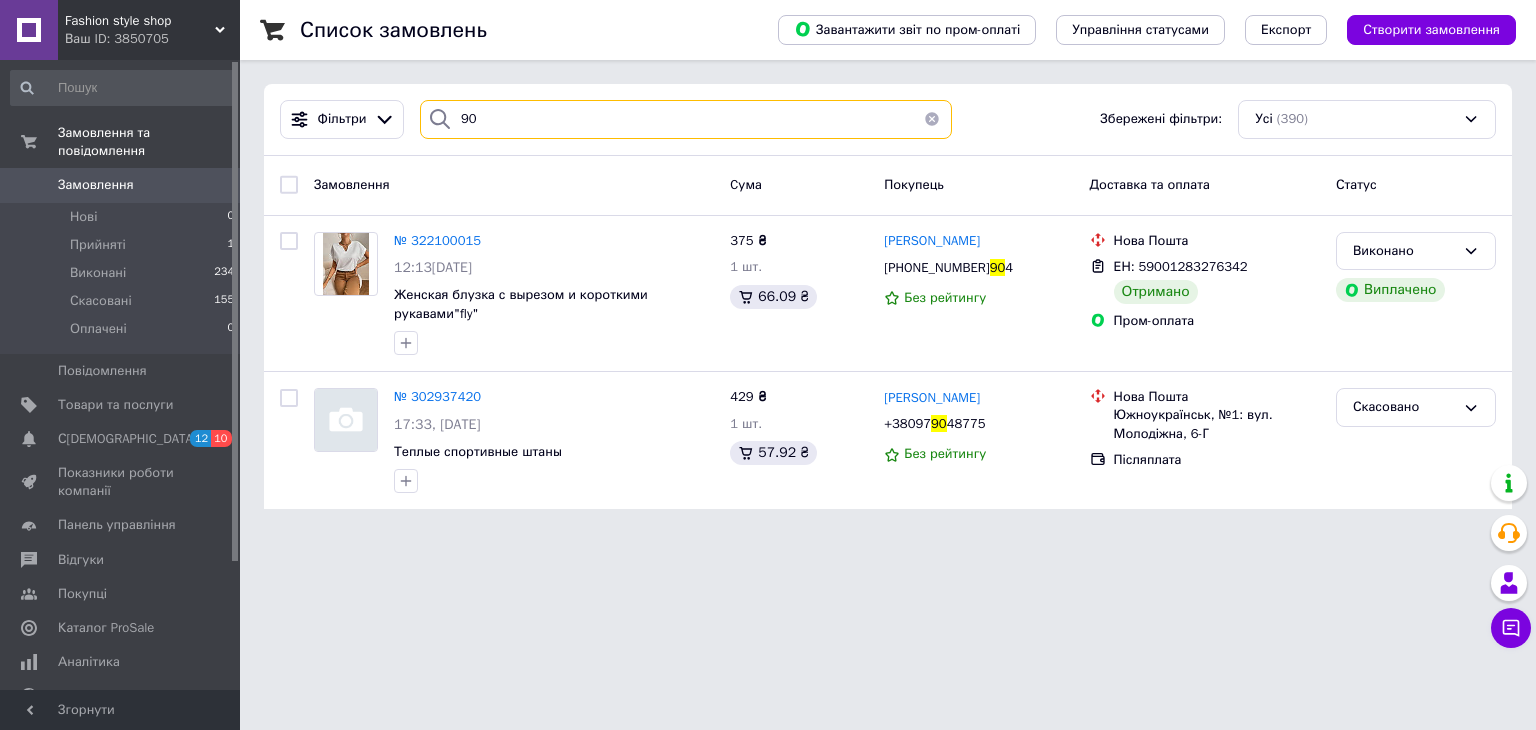 type on "9" 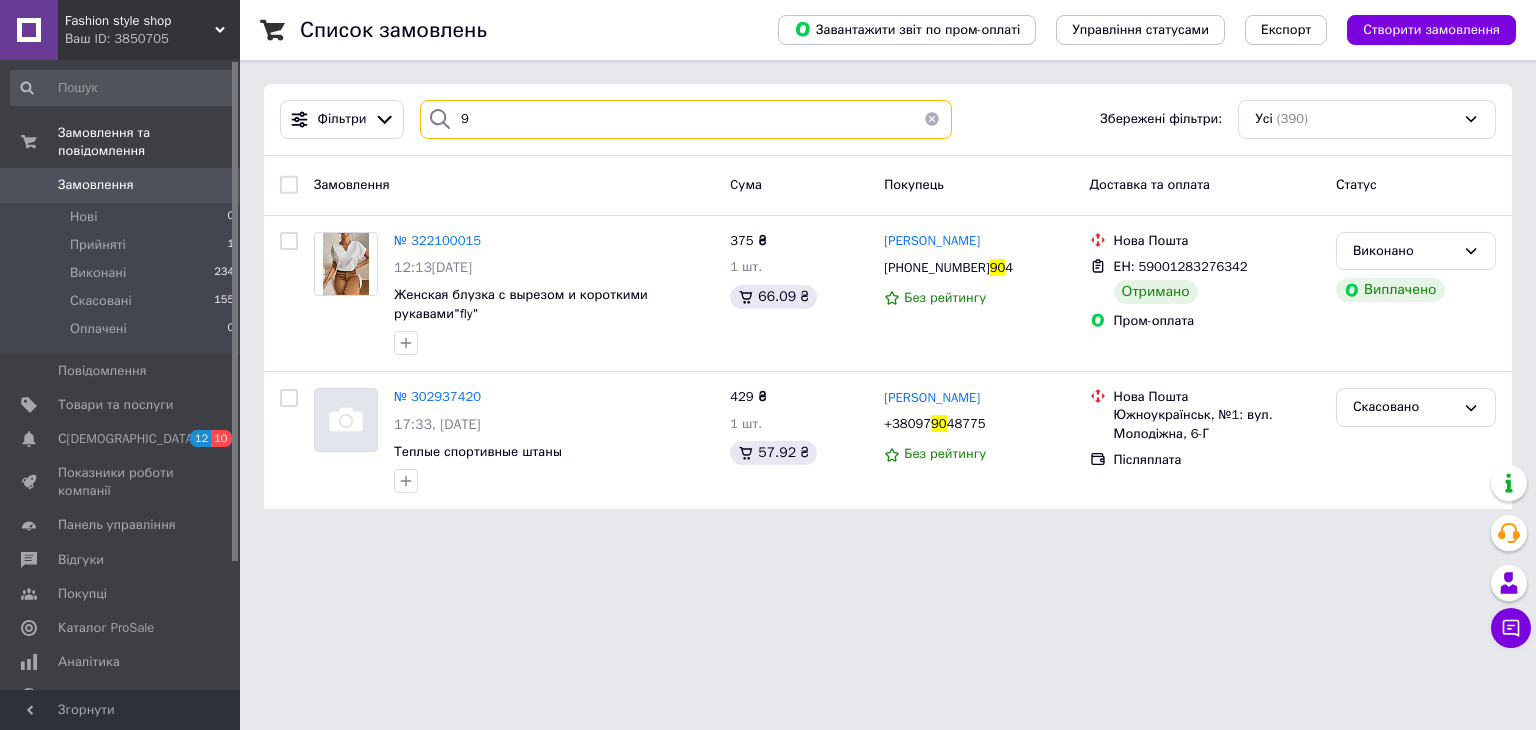 type 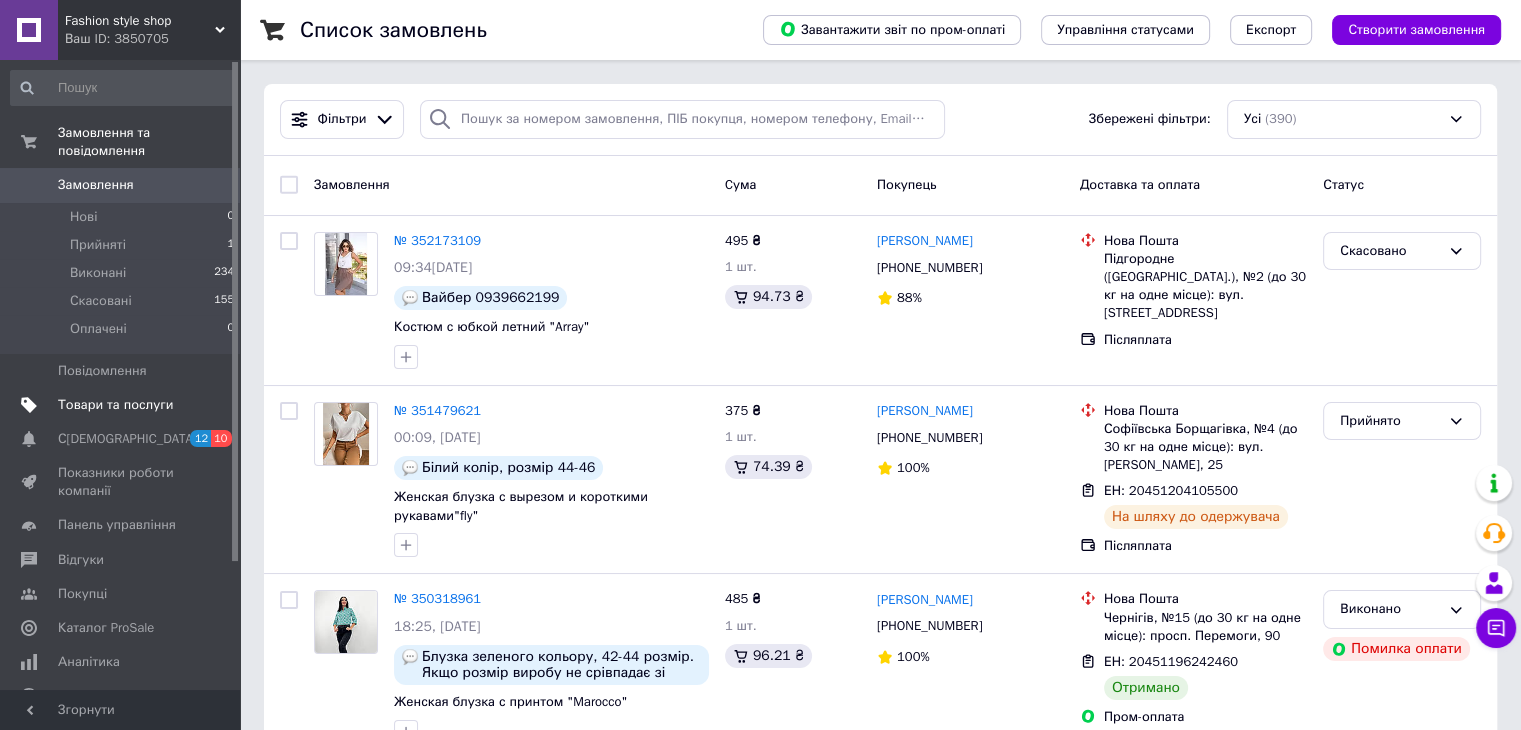 click on "Товари та послуги" at bounding box center [115, 405] 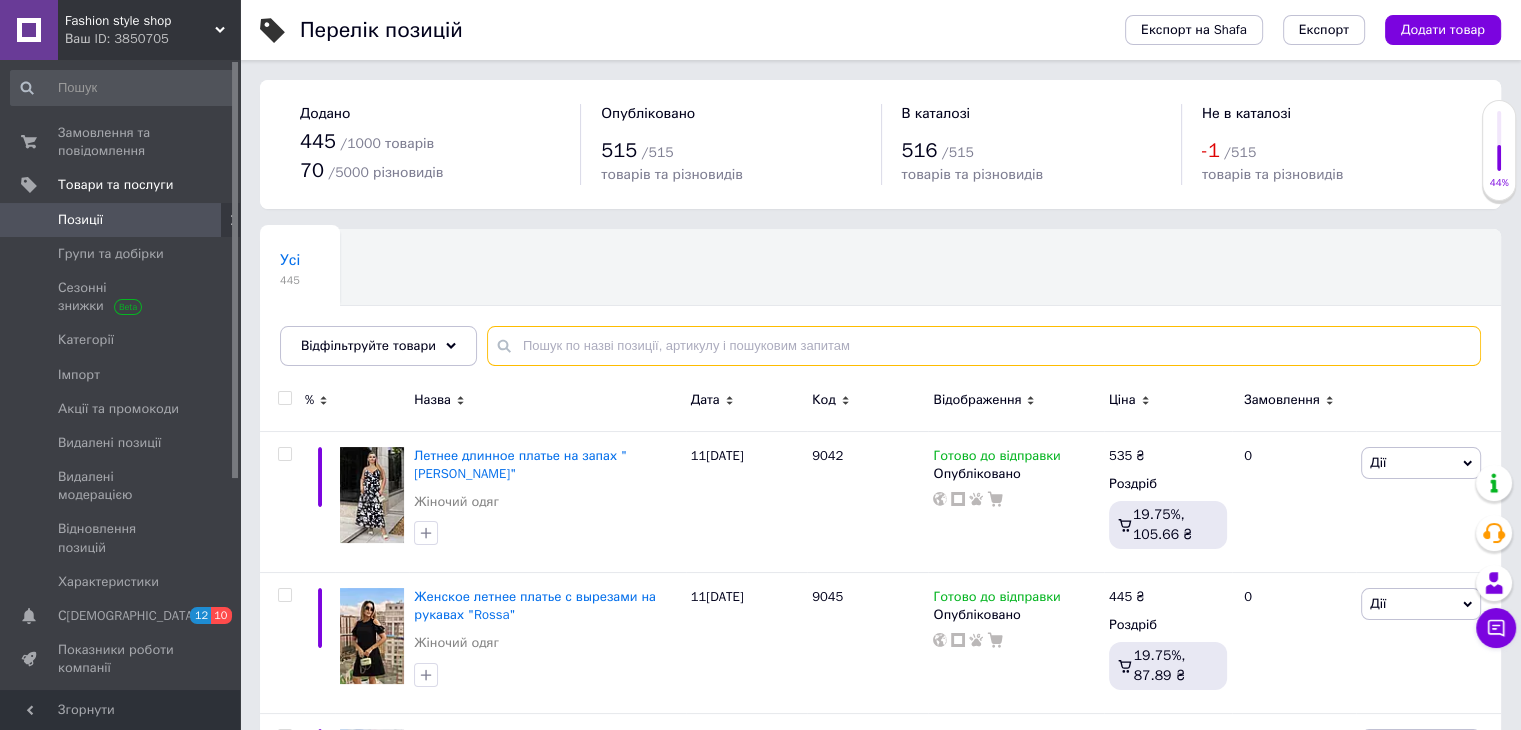 click at bounding box center [984, 346] 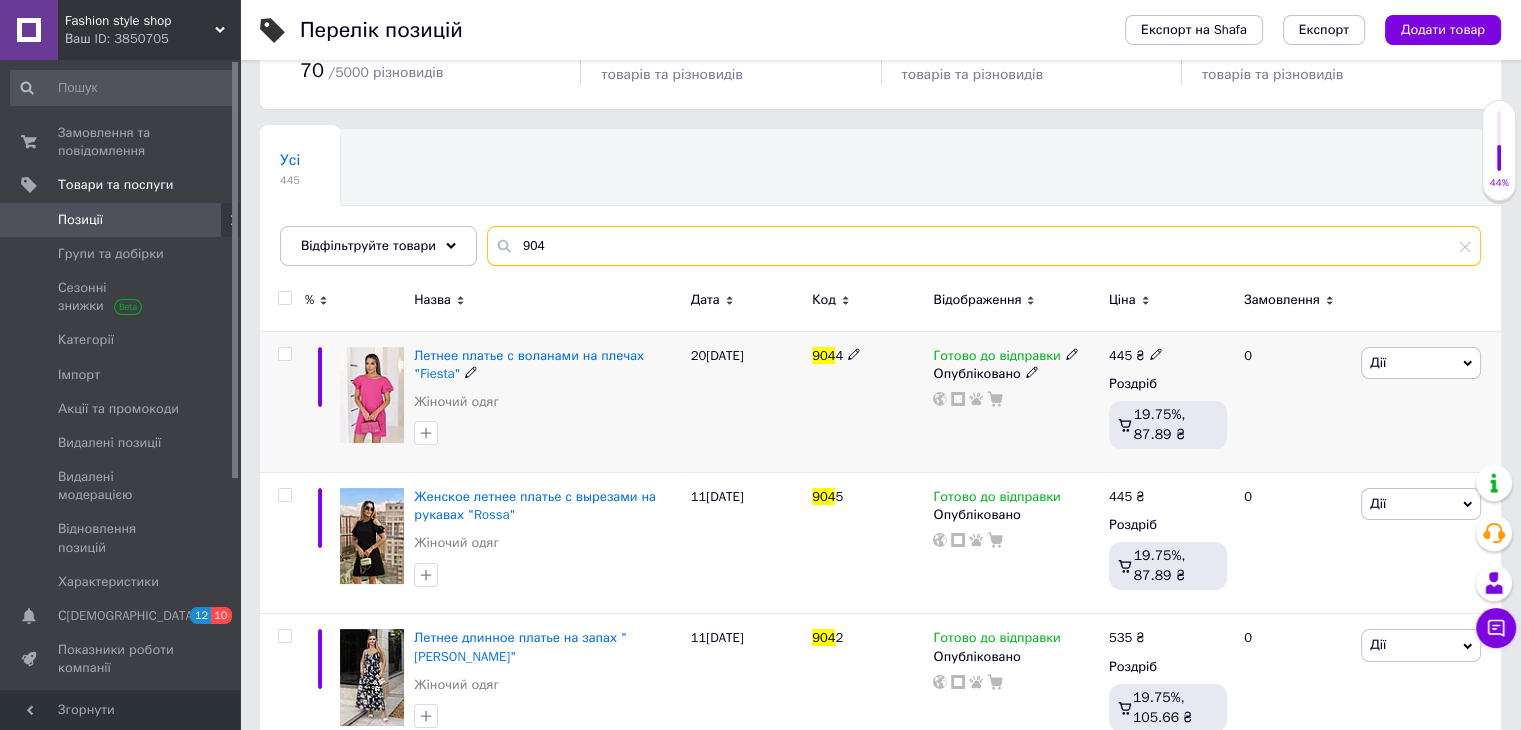 scroll, scrollTop: 200, scrollLeft: 0, axis: vertical 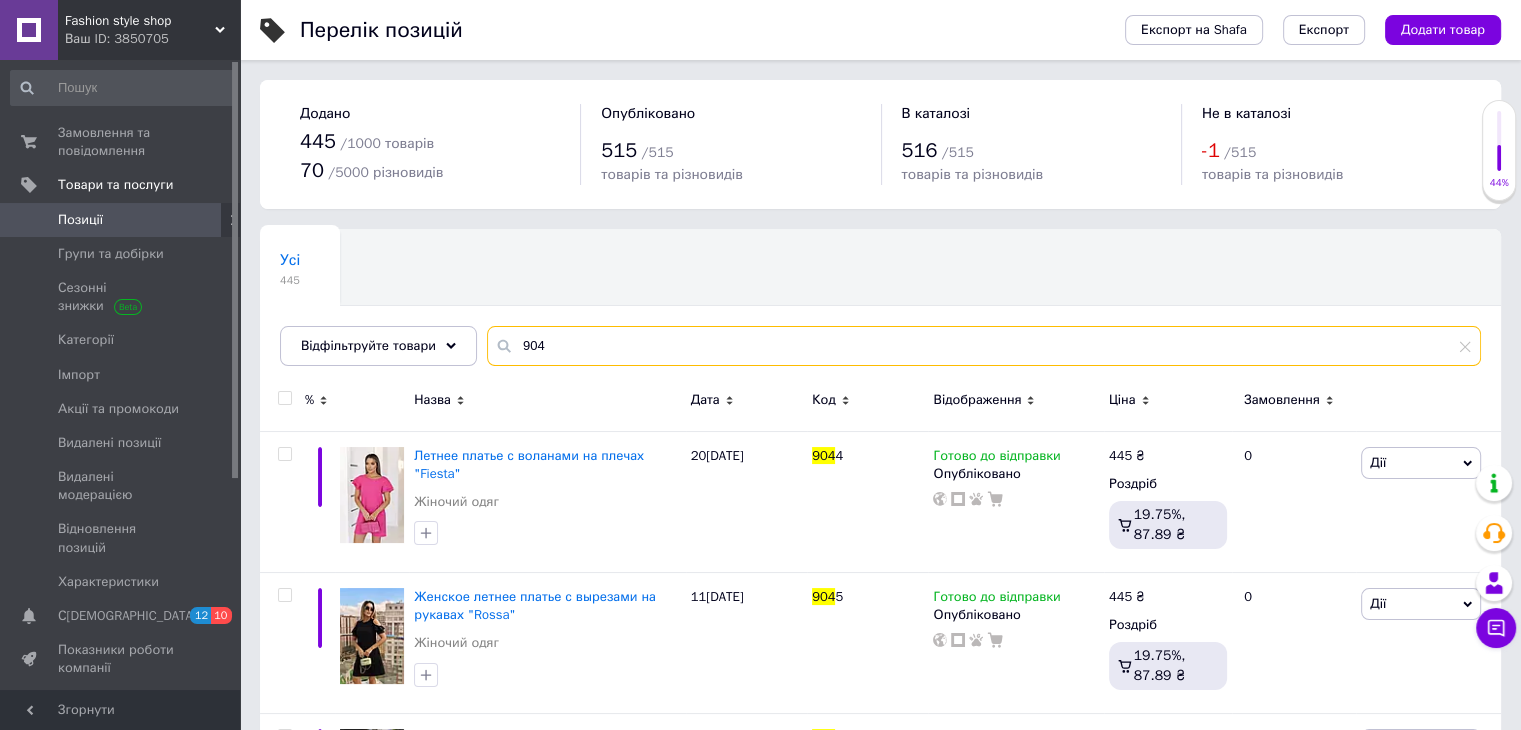 click on "904" at bounding box center (984, 346) 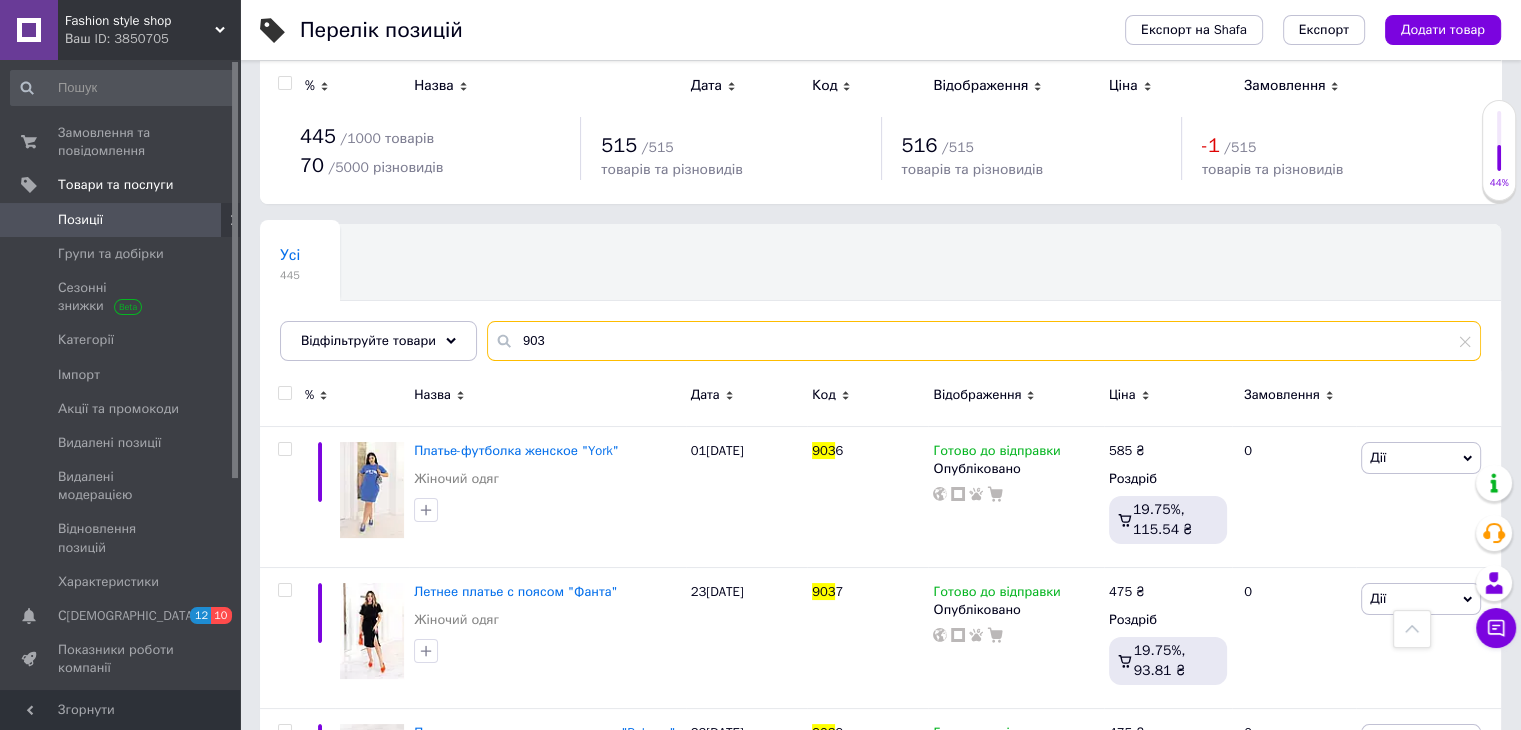 scroll, scrollTop: 0, scrollLeft: 0, axis: both 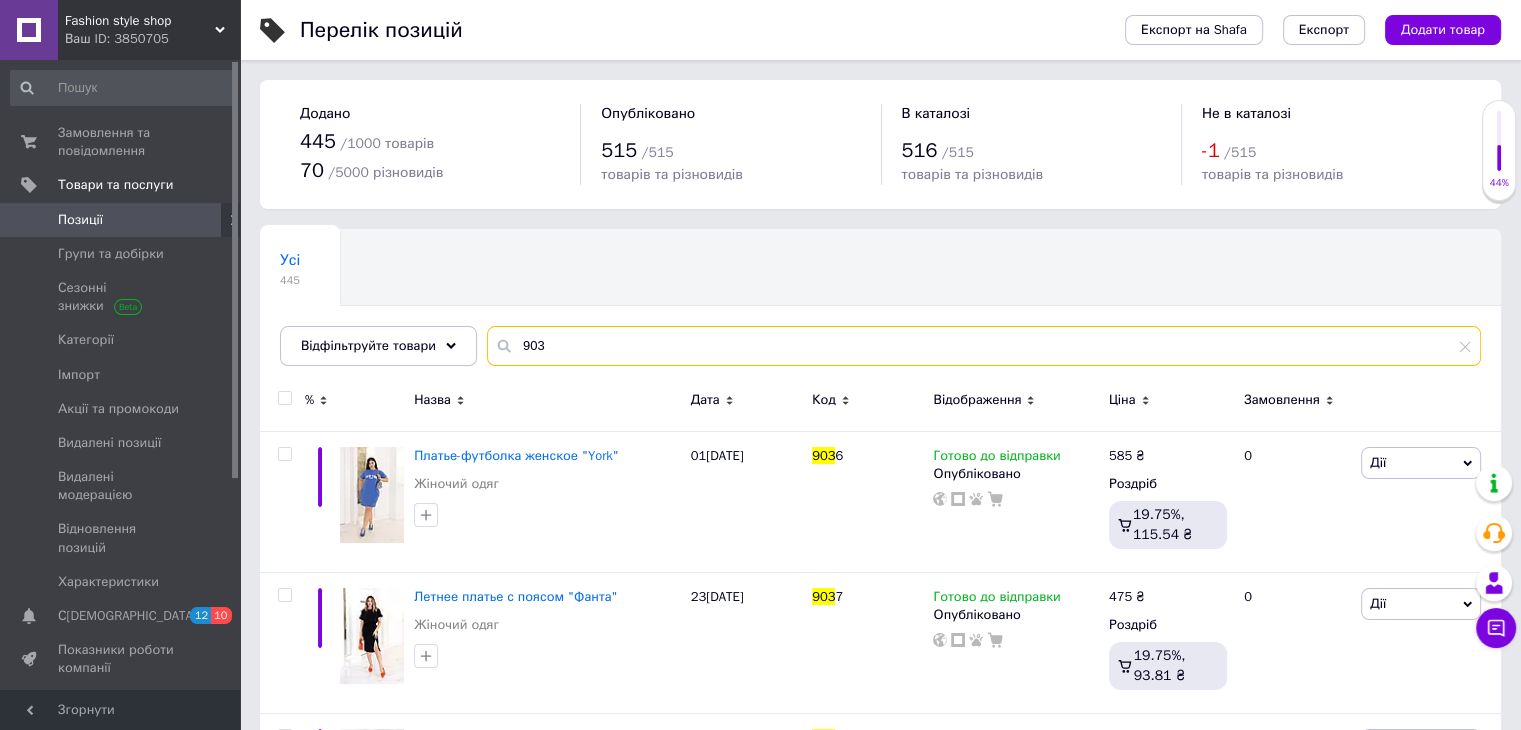 click on "903" at bounding box center [984, 346] 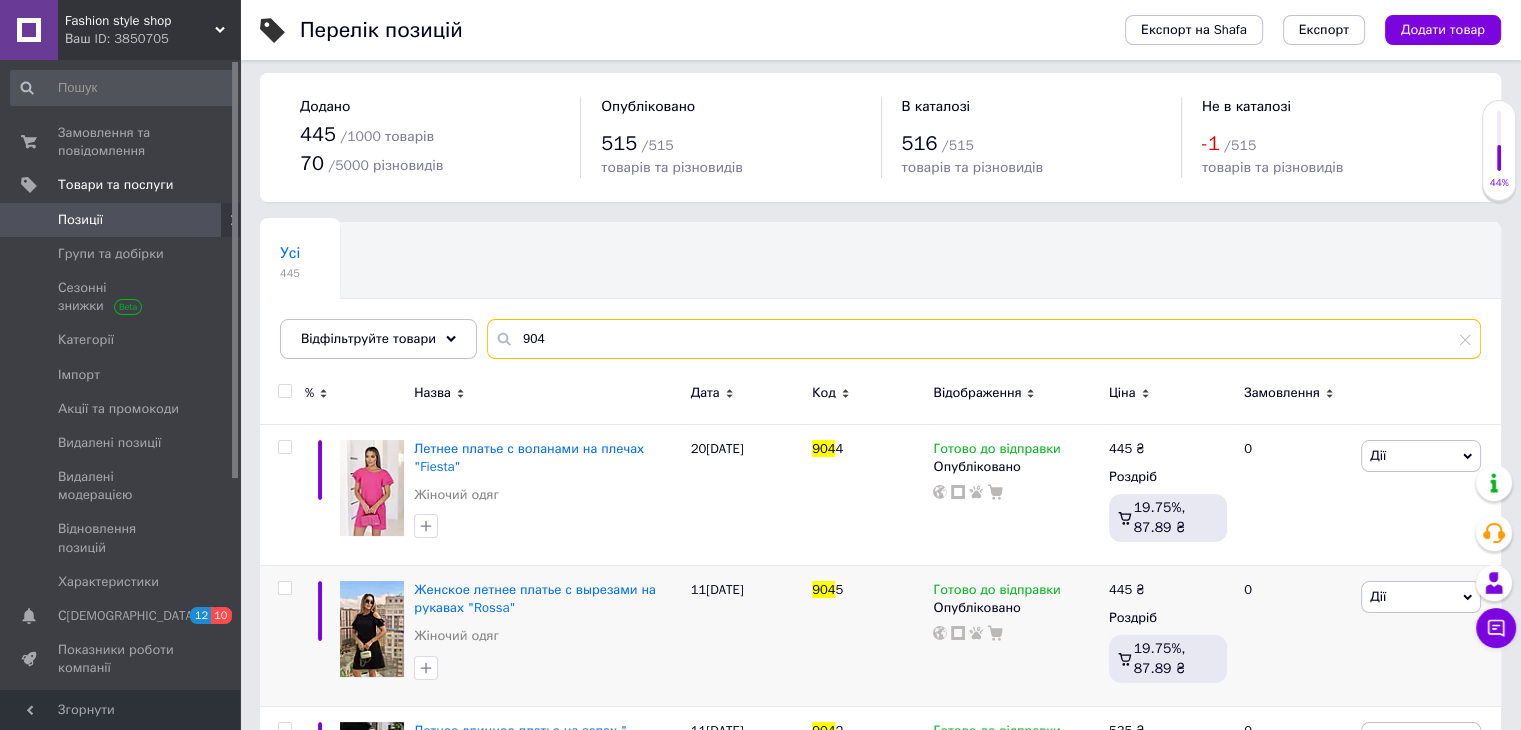 scroll, scrollTop: 0, scrollLeft: 0, axis: both 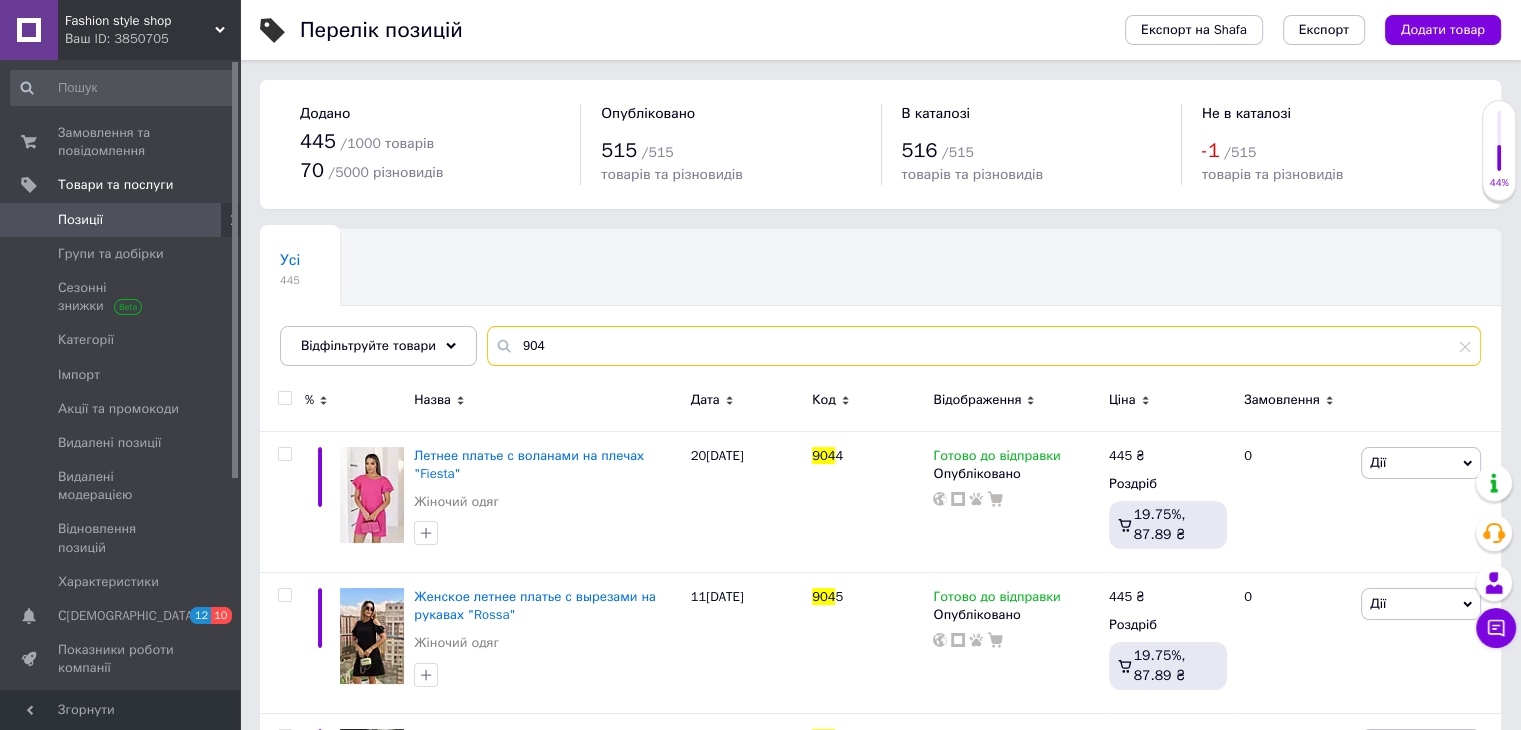 click on "904" at bounding box center [984, 346] 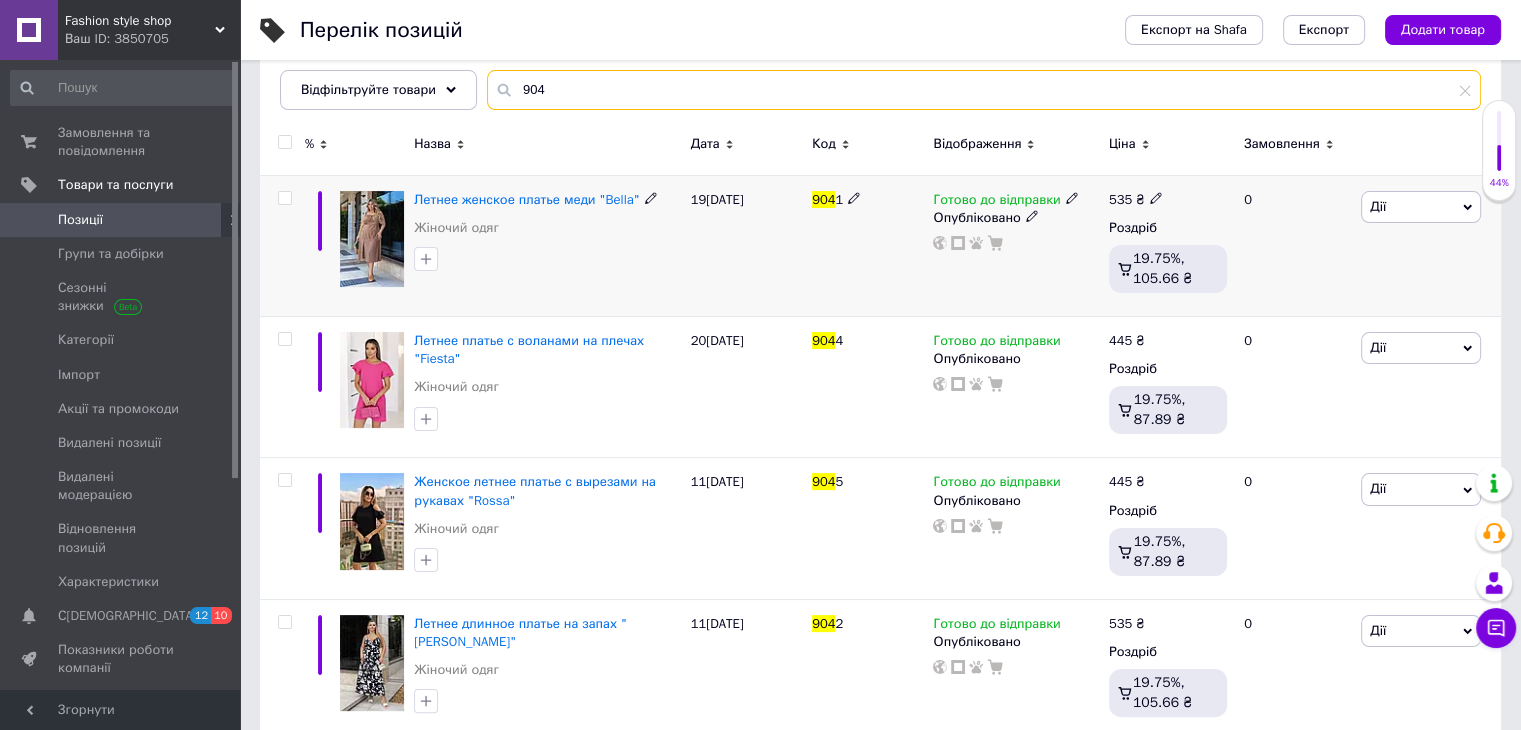 scroll, scrollTop: 284, scrollLeft: 0, axis: vertical 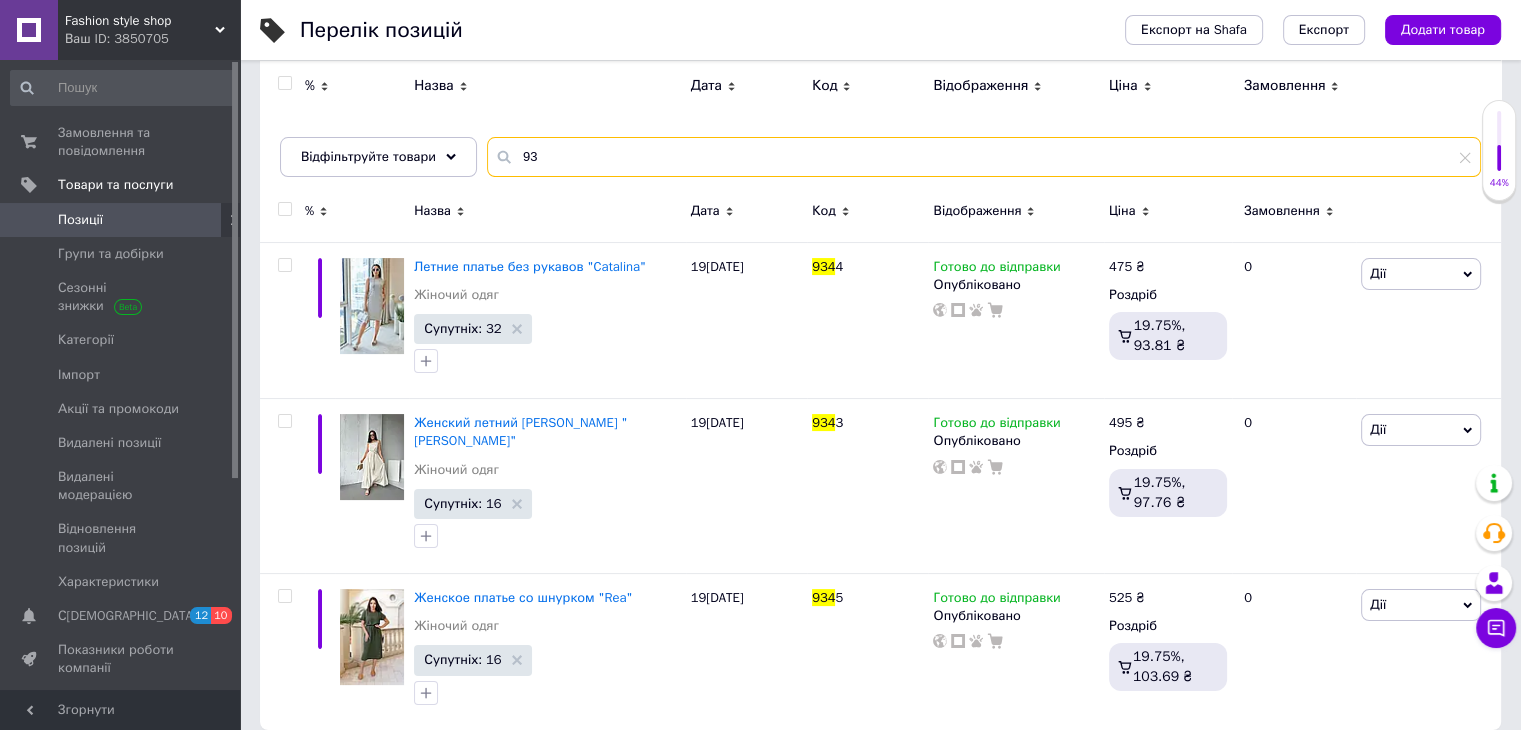 type on "9" 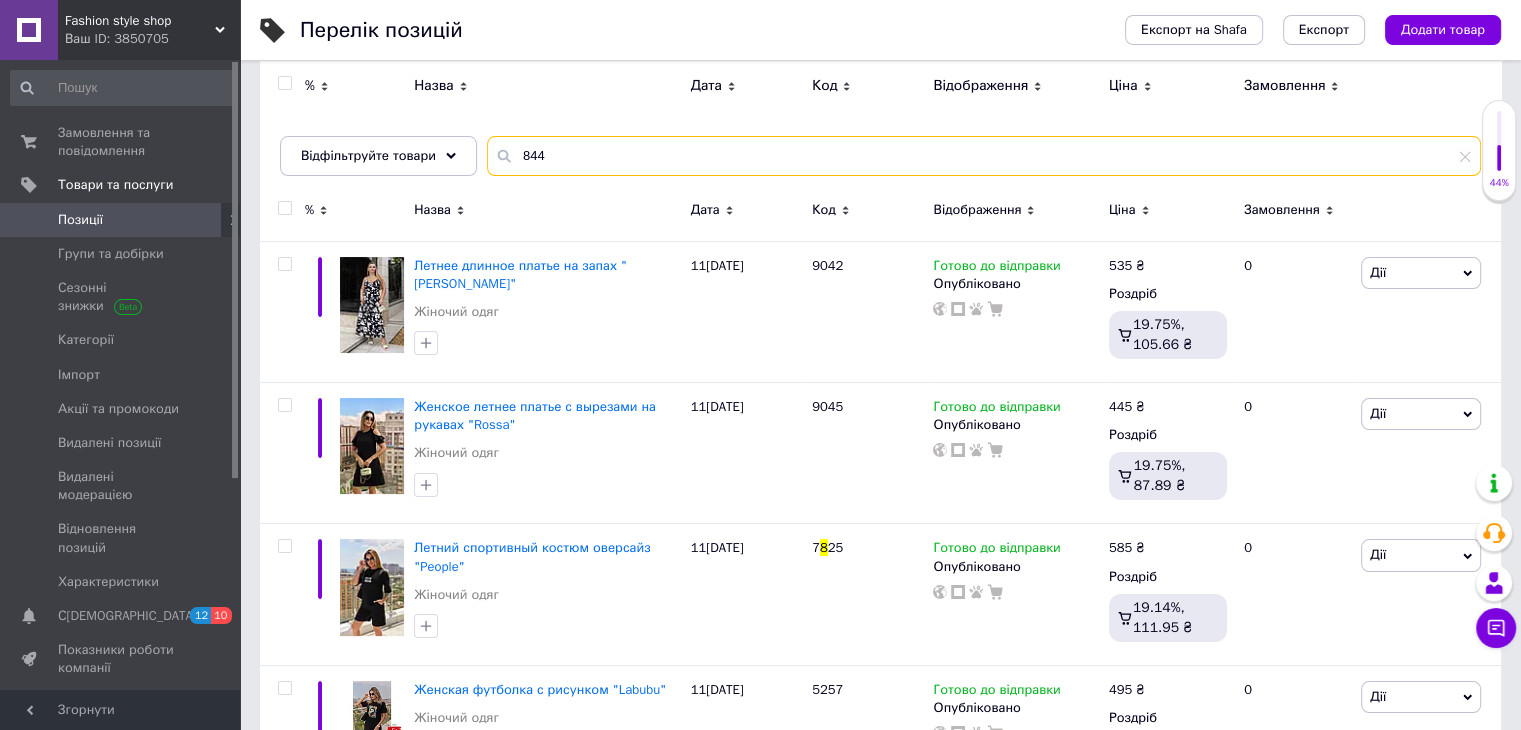 scroll, scrollTop: 208, scrollLeft: 0, axis: vertical 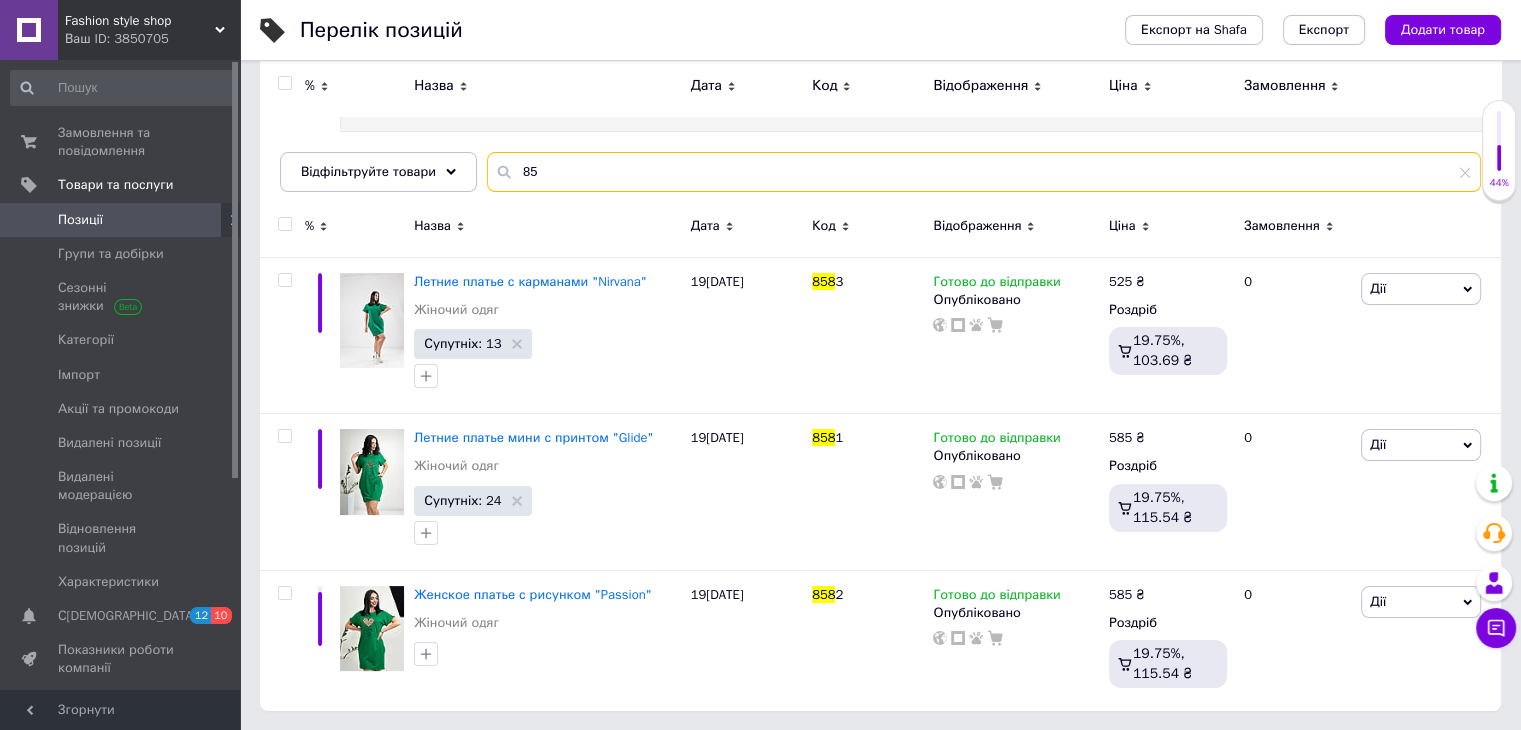 type on "8" 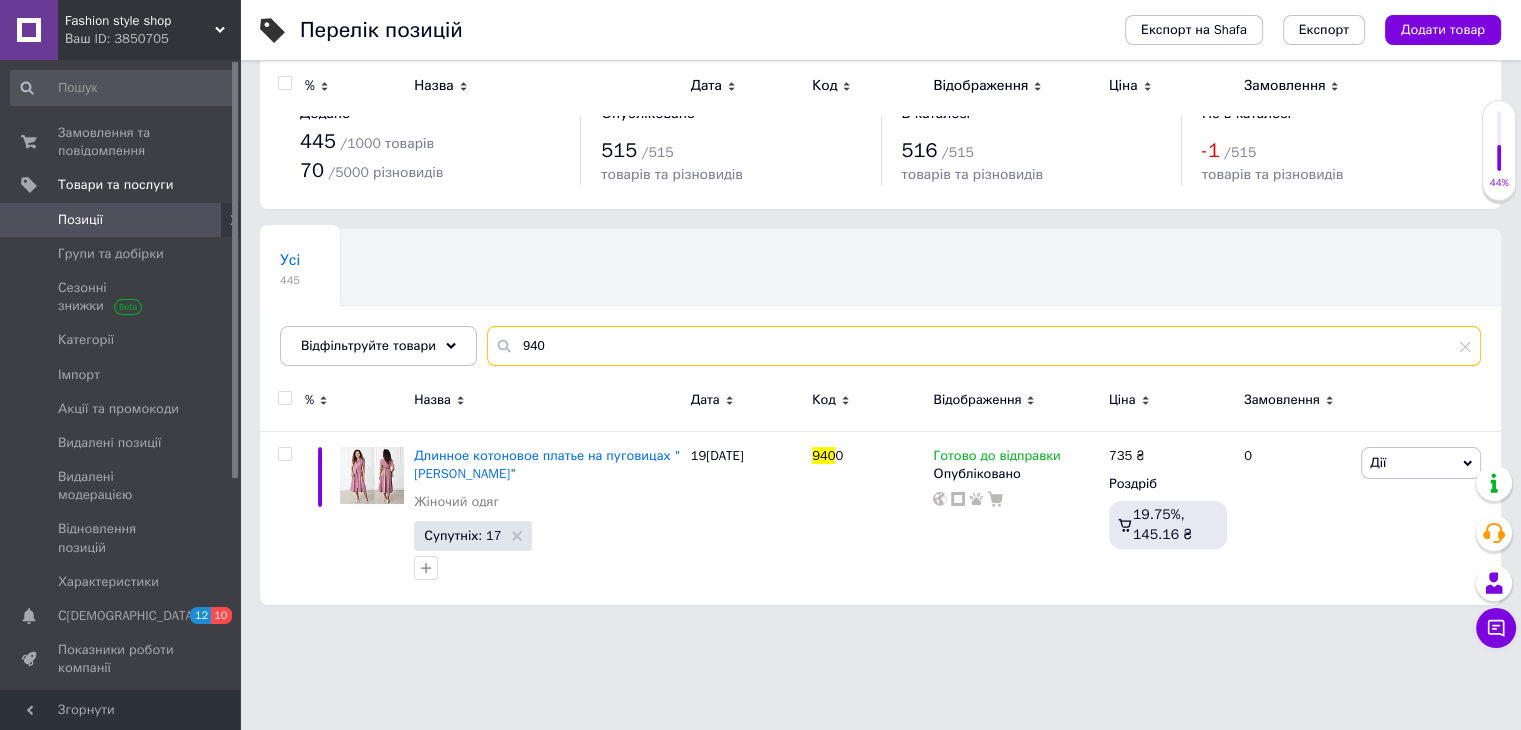 scroll, scrollTop: 0, scrollLeft: 0, axis: both 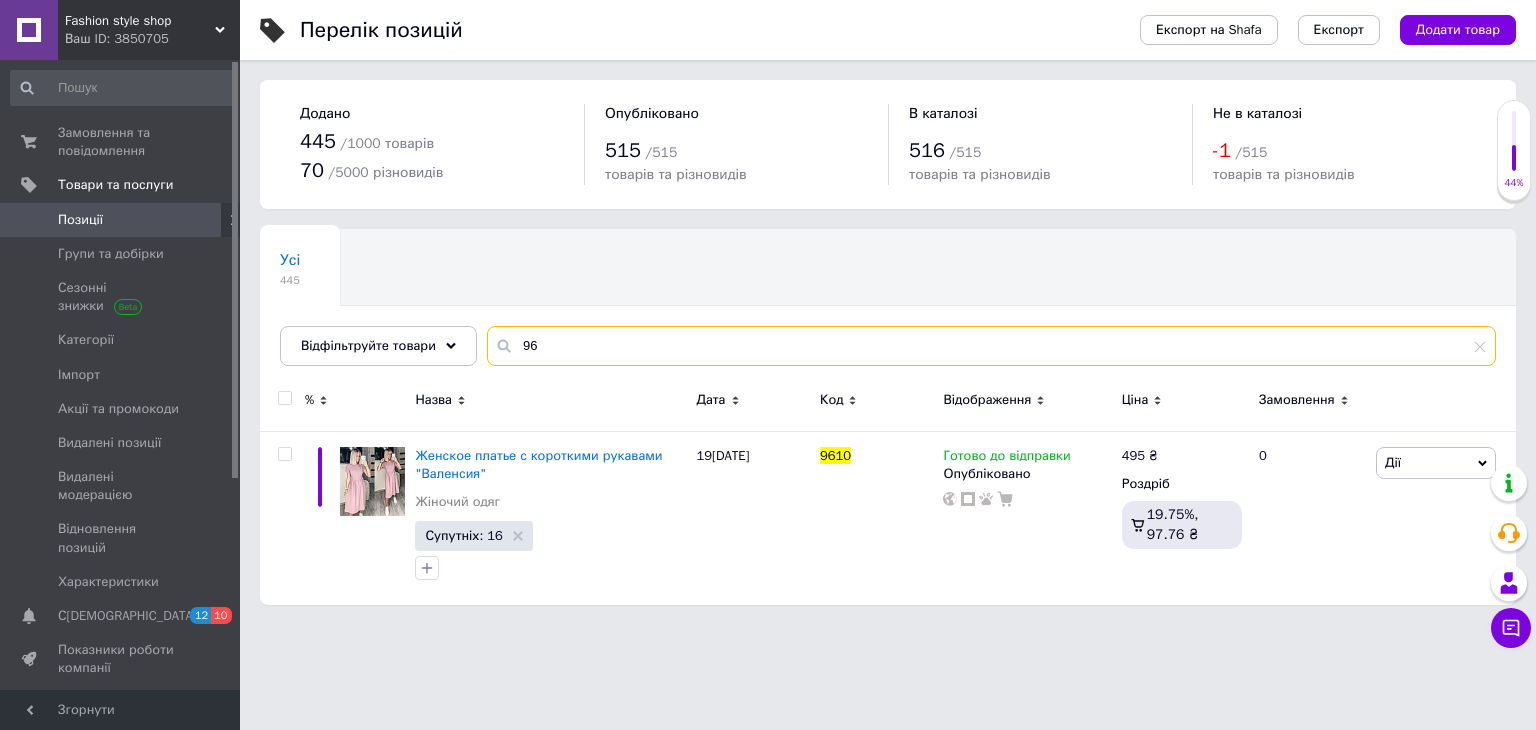 type on "9" 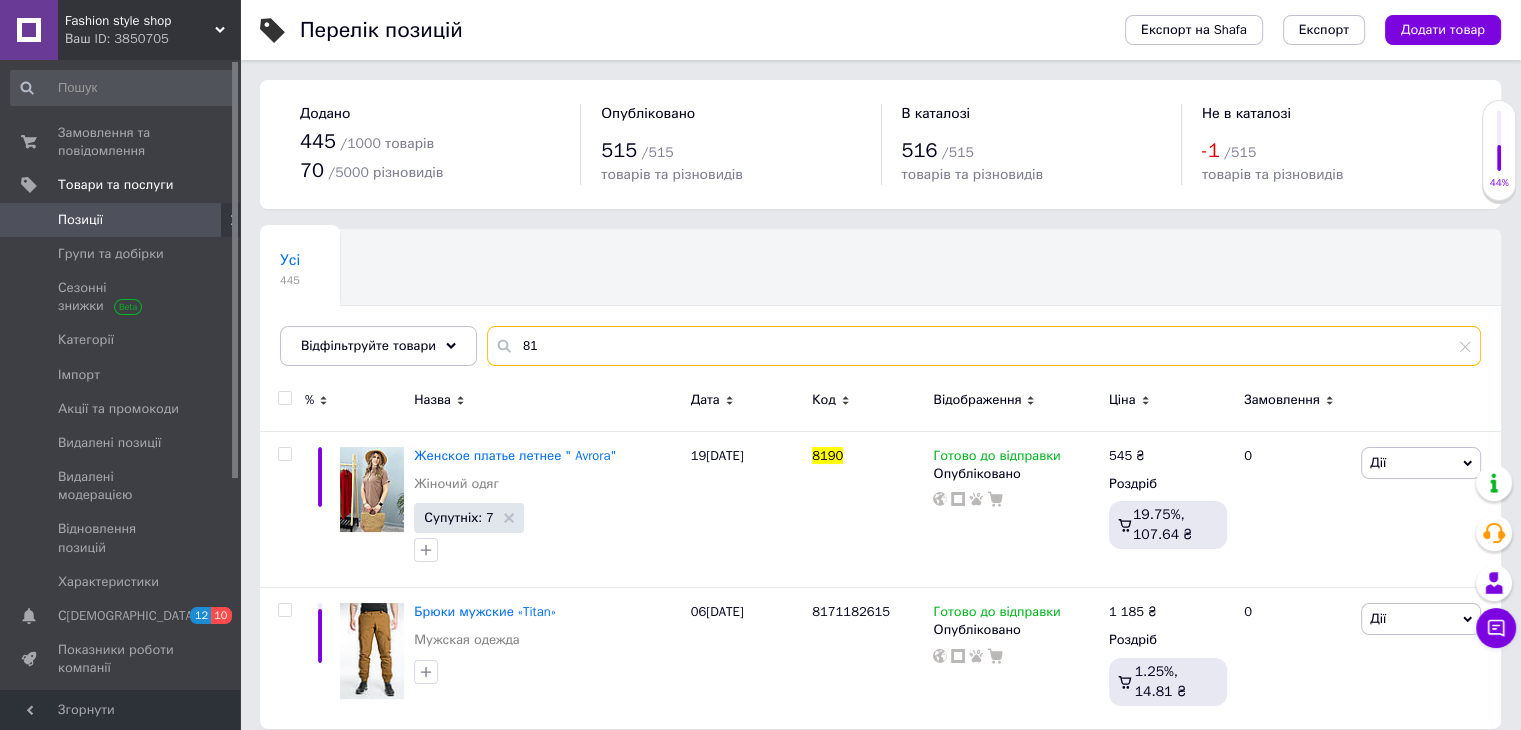 type on "8" 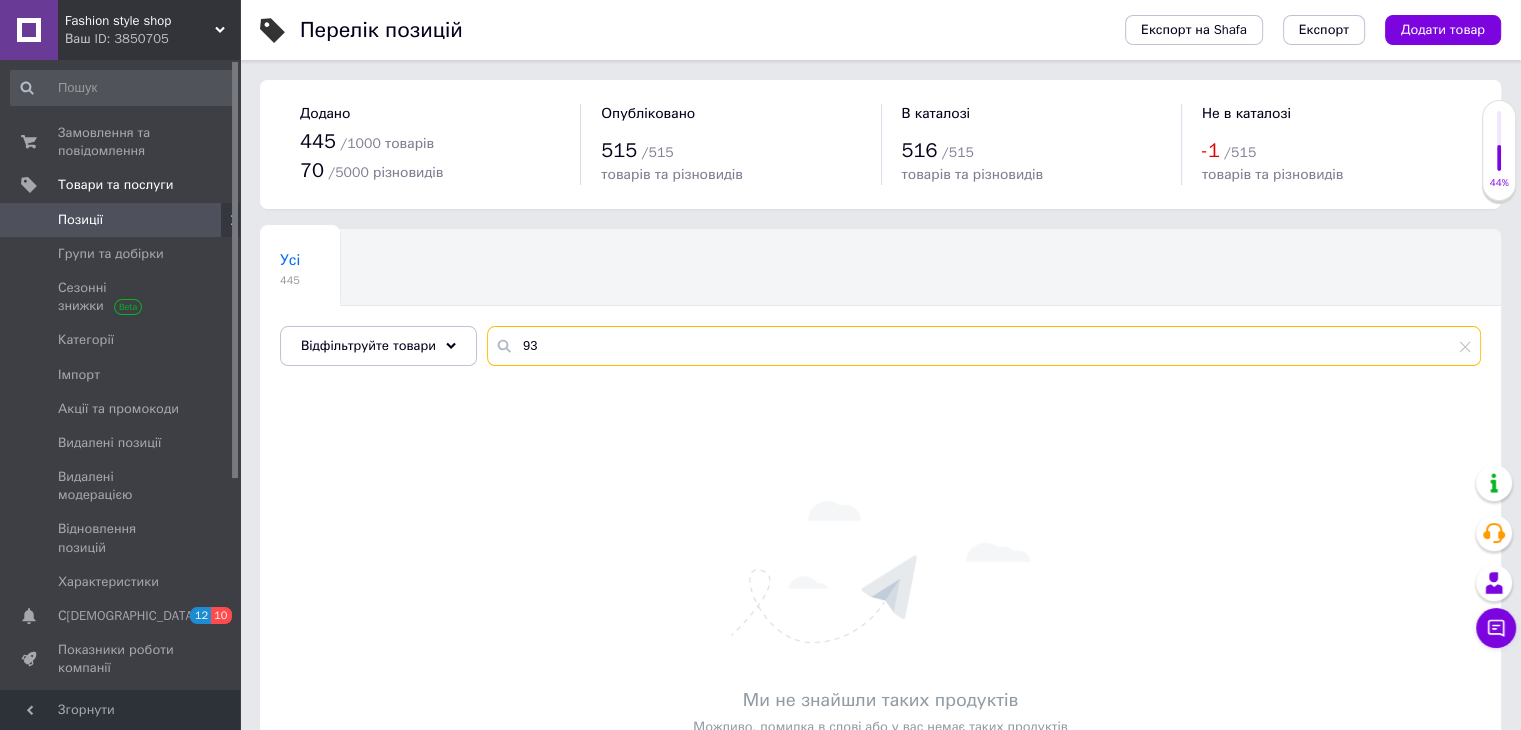type on "9" 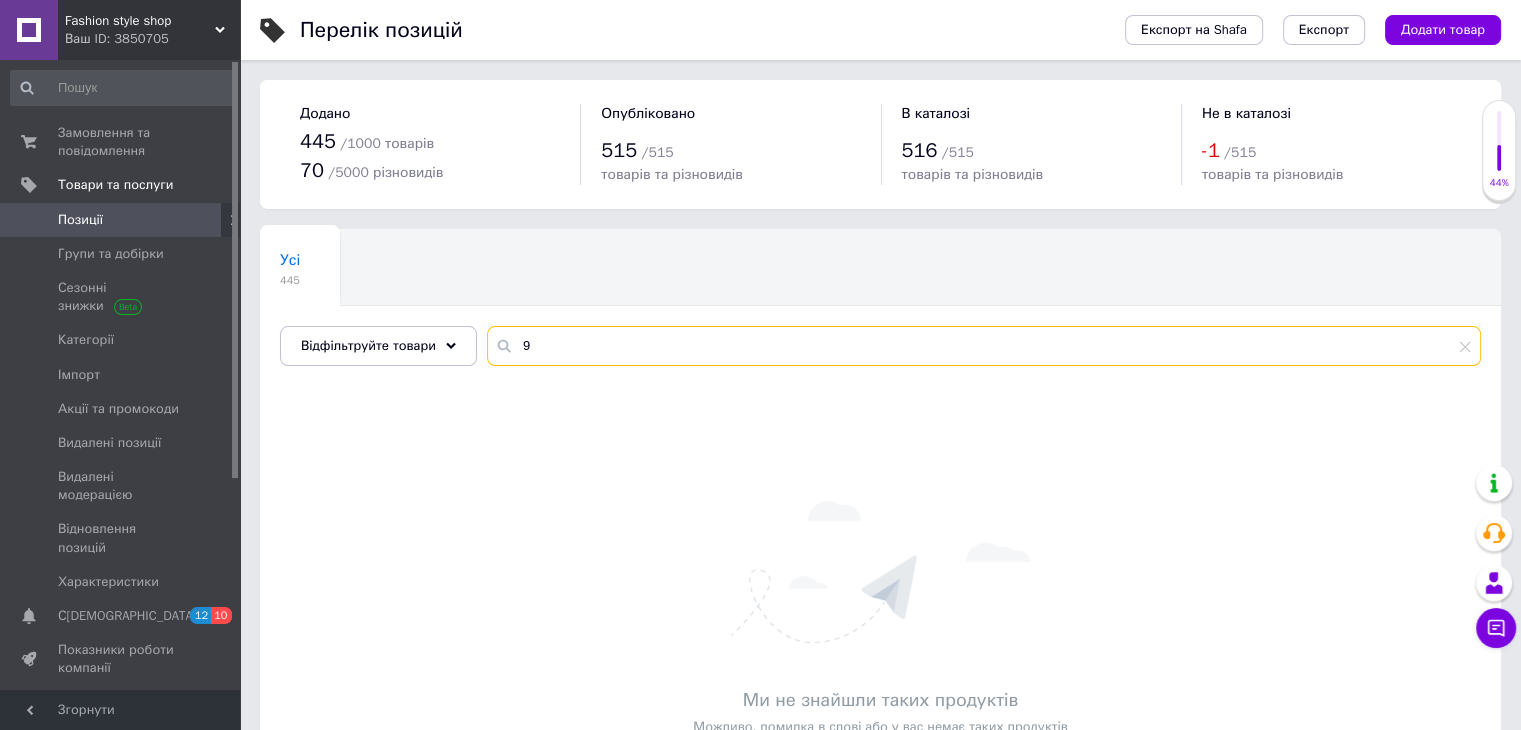 type 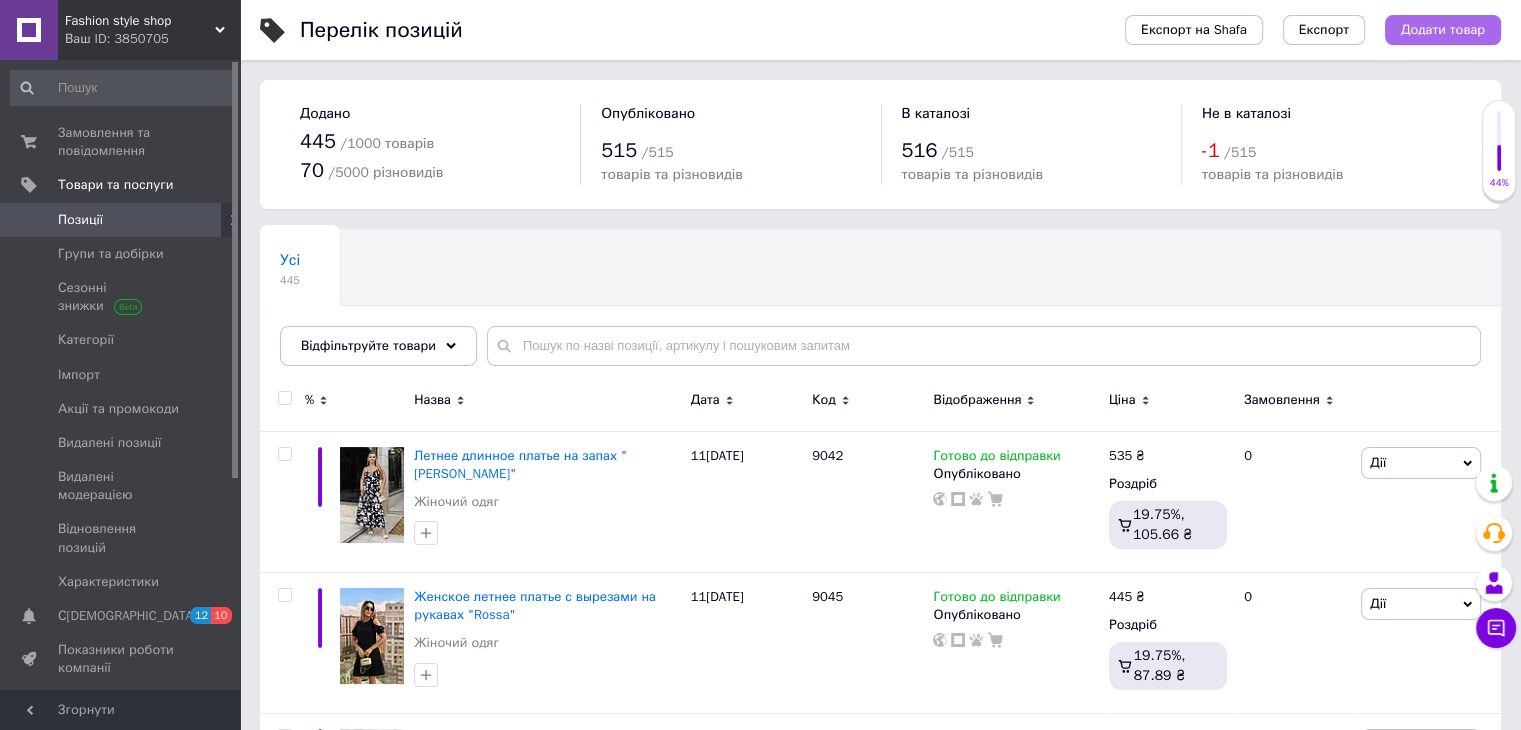 click on "Додати товар" at bounding box center (1443, 30) 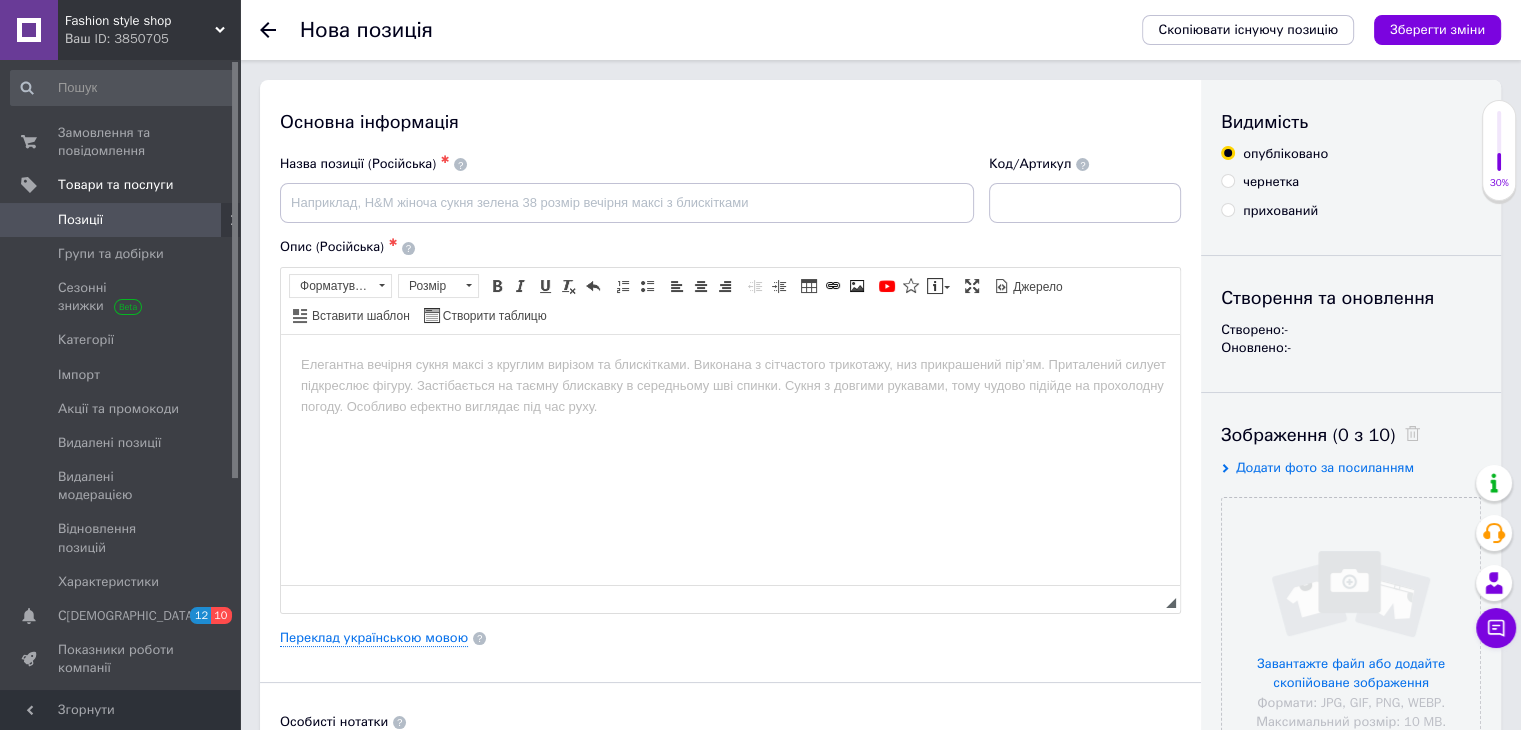 scroll, scrollTop: 0, scrollLeft: 0, axis: both 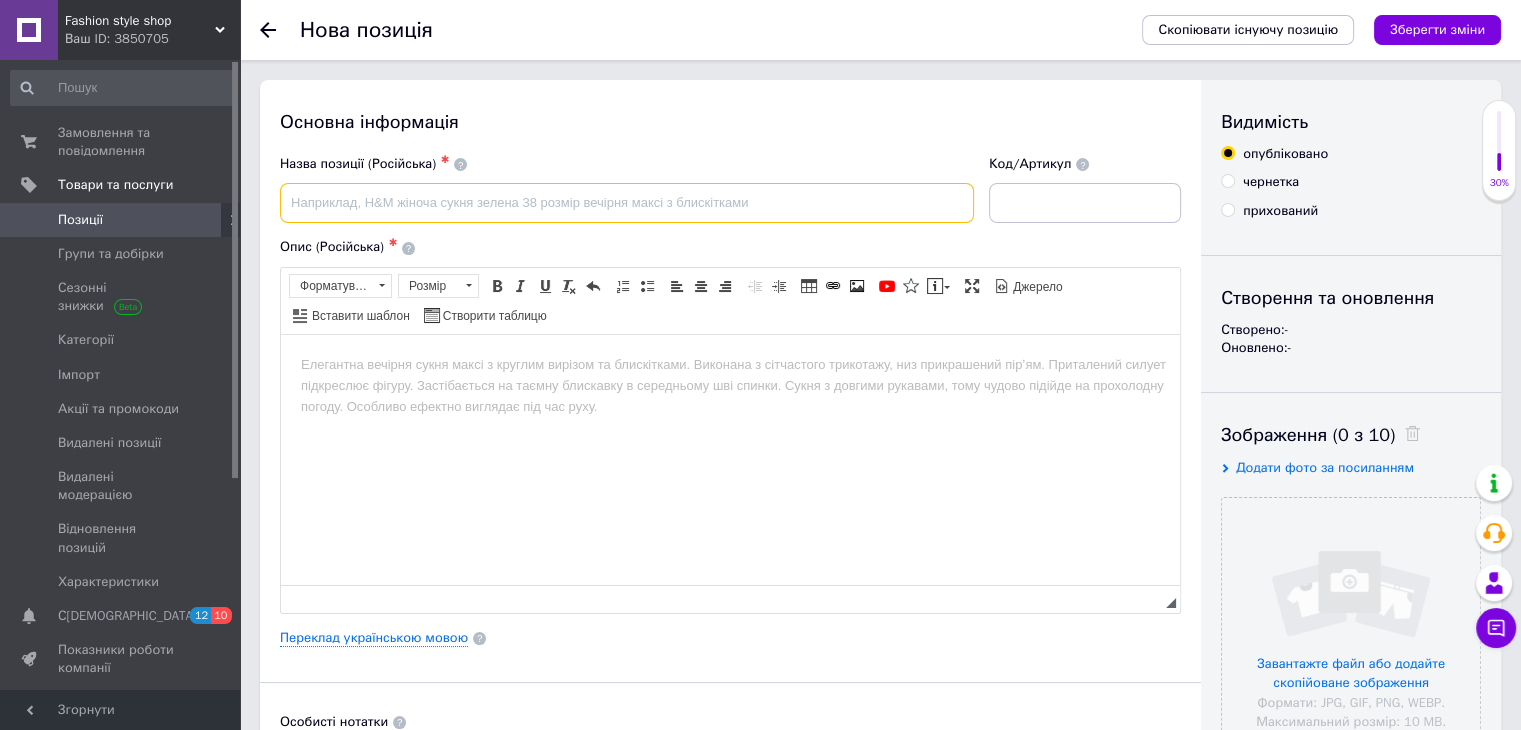 click at bounding box center [627, 203] 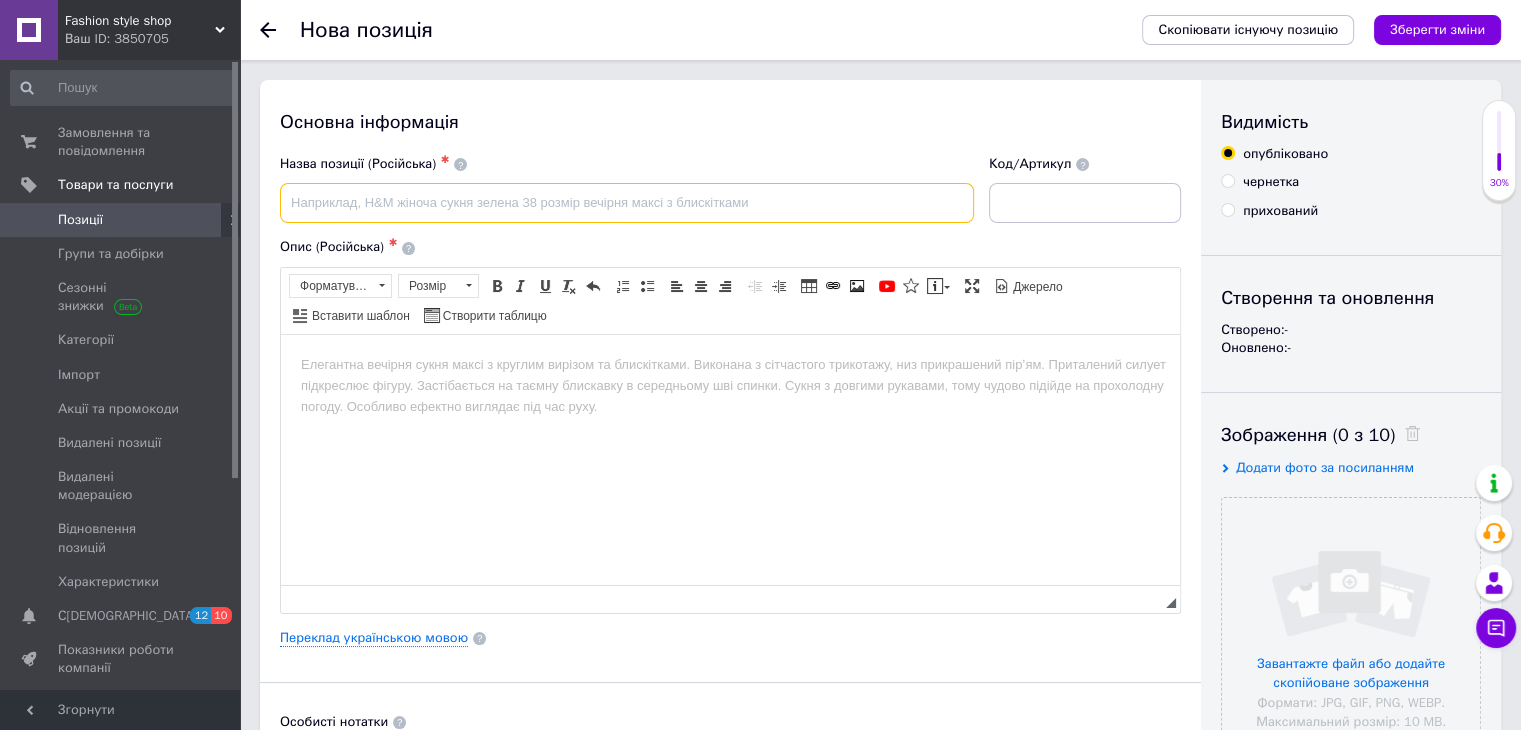 paste on "Летнее платье мини "Dream"" 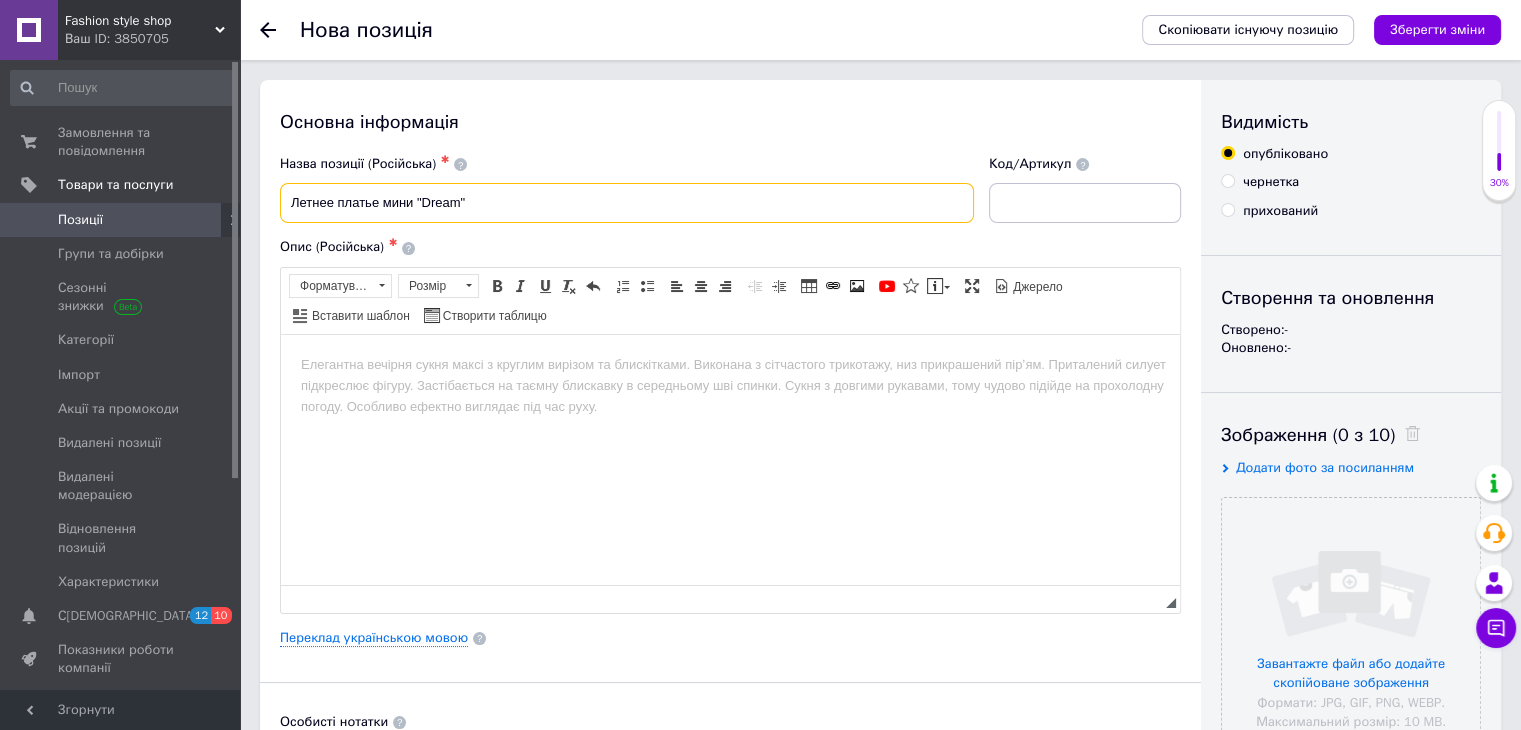 type on "Летнее платье мини "Dream"" 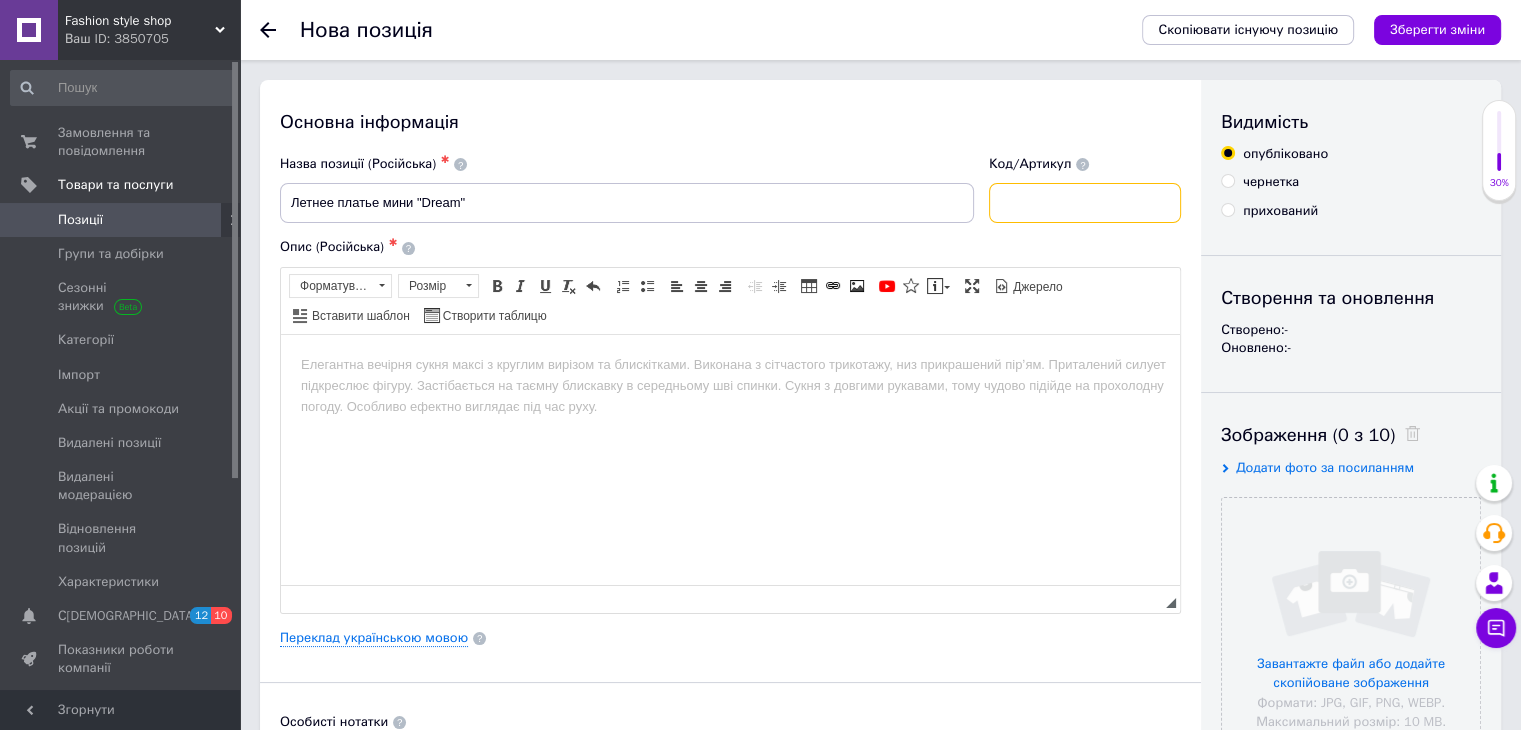 click at bounding box center [1085, 203] 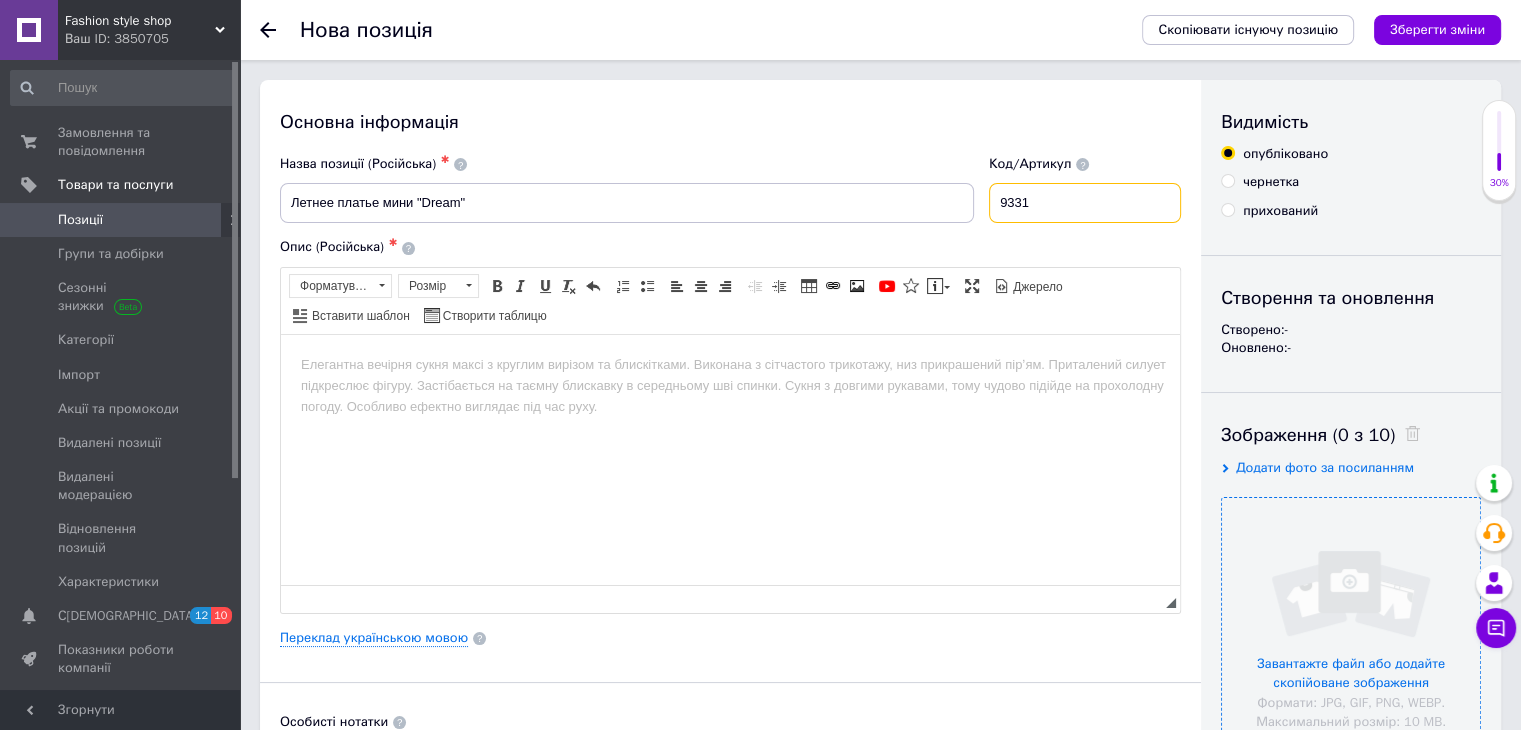 type on "9331" 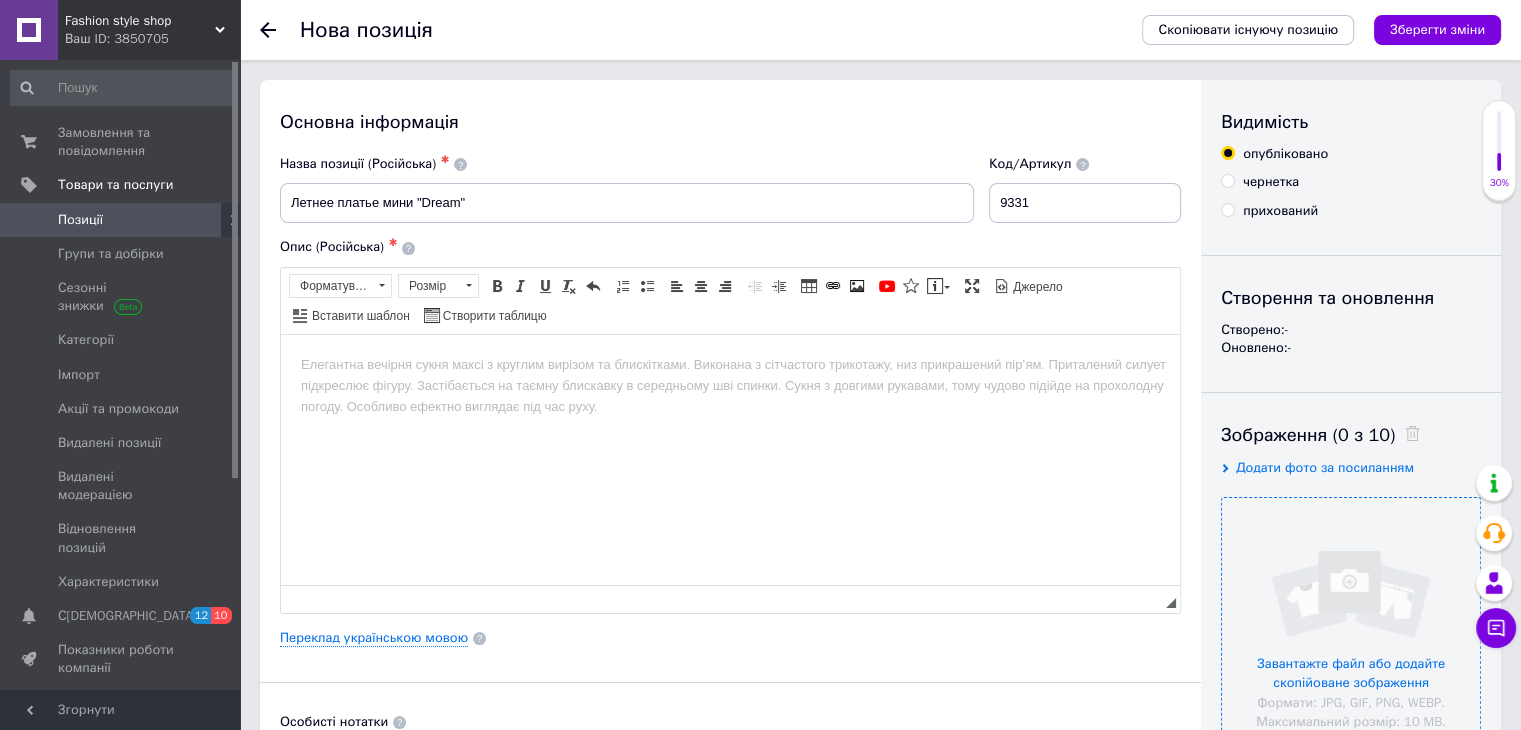 click at bounding box center [1351, 627] 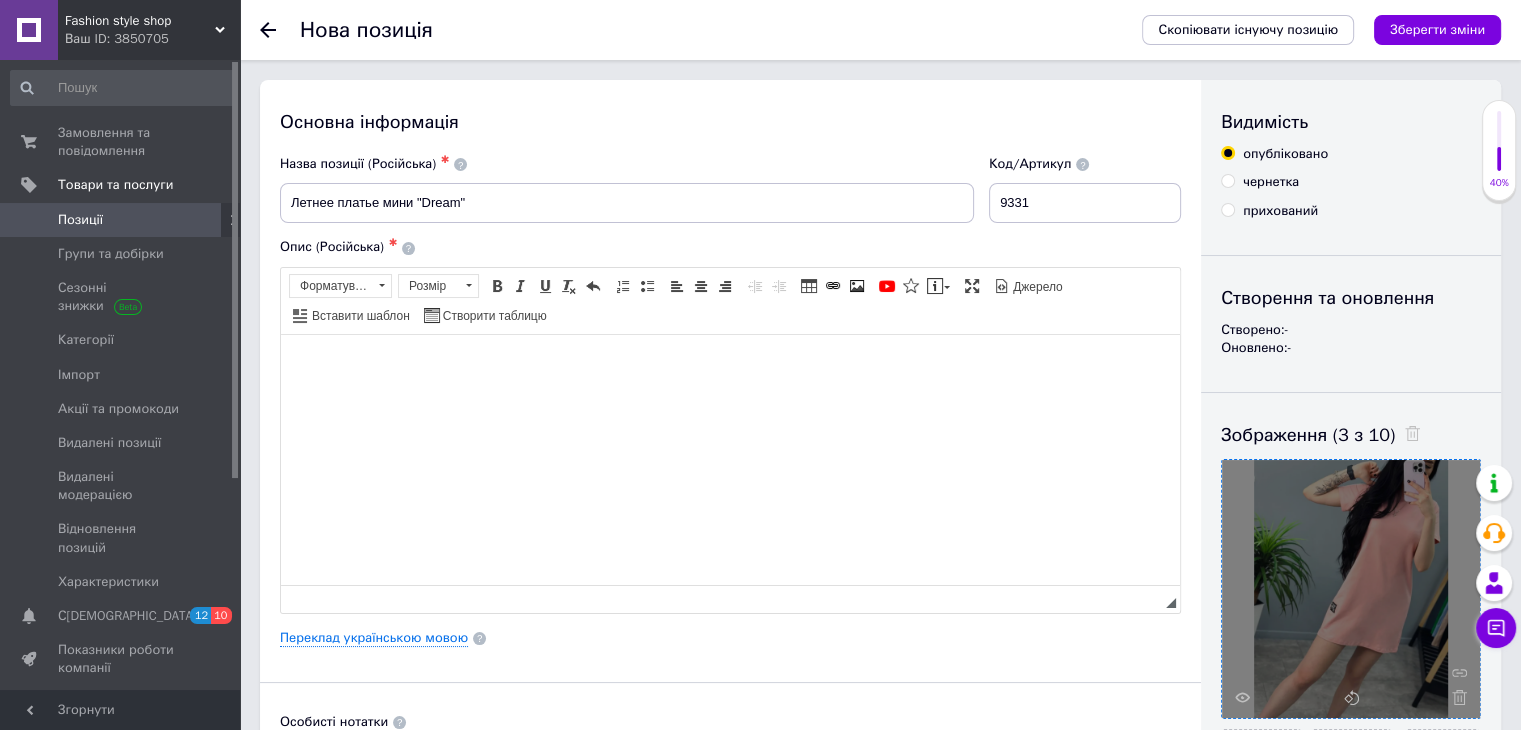 click at bounding box center [730, 364] 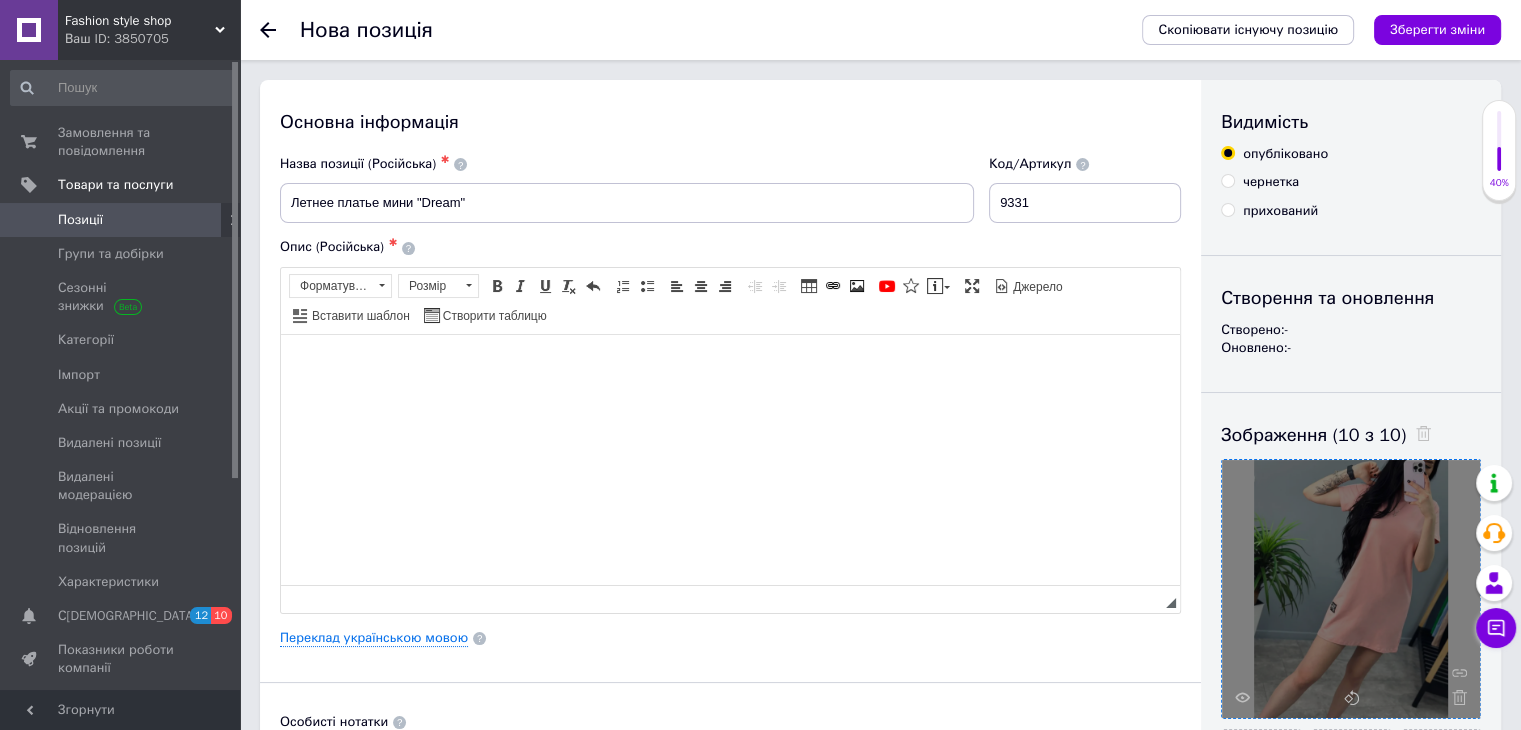 click at bounding box center (730, 364) 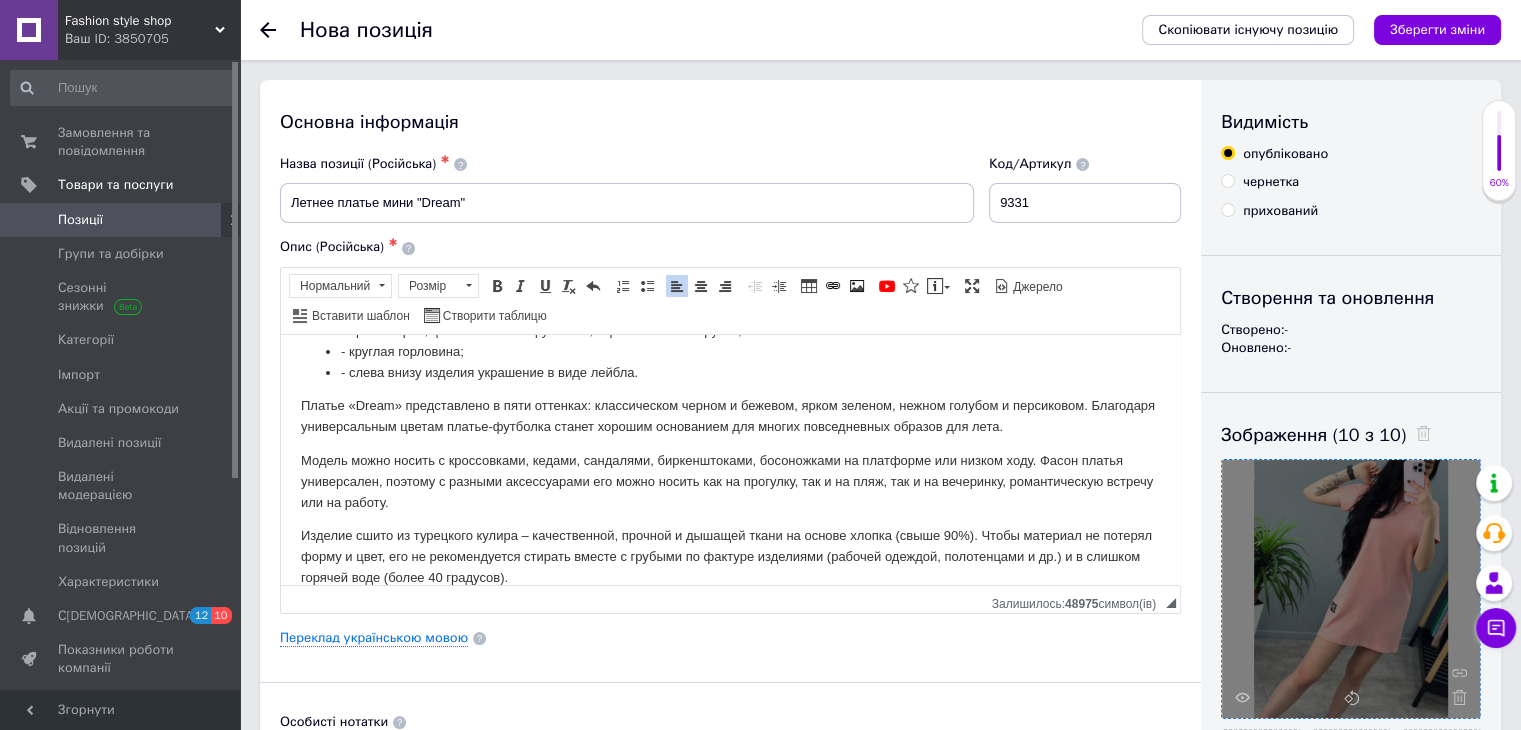 scroll, scrollTop: 156, scrollLeft: 0, axis: vertical 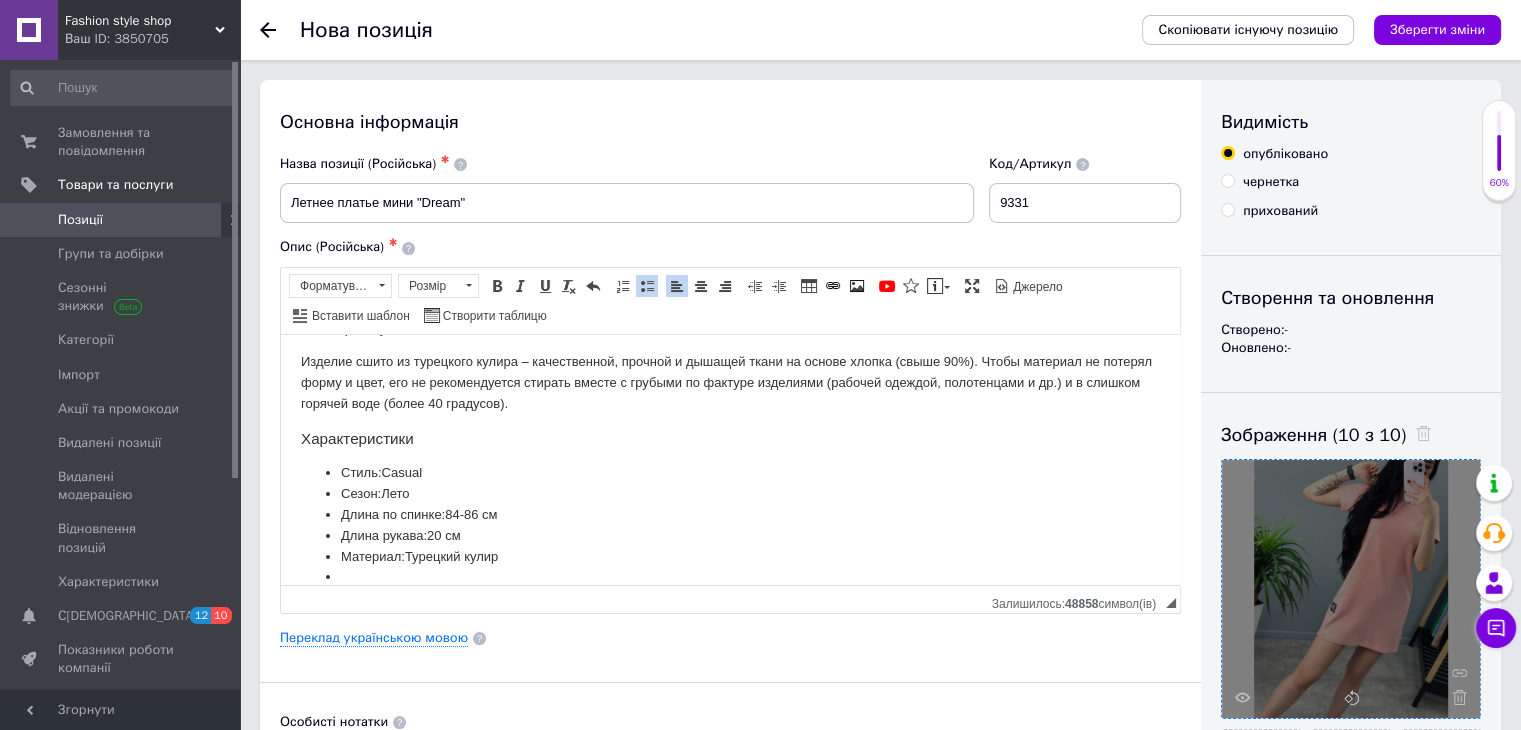 type 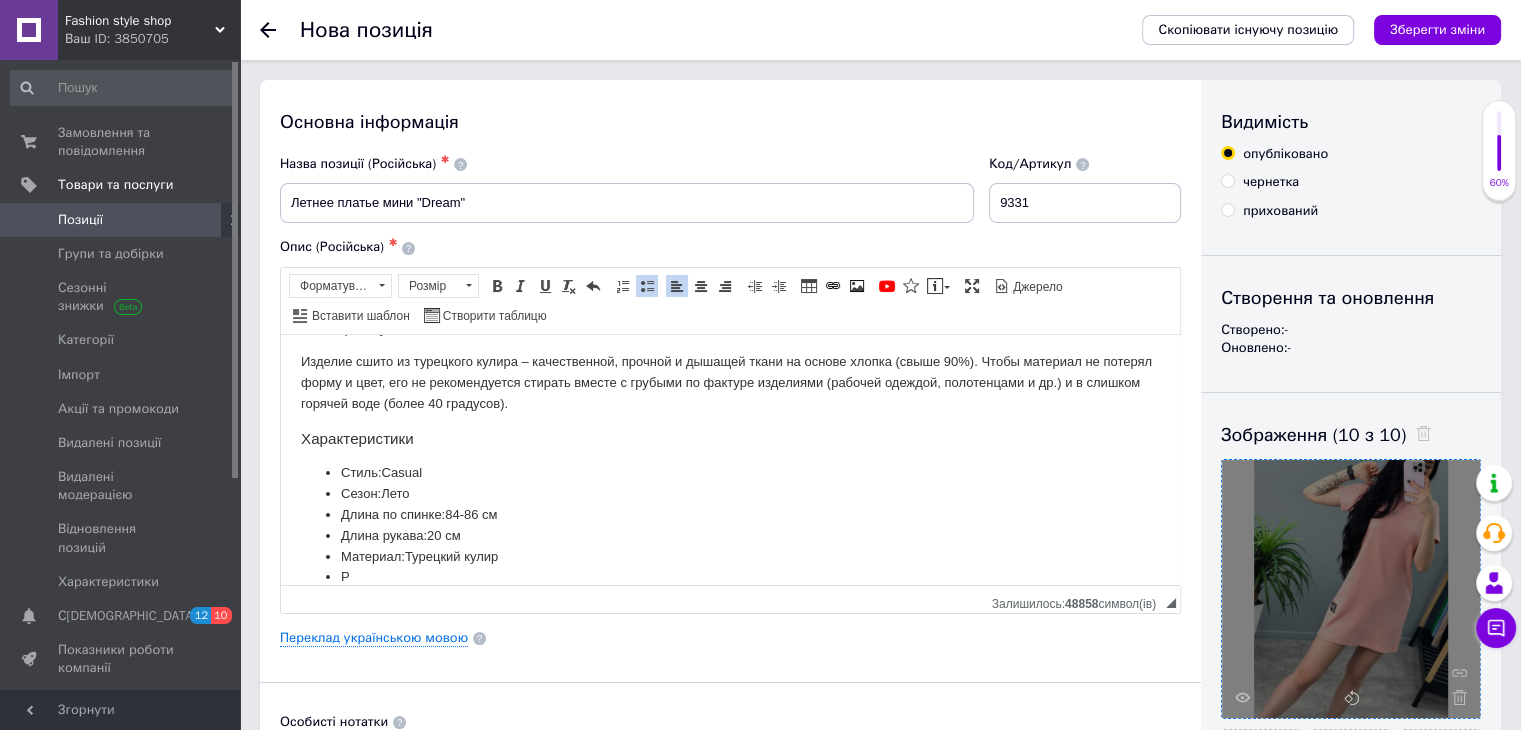scroll, scrollTop: 0, scrollLeft: 0, axis: both 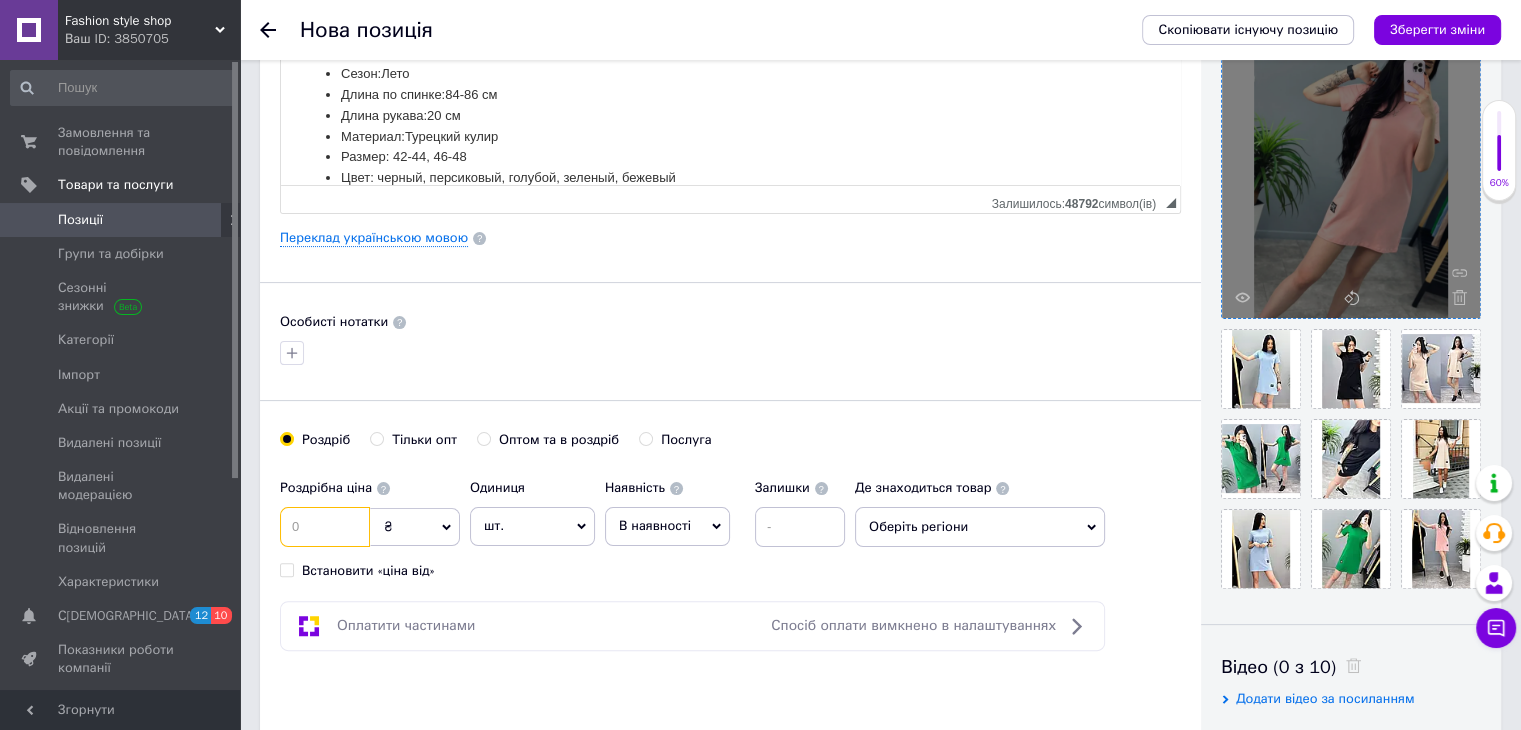 click at bounding box center (325, 527) 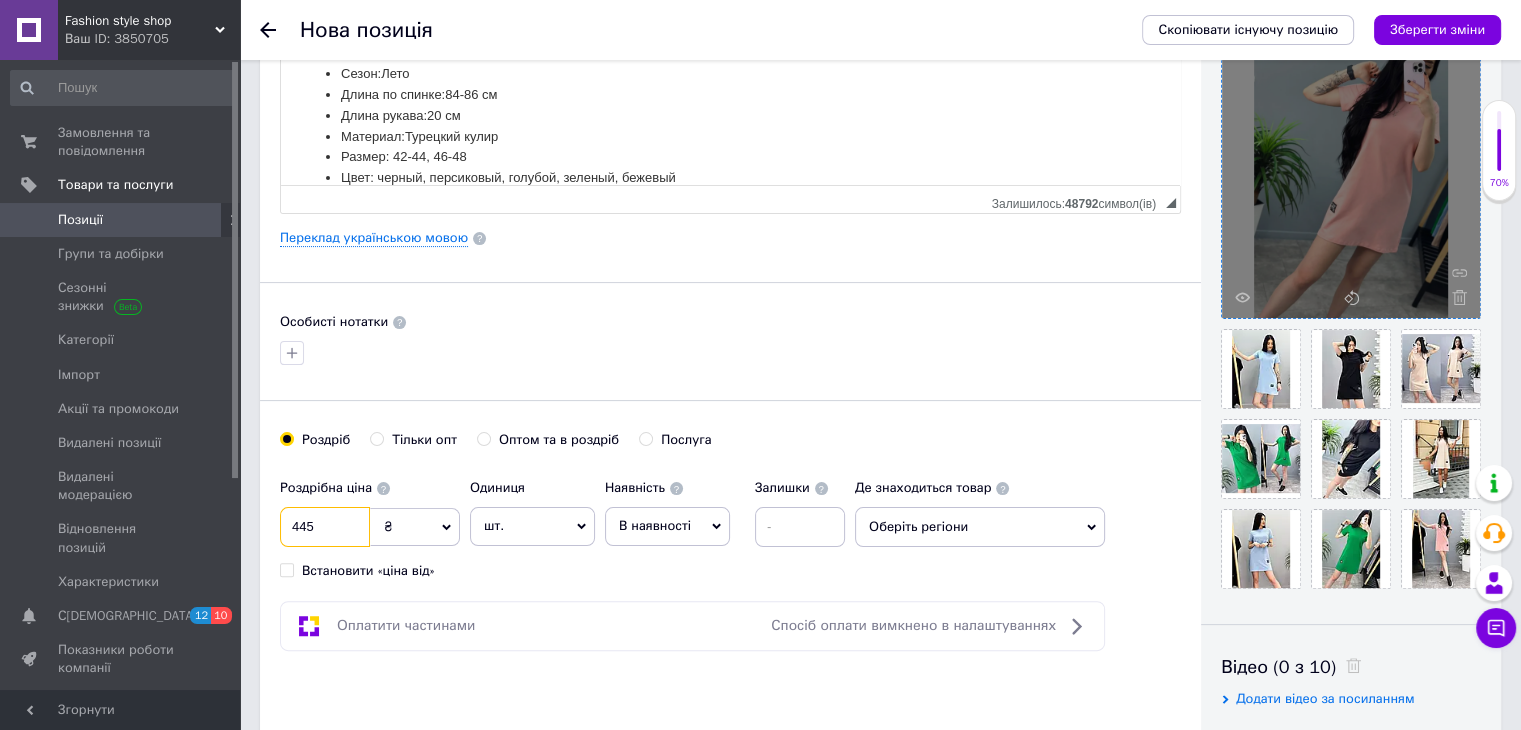 type on "445" 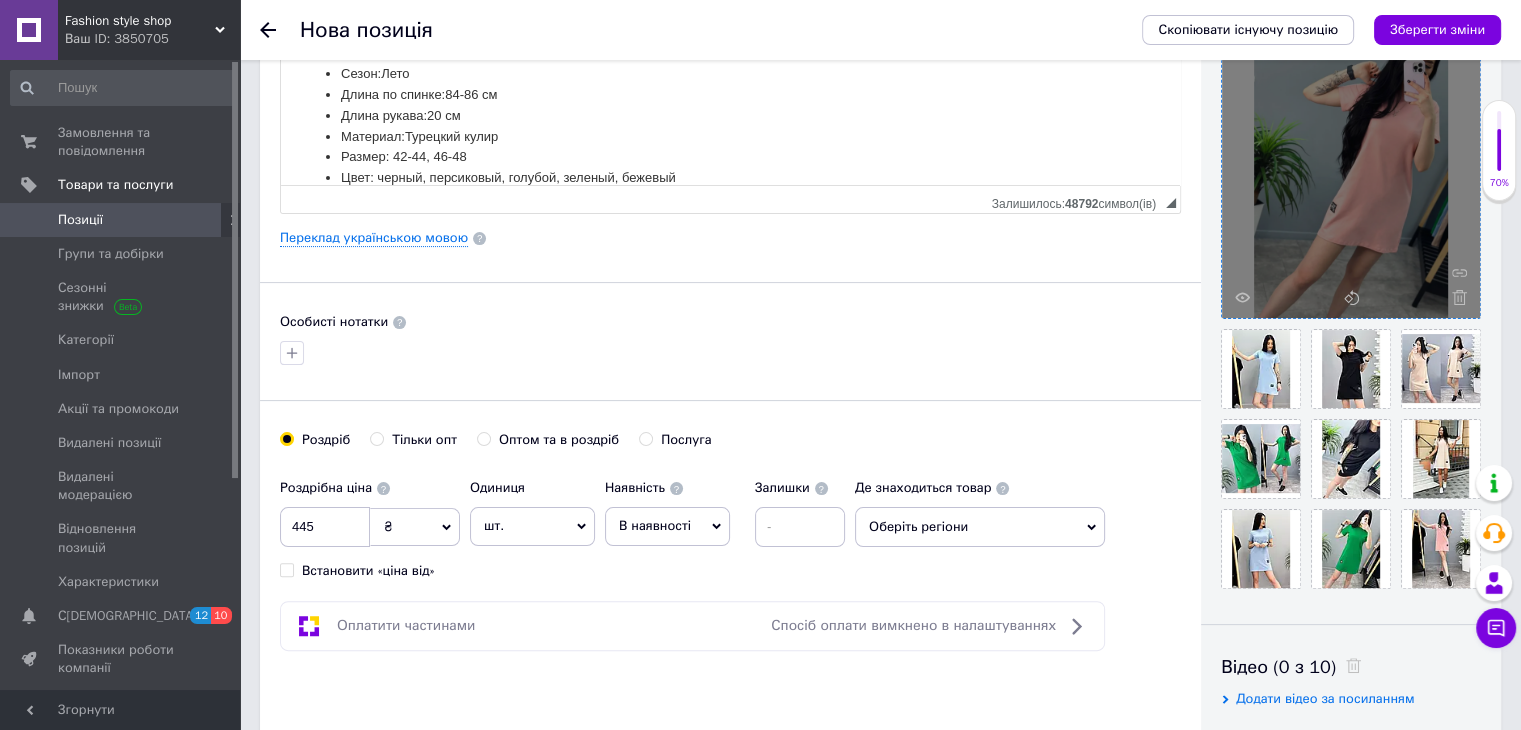 click on "В наявності" at bounding box center [667, 526] 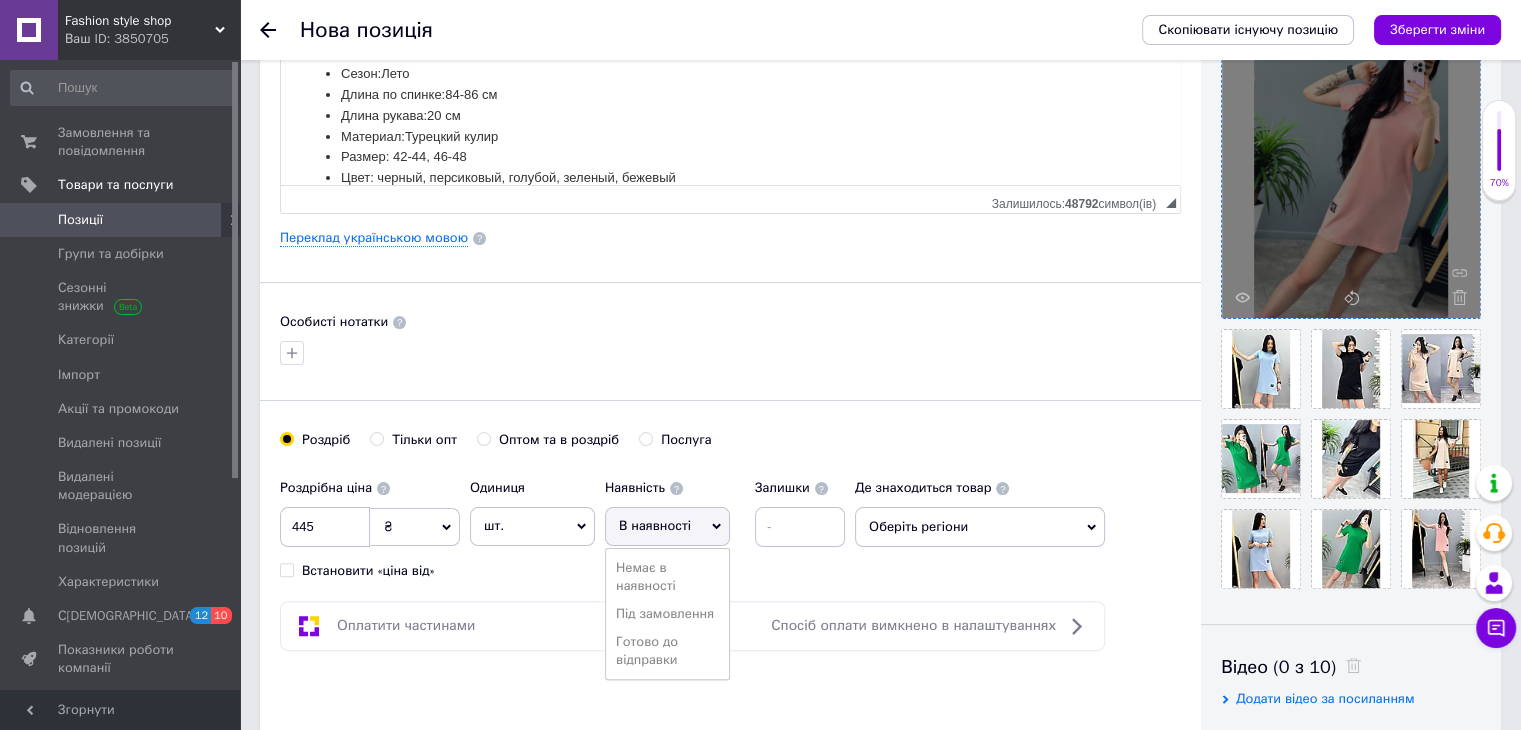 drag, startPoint x: 688, startPoint y: 659, endPoint x: 682, endPoint y: 647, distance: 13.416408 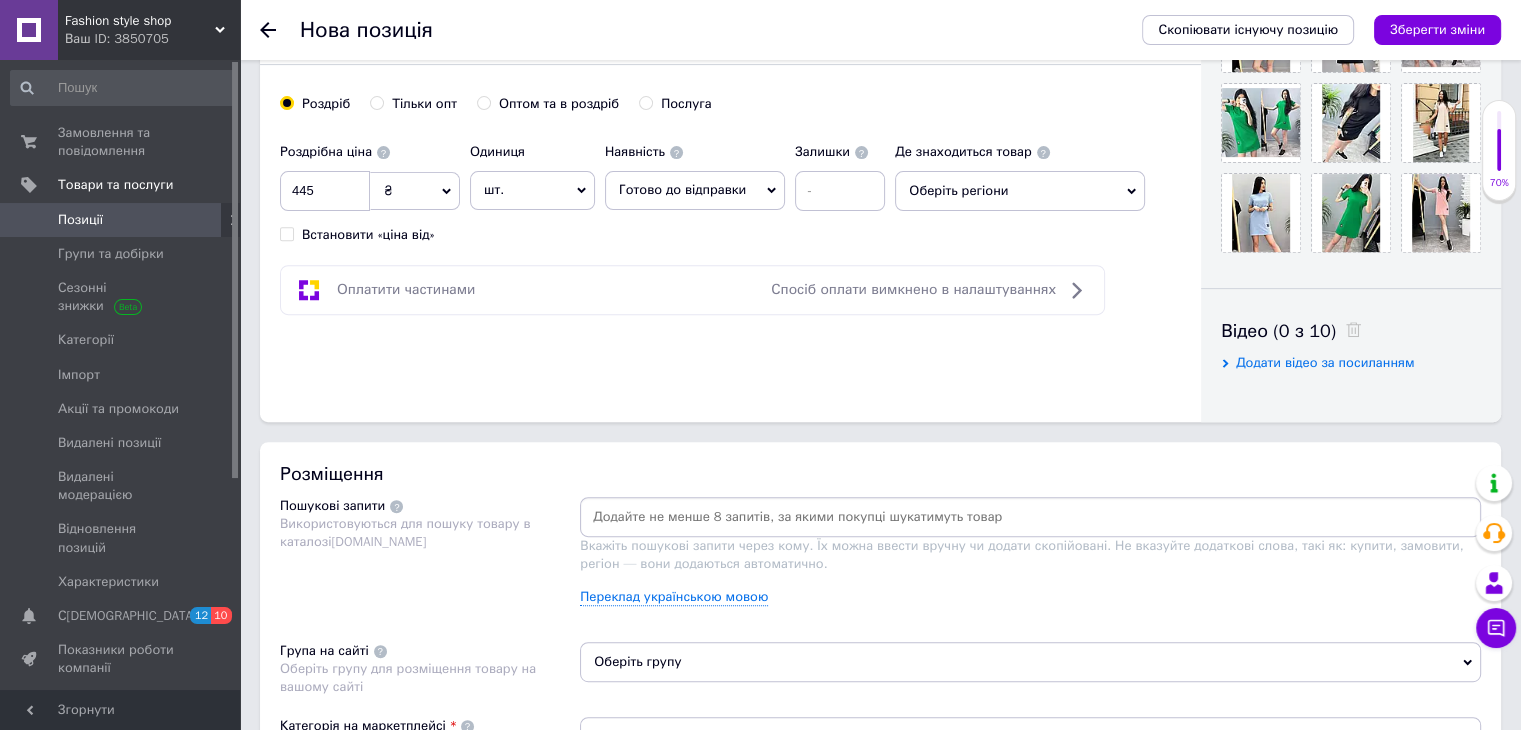 scroll, scrollTop: 800, scrollLeft: 0, axis: vertical 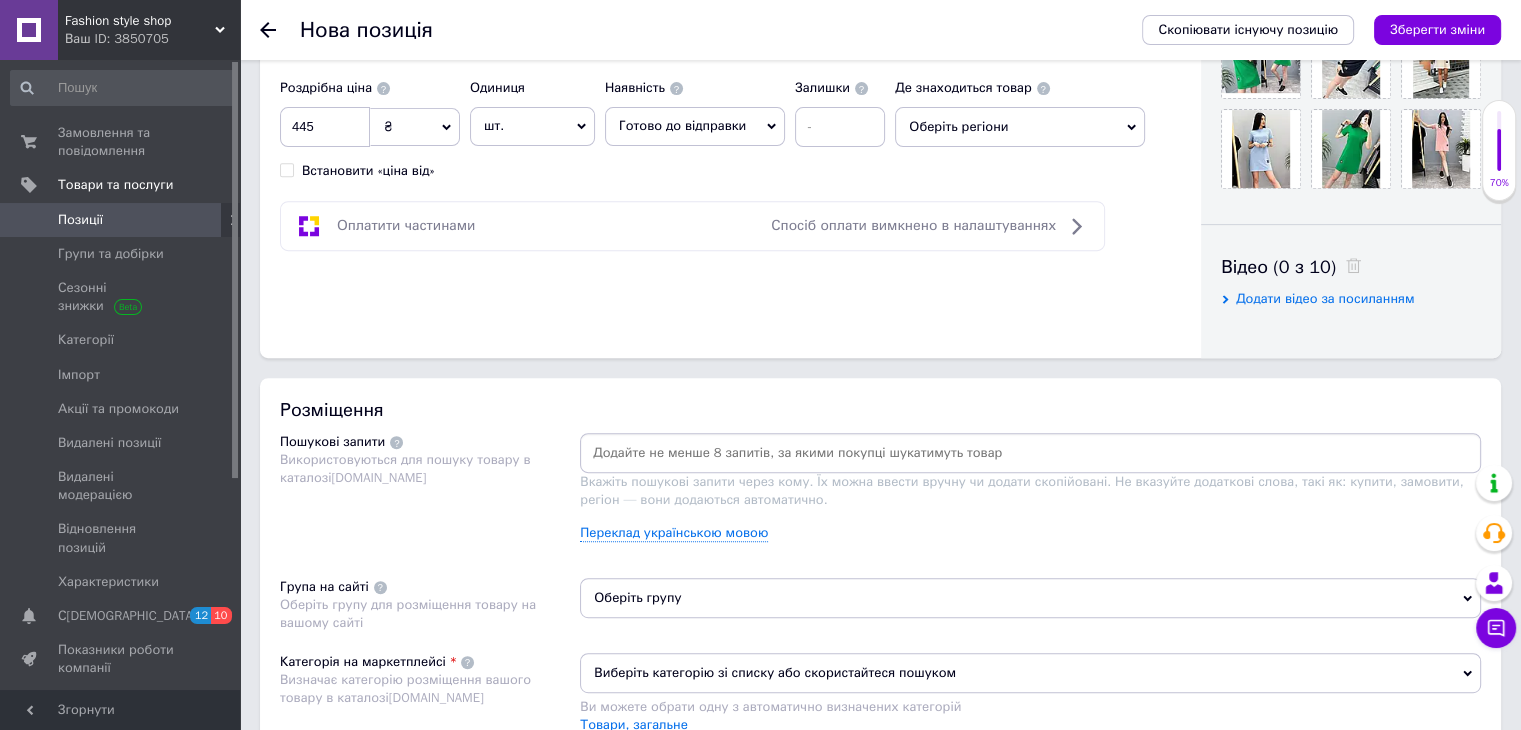drag, startPoint x: 633, startPoint y: 435, endPoint x: 631, endPoint y: 453, distance: 18.110771 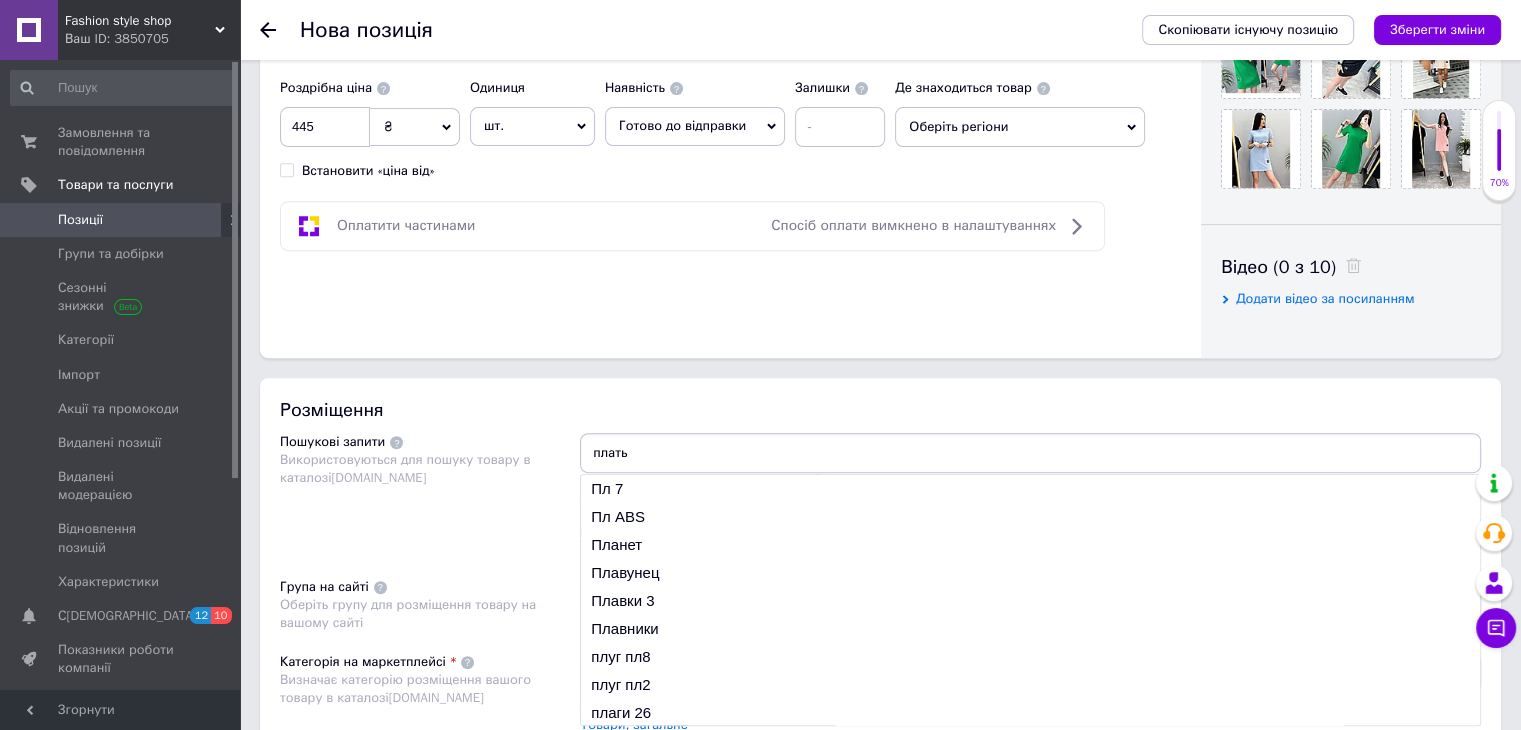 type on "платье" 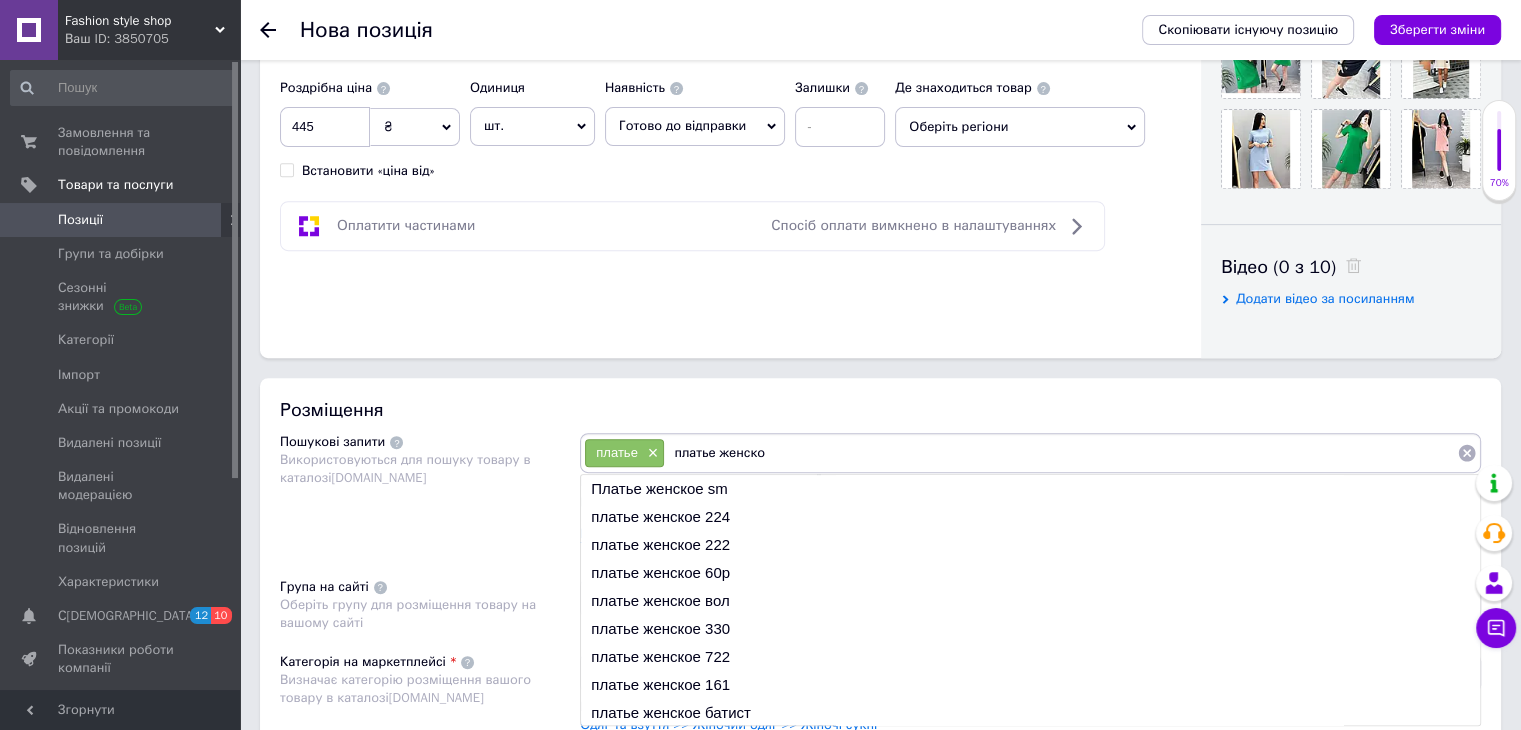 type on "платье женское" 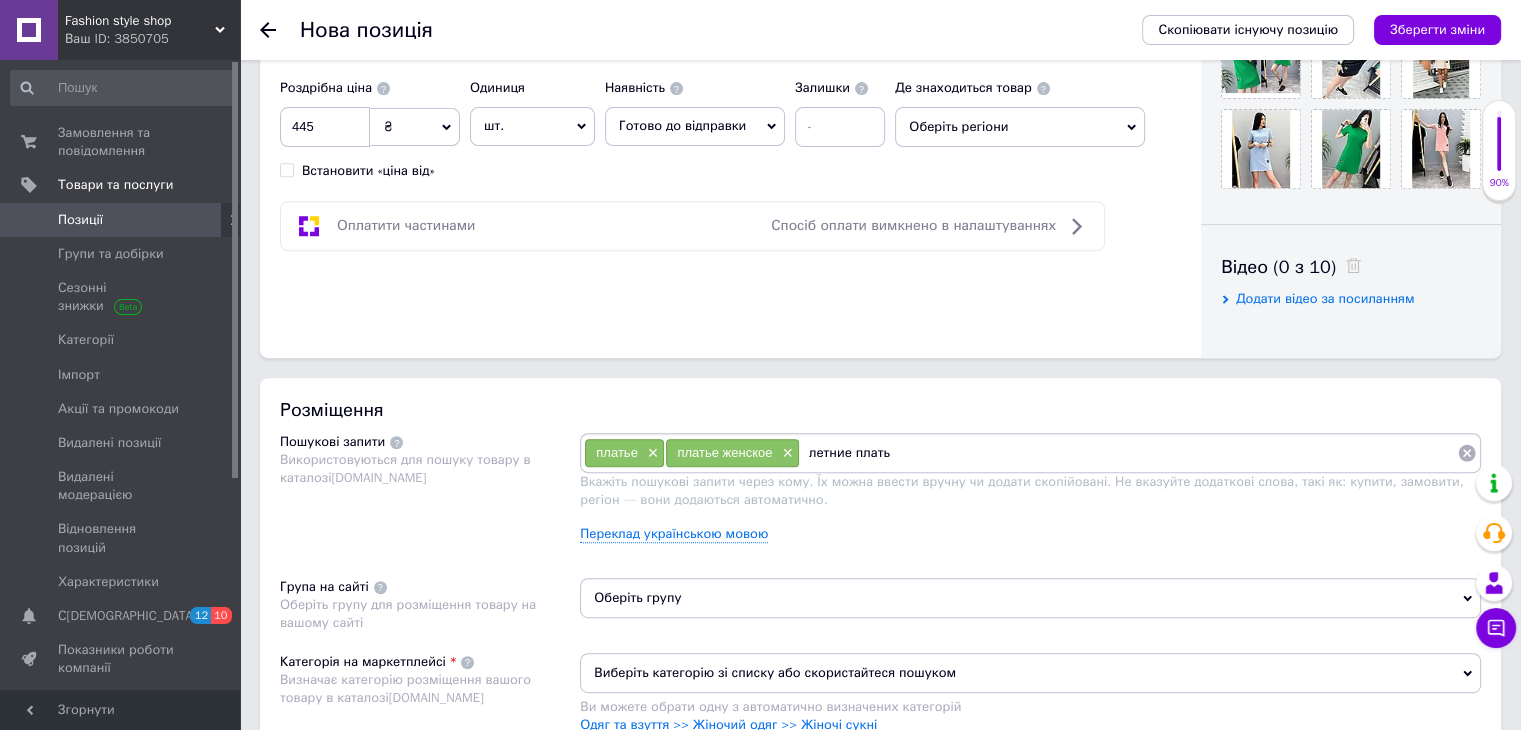 type on "летние платье" 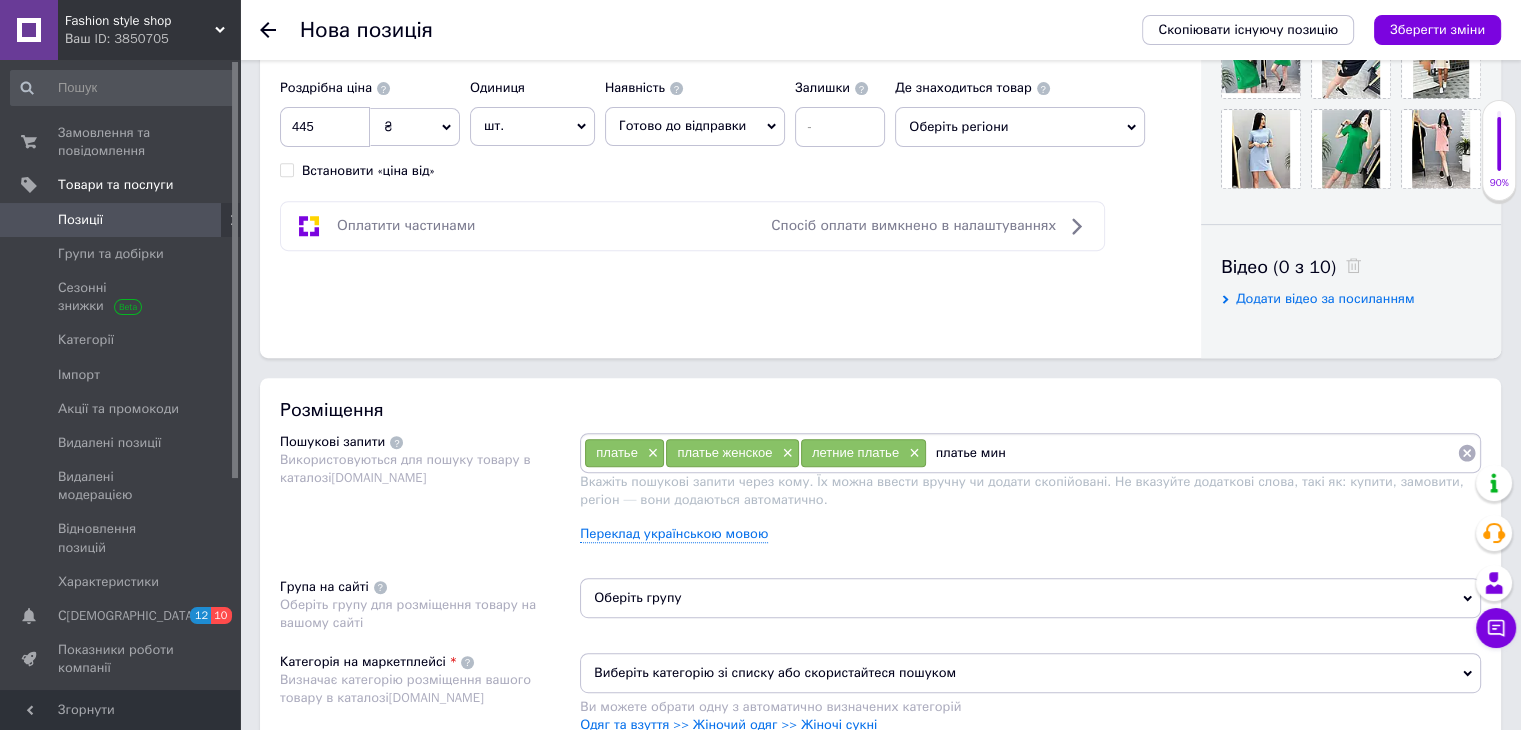 type on "платье мини" 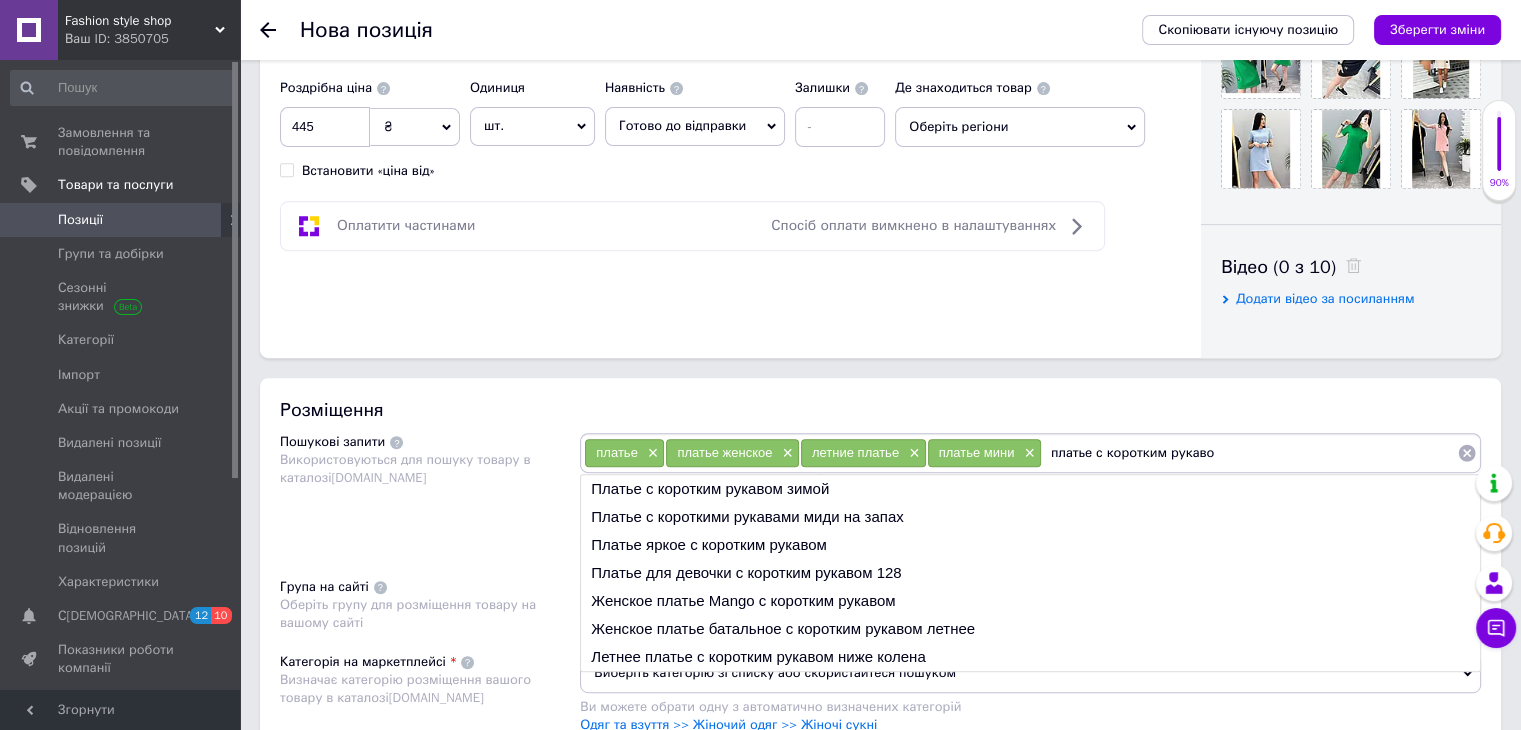 type on "платье с коротким рукавом" 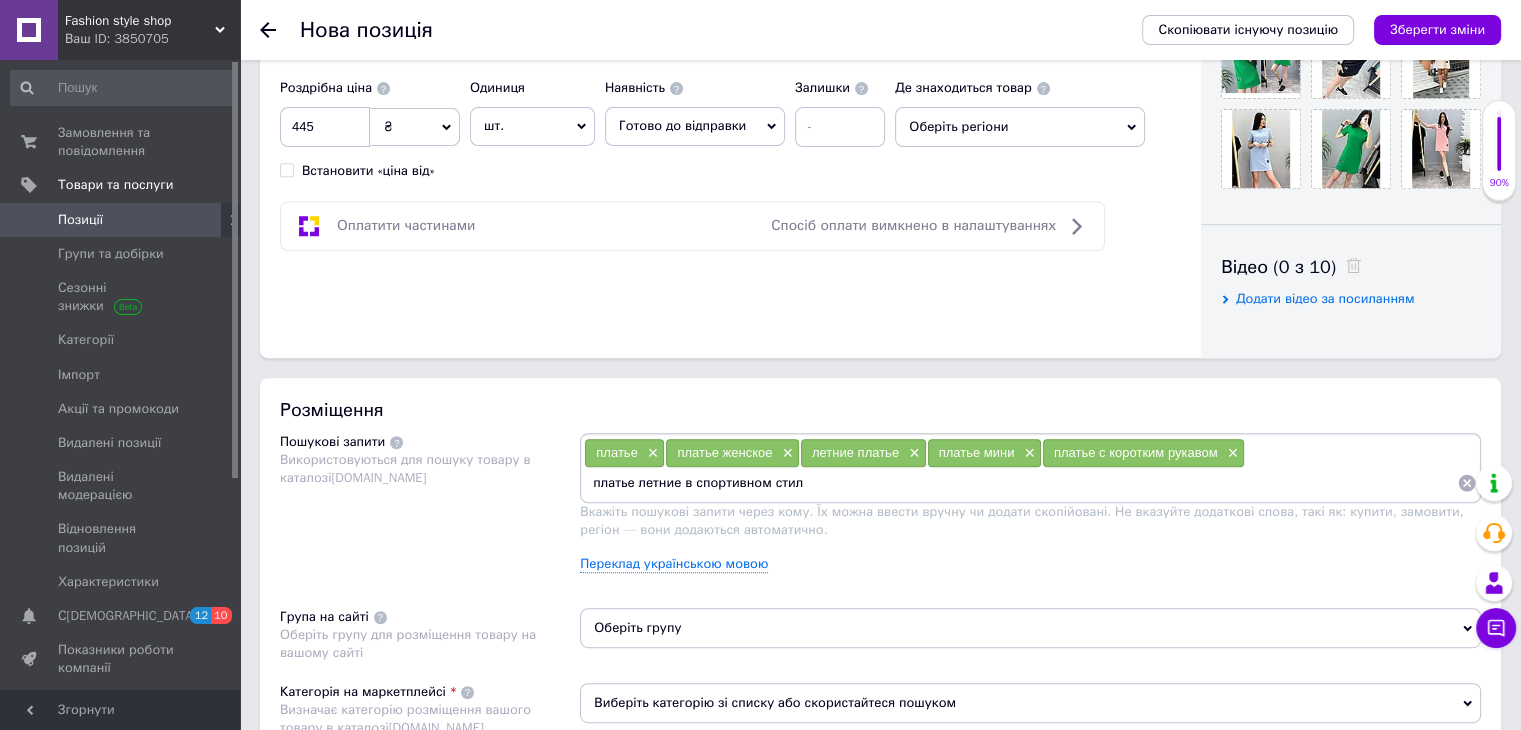 type on "платье летние в спортивном стиле" 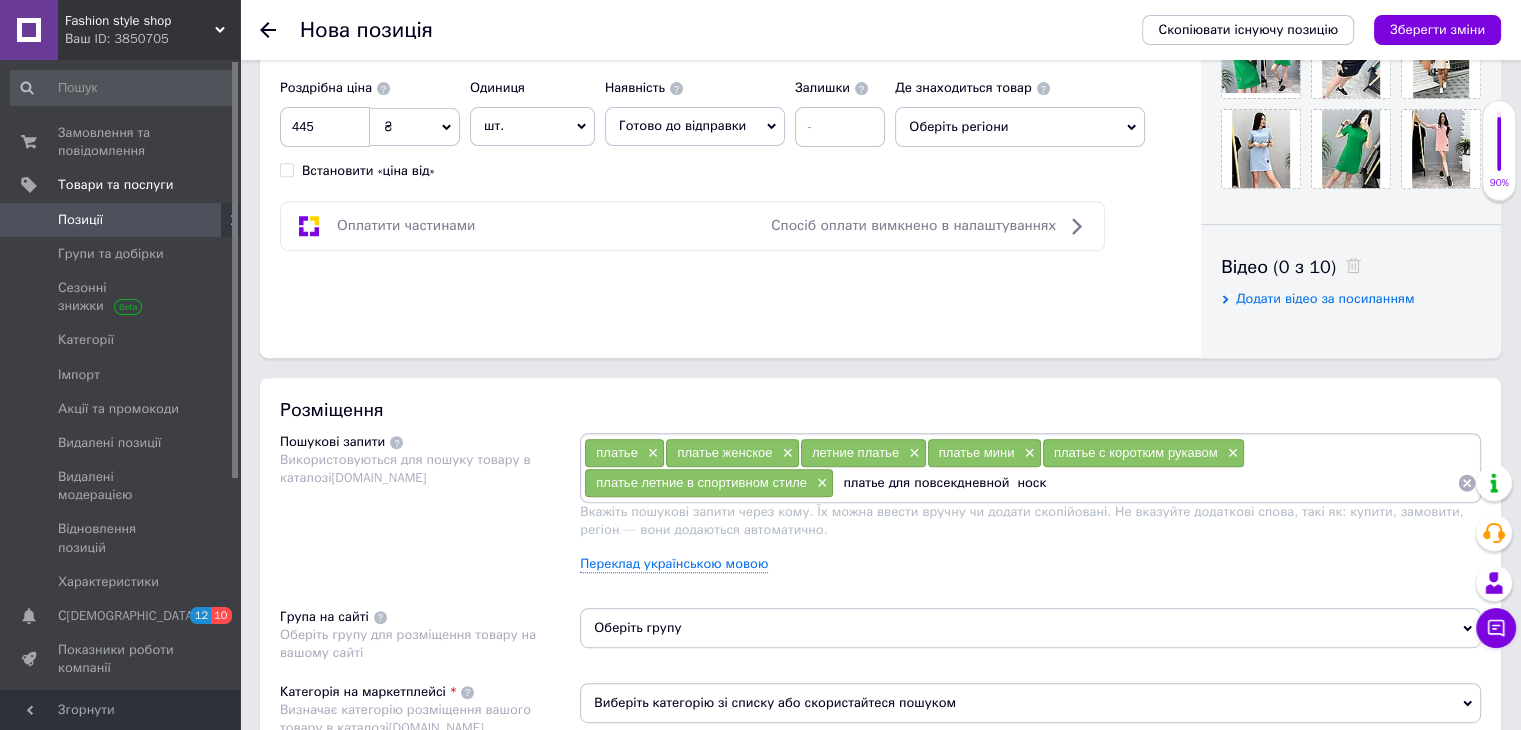 type on "платье для повсекдневной  носки" 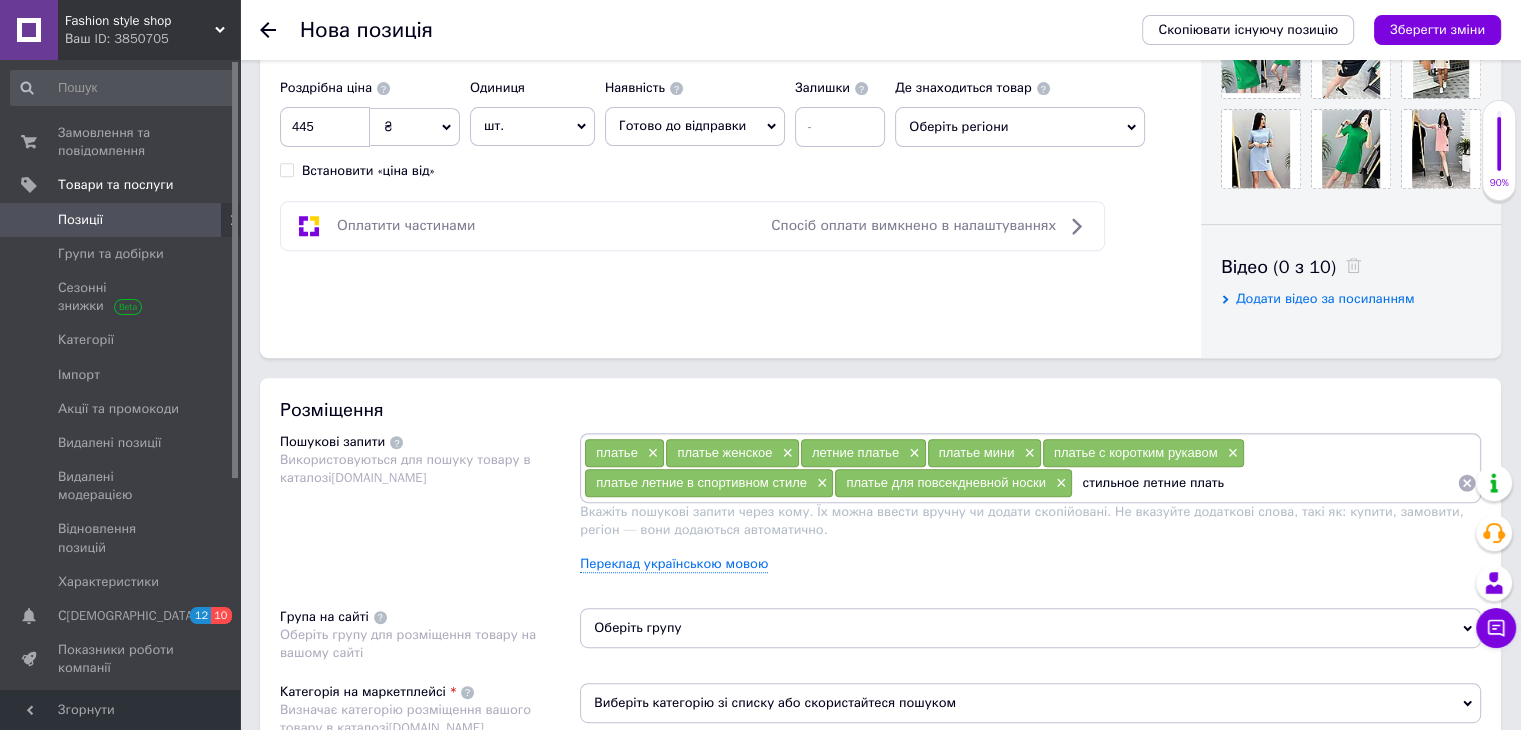 type on "стильное летние платье" 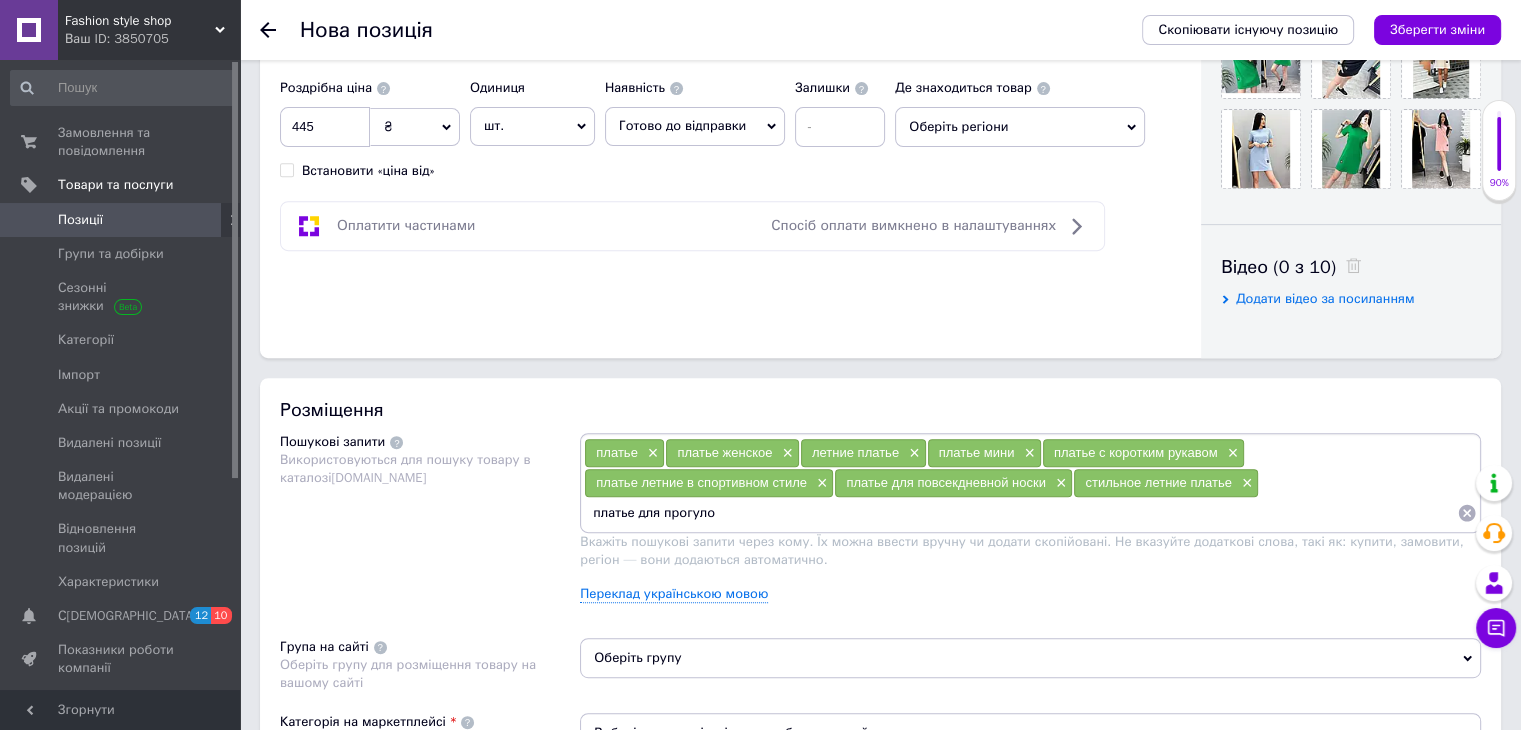 type on "платье для прогулок" 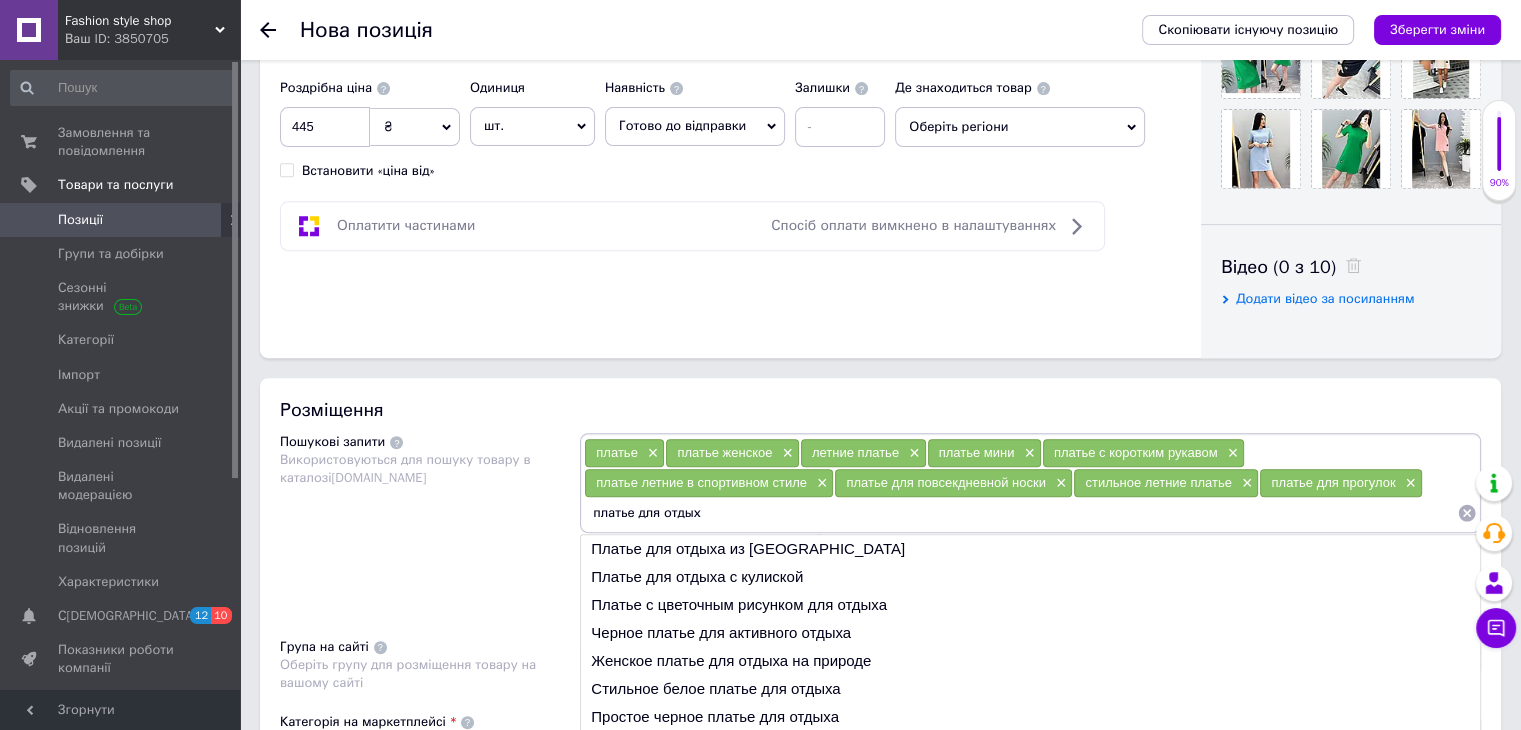 type on "платье для отдыха" 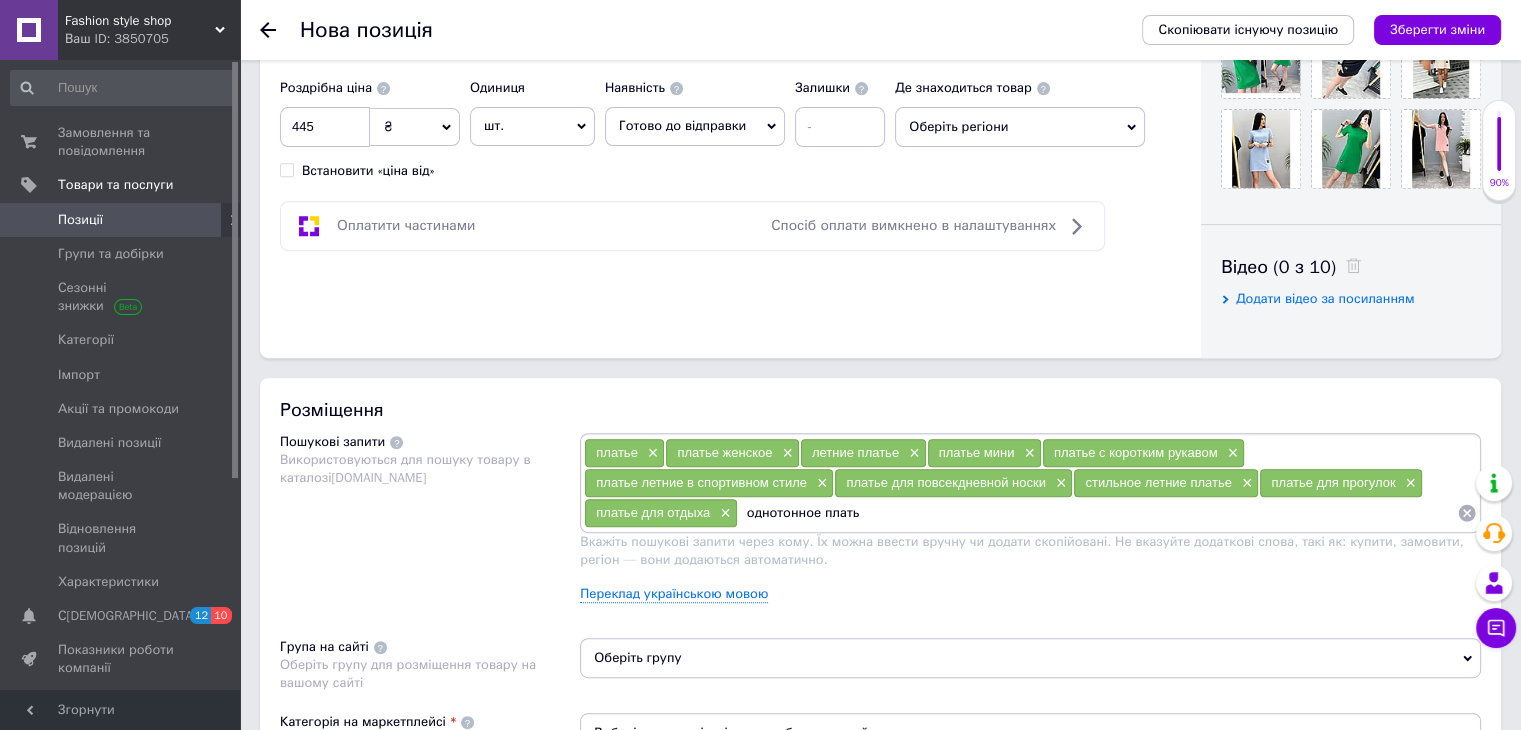 type on "однотонное платье" 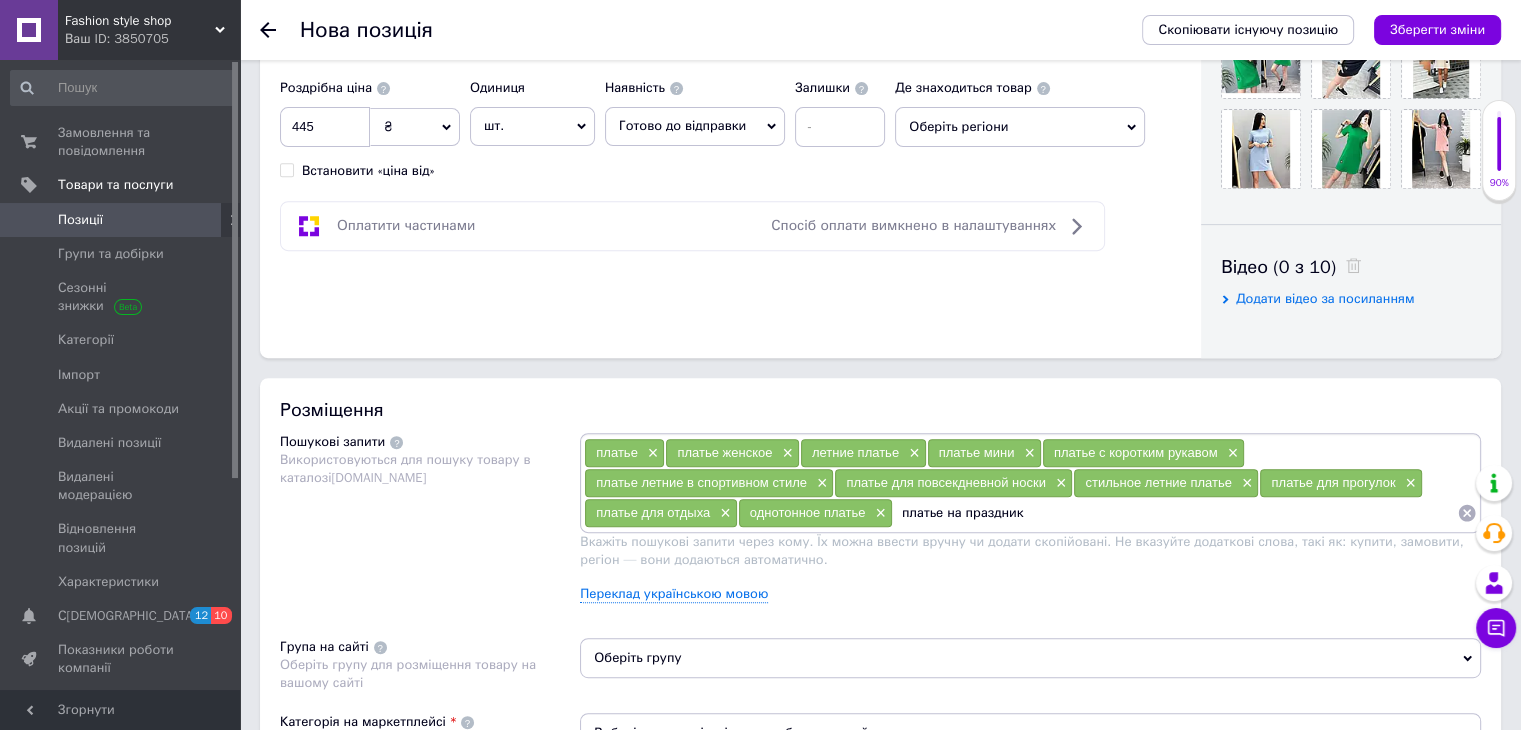 type on "платье на праздники" 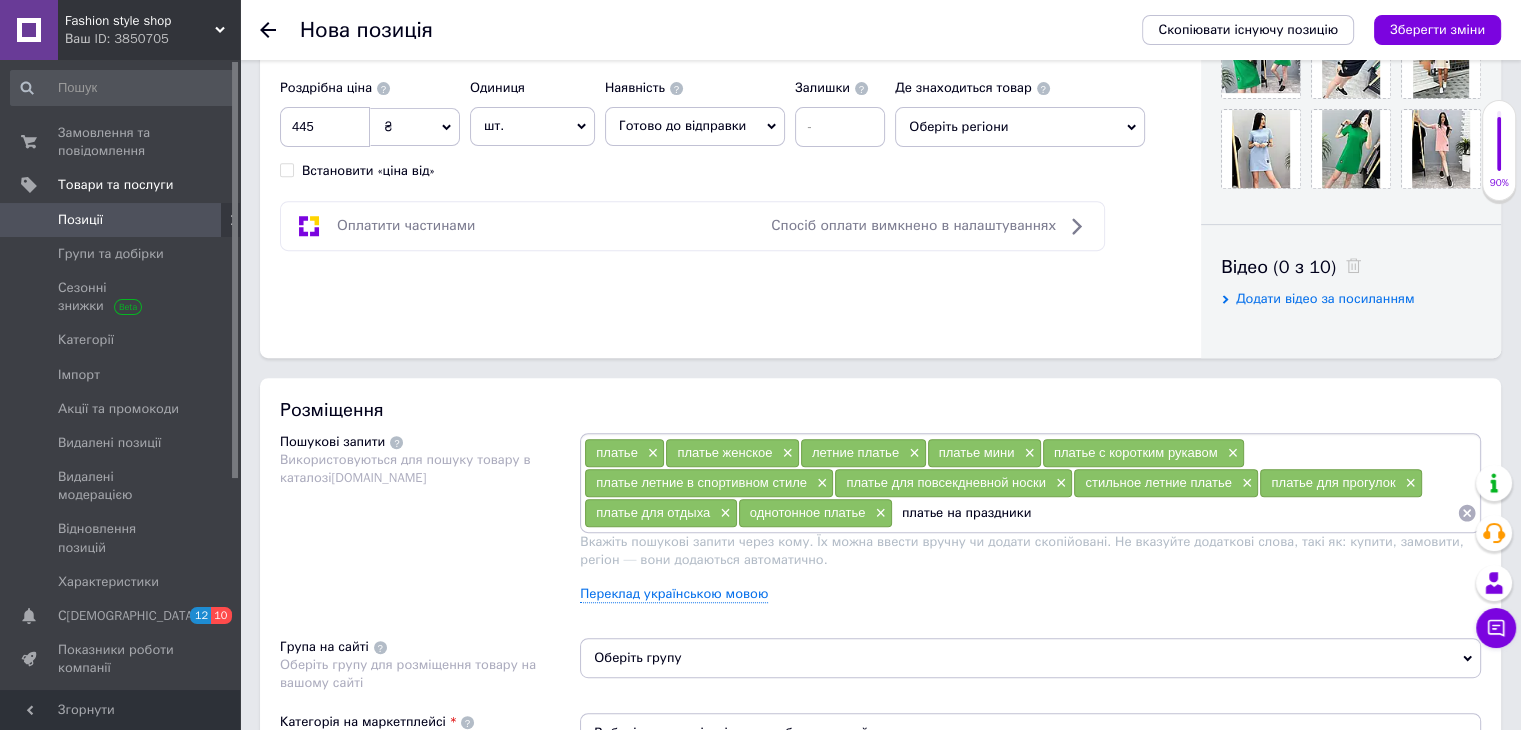 type 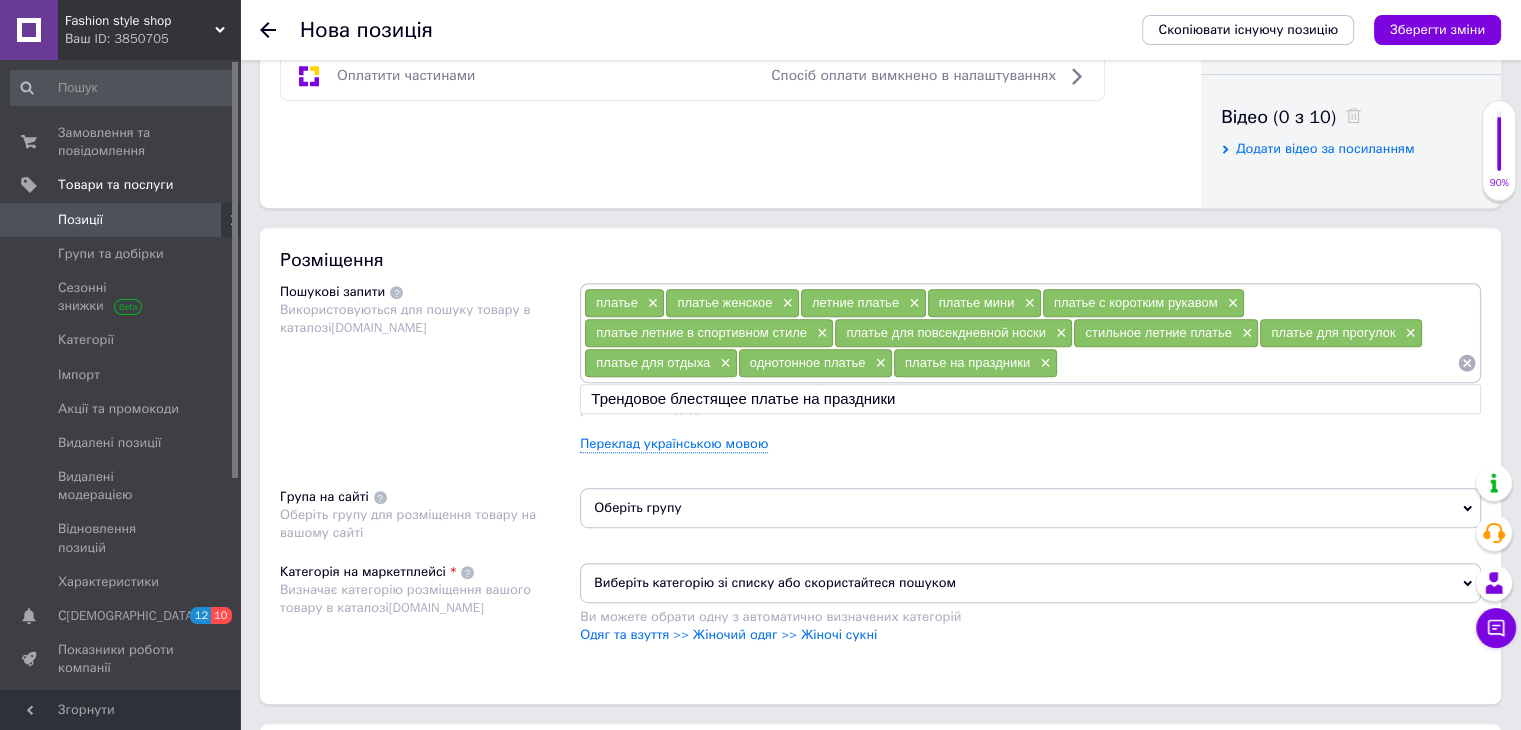 scroll, scrollTop: 1000, scrollLeft: 0, axis: vertical 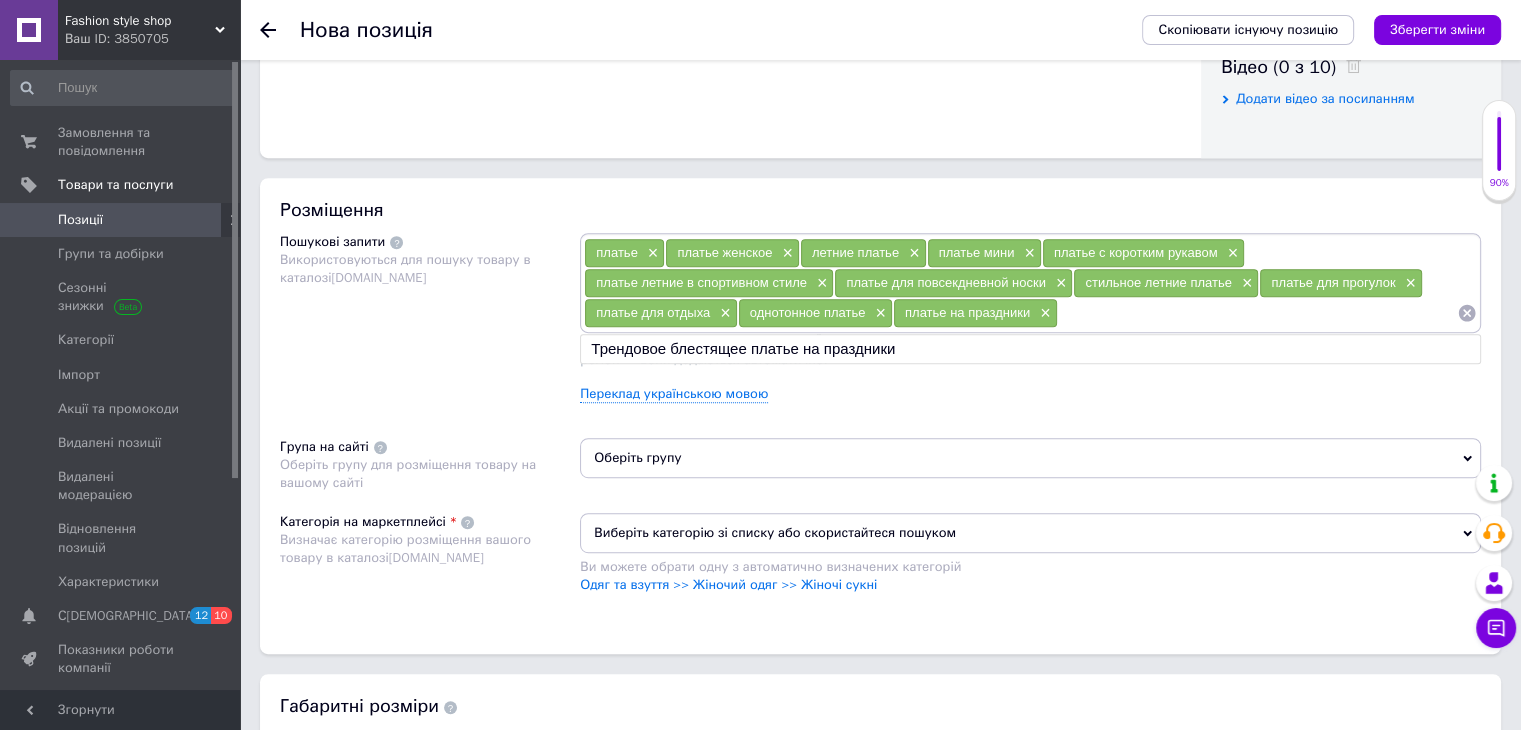 click on "Оберіть групу" at bounding box center (1030, 458) 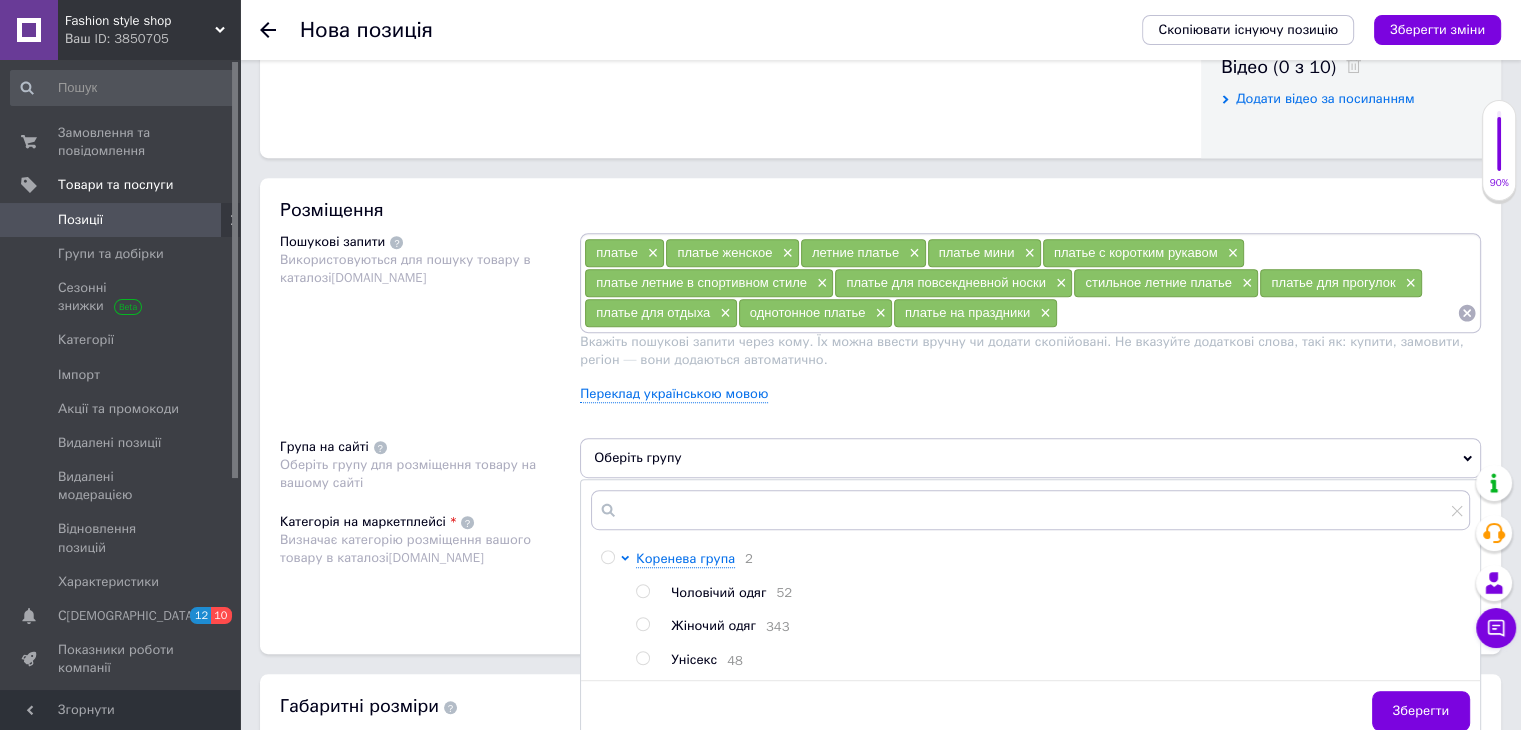 click on "Чоловічий одяг 52 Жіночий одяг  343 Унісекс 48" at bounding box center (1052, 627) 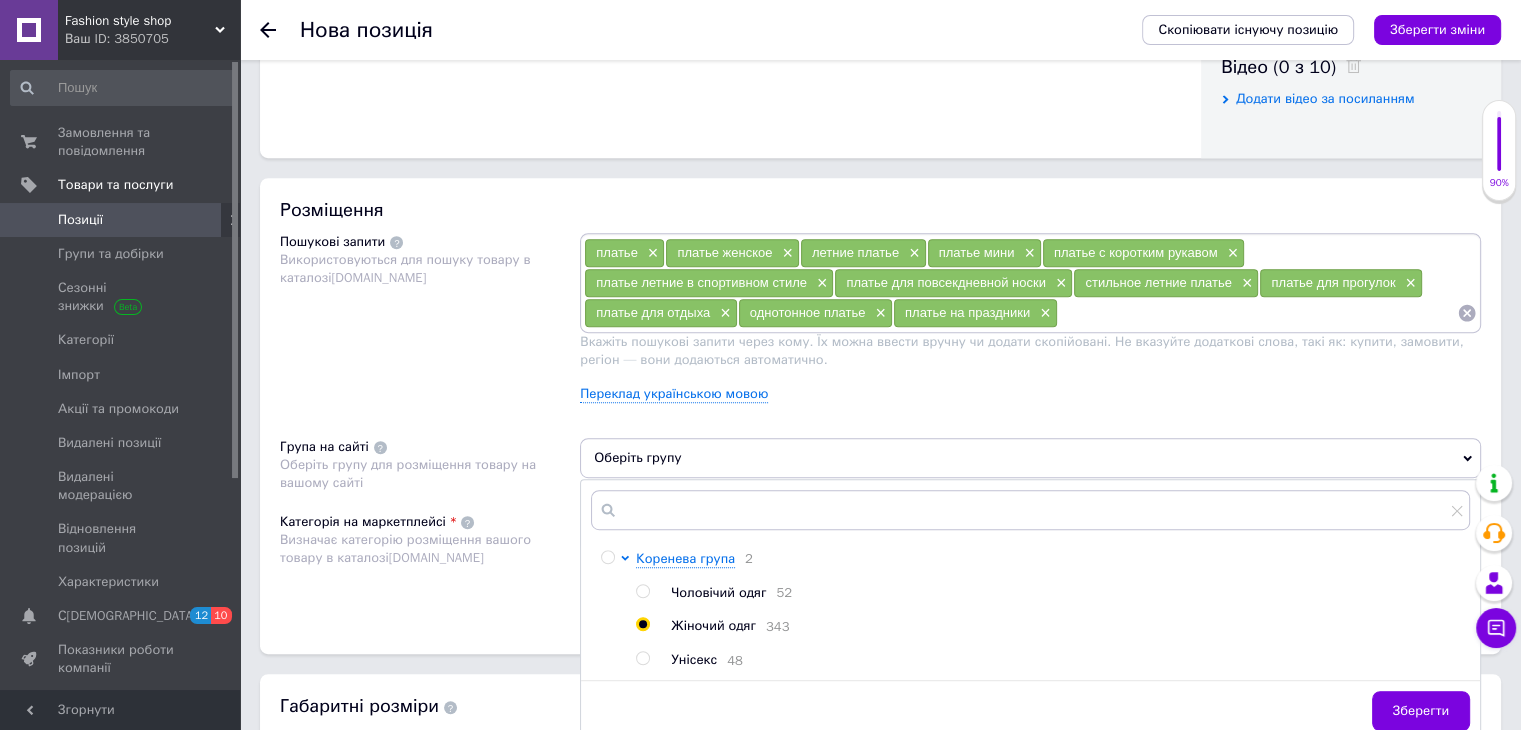 radio on "true" 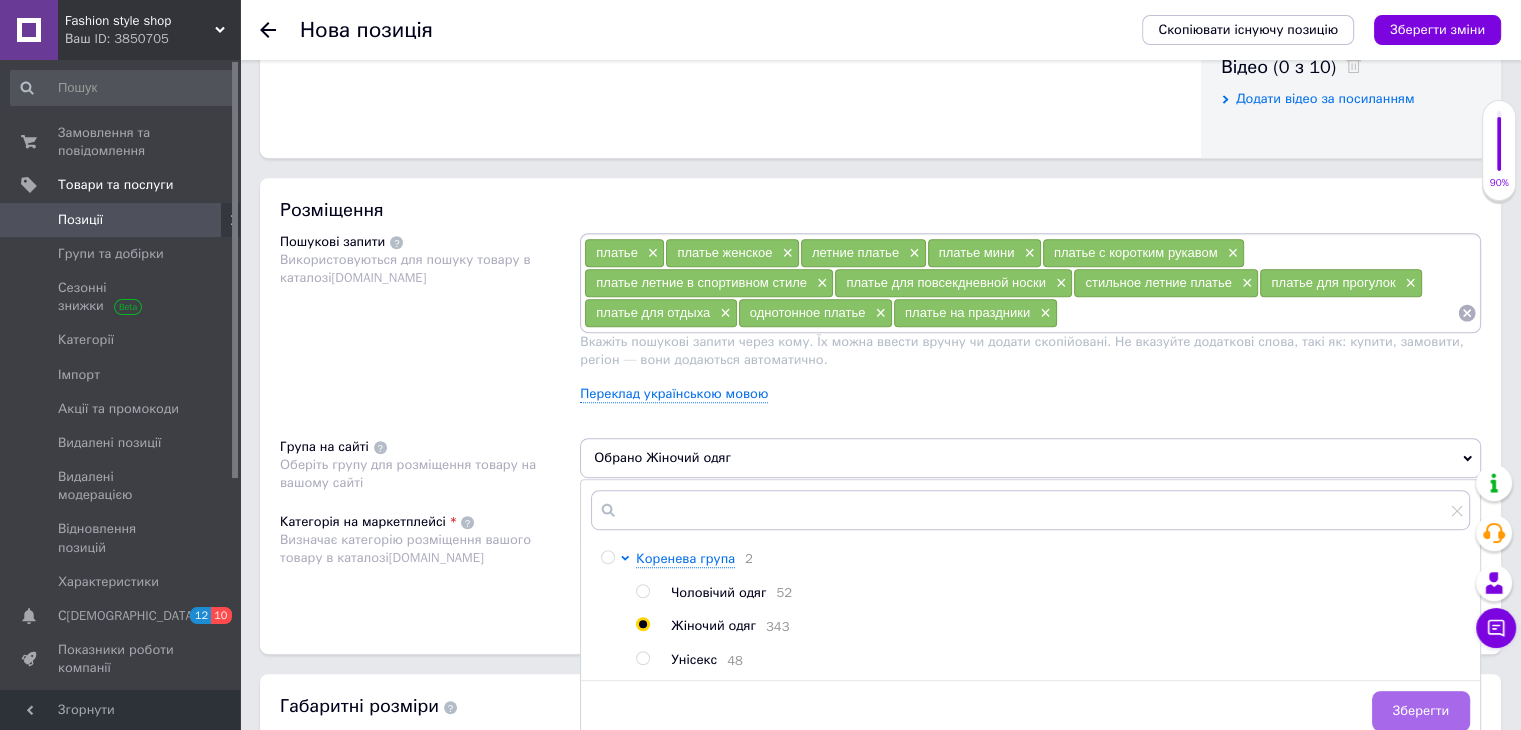 click on "Зберегти" at bounding box center [1421, 711] 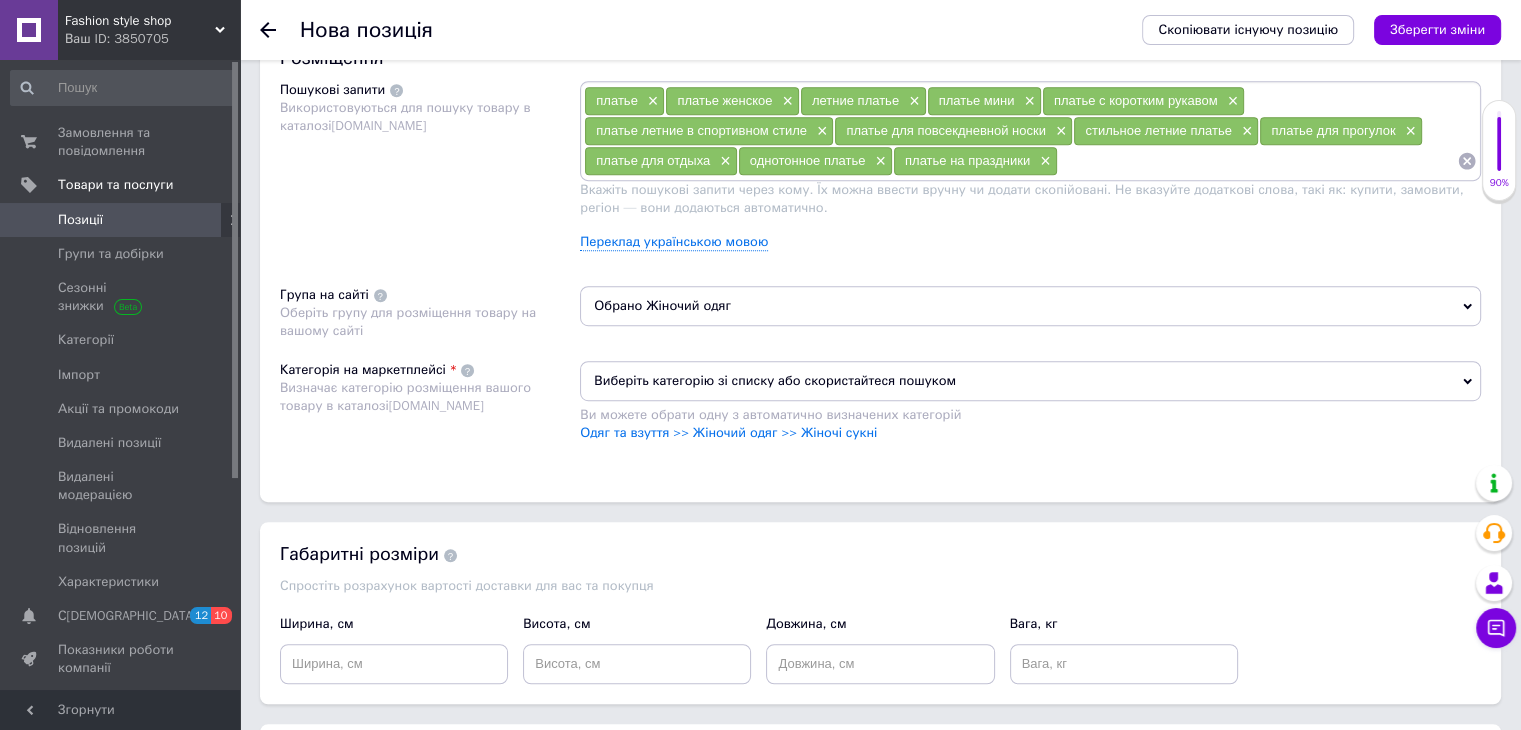 scroll, scrollTop: 1200, scrollLeft: 0, axis: vertical 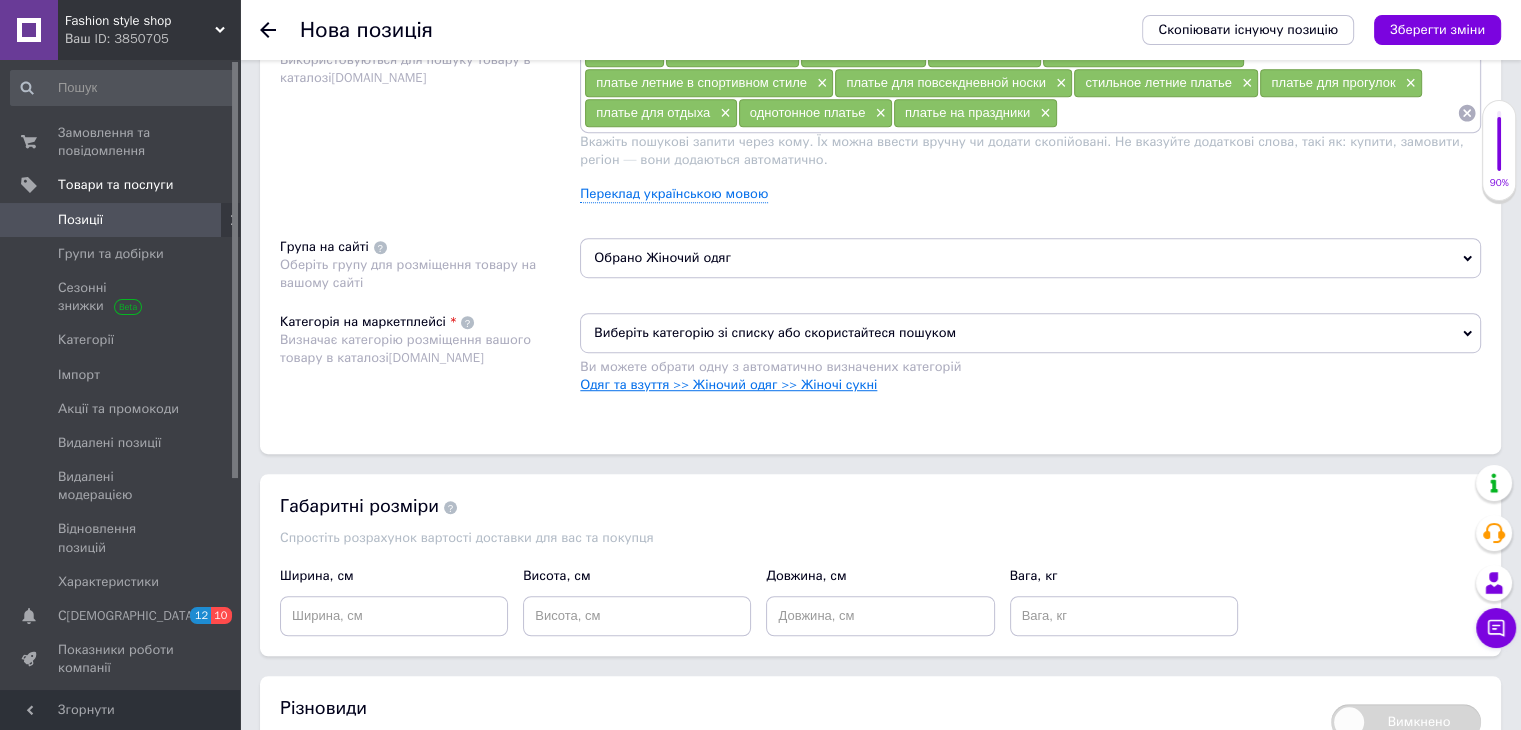 click on "Одяг та взуття >> Жіночий одяг >> Жіночі сукні" at bounding box center [728, 384] 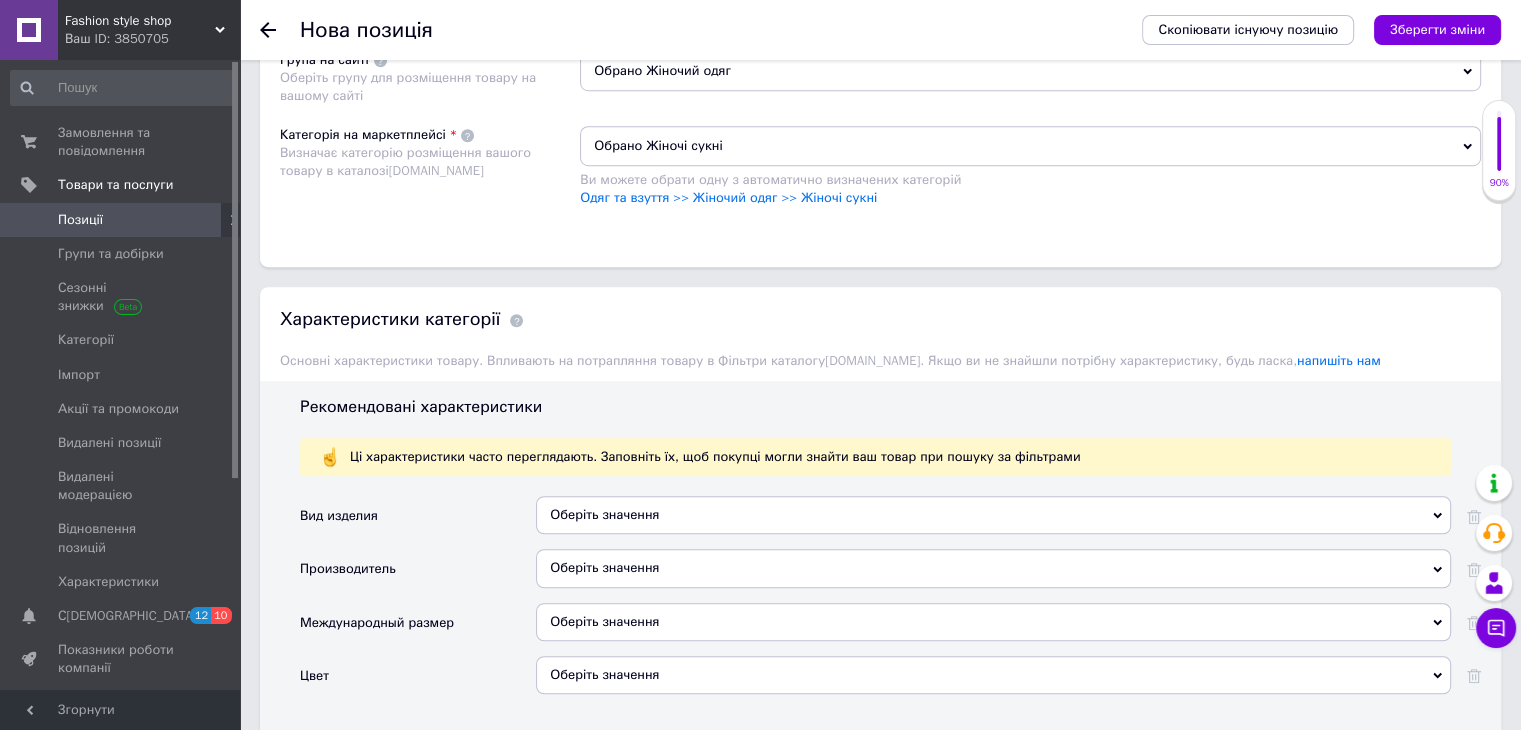 scroll, scrollTop: 1400, scrollLeft: 0, axis: vertical 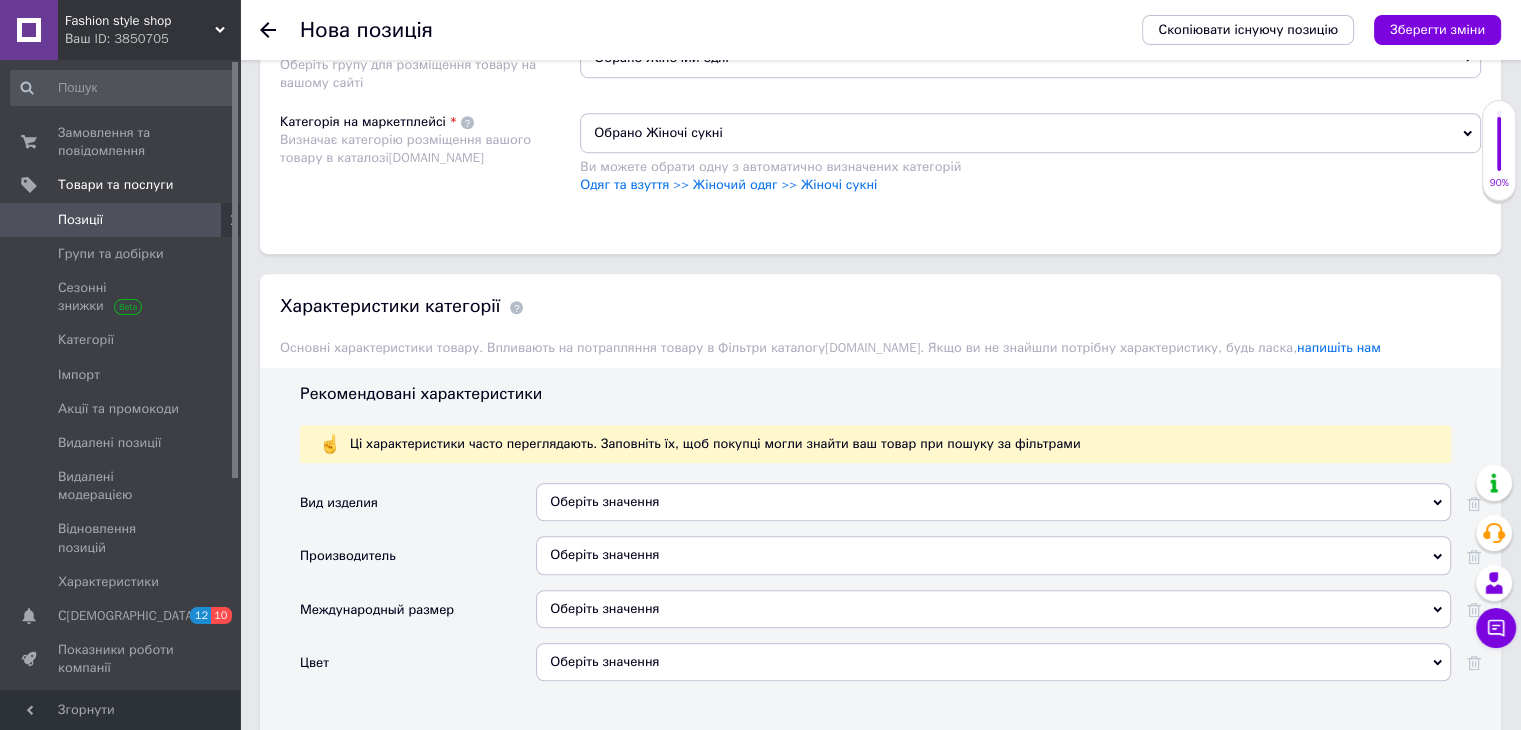 click on "Оберіть значення" at bounding box center [993, 502] 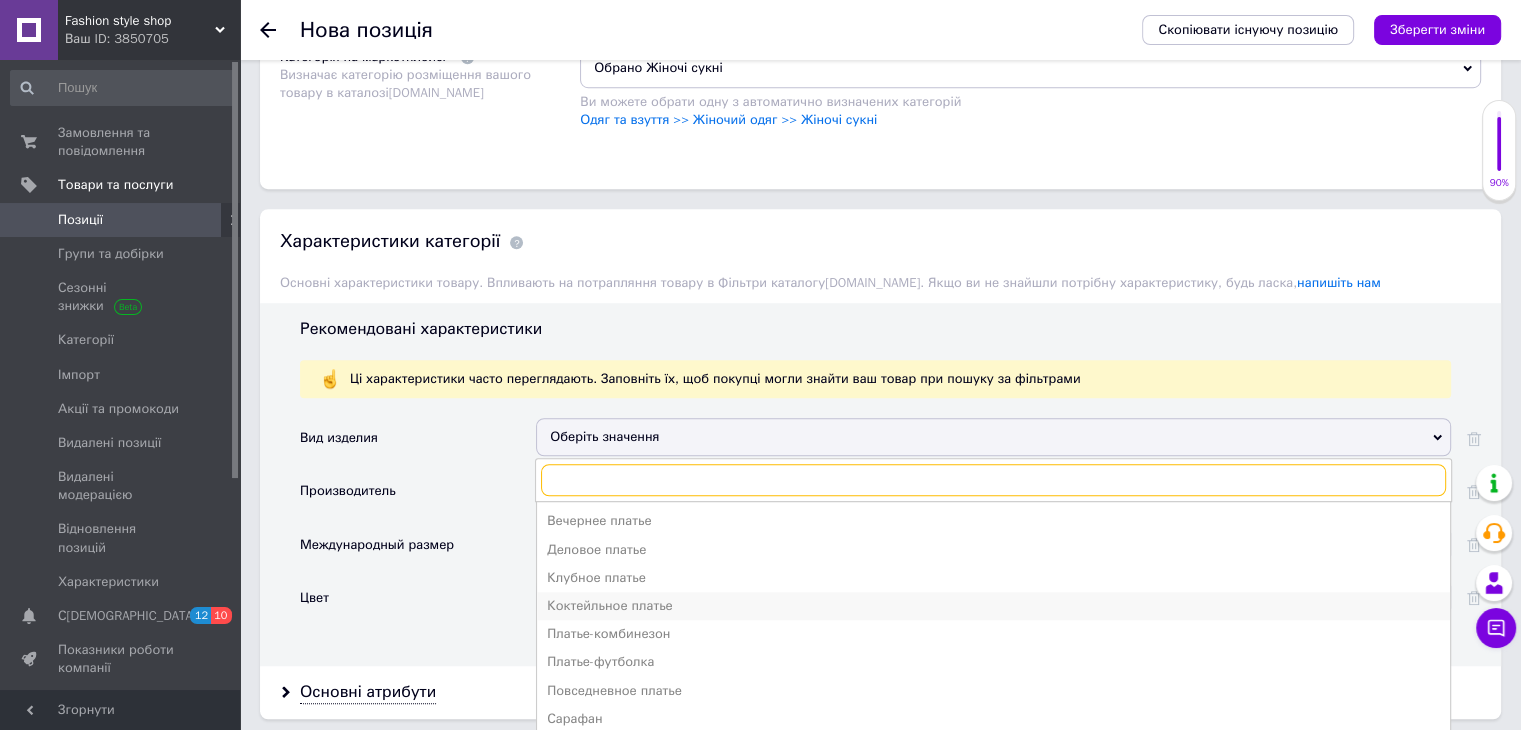 scroll, scrollTop: 1500, scrollLeft: 0, axis: vertical 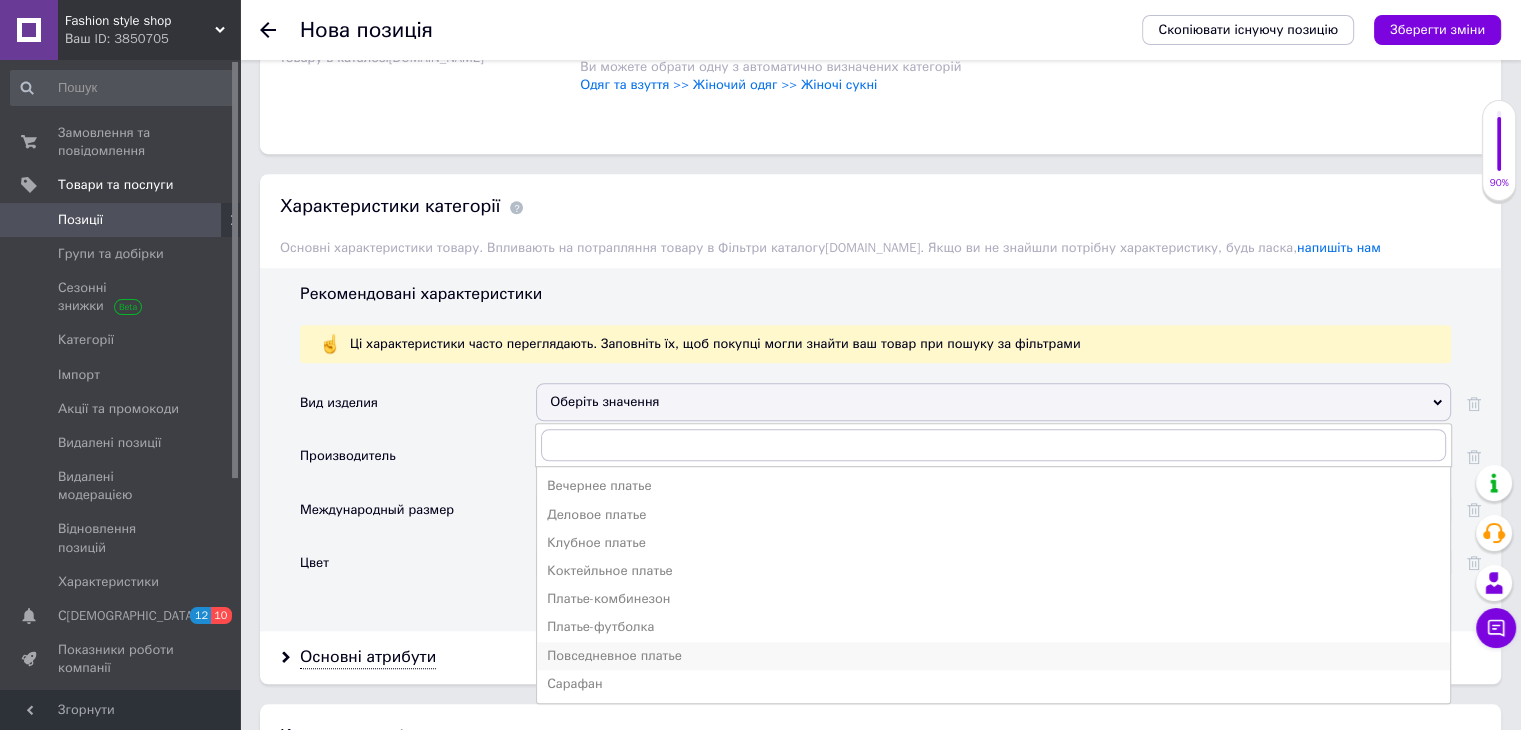 click on "Повседневное платье" at bounding box center [993, 656] 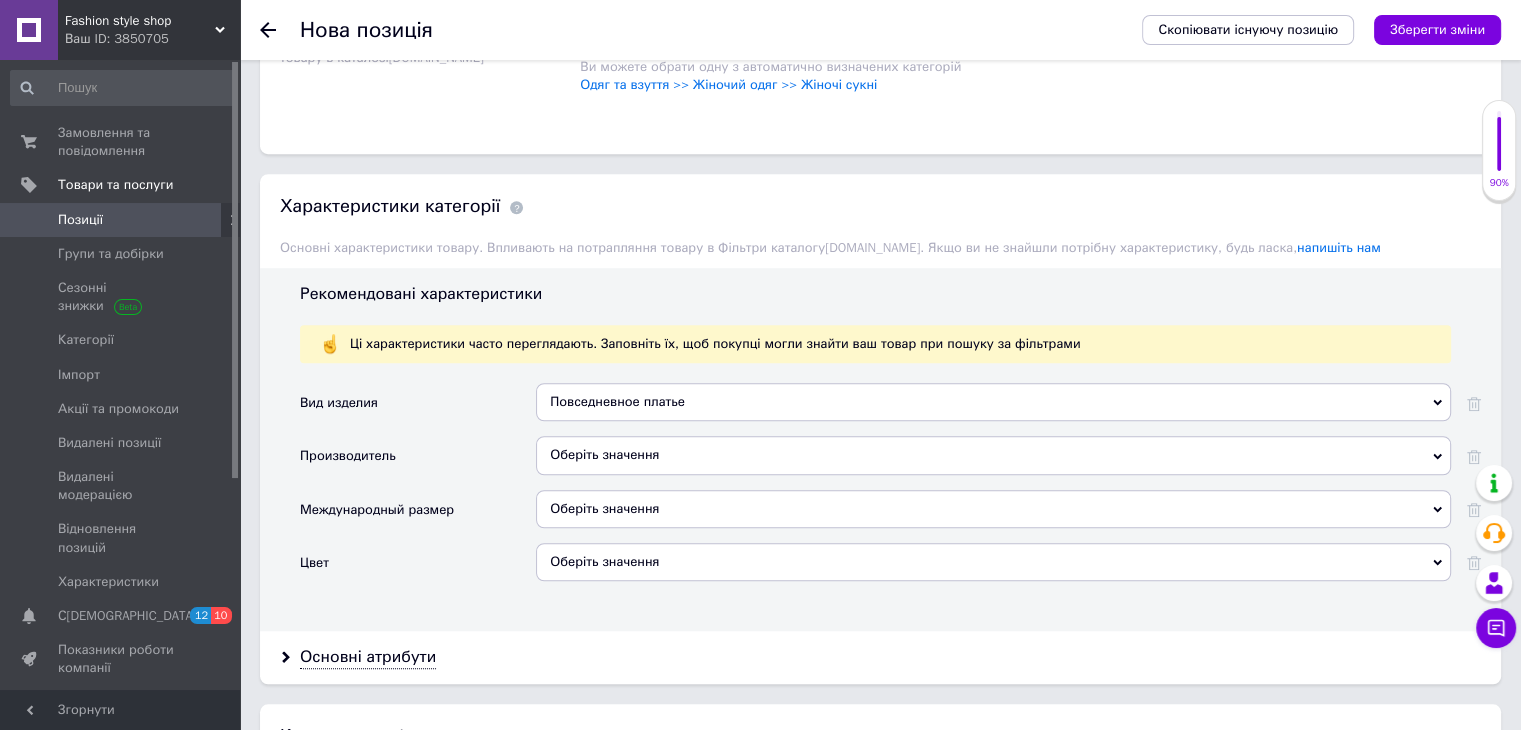 click on "Оберіть значення" at bounding box center (993, 455) 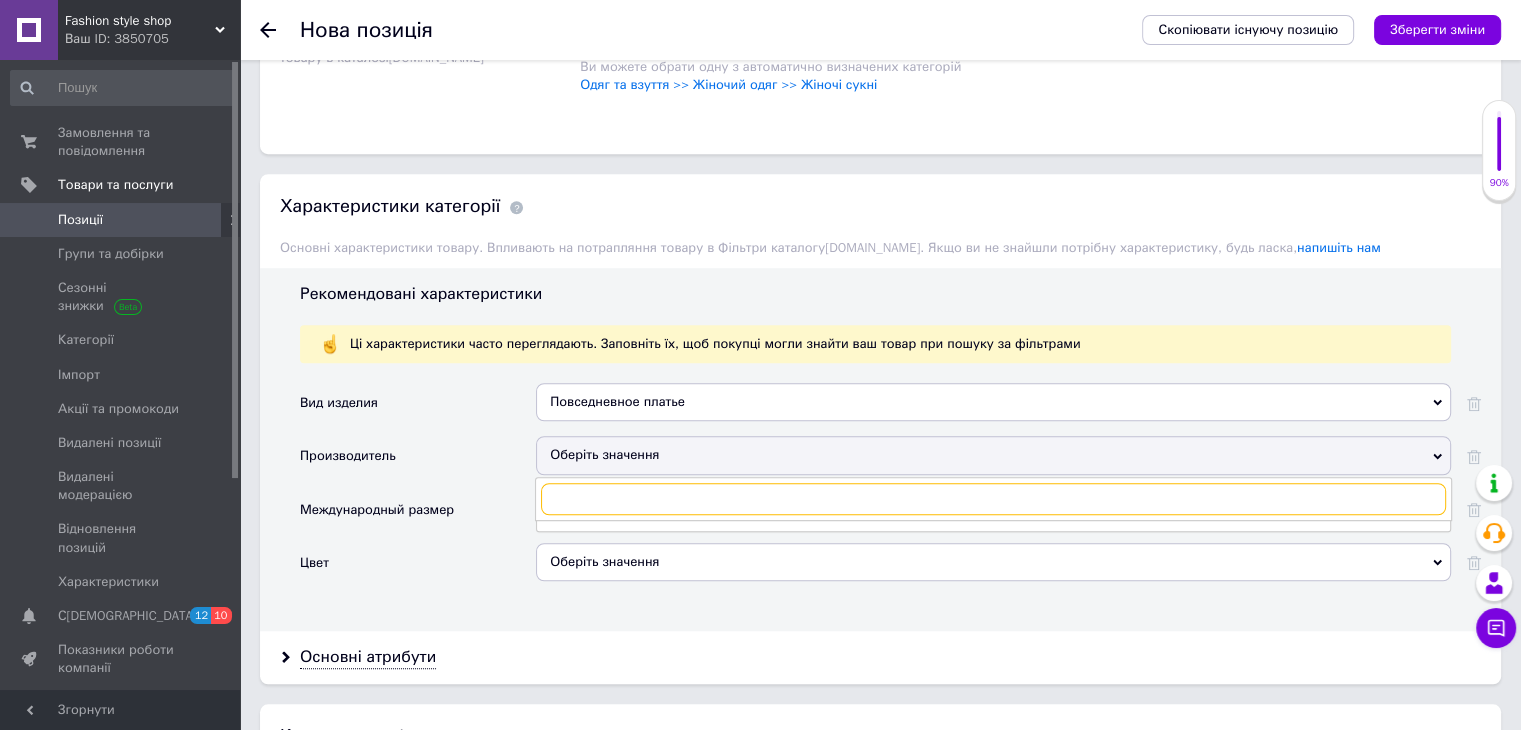 paste on "Fashion Gi" 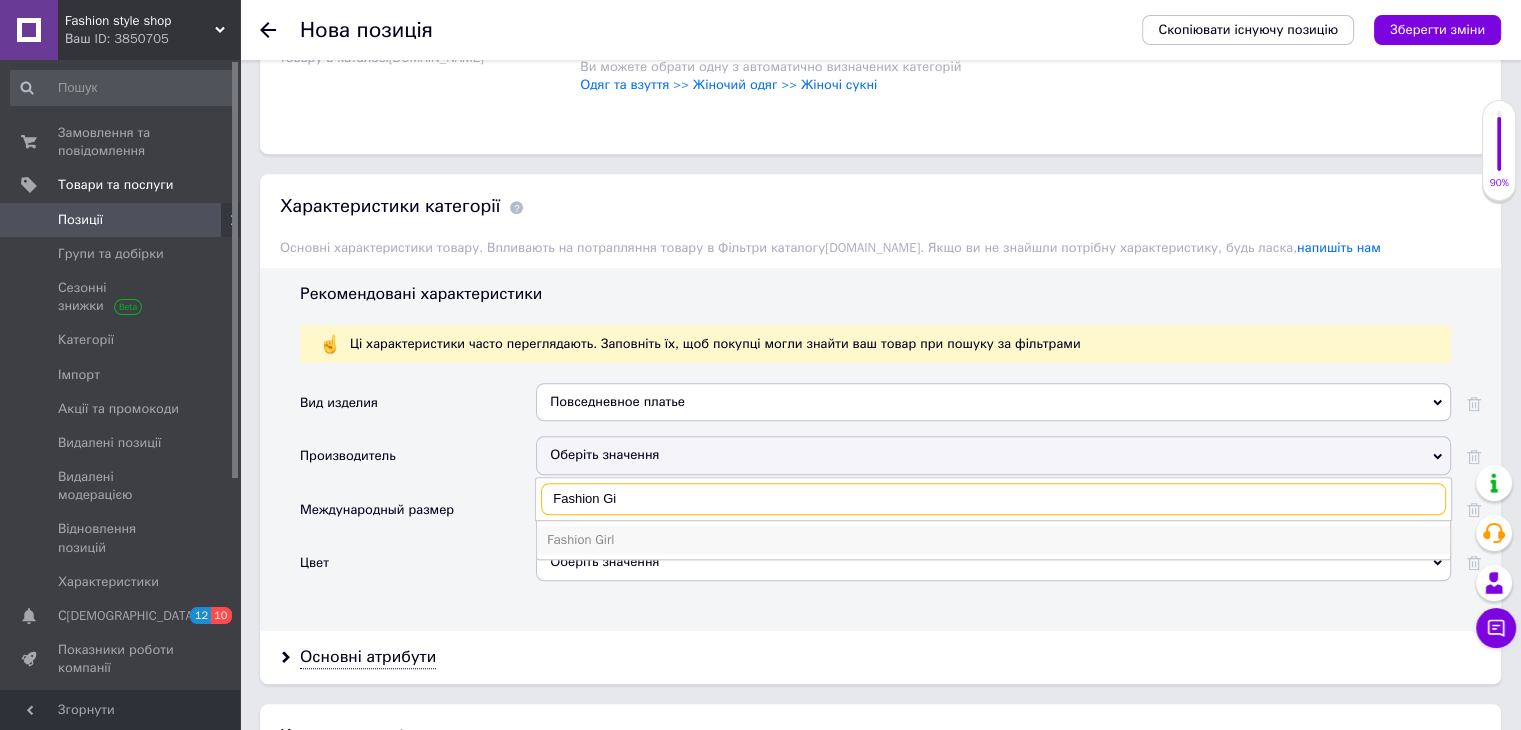 type on "Fashion Gi" 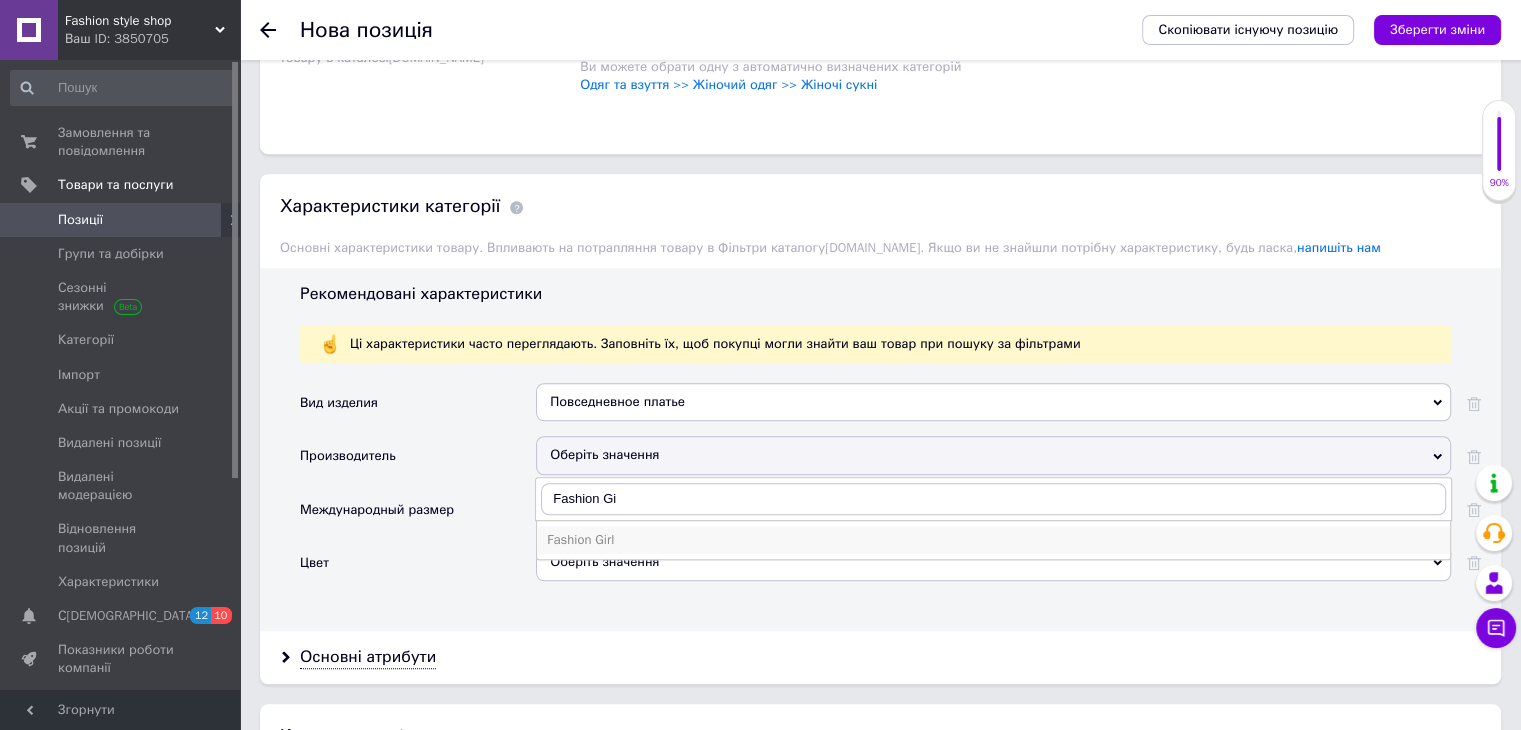 click on "Fashion Girl" at bounding box center [993, 540] 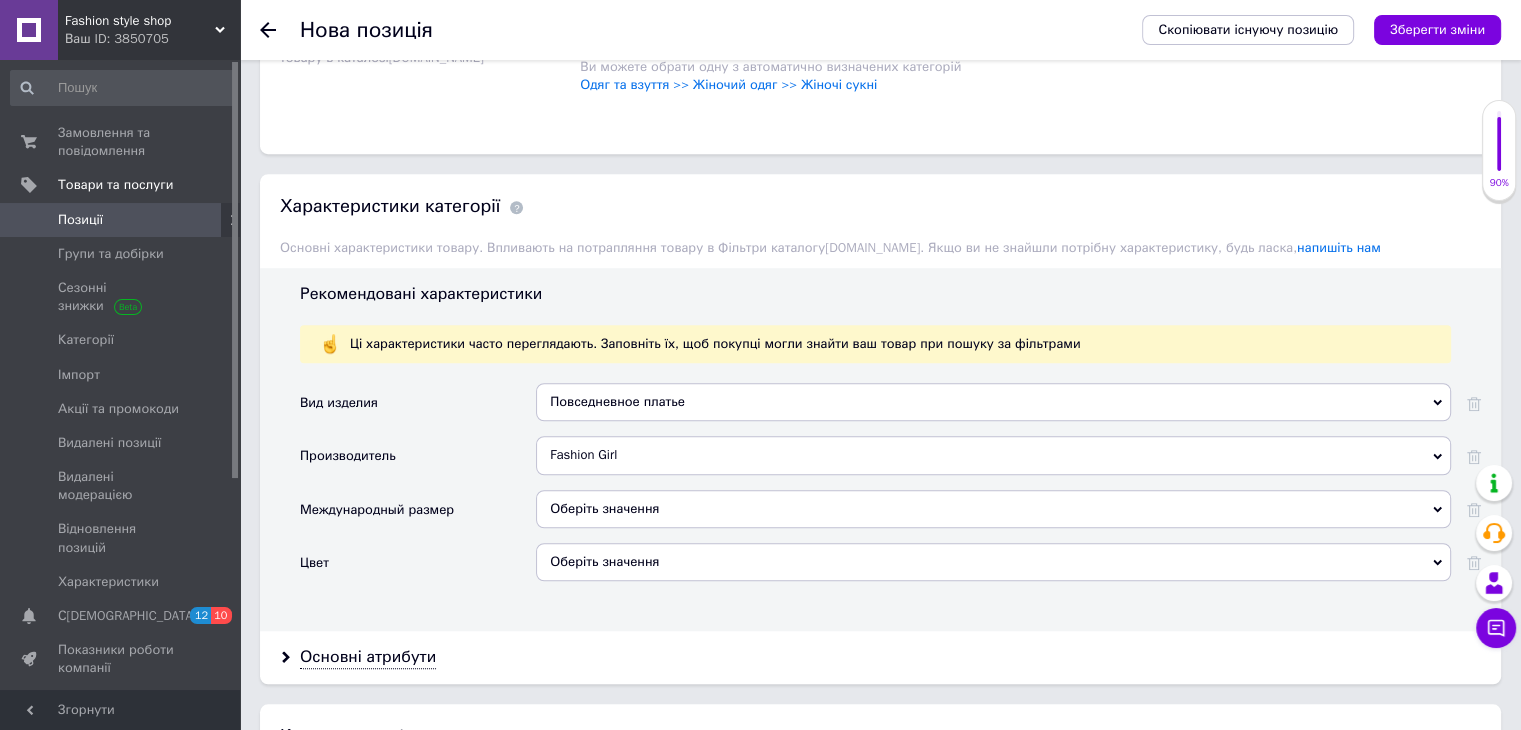 click on "Оберіть значення" at bounding box center (993, 562) 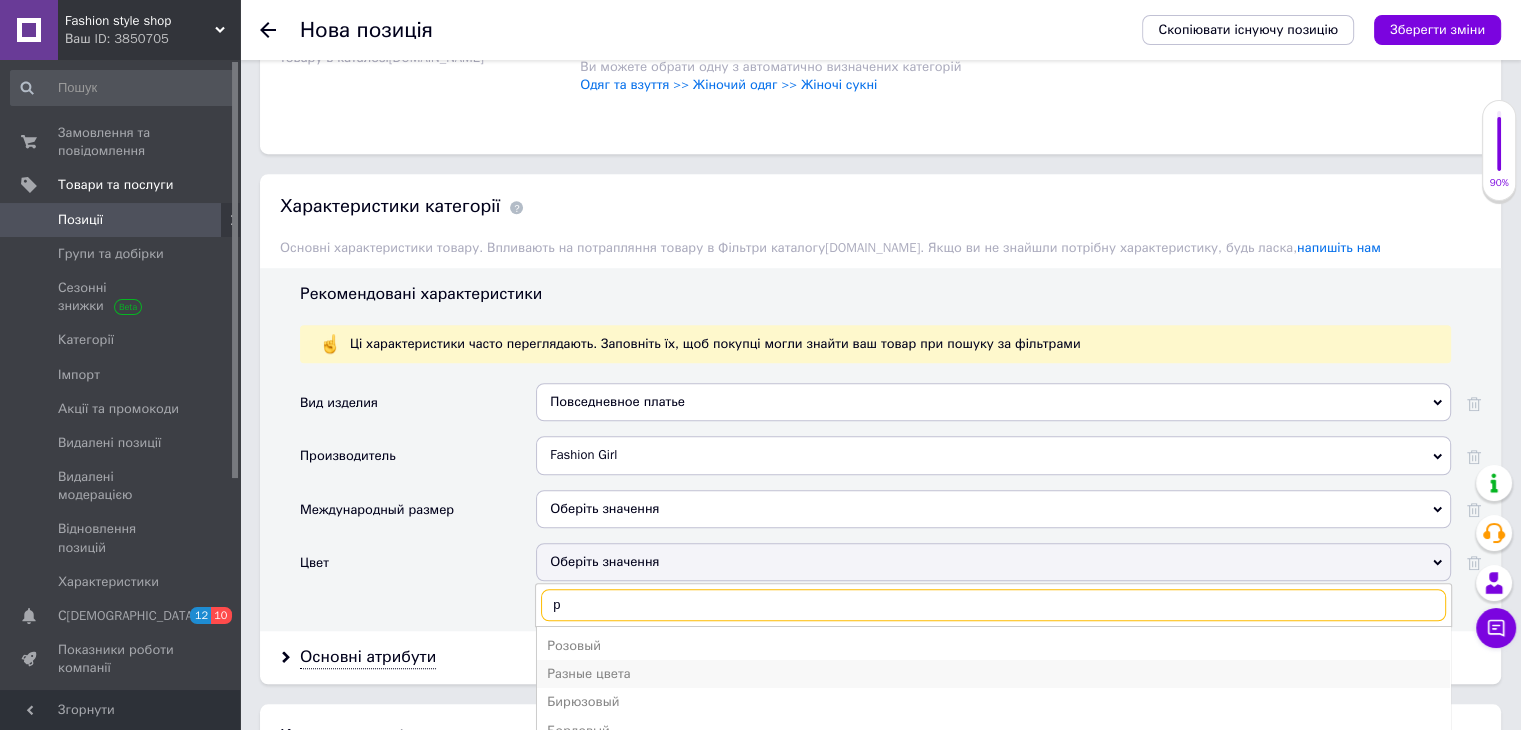 type on "р" 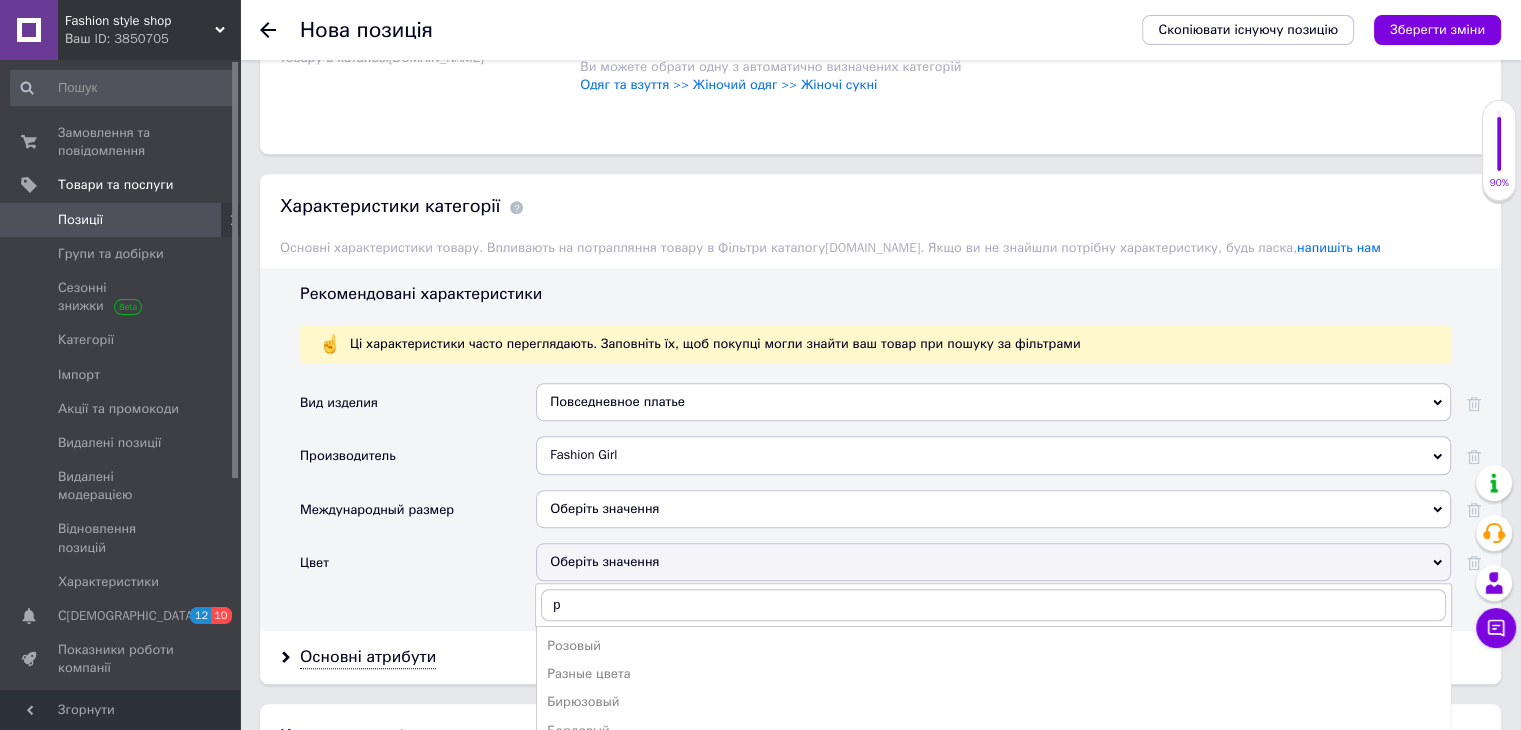 click on "Разные цвета" at bounding box center (993, 674) 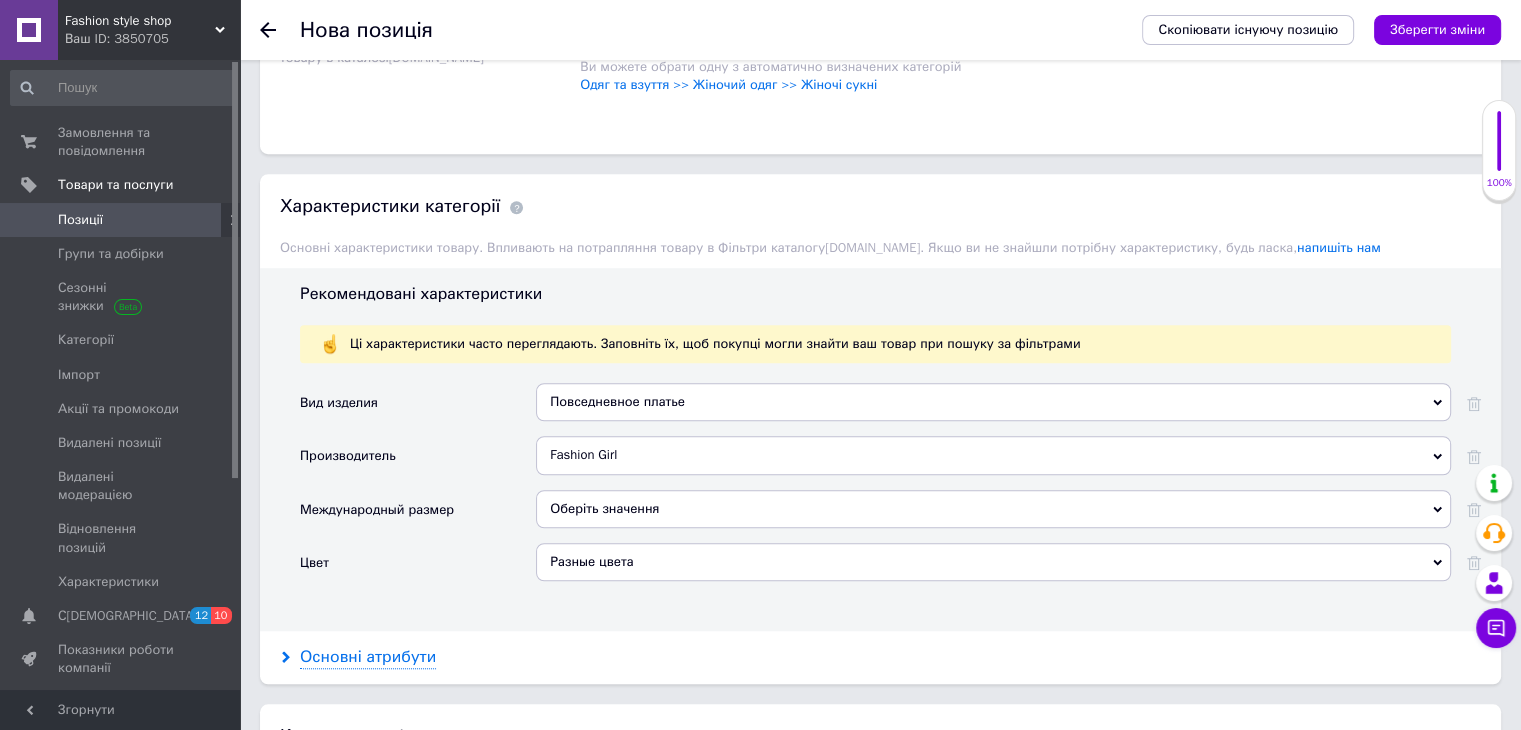 click on "Основні атрибути" at bounding box center (368, 657) 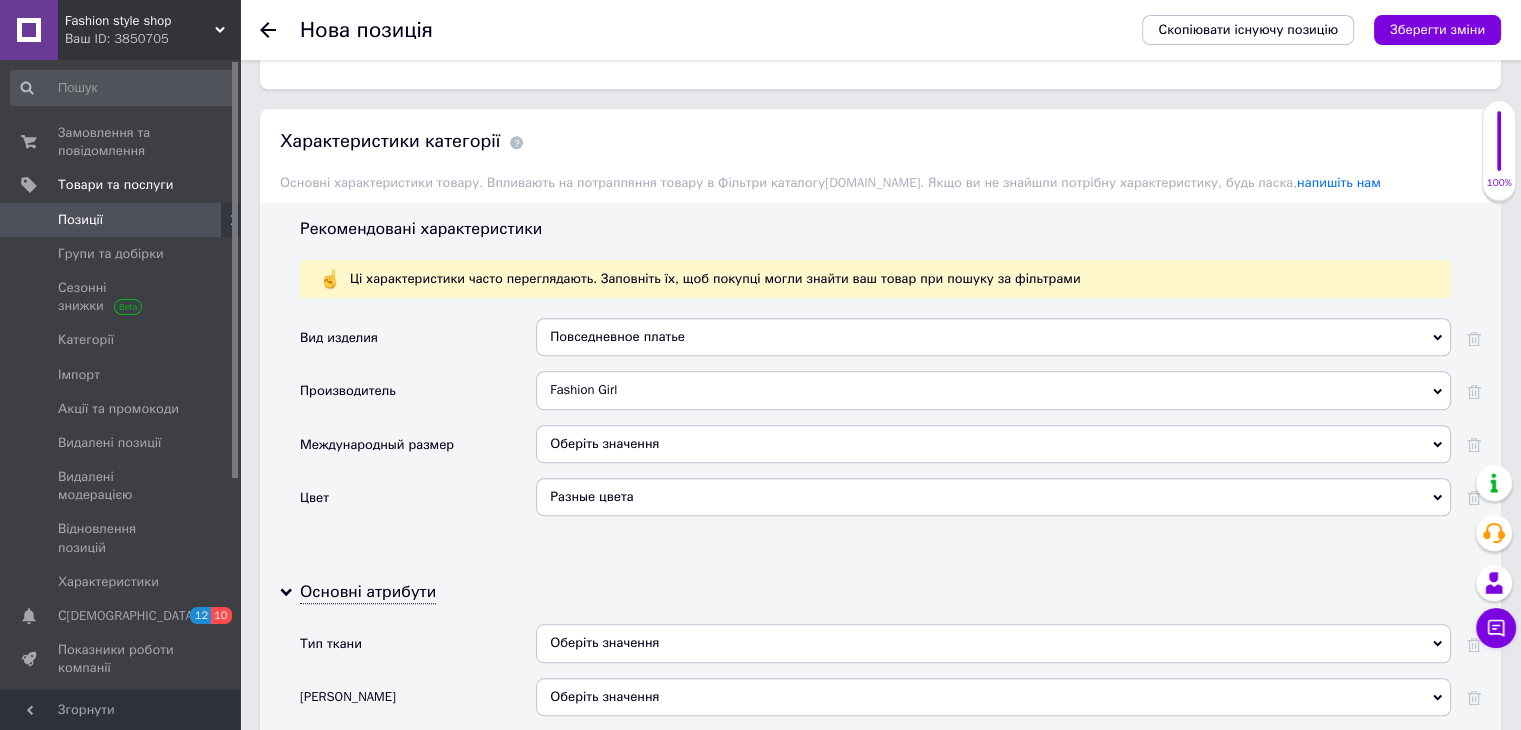 scroll, scrollTop: 1600, scrollLeft: 0, axis: vertical 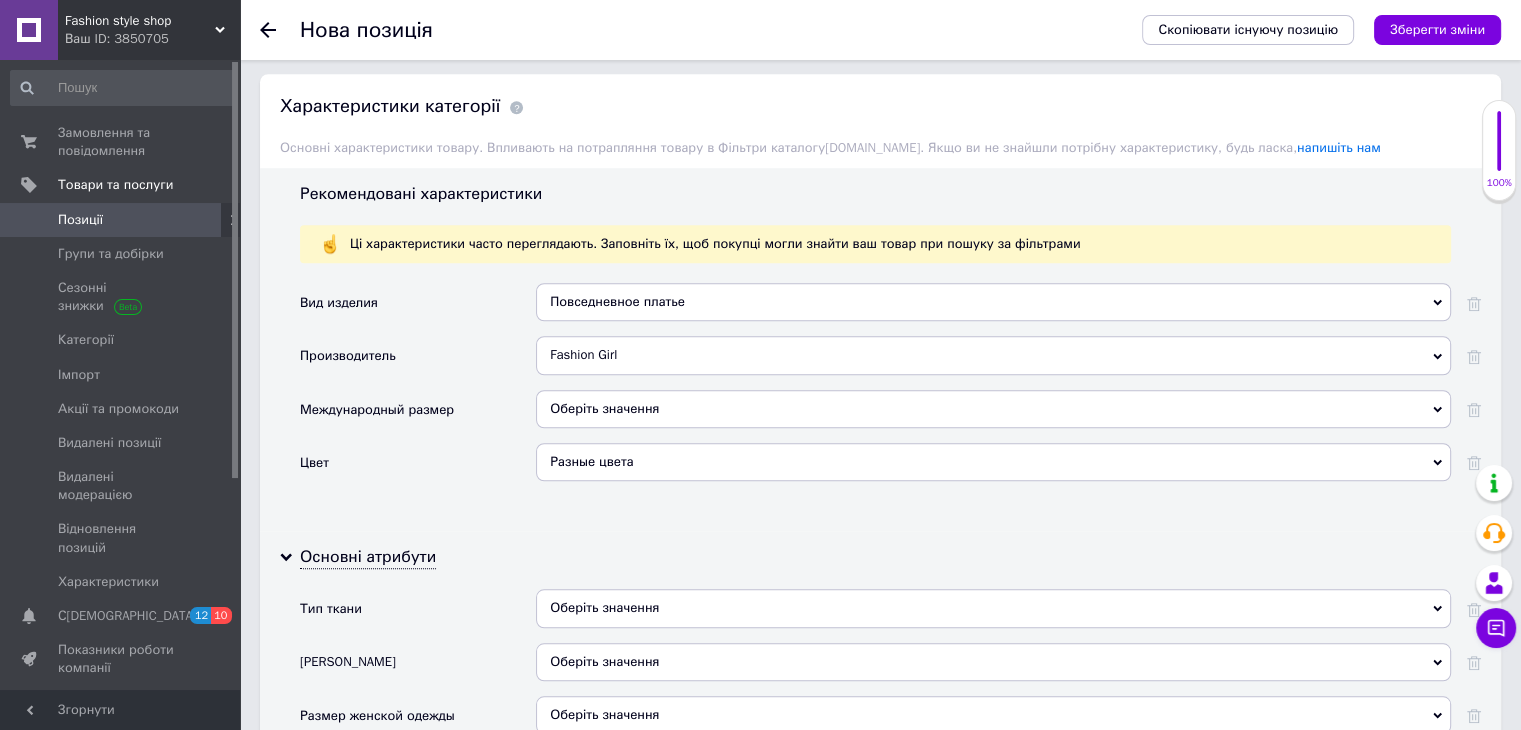 click on "Оберіть значення" at bounding box center (993, 608) 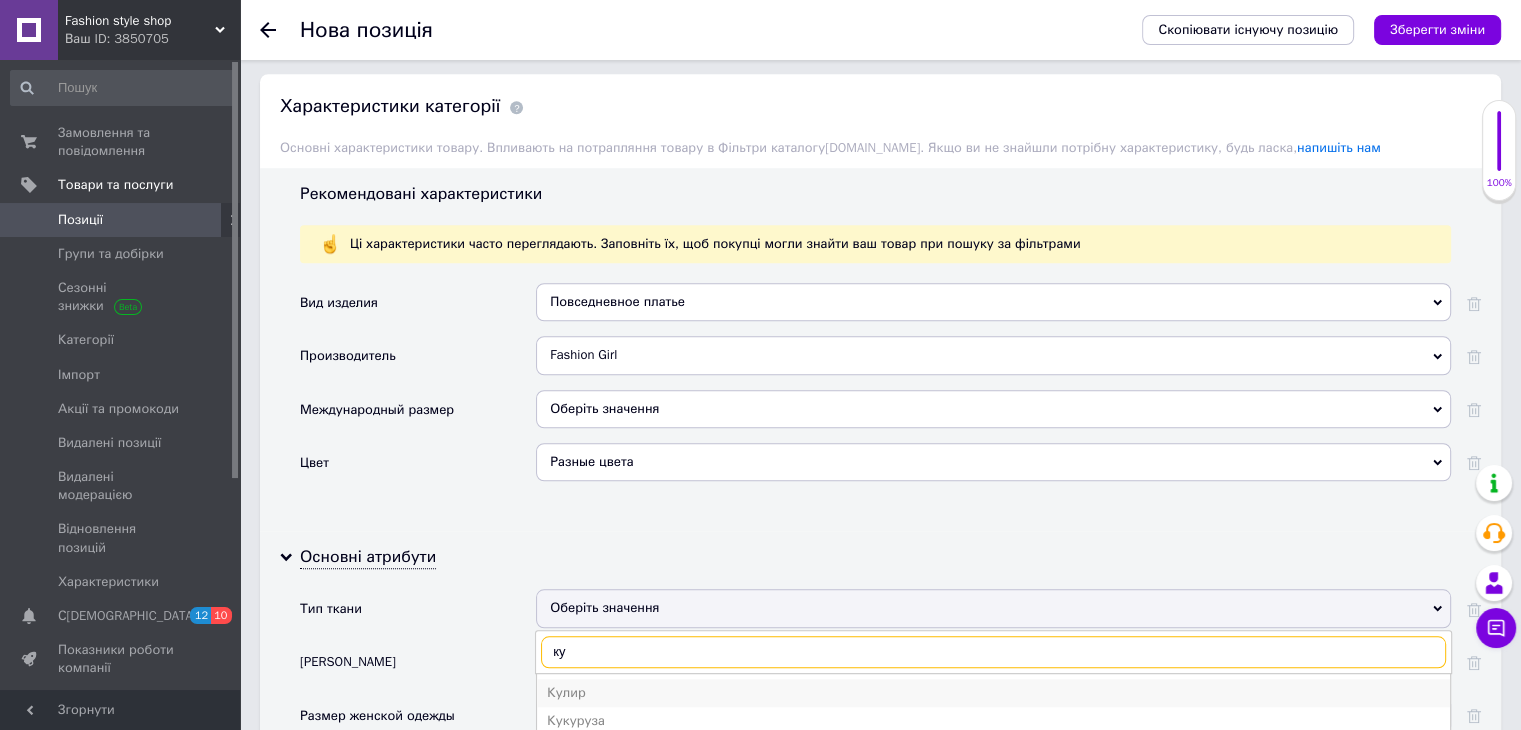 type on "ку" 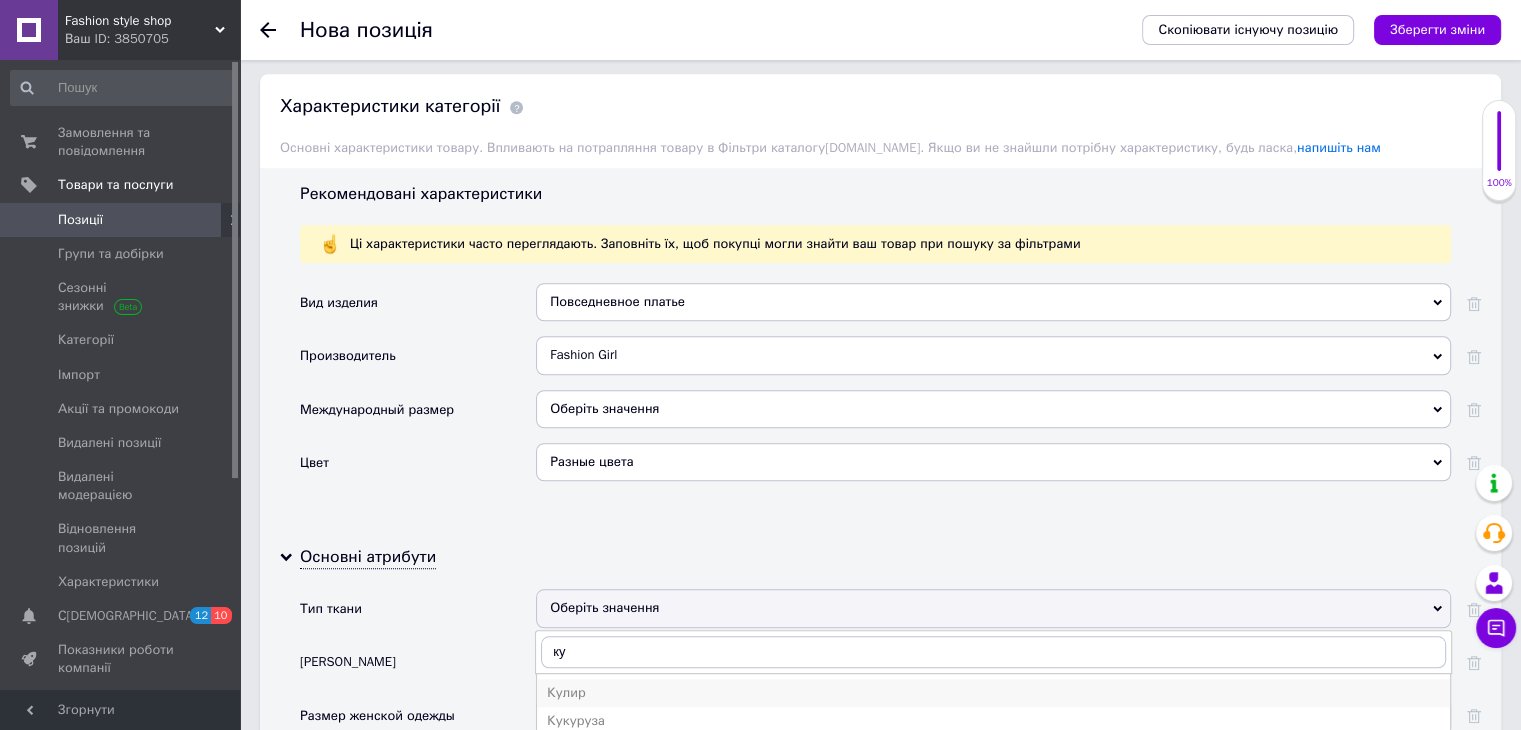 click on "Кулир" at bounding box center [993, 693] 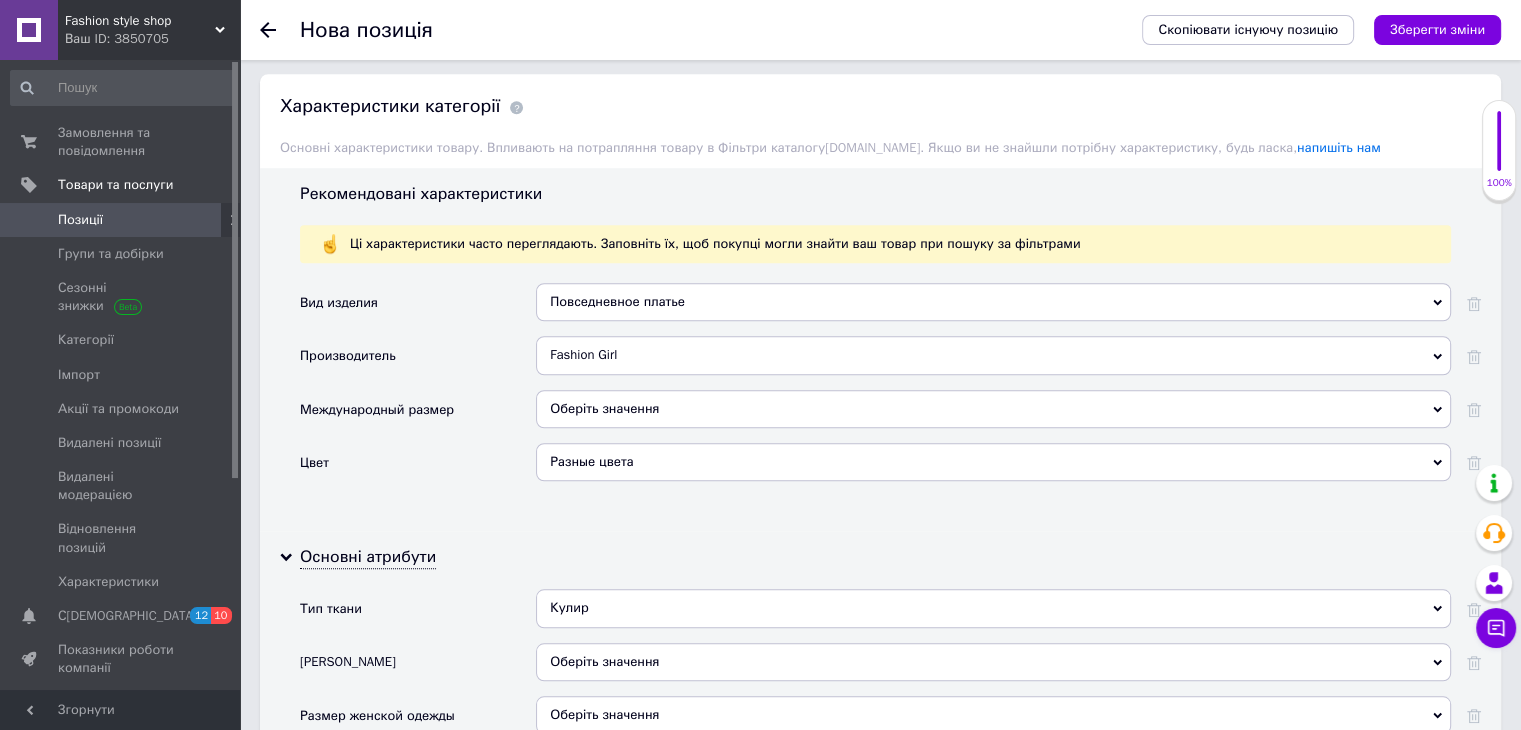 click on "Оберіть значення" at bounding box center [993, 662] 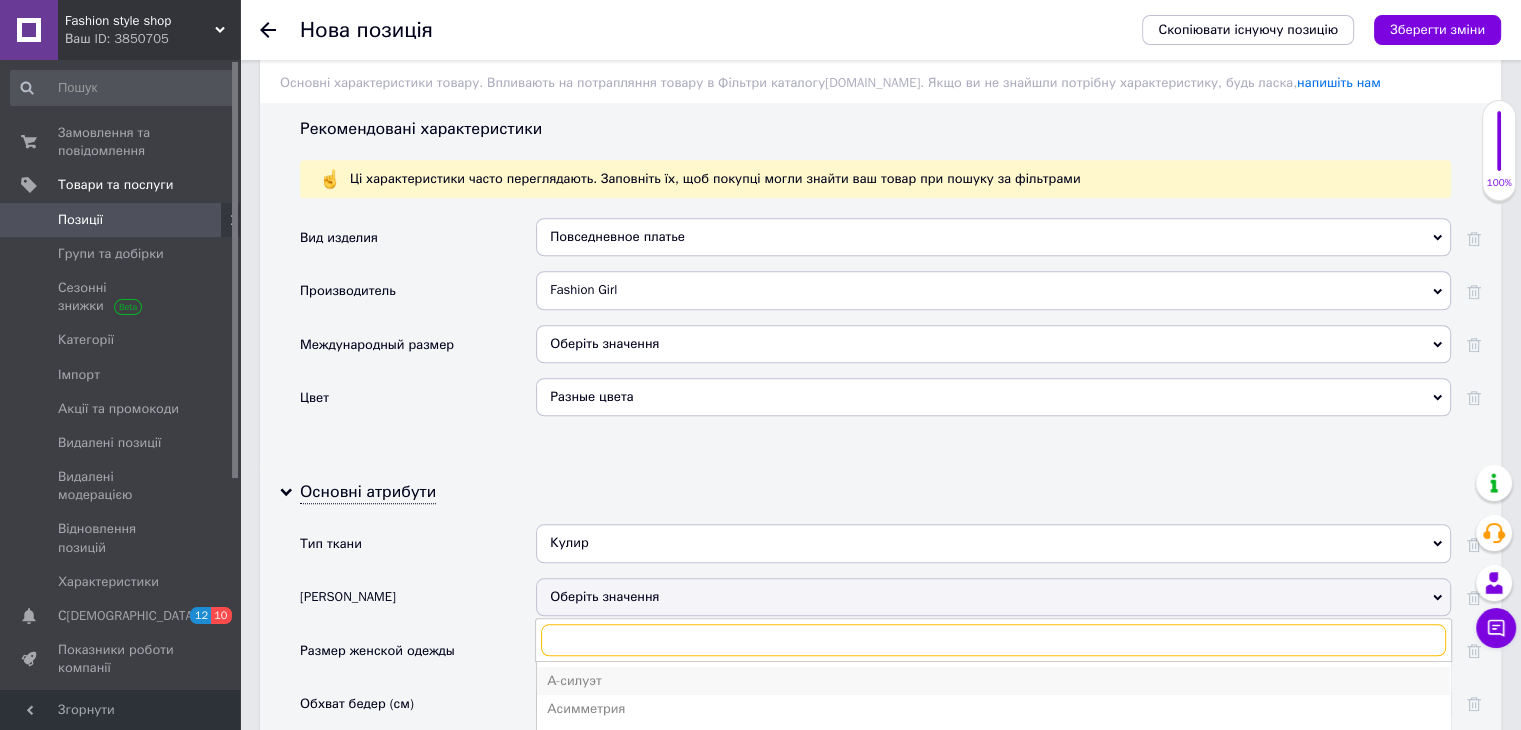 scroll, scrollTop: 1700, scrollLeft: 0, axis: vertical 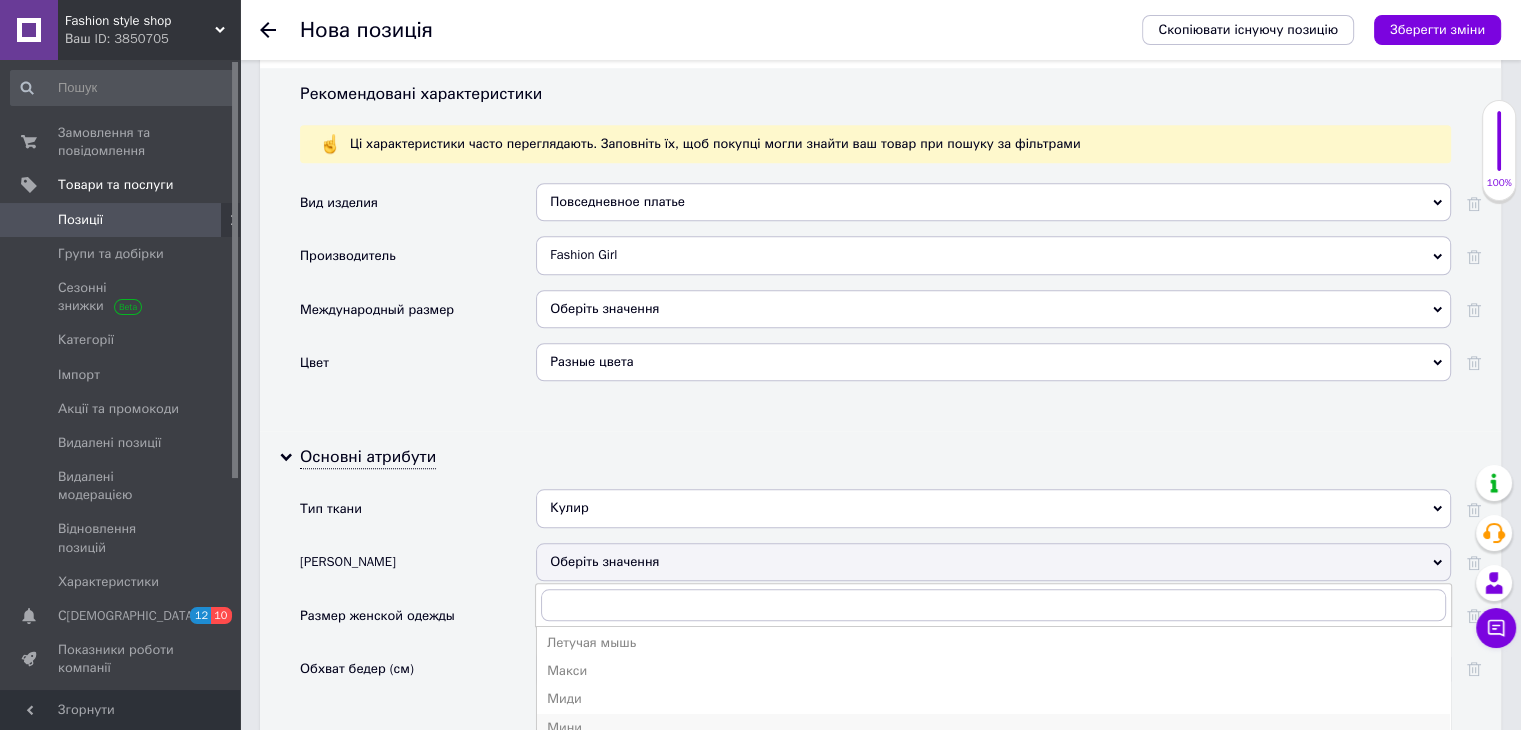 click on "Мини" at bounding box center (993, 728) 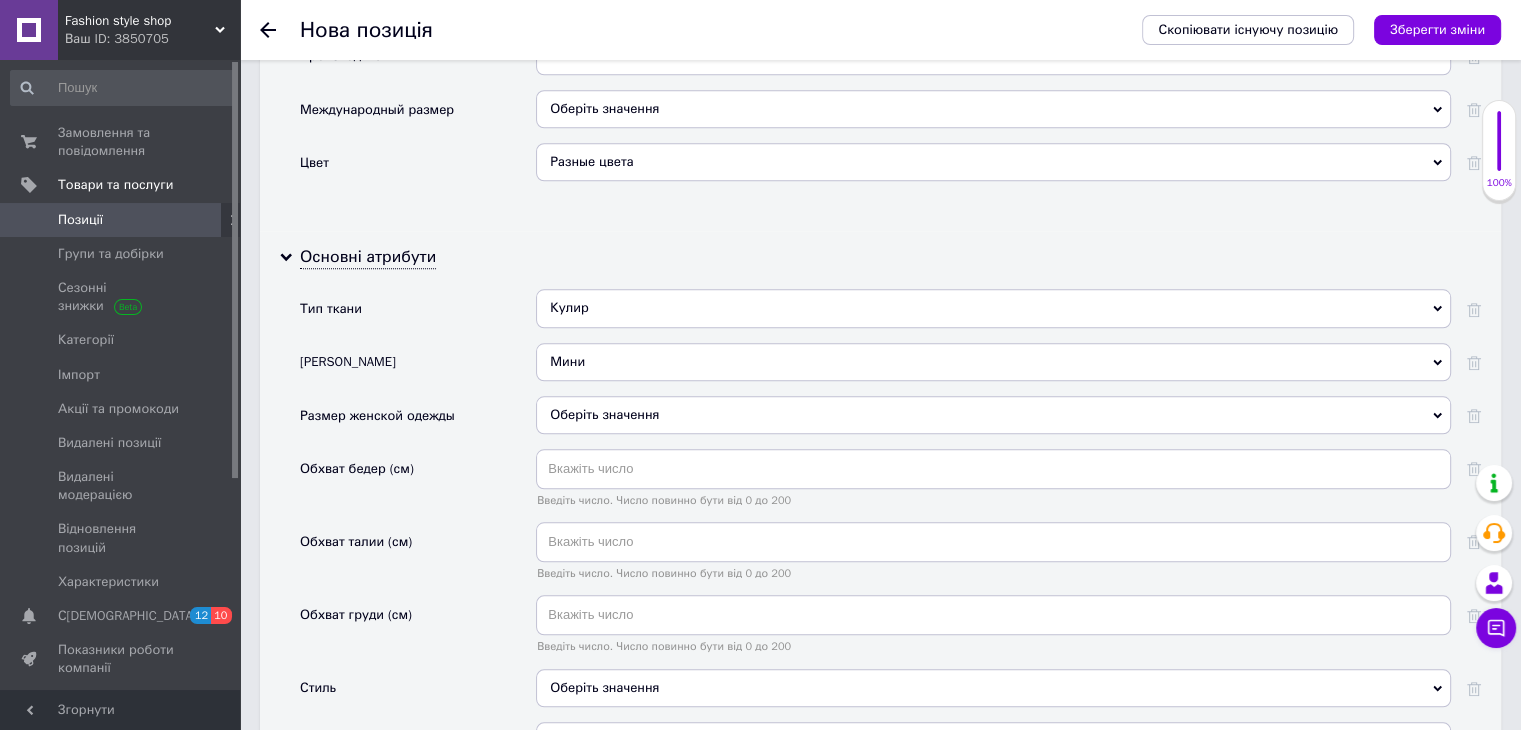 scroll, scrollTop: 2000, scrollLeft: 0, axis: vertical 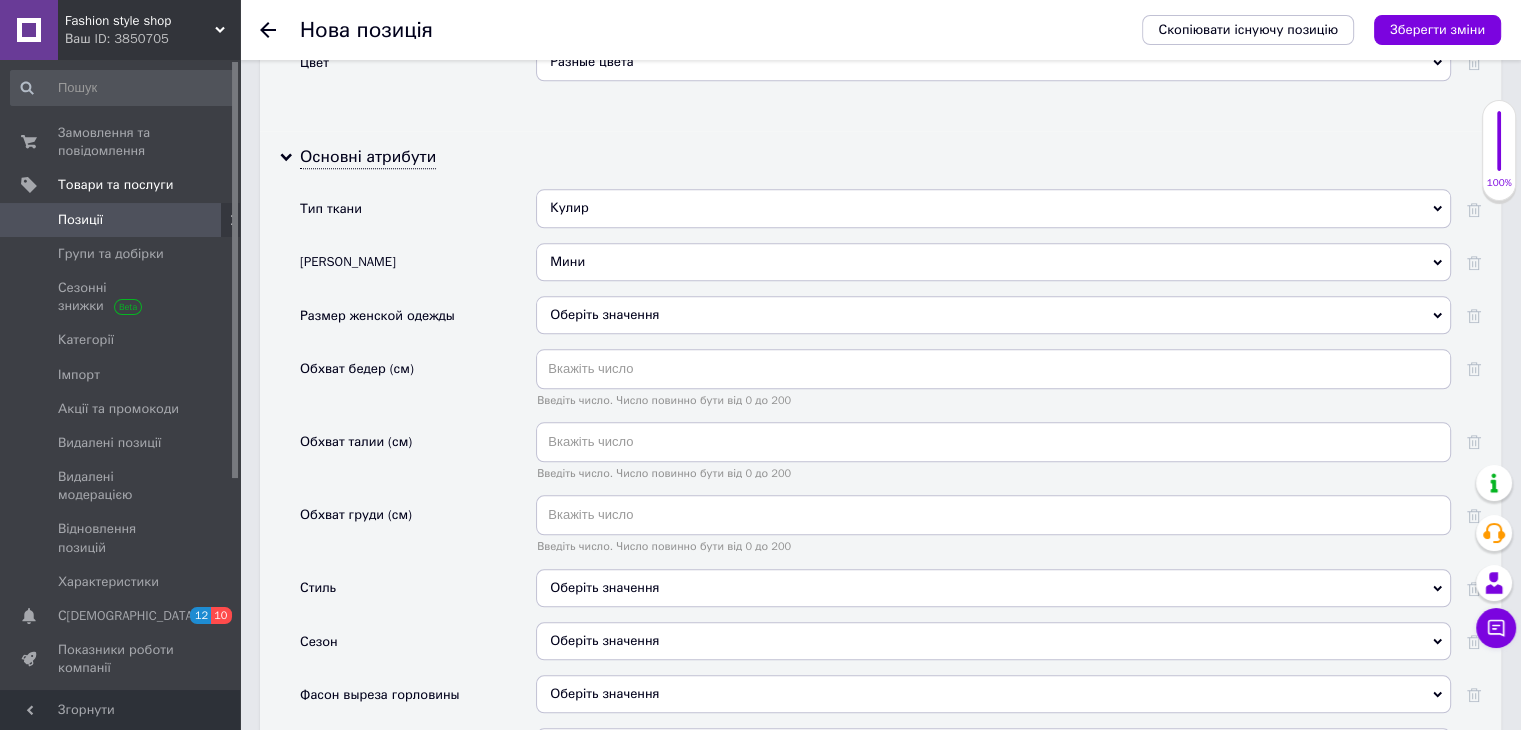 click on "Оберіть значення" at bounding box center (993, 588) 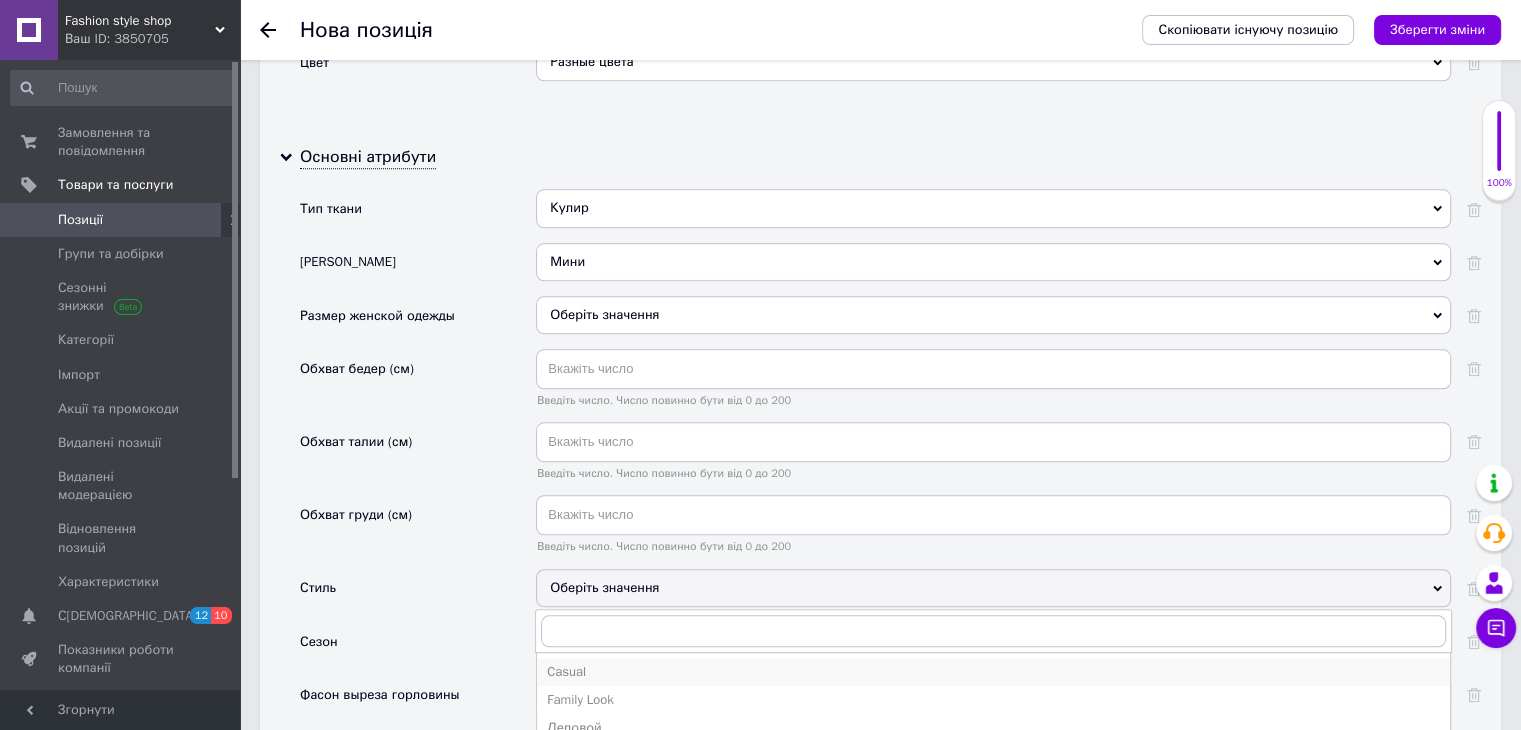 click on "Casual" at bounding box center (993, 672) 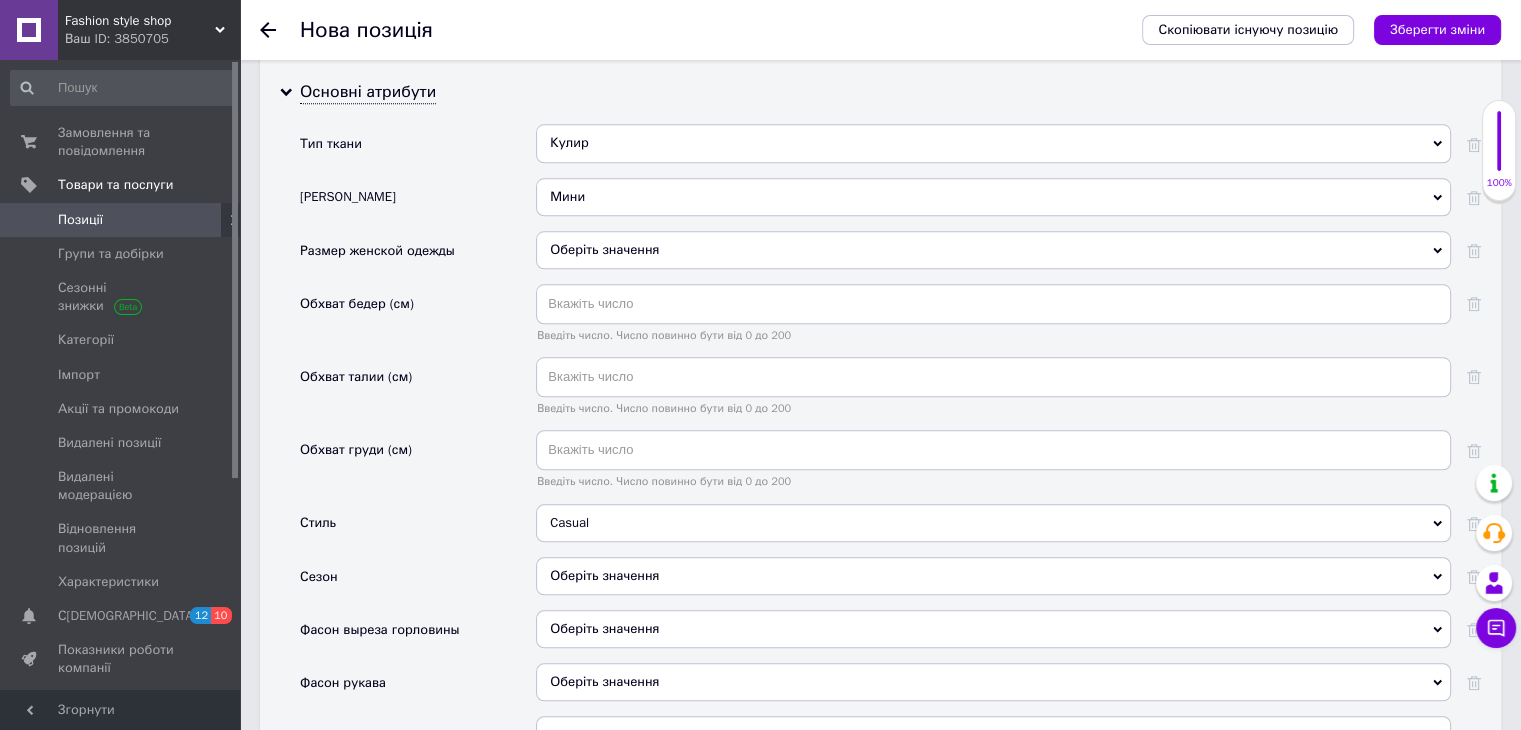 scroll, scrollTop: 2100, scrollLeft: 0, axis: vertical 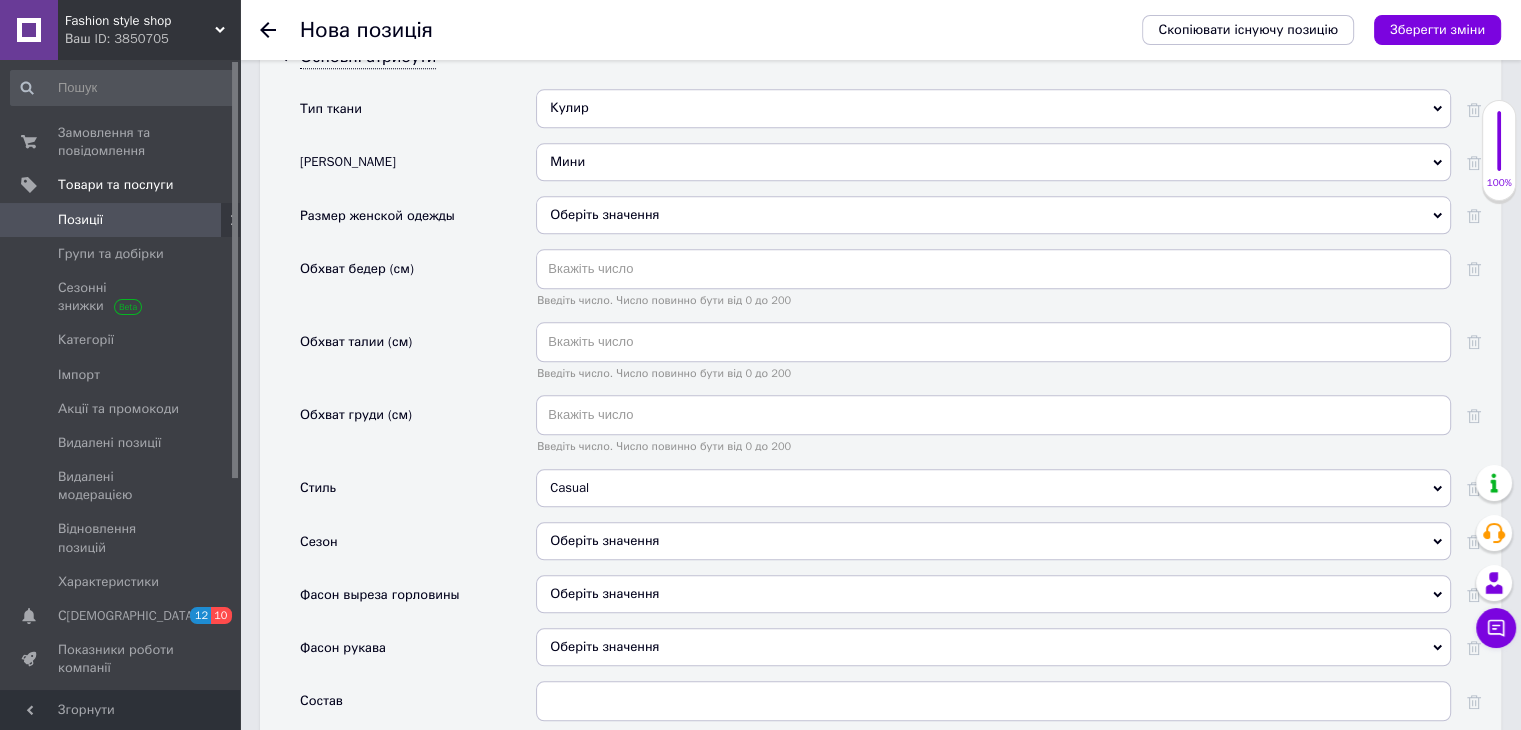 click on "Оберіть значення" at bounding box center (993, 541) 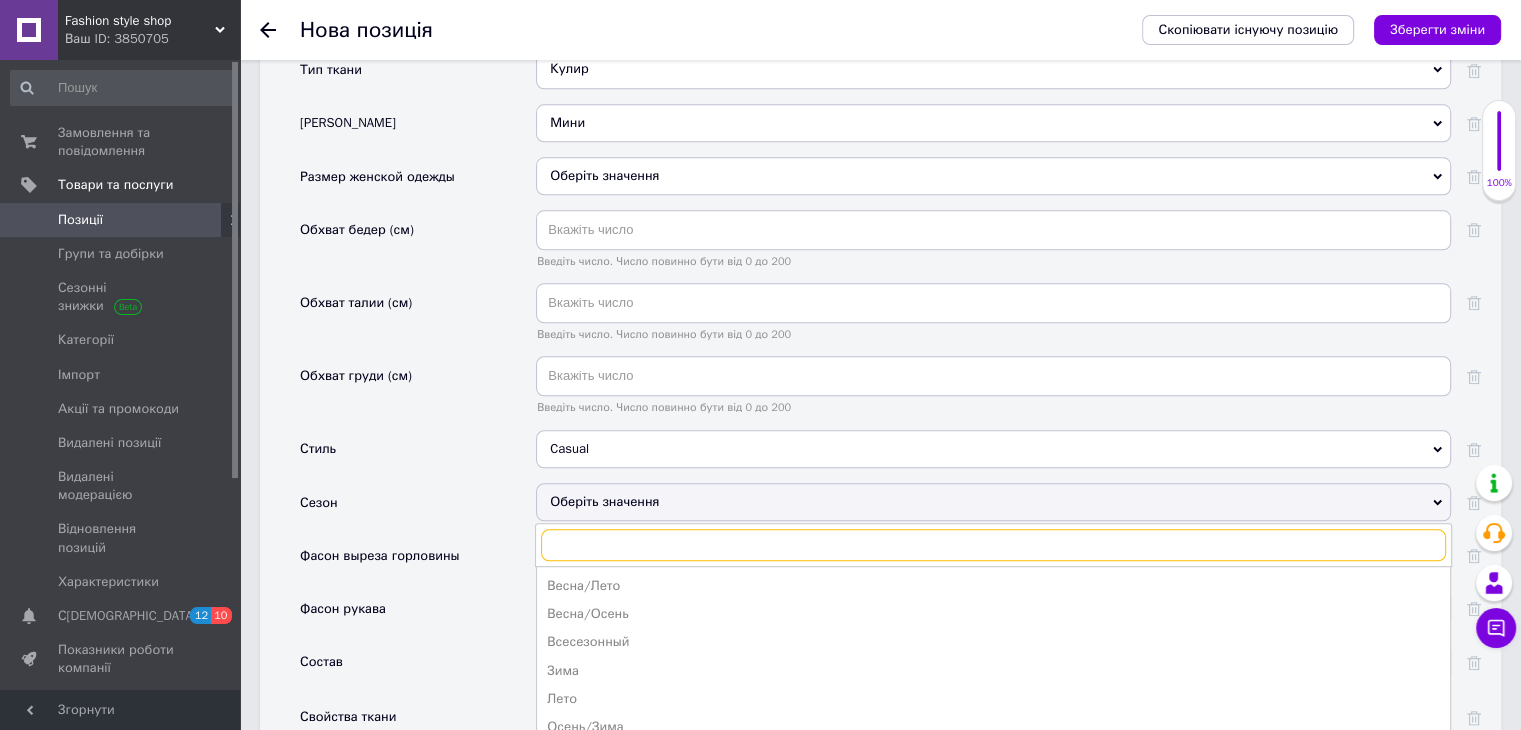 scroll, scrollTop: 2200, scrollLeft: 0, axis: vertical 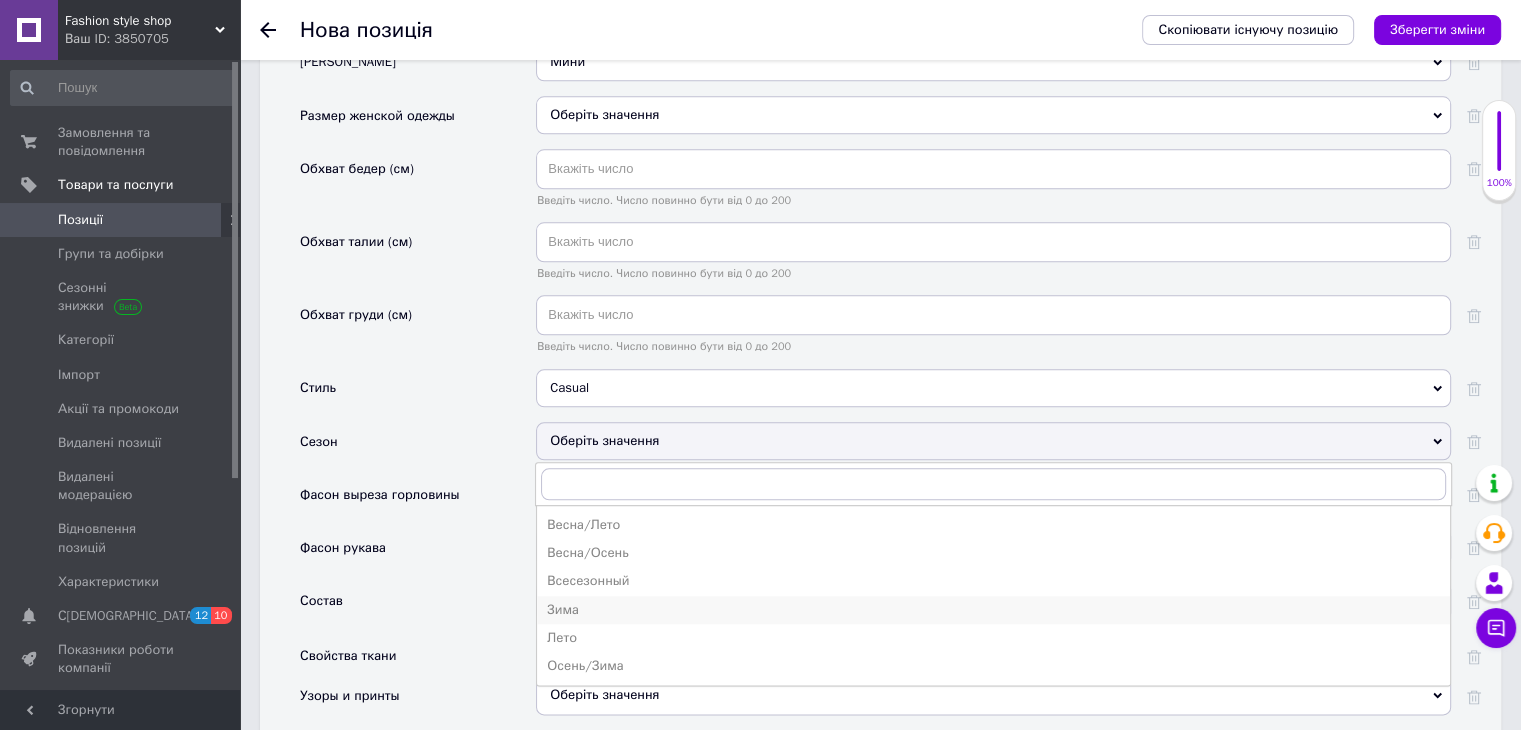 click on "Зима" at bounding box center (993, 610) 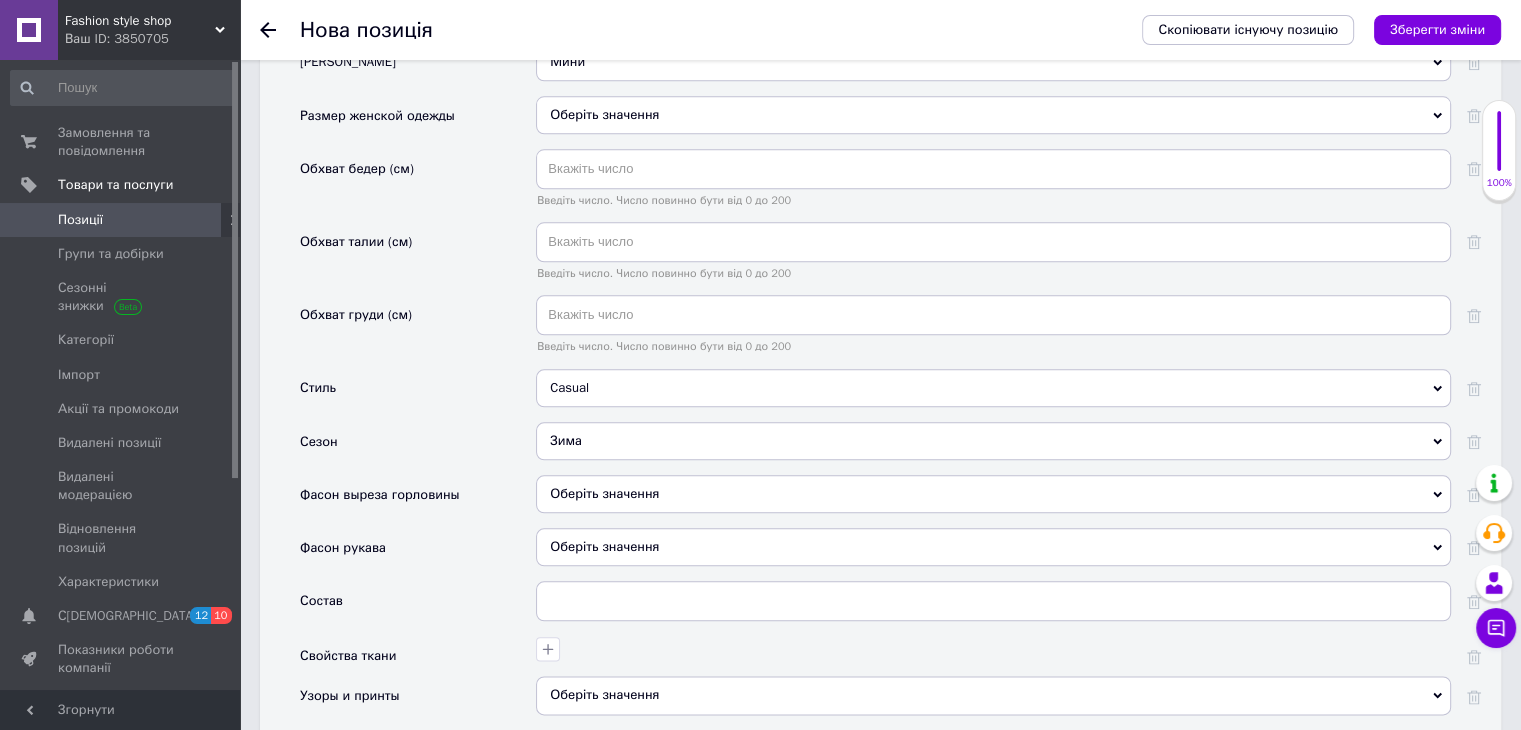 click on "Зима" at bounding box center (993, 441) 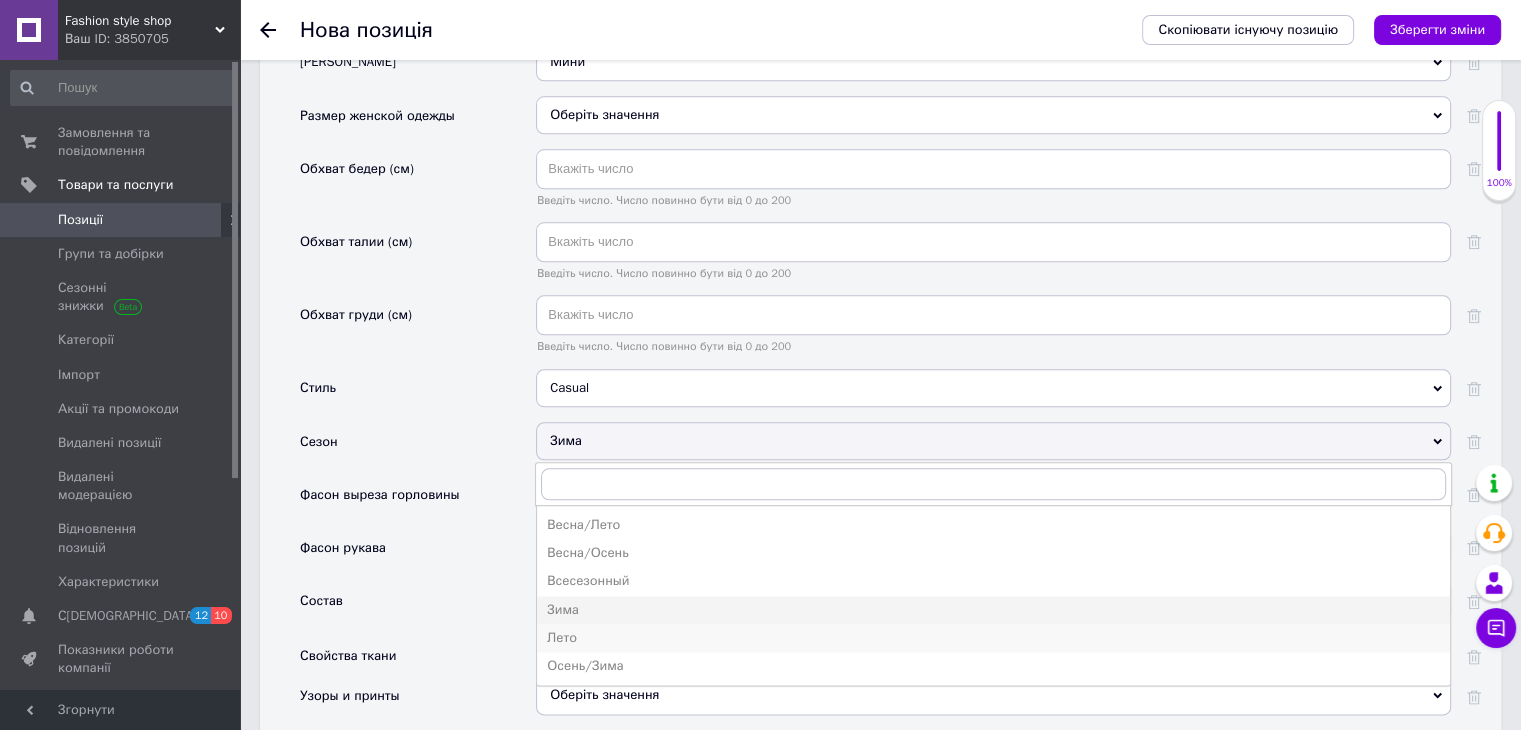 click on "Лето" at bounding box center (993, 638) 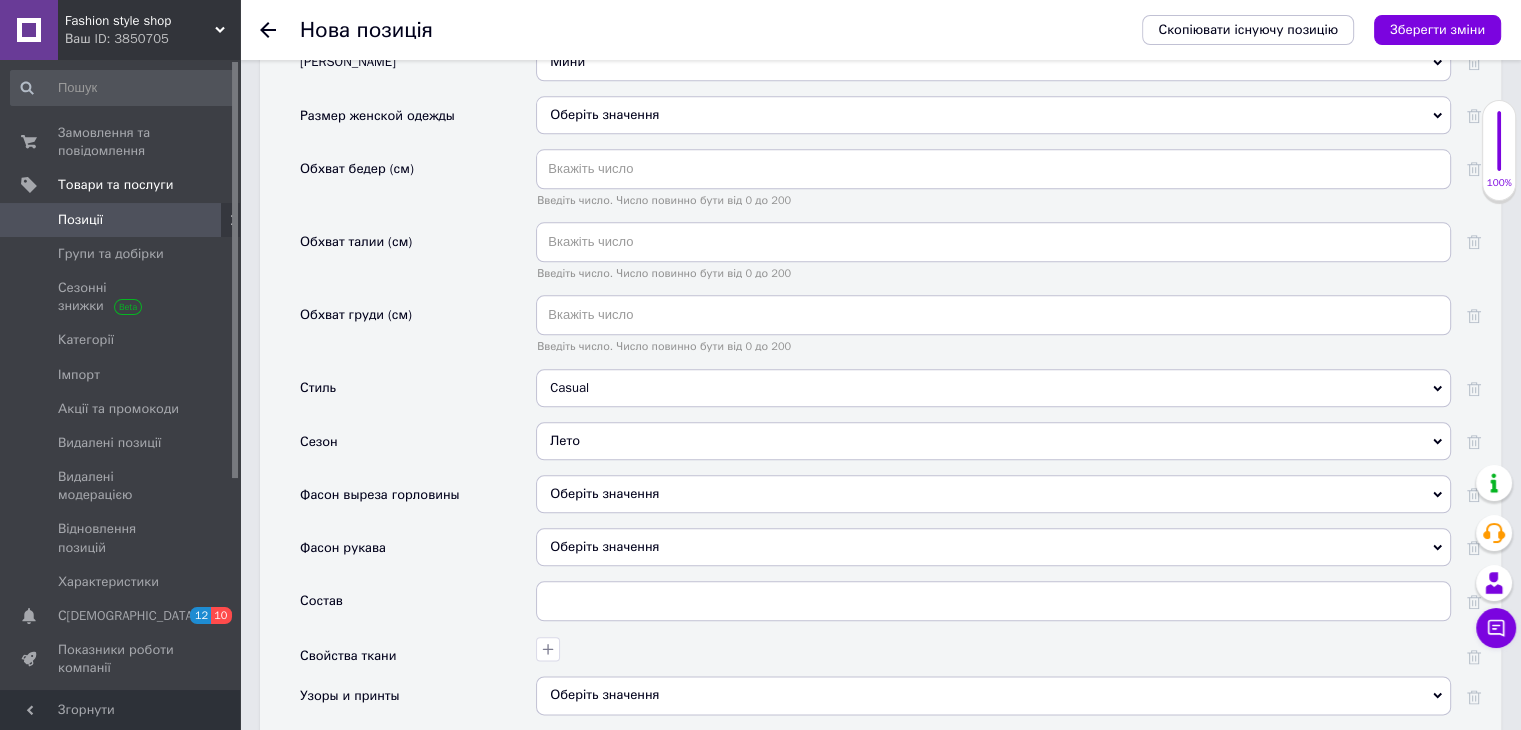 click on "Оберіть значення" at bounding box center [993, 494] 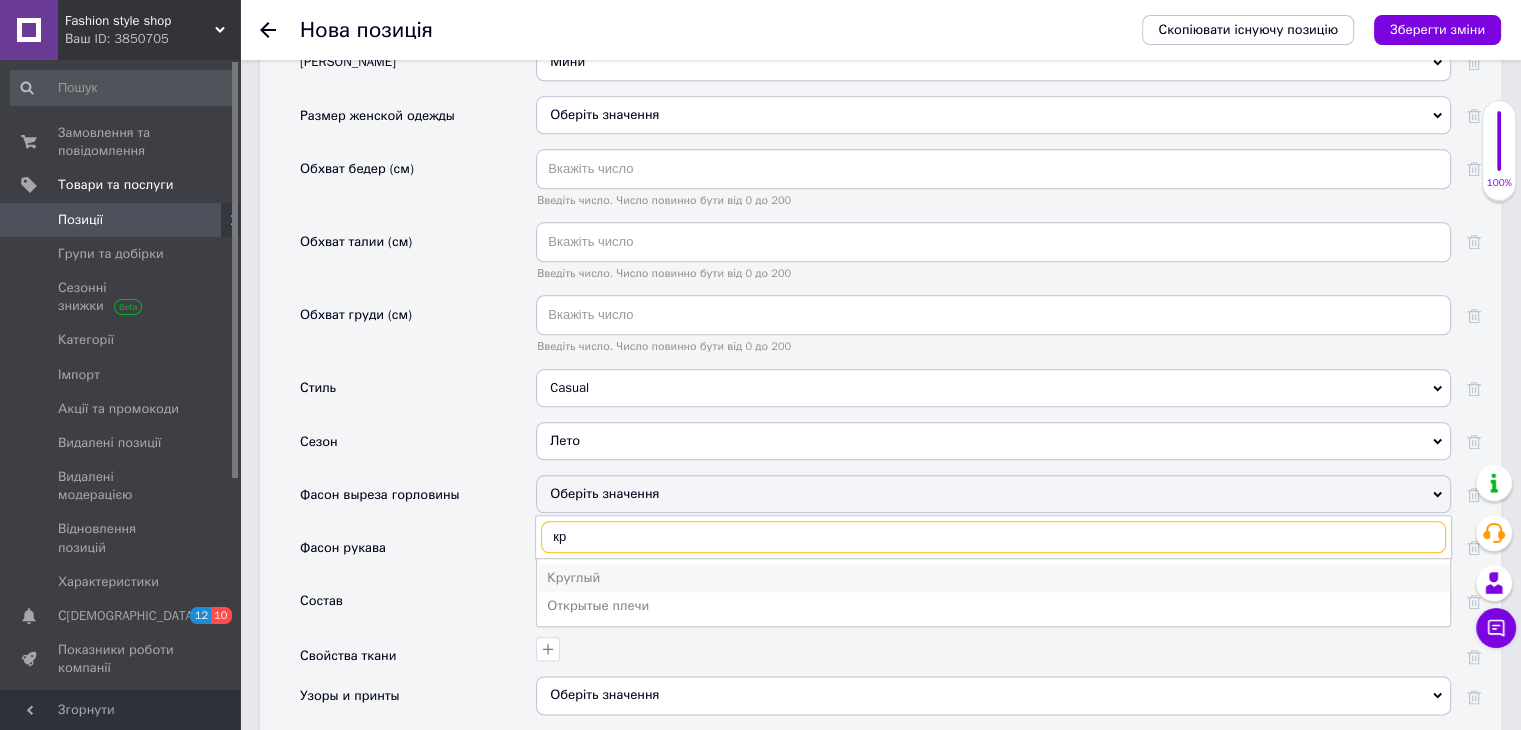 type on "кр" 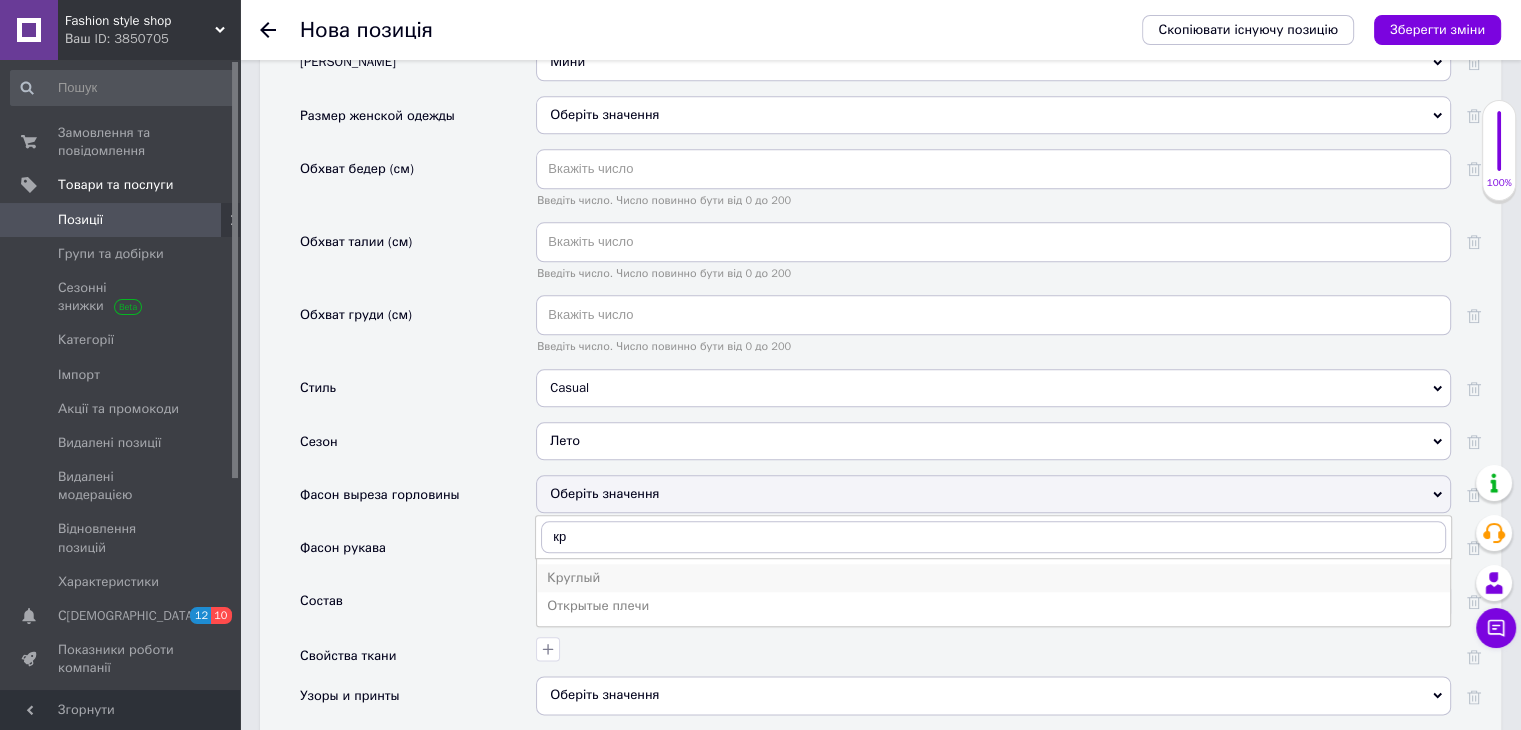 click on "Круглый" at bounding box center [993, 578] 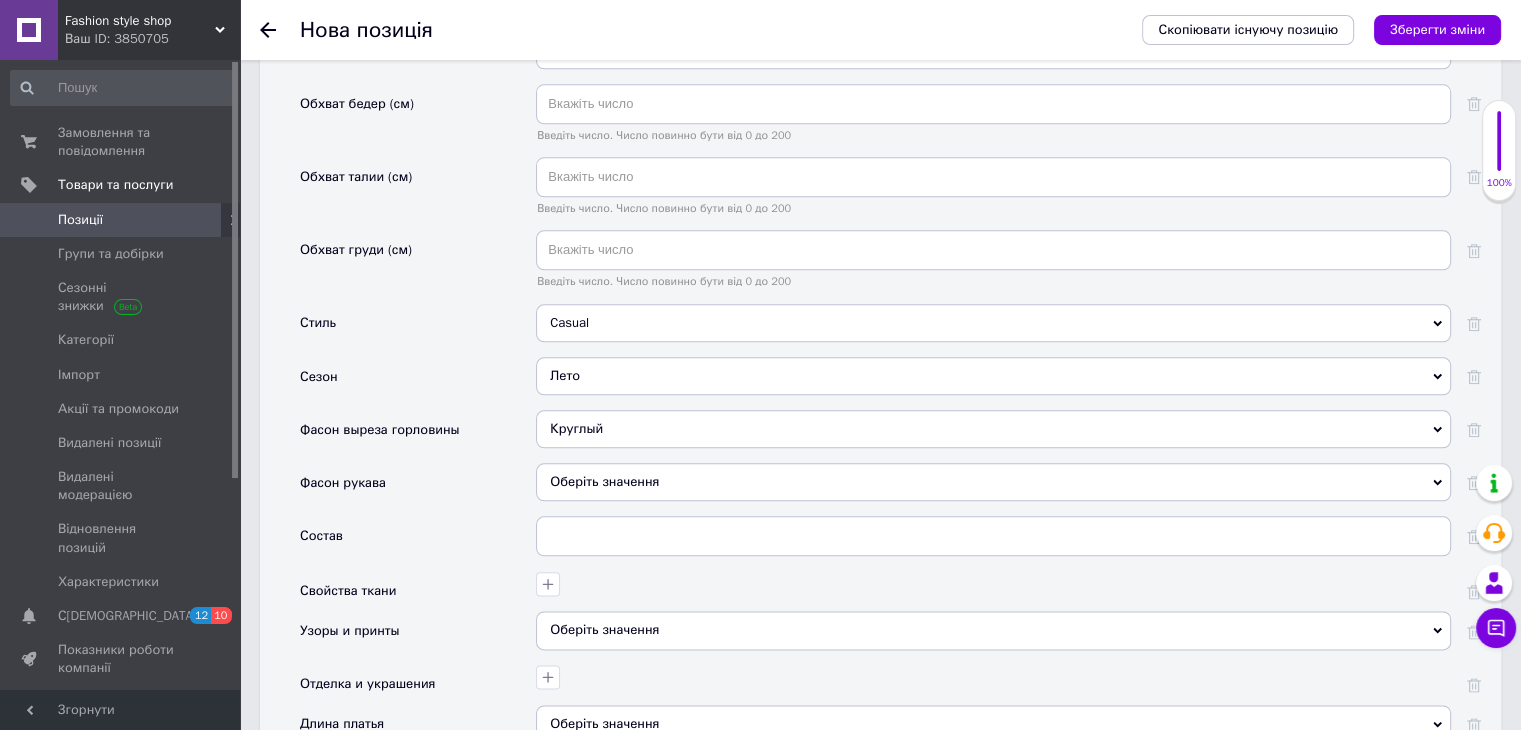 scroll, scrollTop: 2300, scrollLeft: 0, axis: vertical 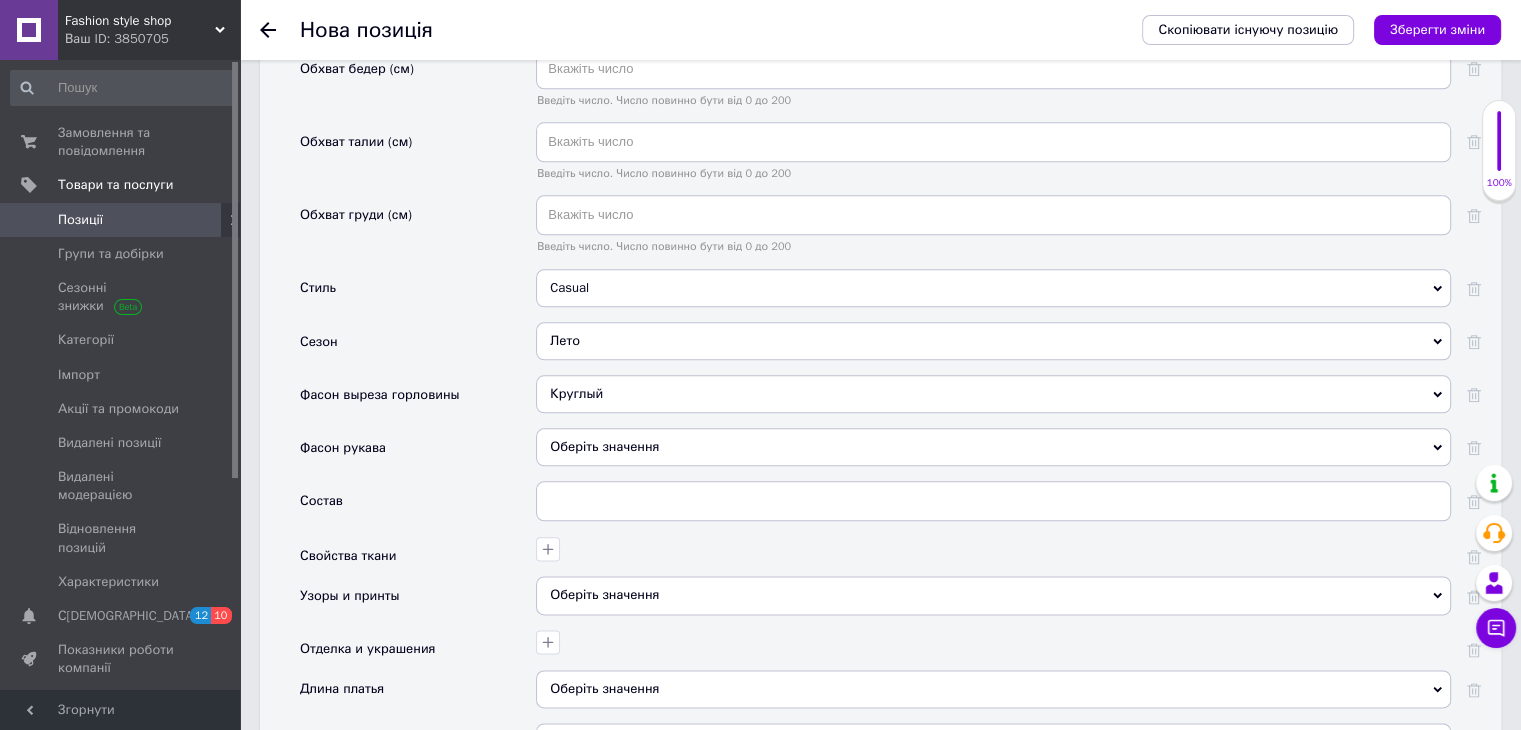 click on "Оберіть значення" at bounding box center (993, 447) 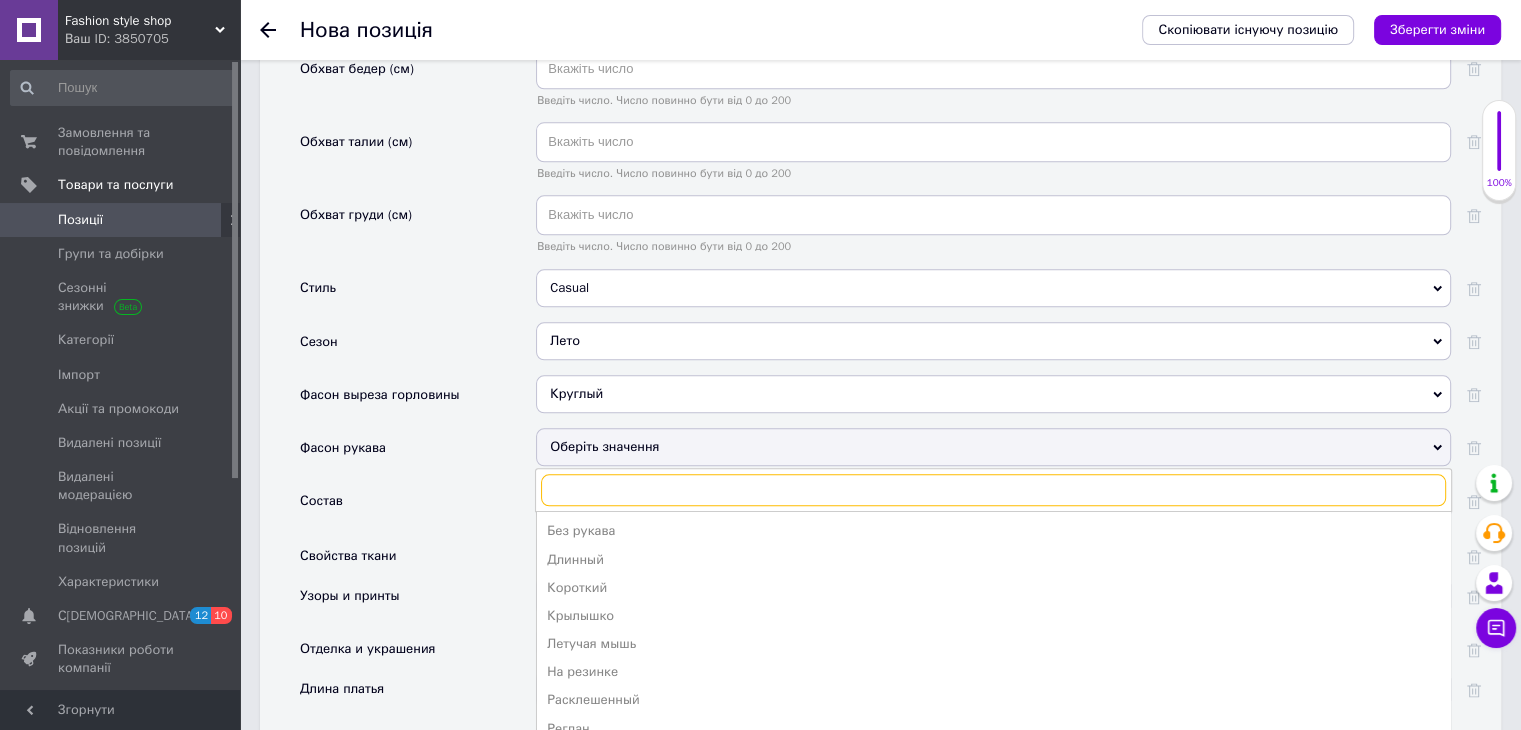 scroll, scrollTop: 2400, scrollLeft: 0, axis: vertical 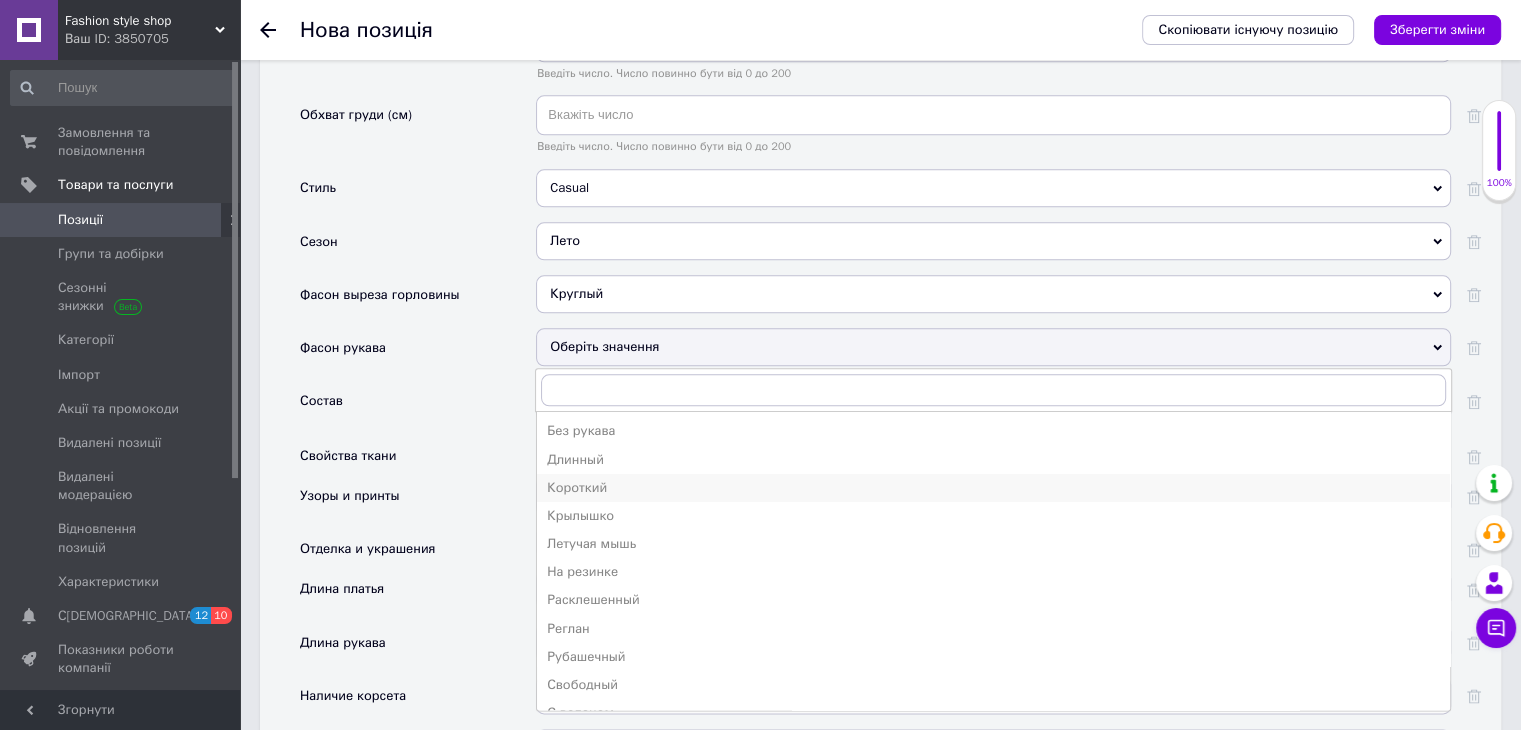 click on "Короткий" at bounding box center (993, 488) 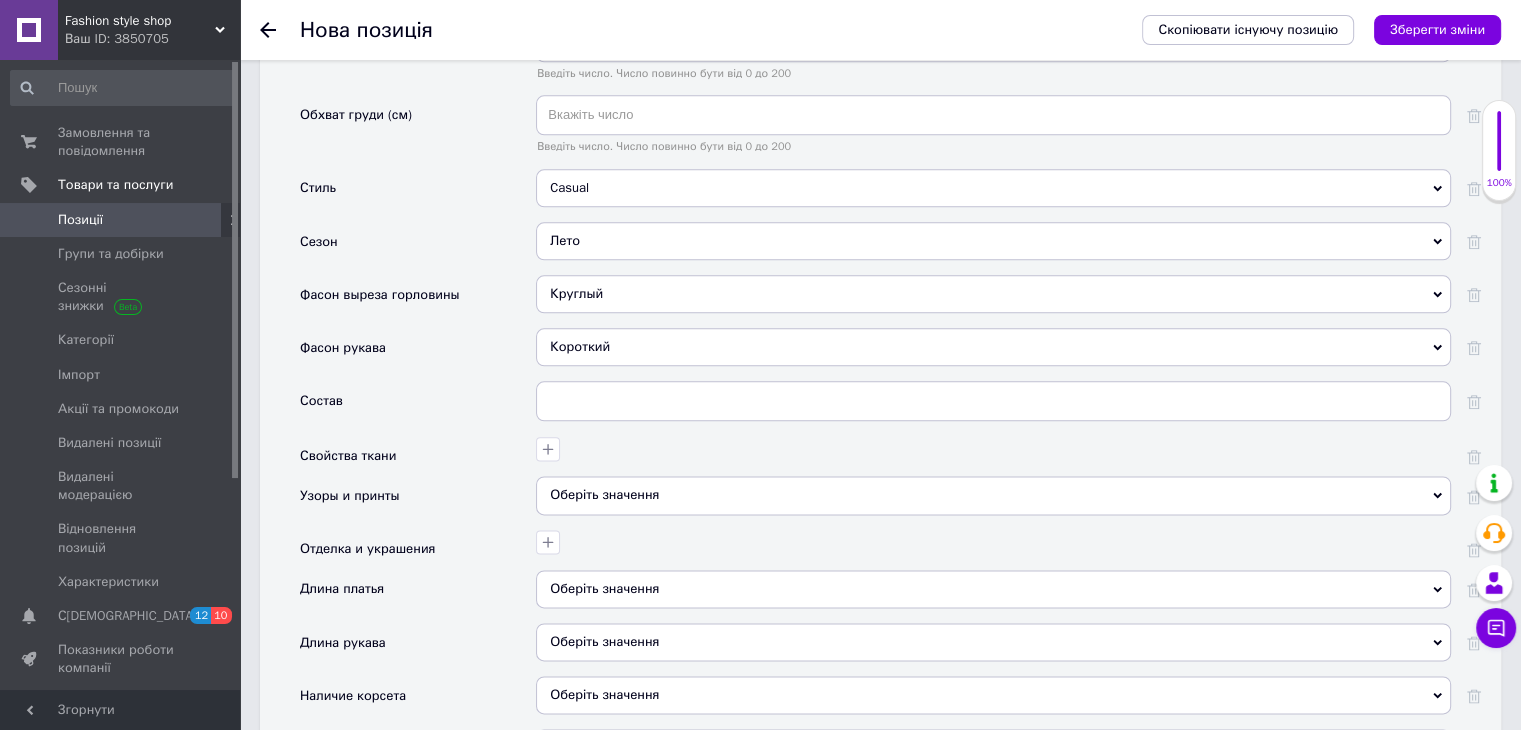 click on "Оберіть значення" at bounding box center (993, 495) 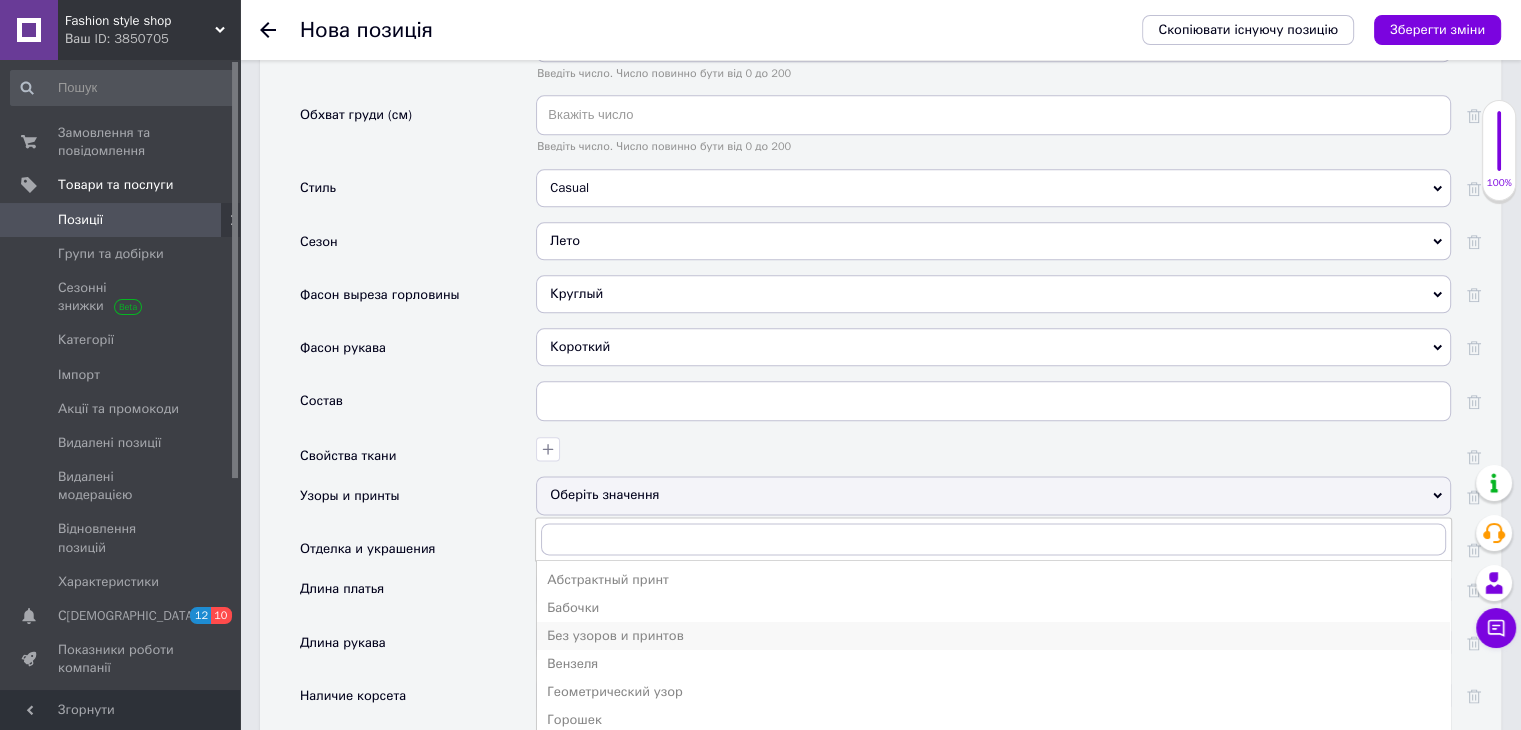 click on "Без узоров и принтов" at bounding box center (993, 636) 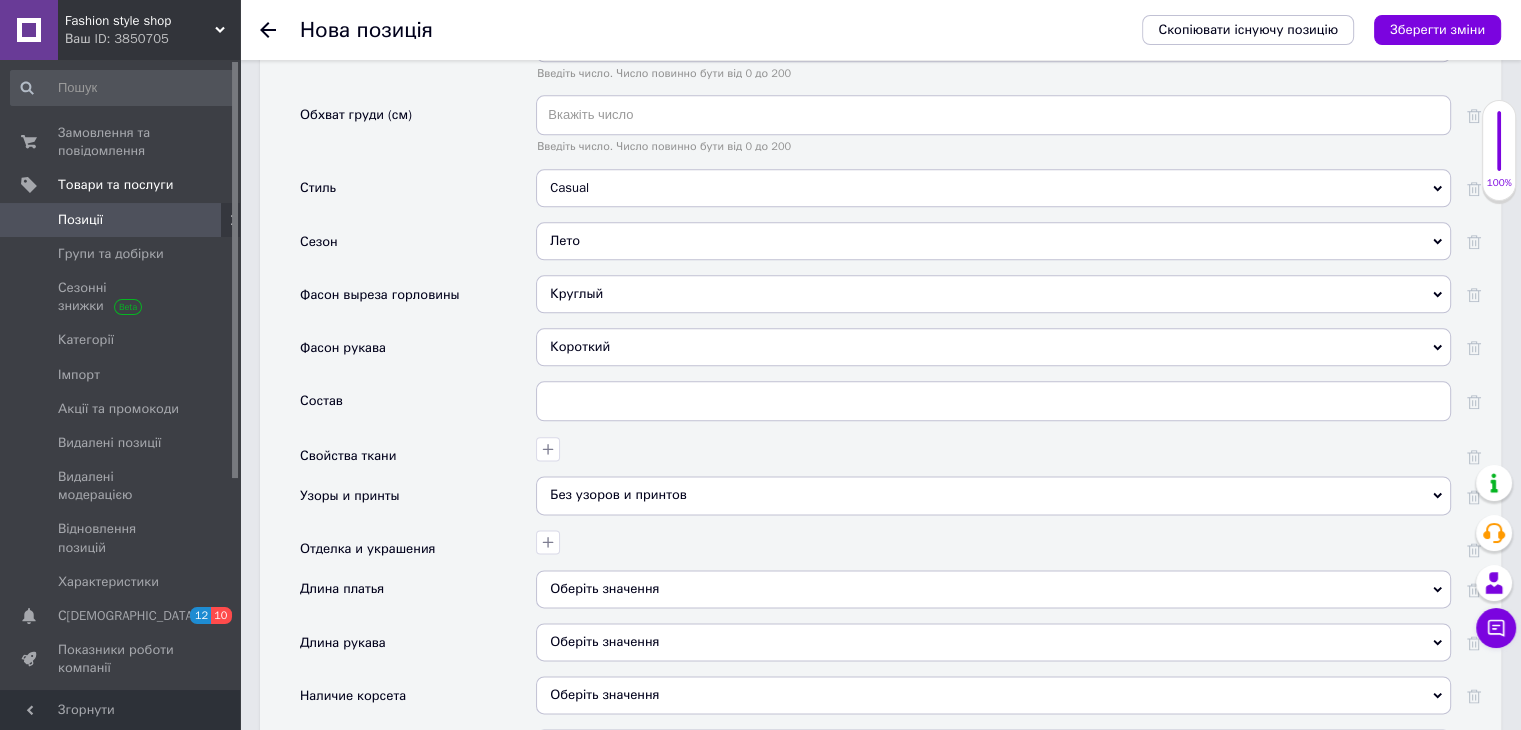 click on "Оберіть значення" at bounding box center (993, 589) 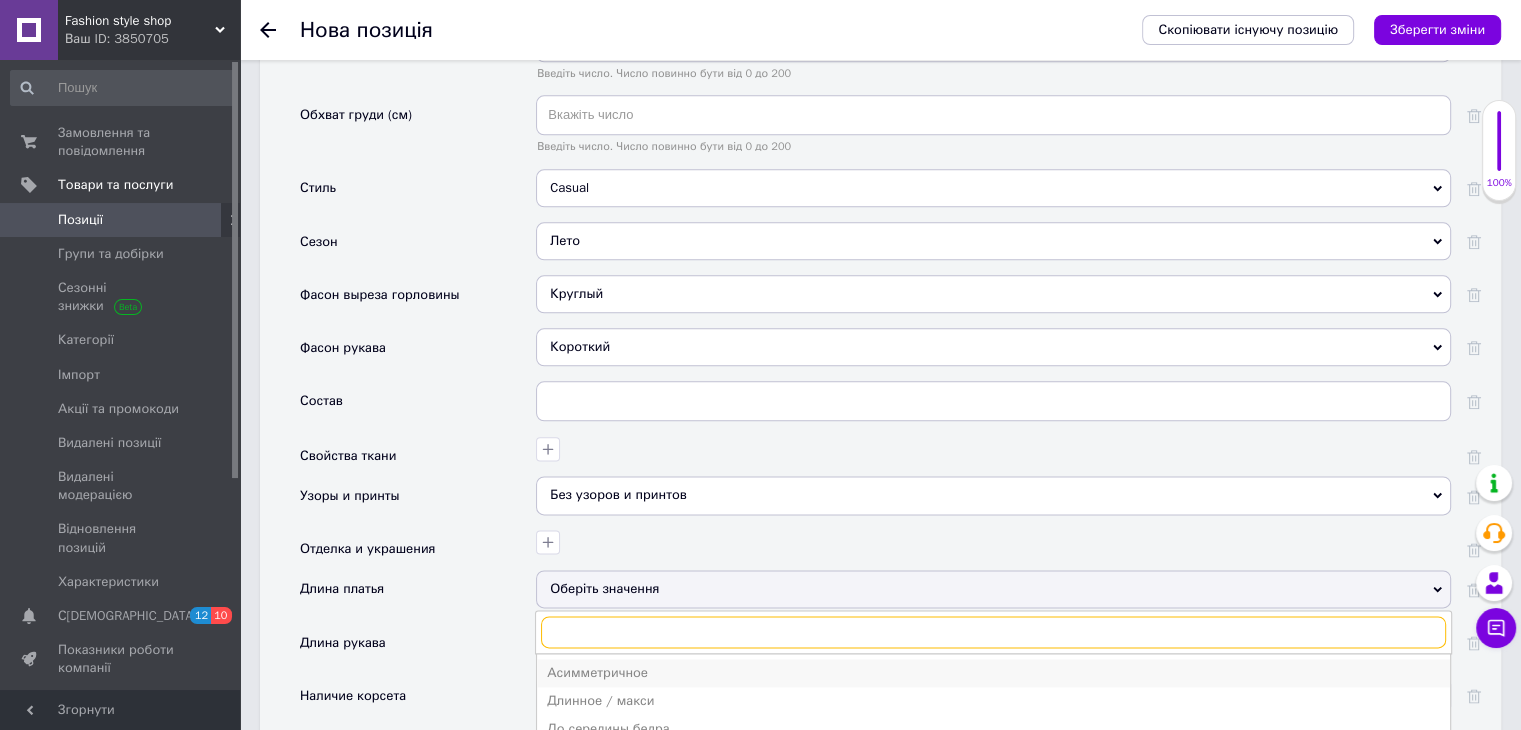 scroll, scrollTop: 2500, scrollLeft: 0, axis: vertical 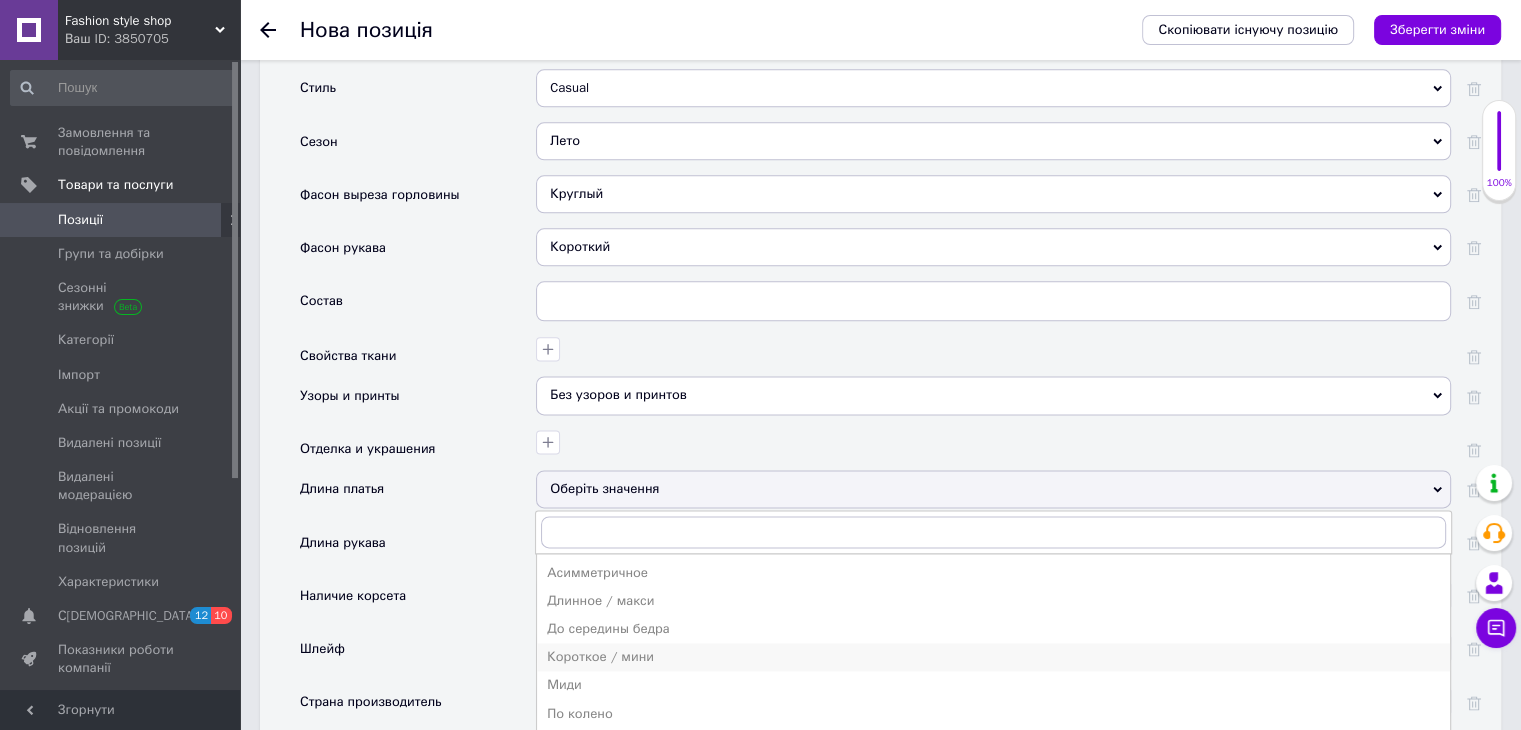 click on "Короткое  / мини" at bounding box center (993, 657) 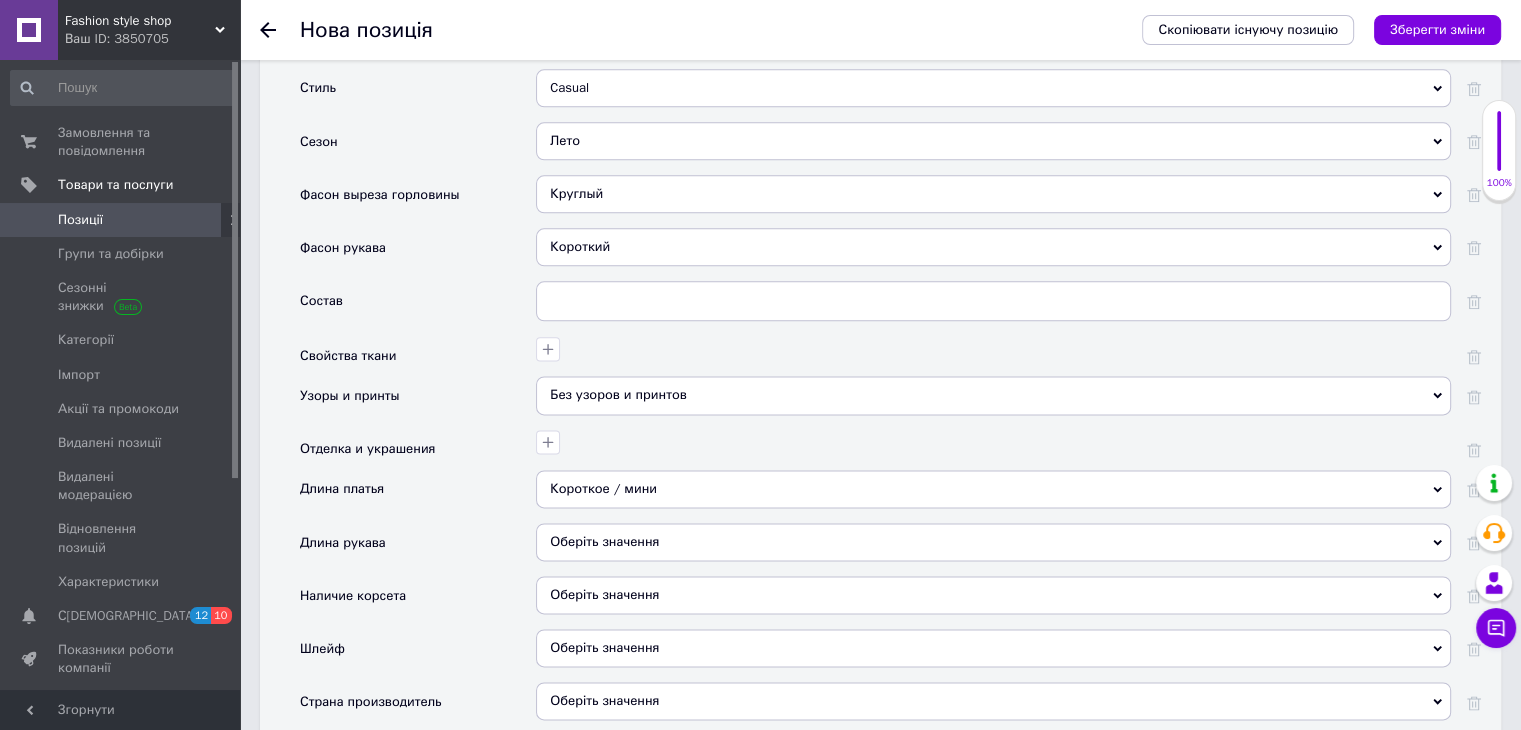 click on "Оберіть значення" at bounding box center (993, 542) 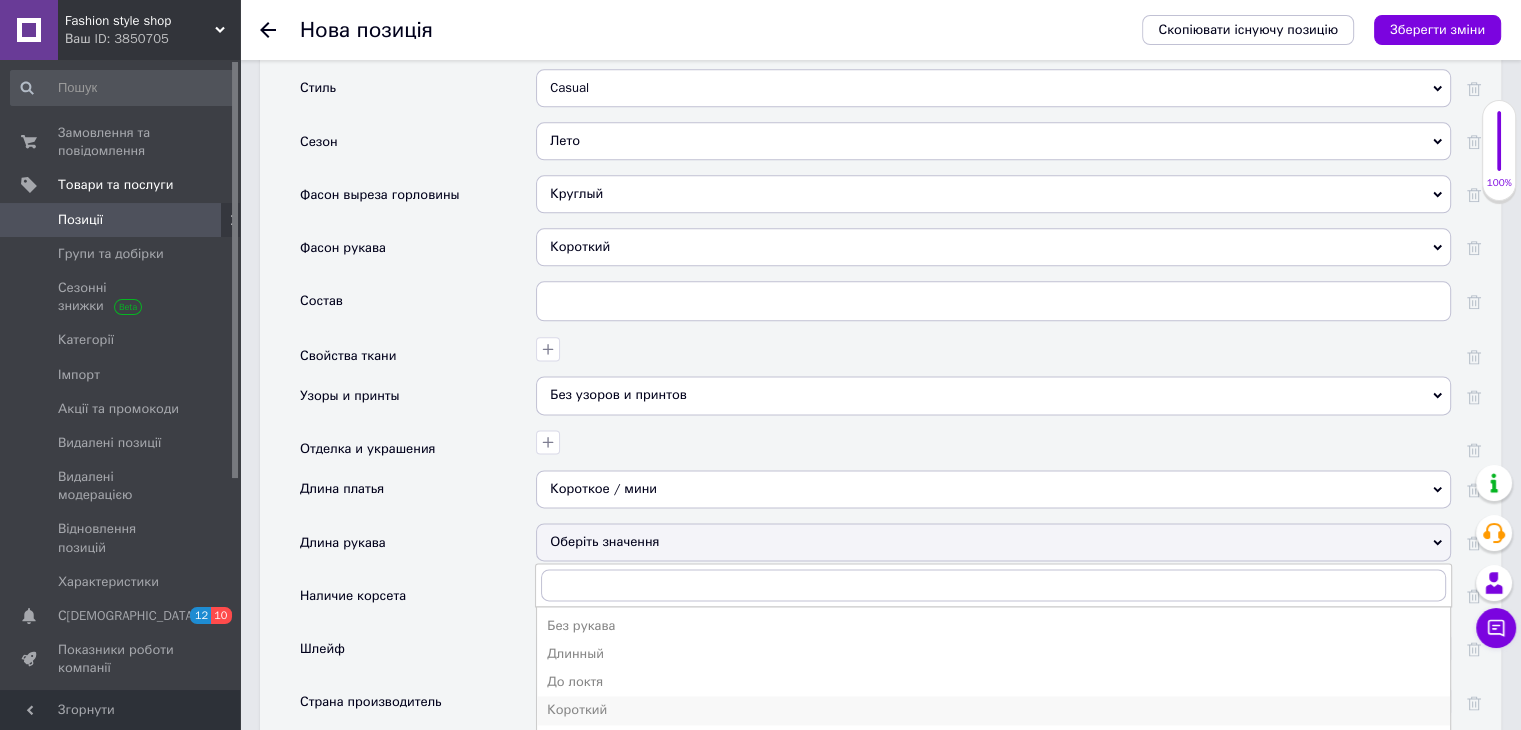 click on "Короткий" at bounding box center [993, 710] 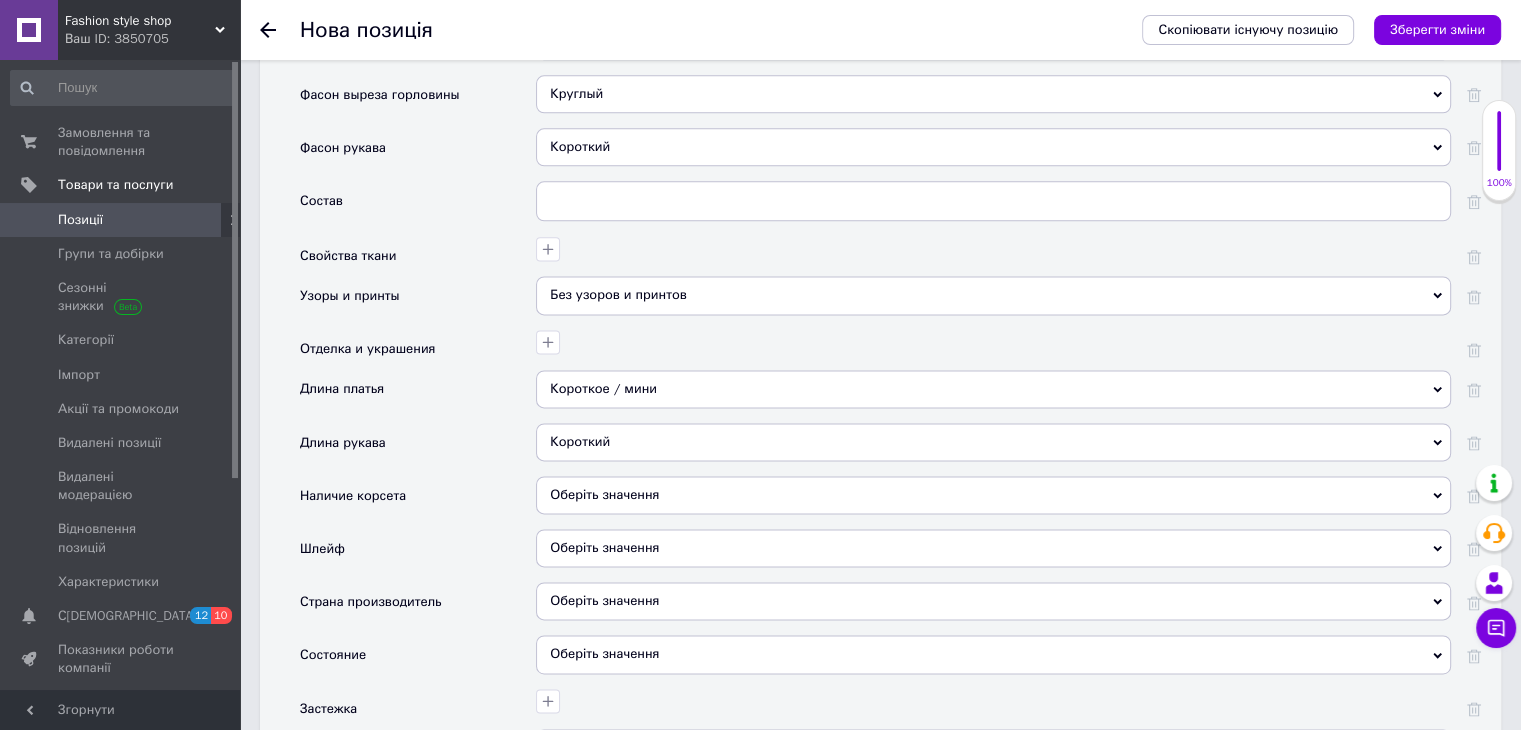 scroll, scrollTop: 2700, scrollLeft: 0, axis: vertical 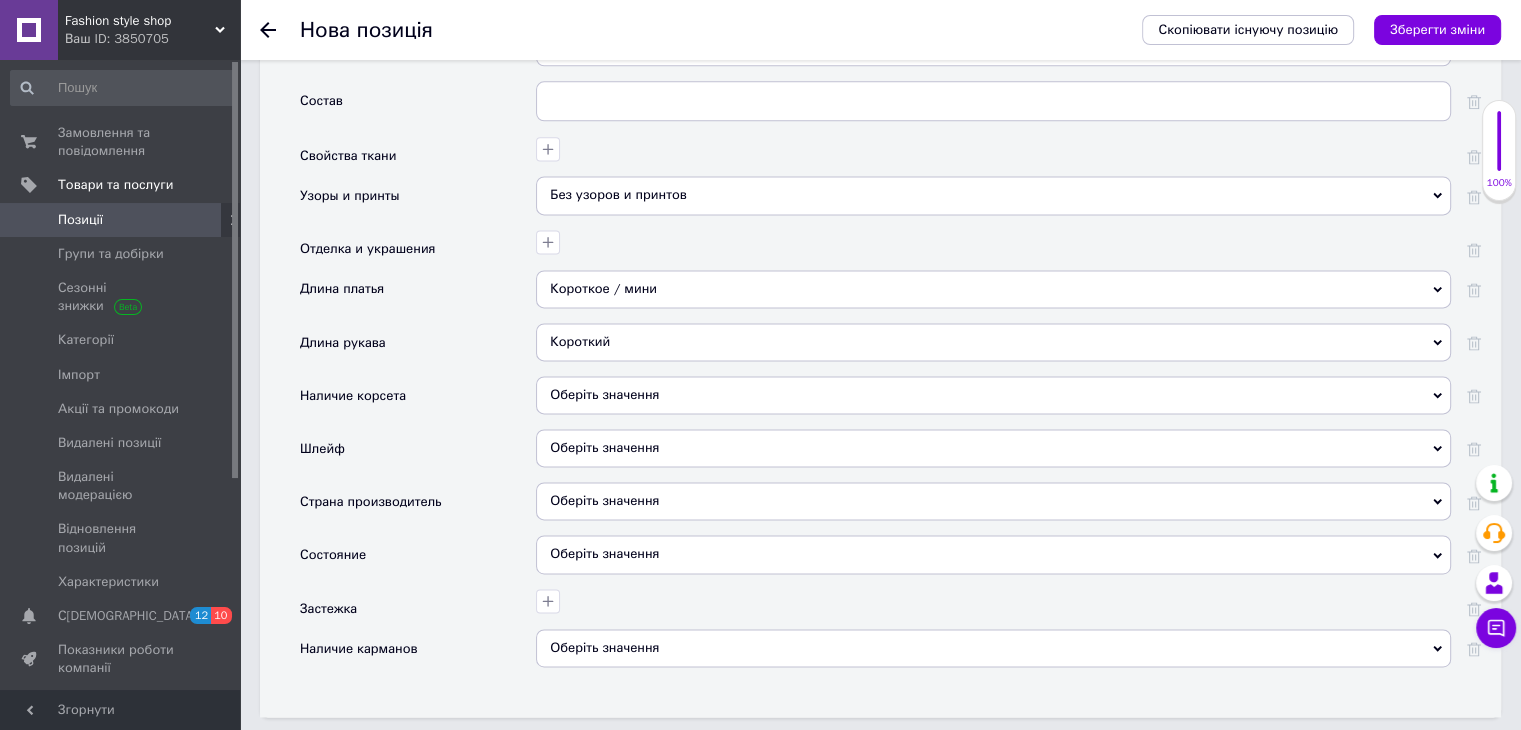 click on "Оберіть значення" at bounding box center (993, 501) 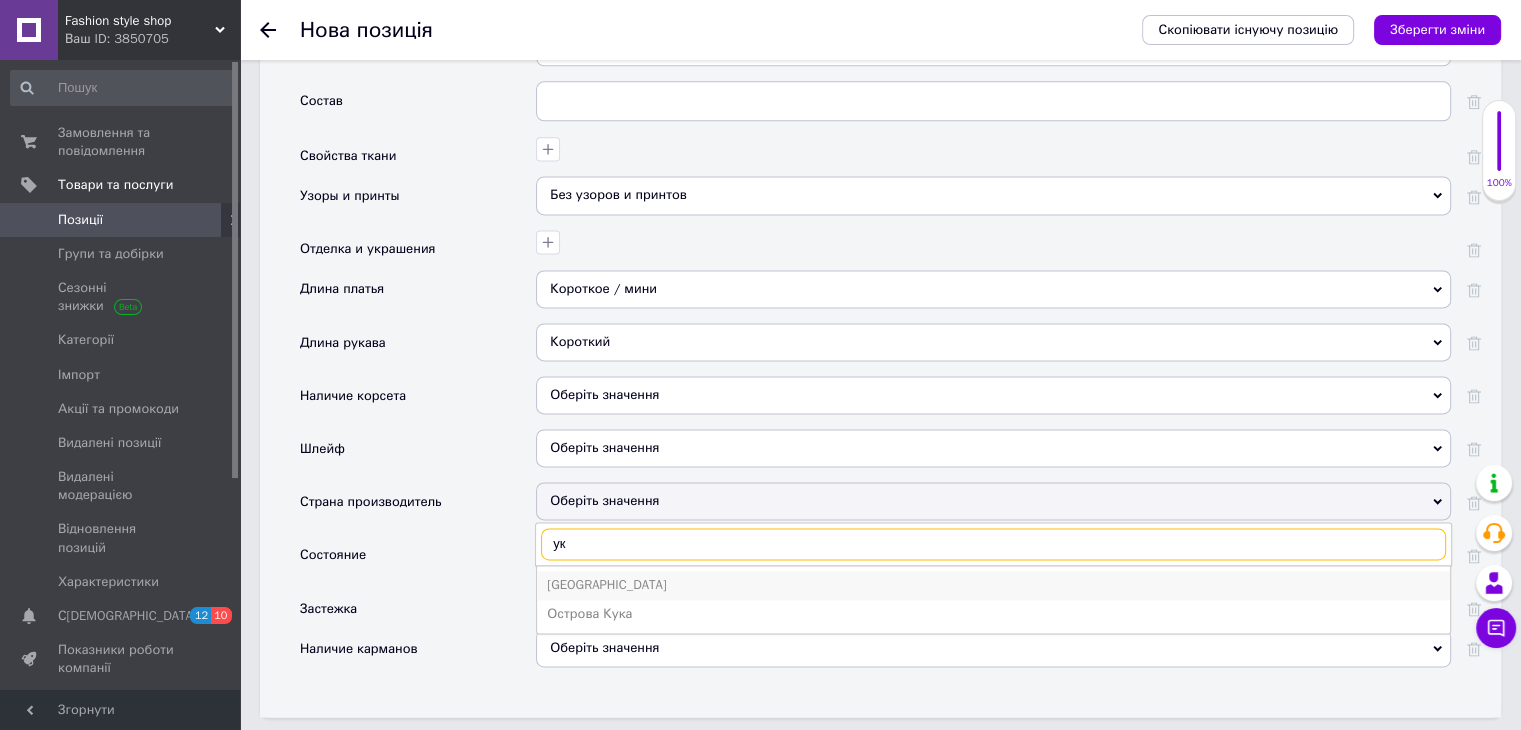type on "ук" 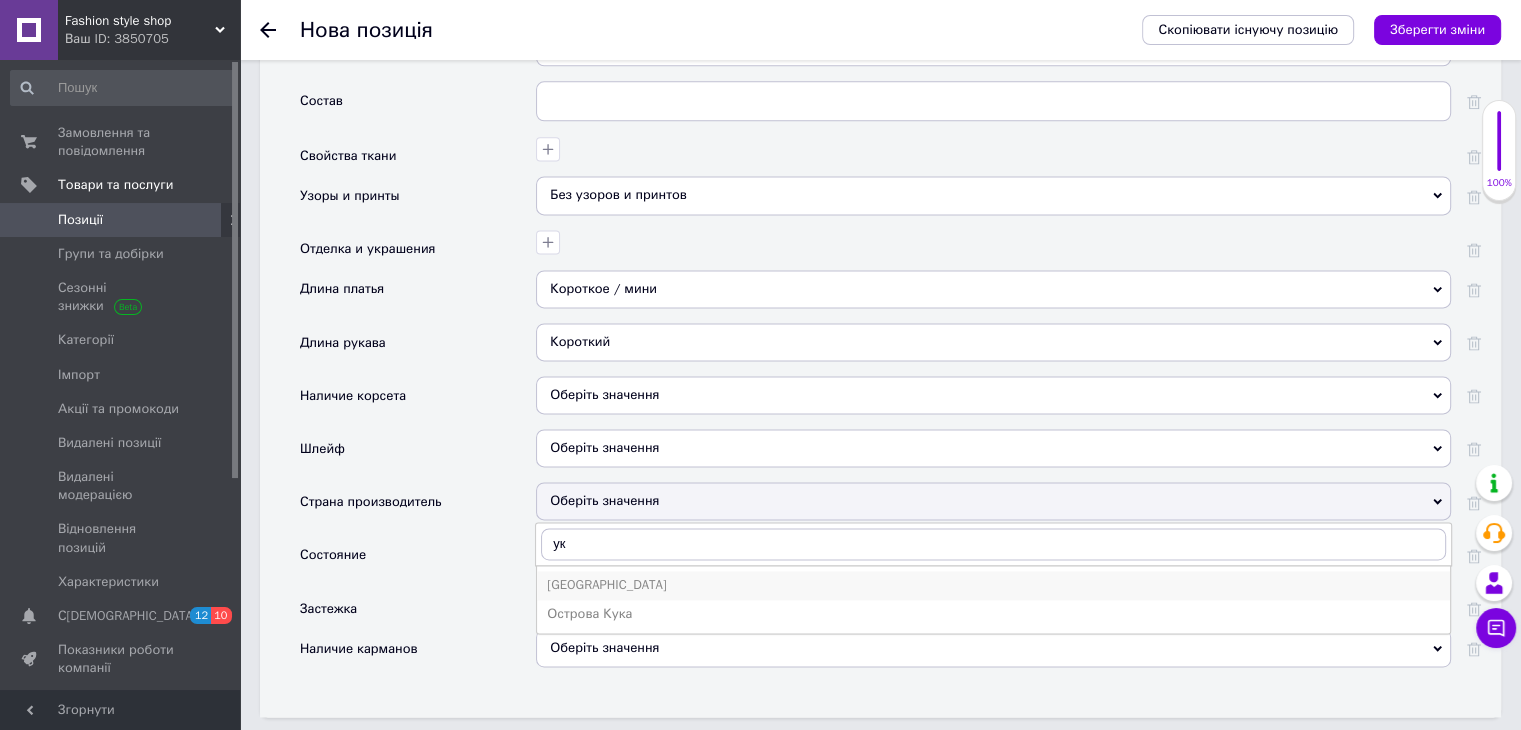 click on "[GEOGRAPHIC_DATA]" at bounding box center [993, 585] 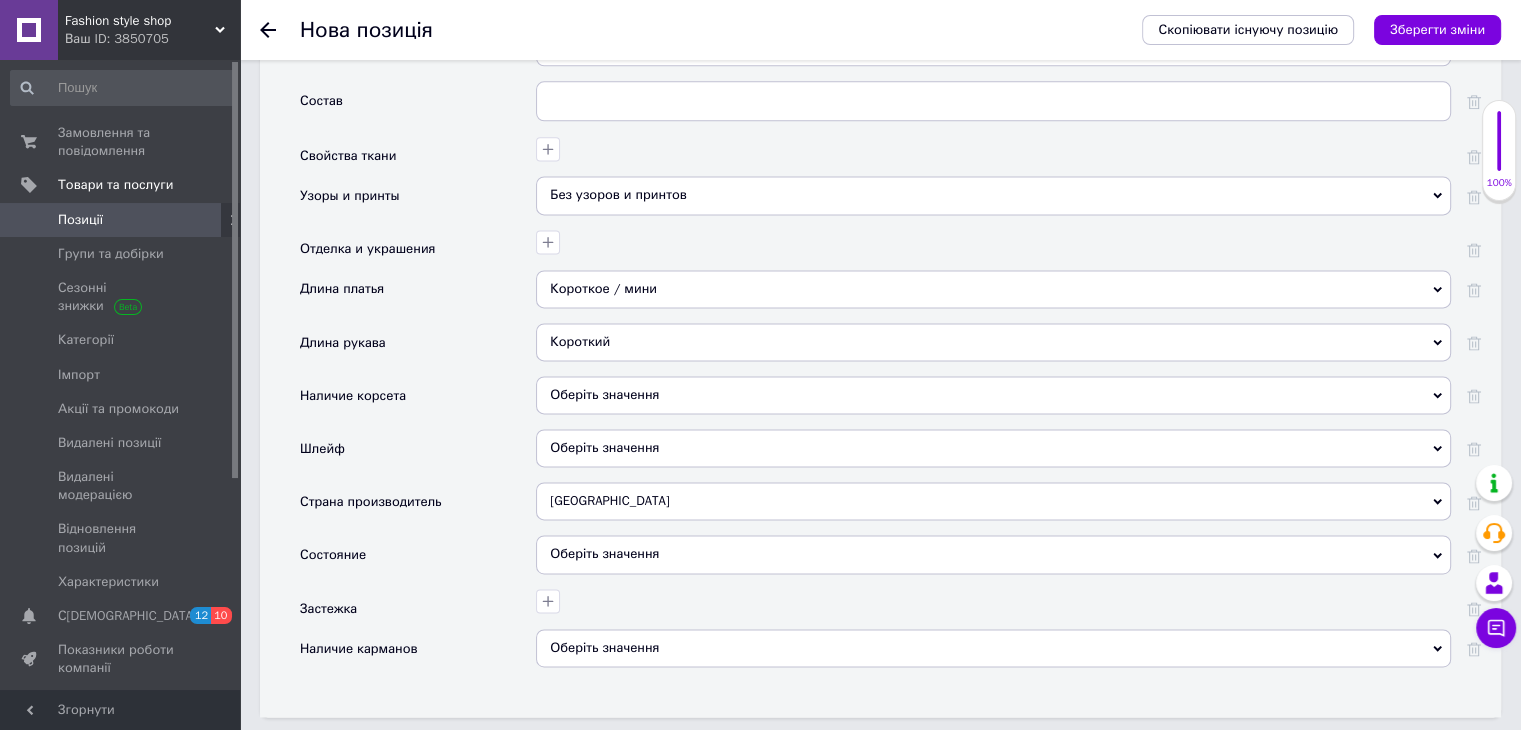click on "Оберіть значення" at bounding box center (993, 554) 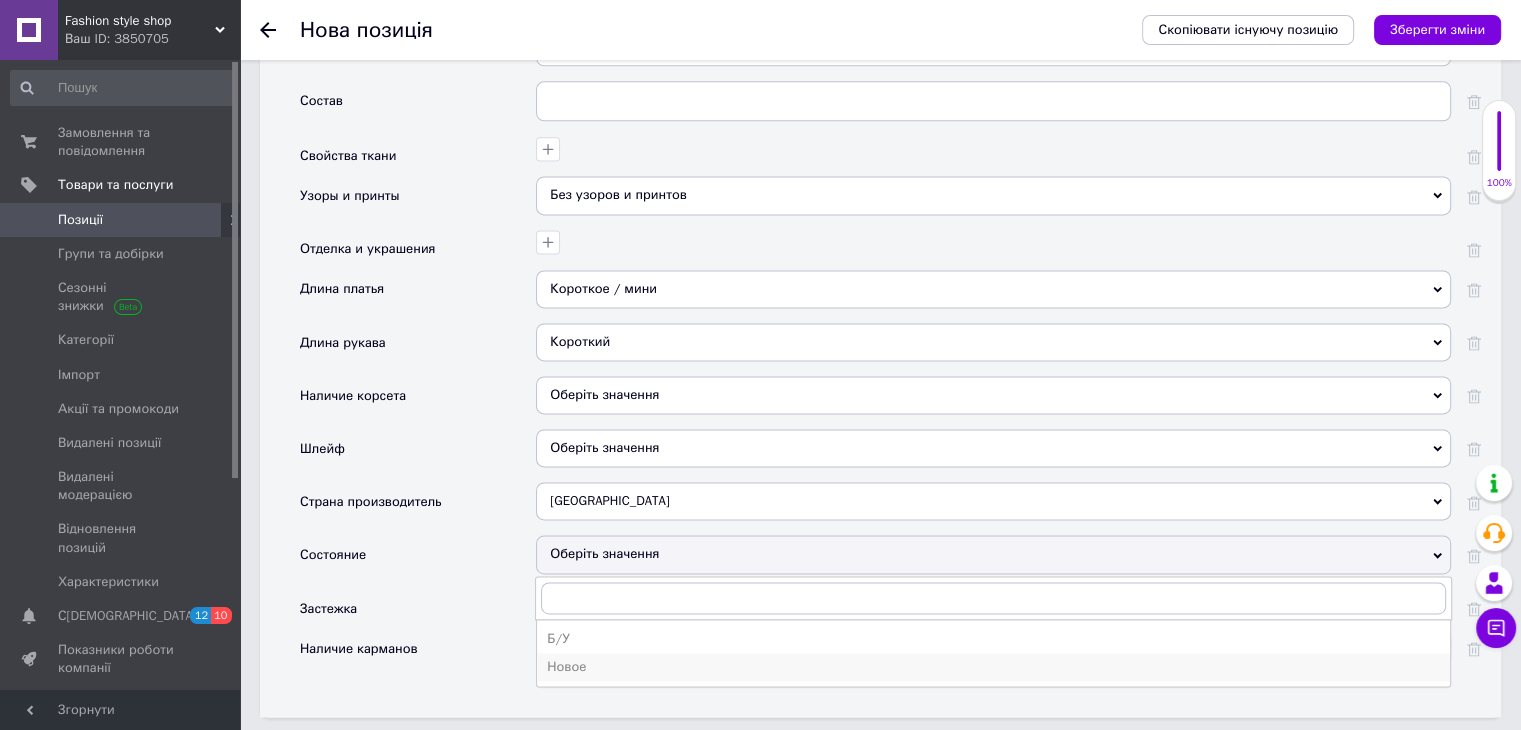 click on "Новое" at bounding box center (993, 667) 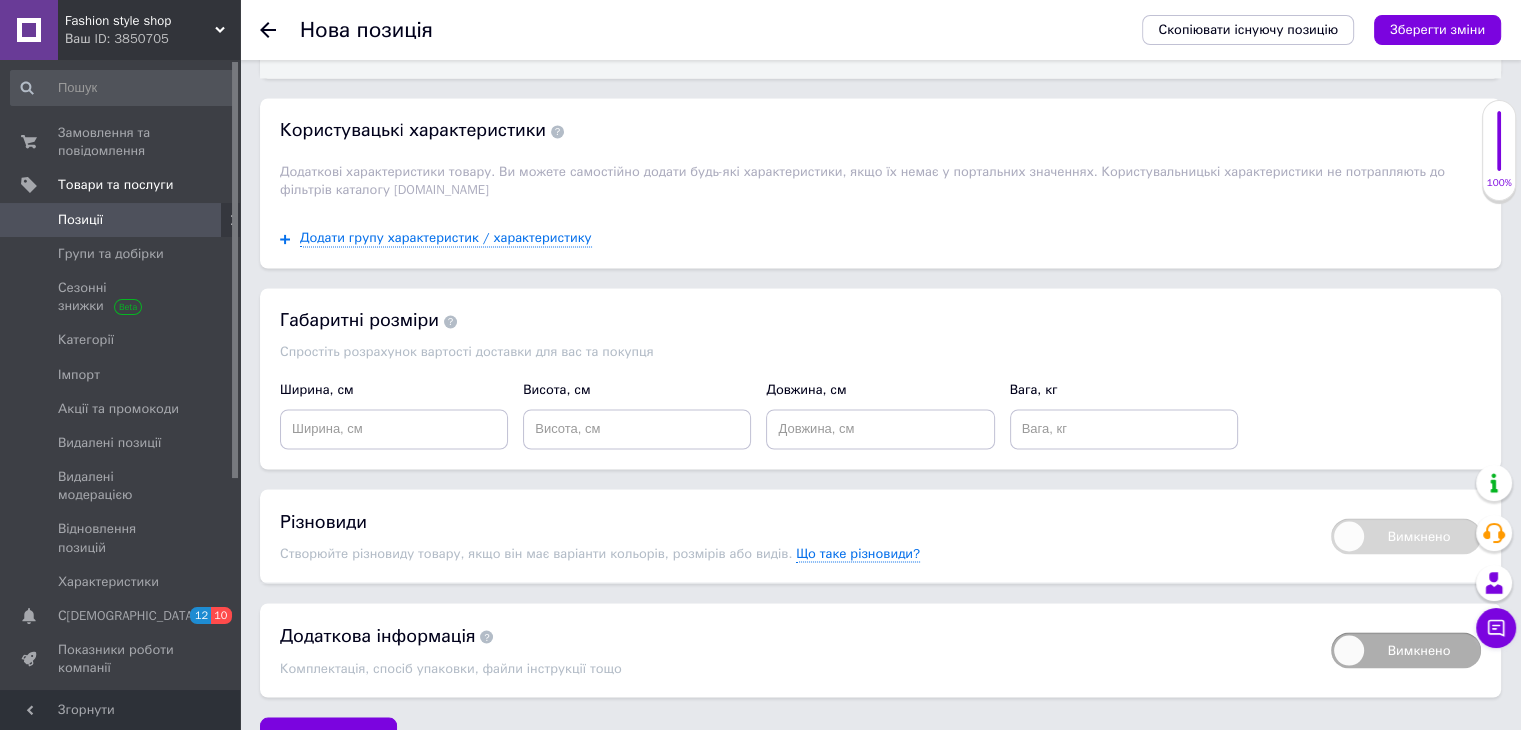 scroll, scrollTop: 3371, scrollLeft: 0, axis: vertical 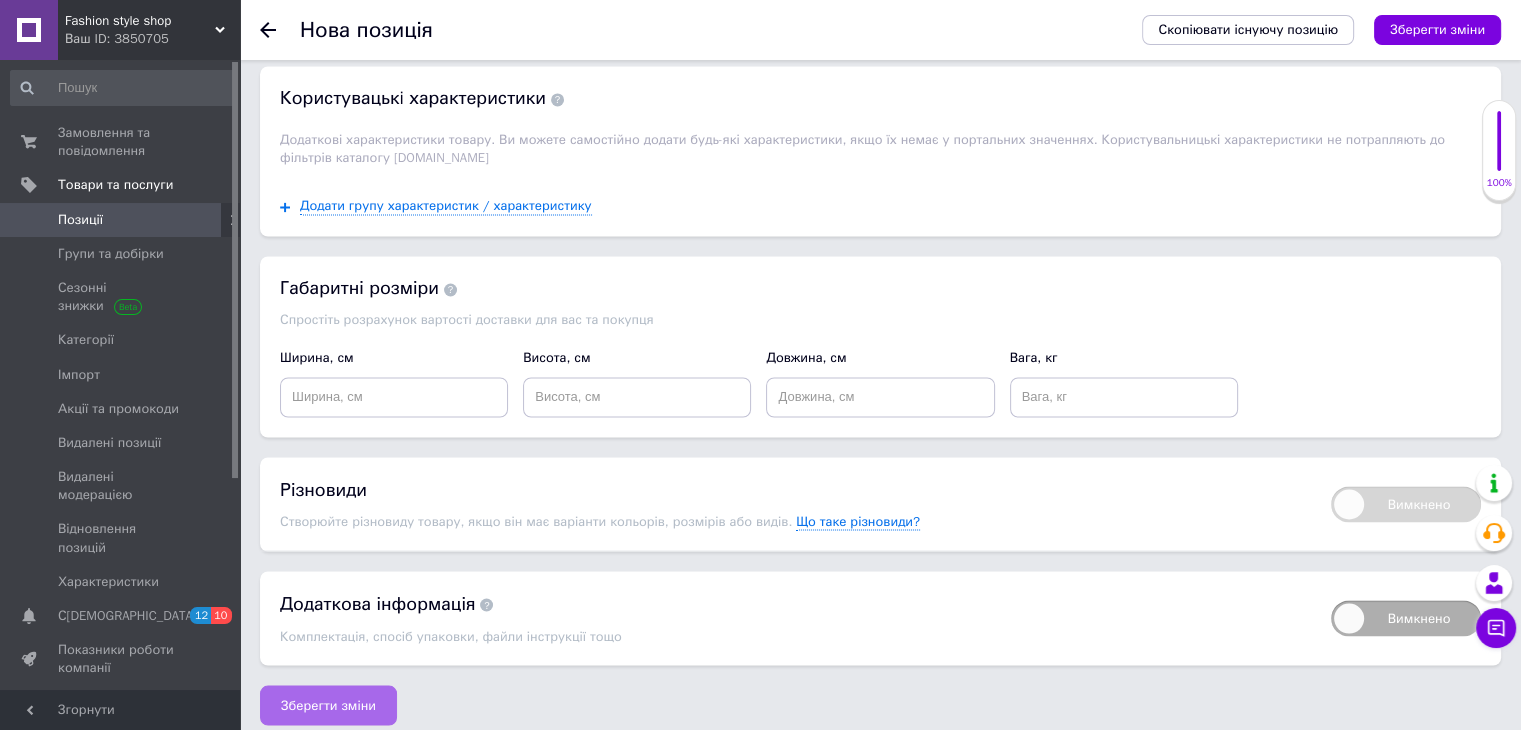 click on "Зберегти зміни" at bounding box center [328, 705] 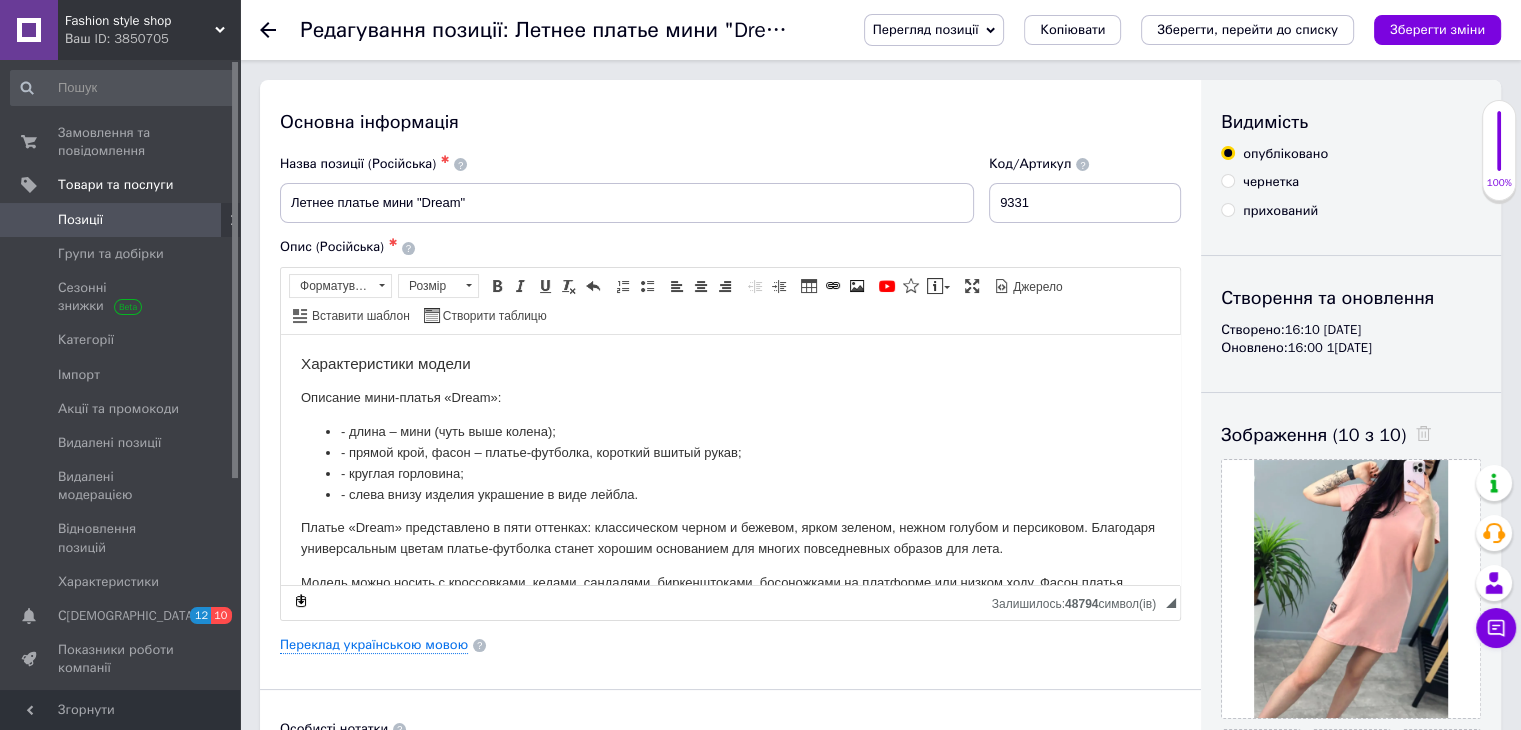 scroll, scrollTop: 0, scrollLeft: 0, axis: both 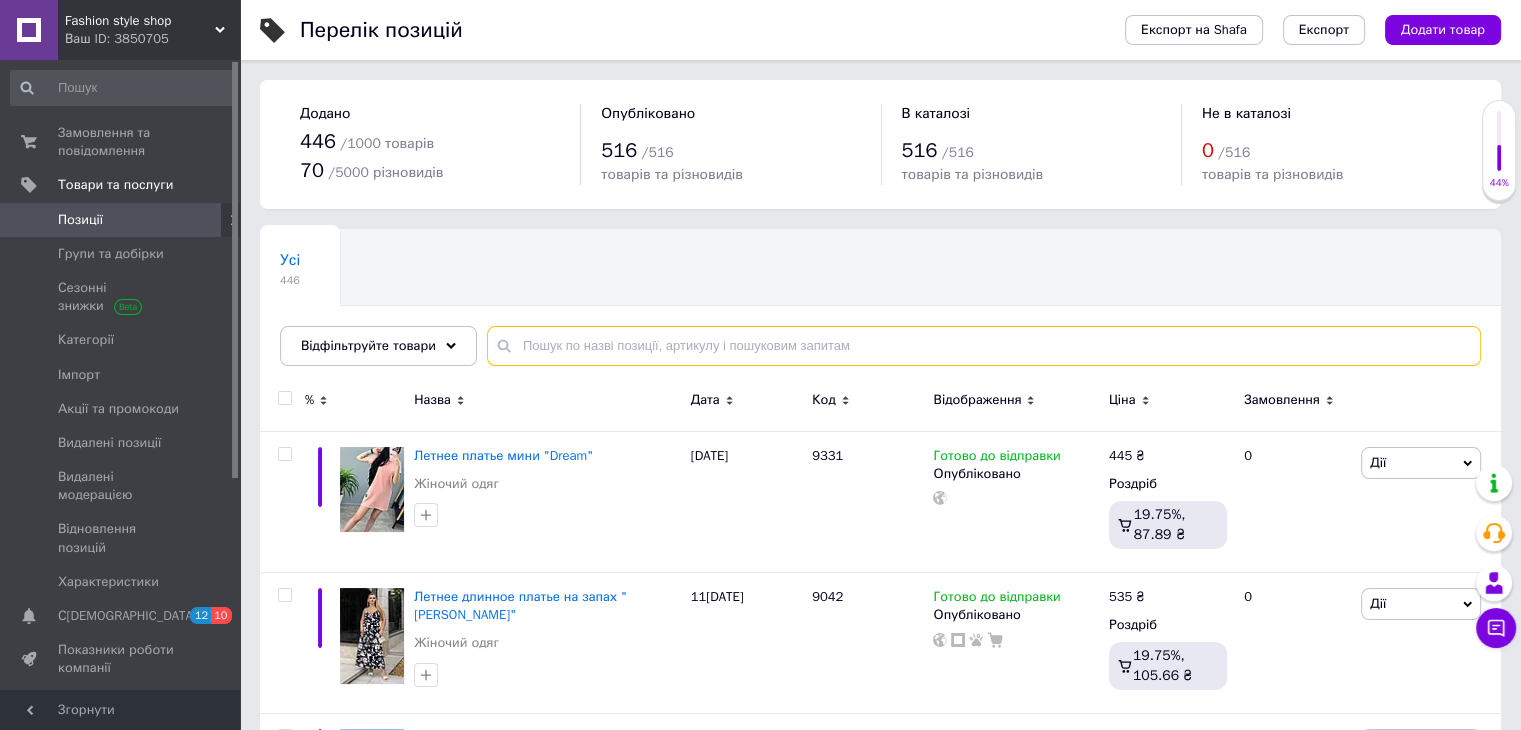 click at bounding box center (984, 346) 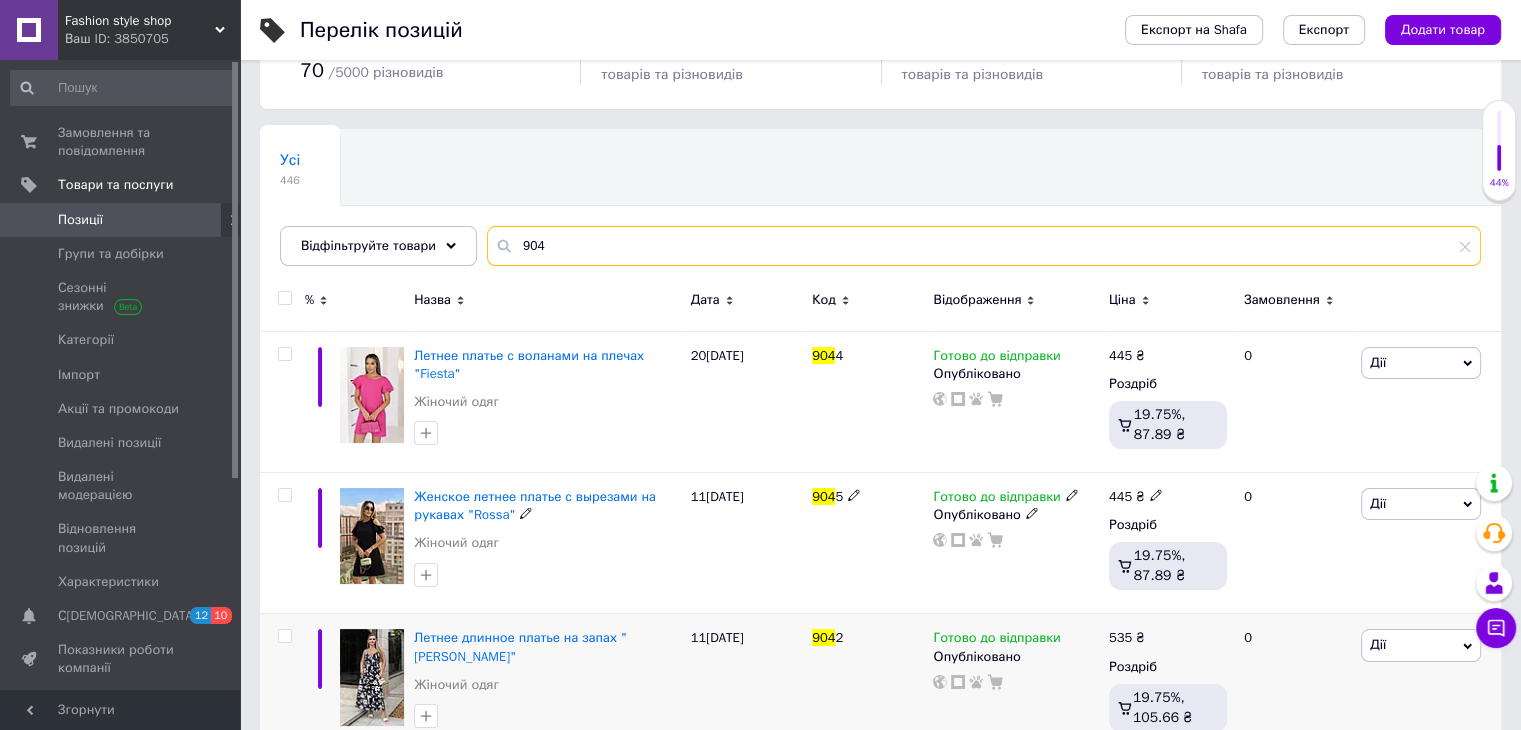 scroll, scrollTop: 284, scrollLeft: 0, axis: vertical 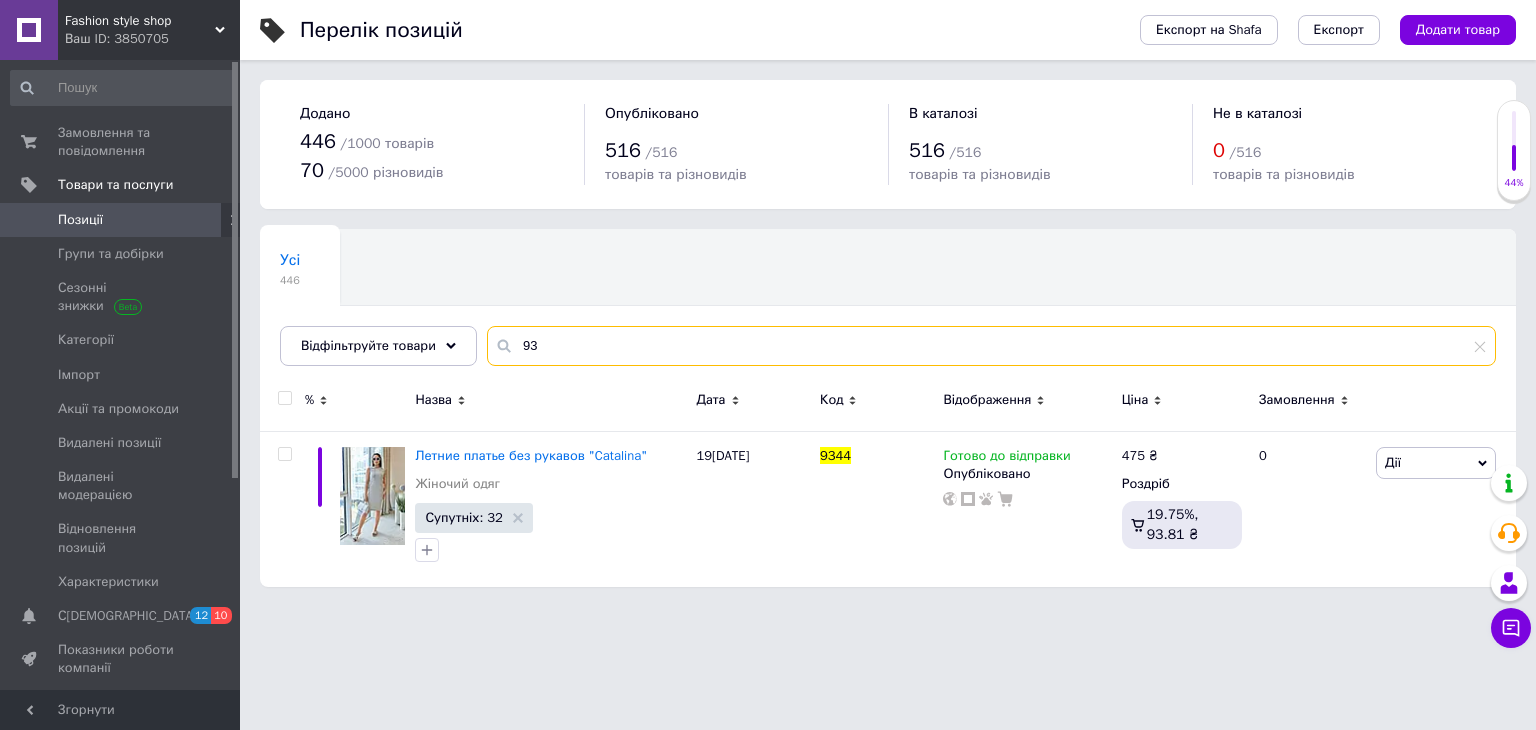 type on "9" 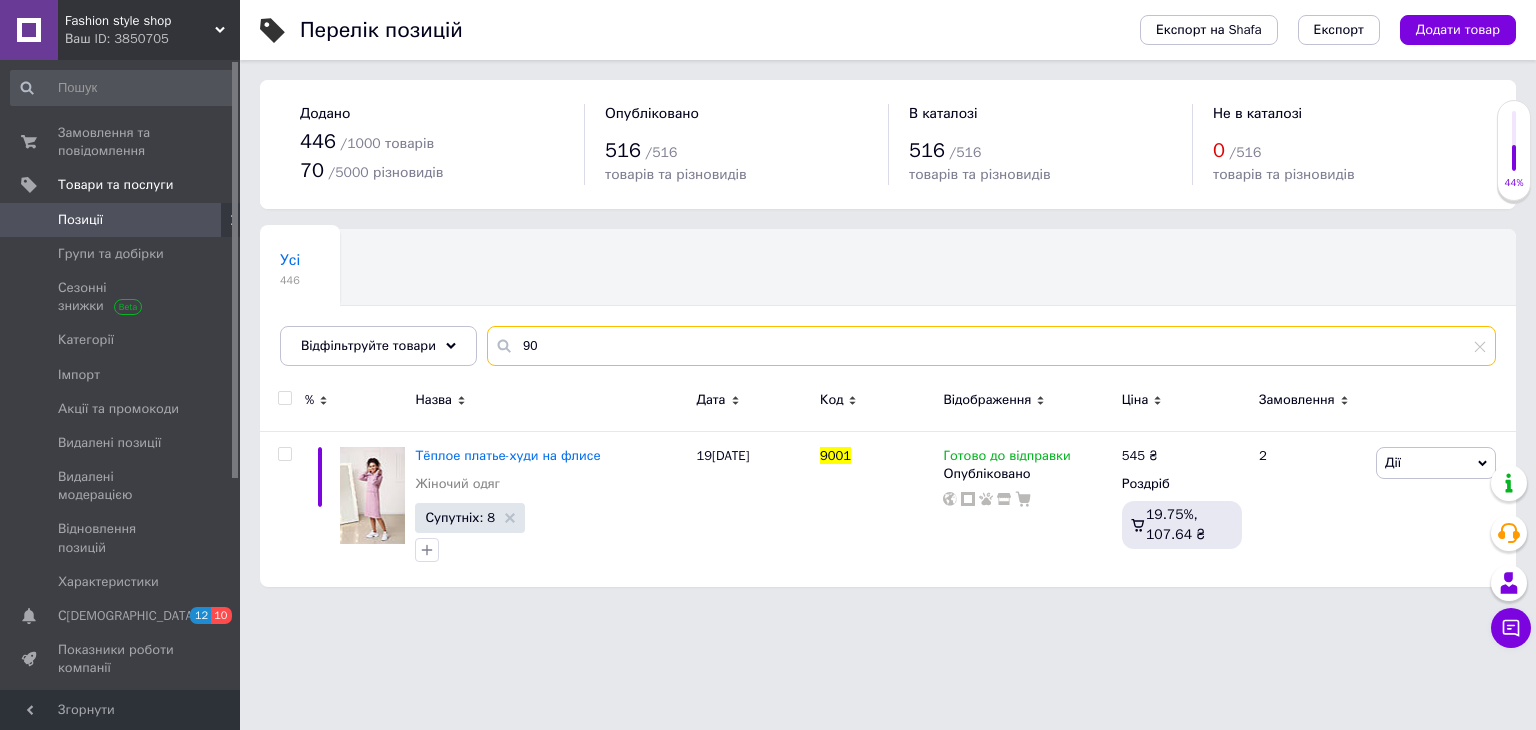 type on "9" 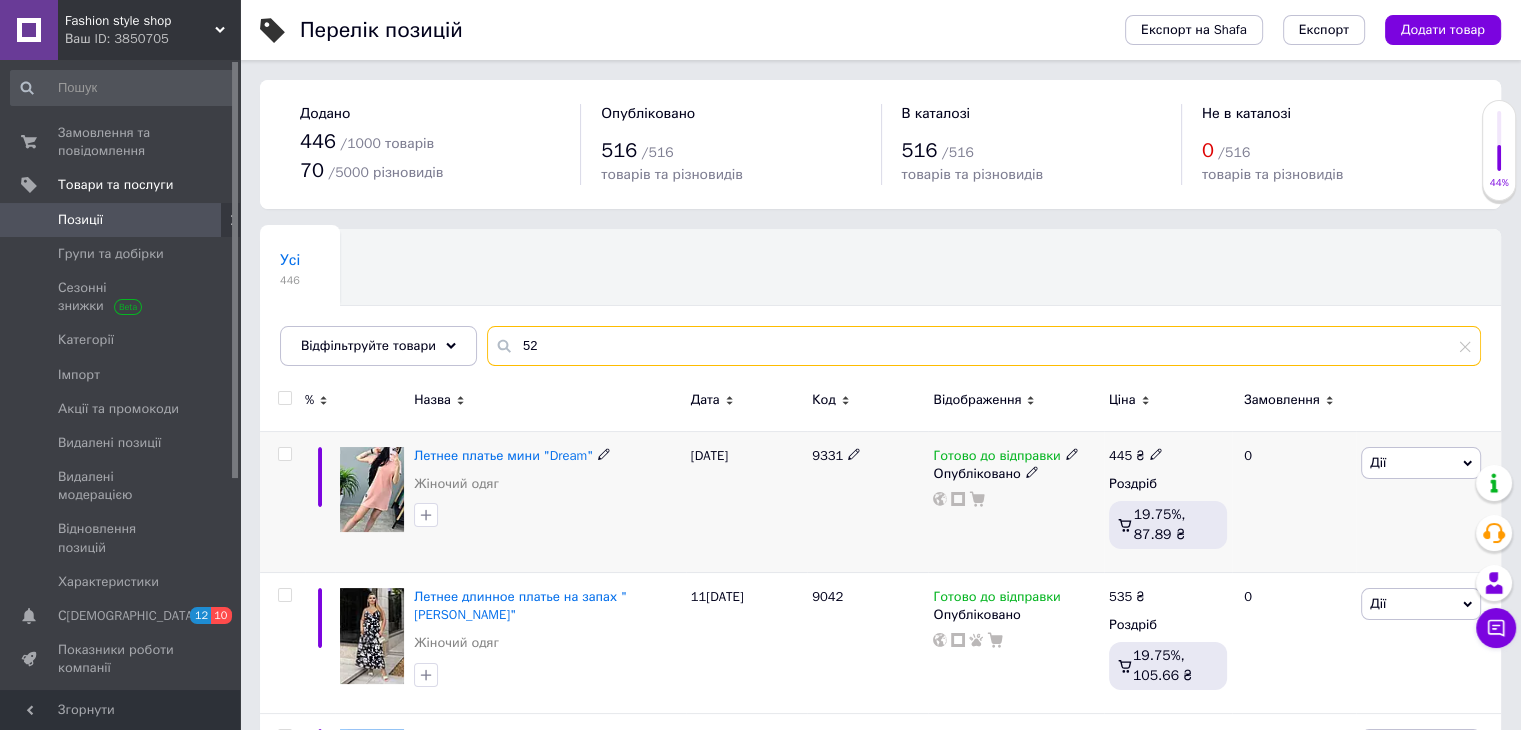 type on "5" 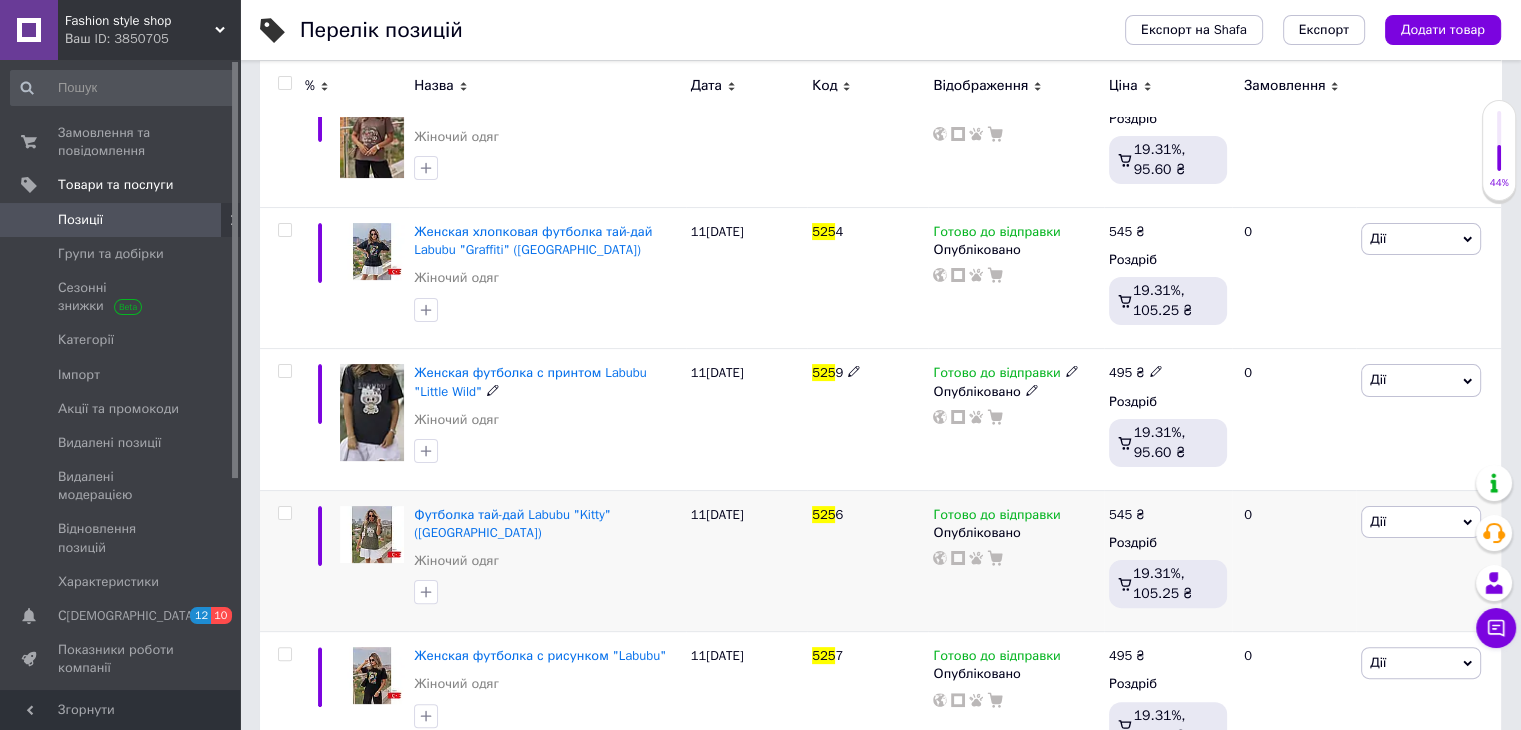scroll, scrollTop: 400, scrollLeft: 0, axis: vertical 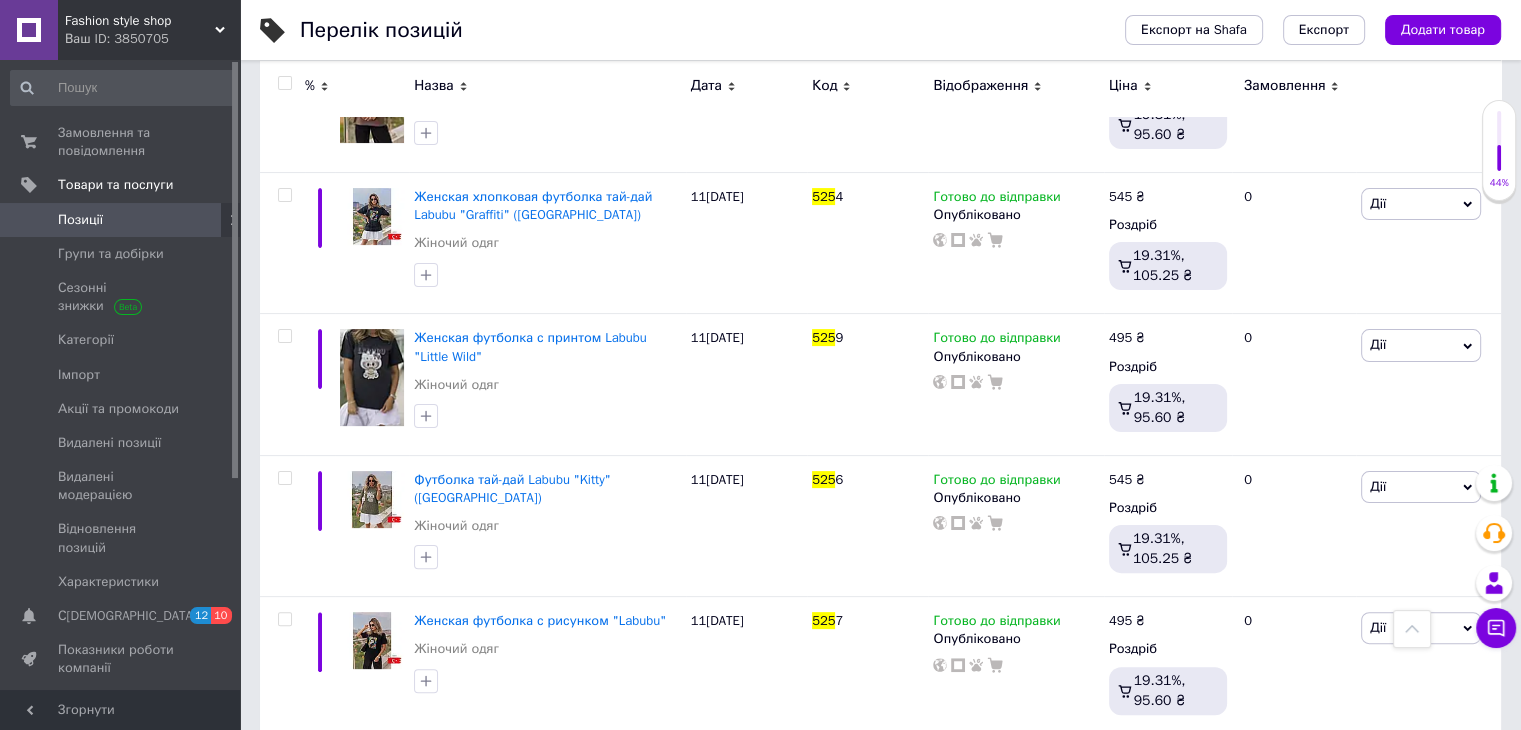 type on "525" 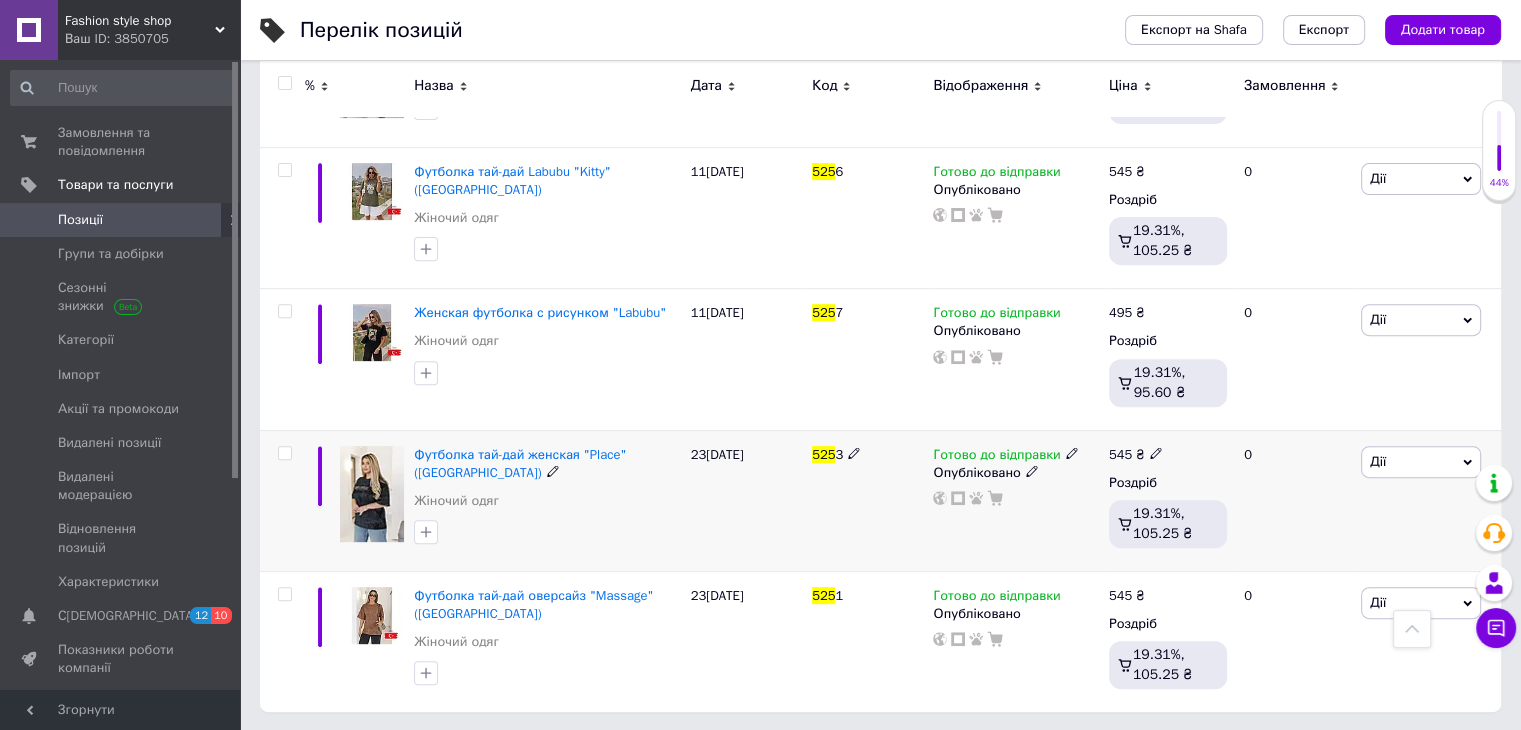 scroll, scrollTop: 608, scrollLeft: 0, axis: vertical 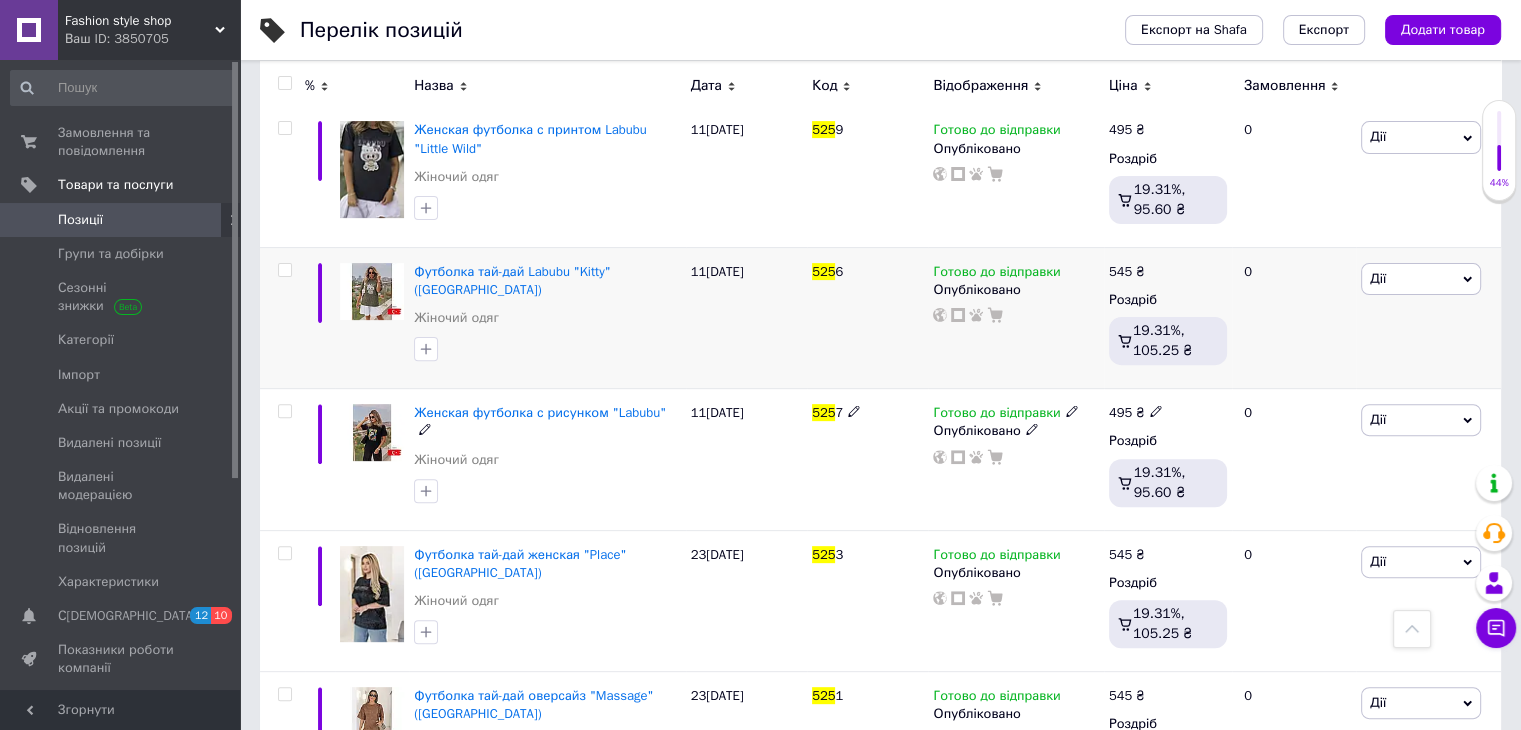 drag, startPoint x: 876, startPoint y: 518, endPoint x: 737, endPoint y: 365, distance: 206.71236 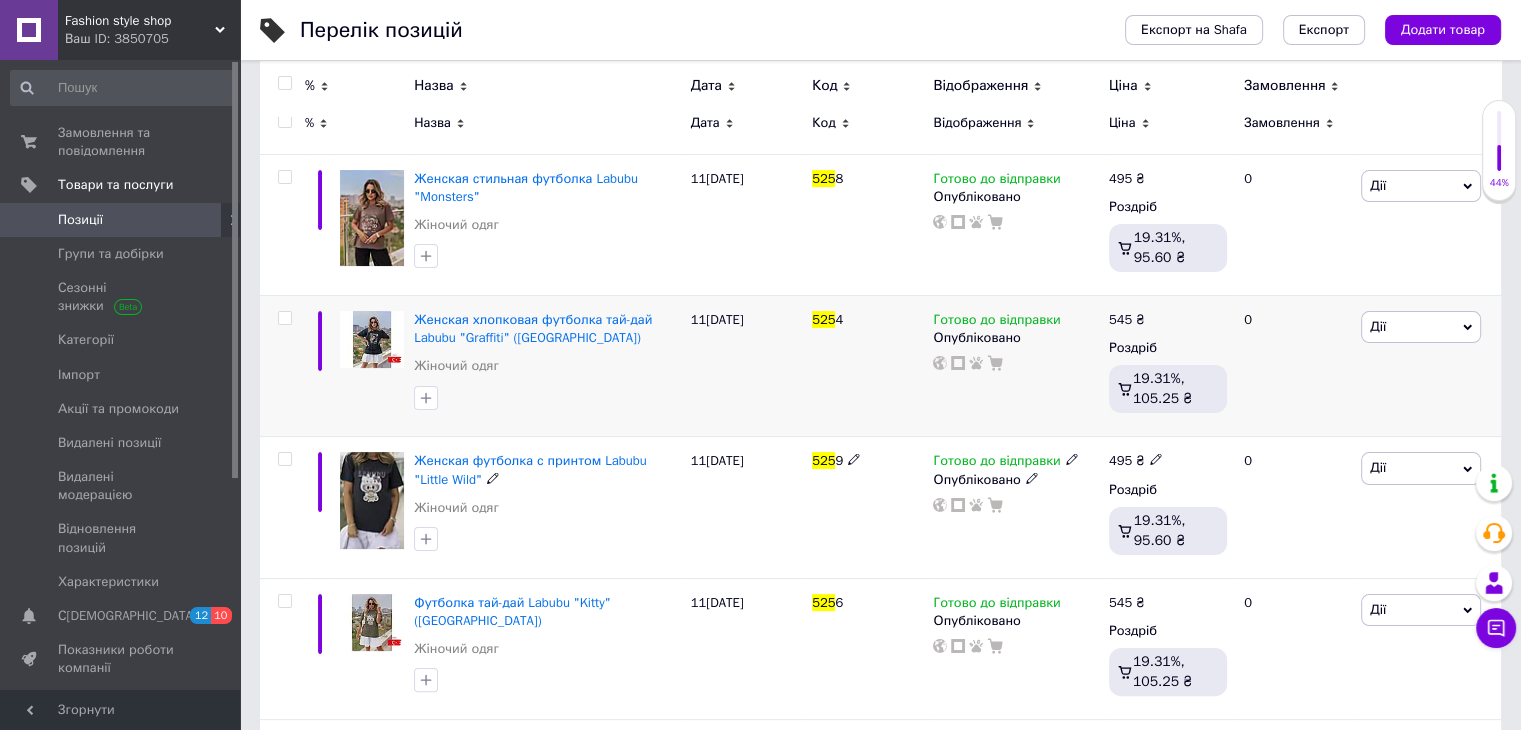 scroll, scrollTop: 208, scrollLeft: 0, axis: vertical 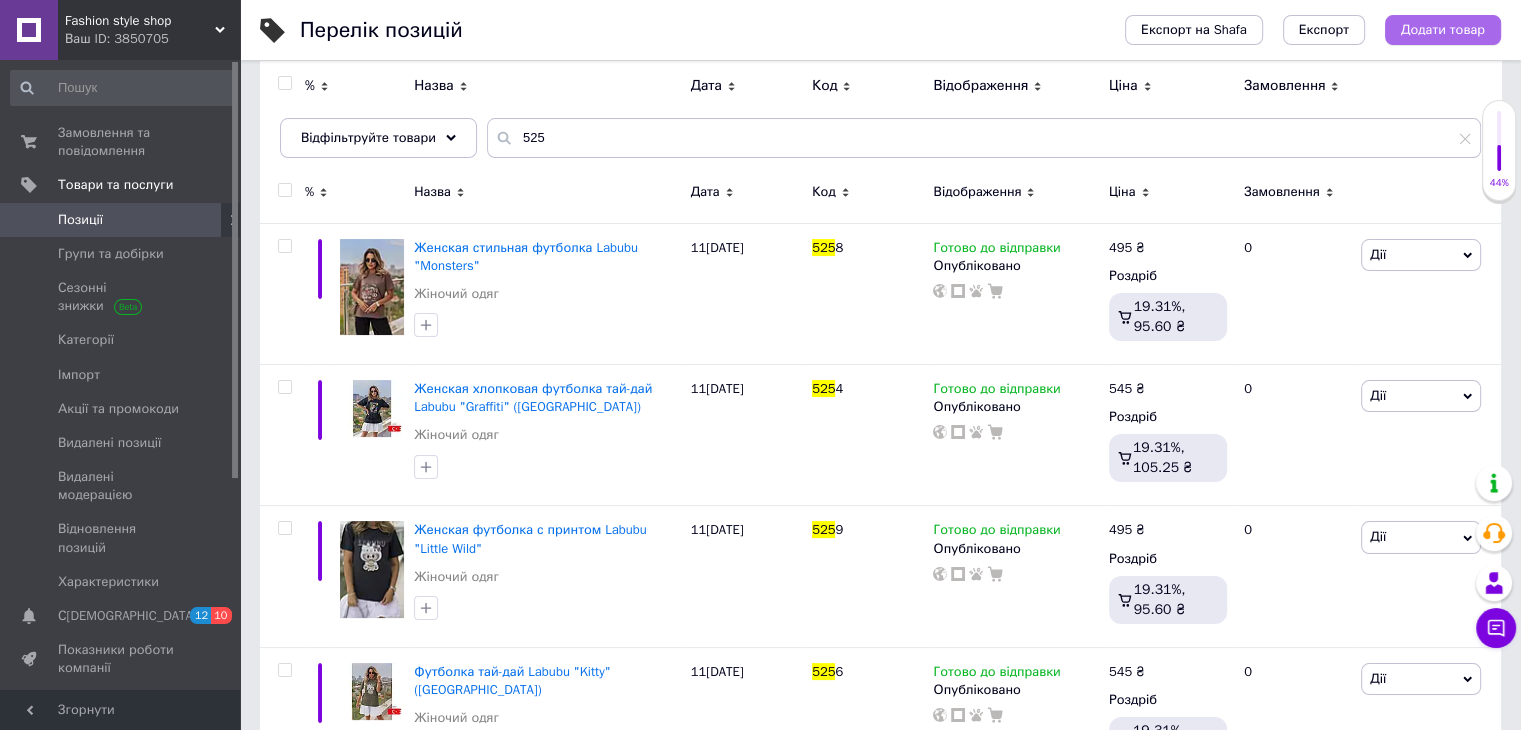 click on "Додати товар" at bounding box center [1443, 30] 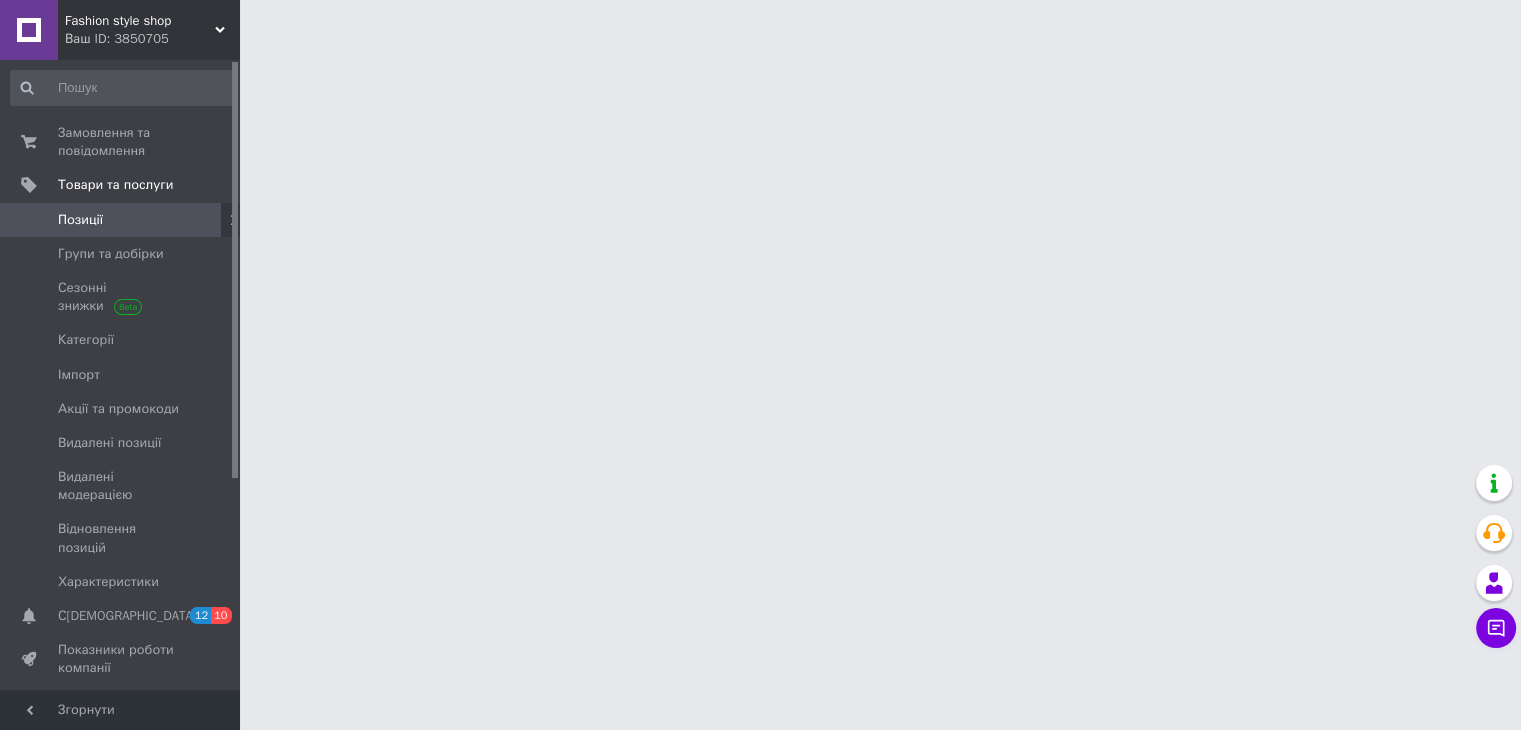 scroll, scrollTop: 0, scrollLeft: 0, axis: both 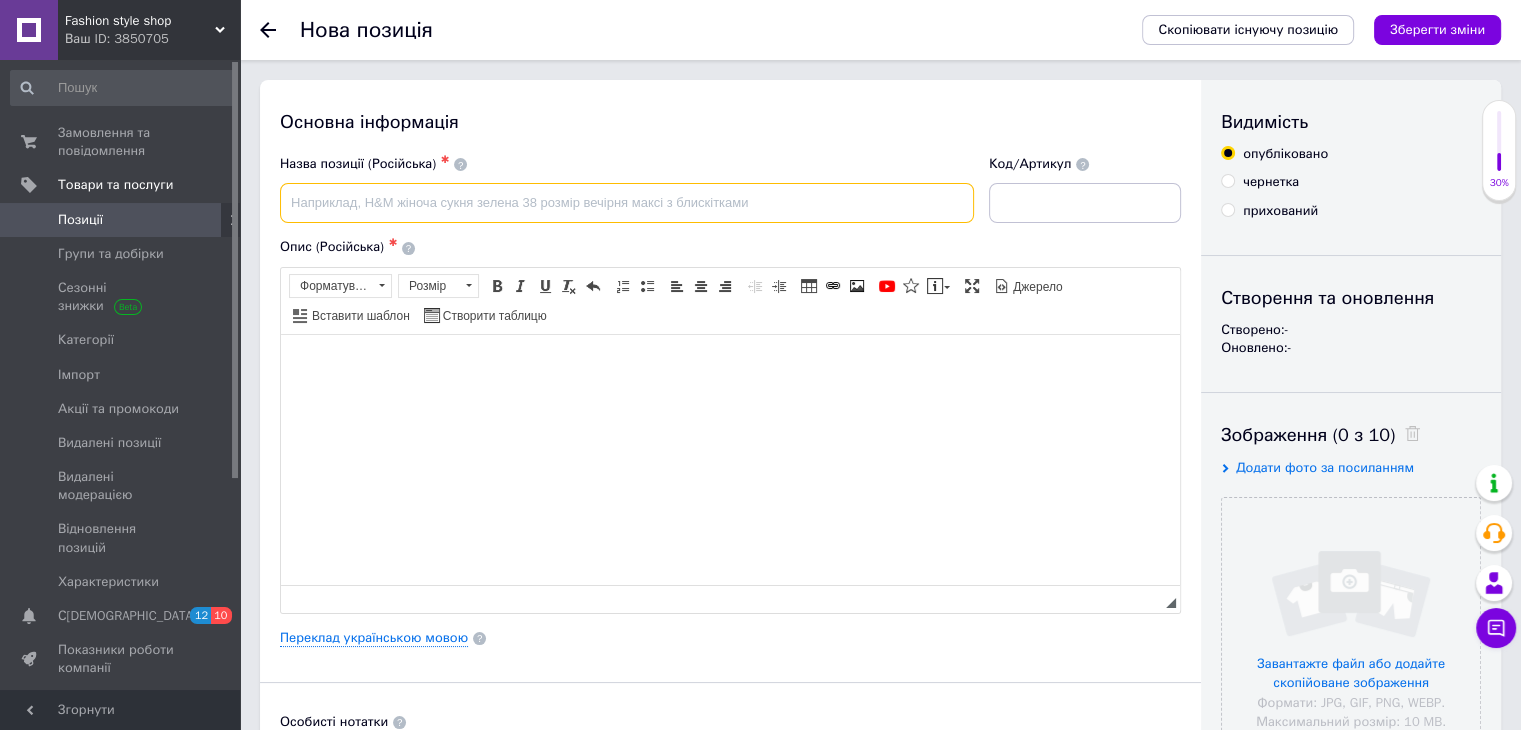 click at bounding box center (627, 203) 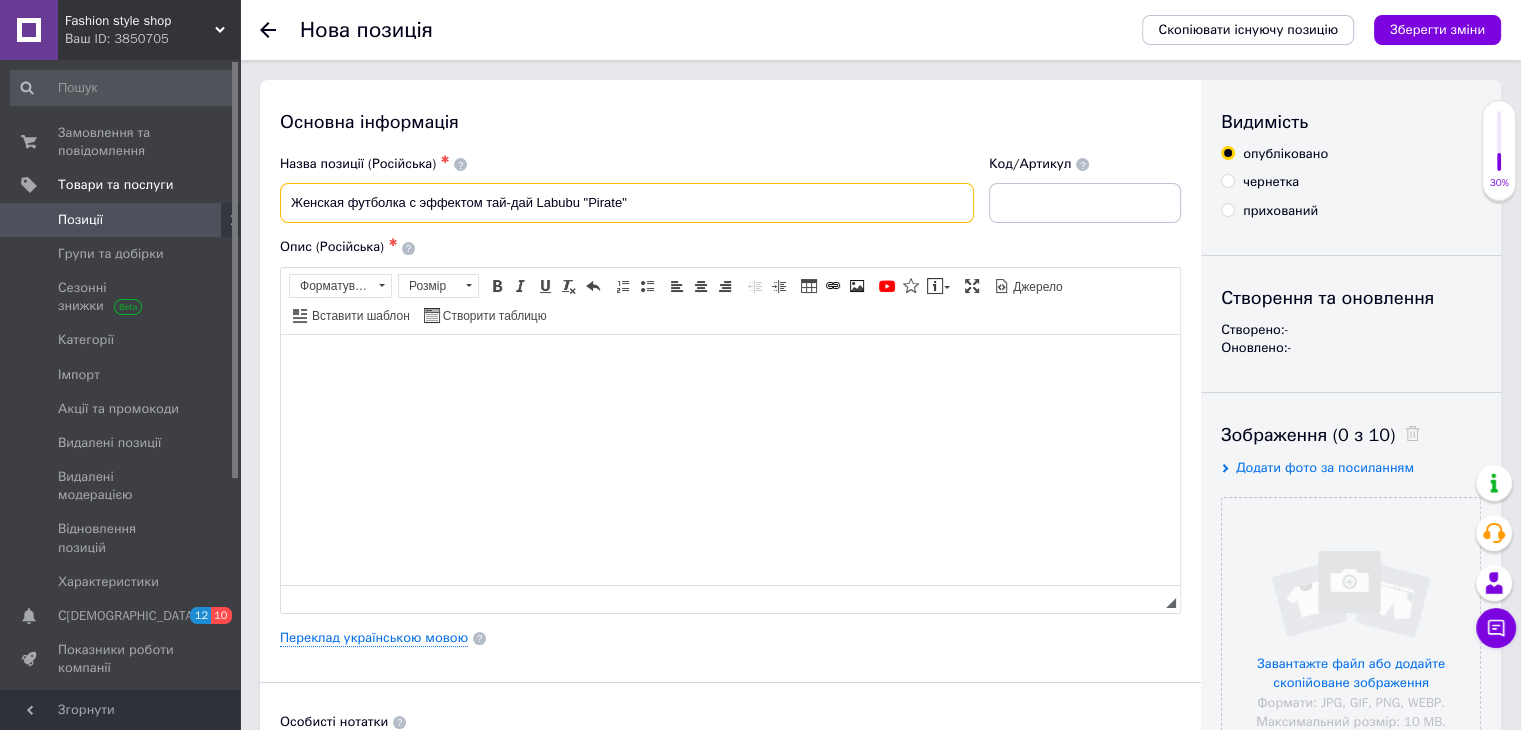 type on "Женская футболка с эффектом тай-дай Labubu "Pirate"" 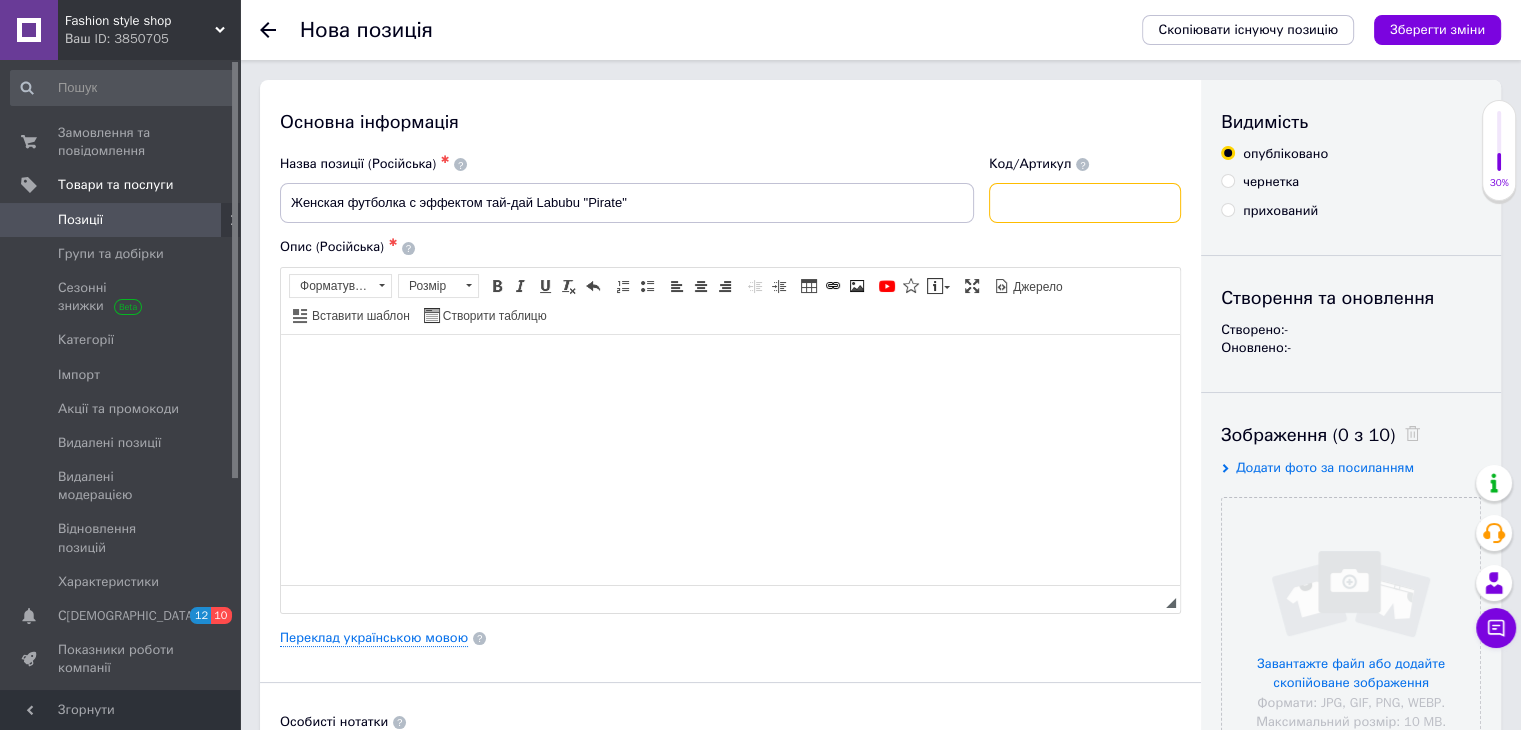 click at bounding box center [1085, 203] 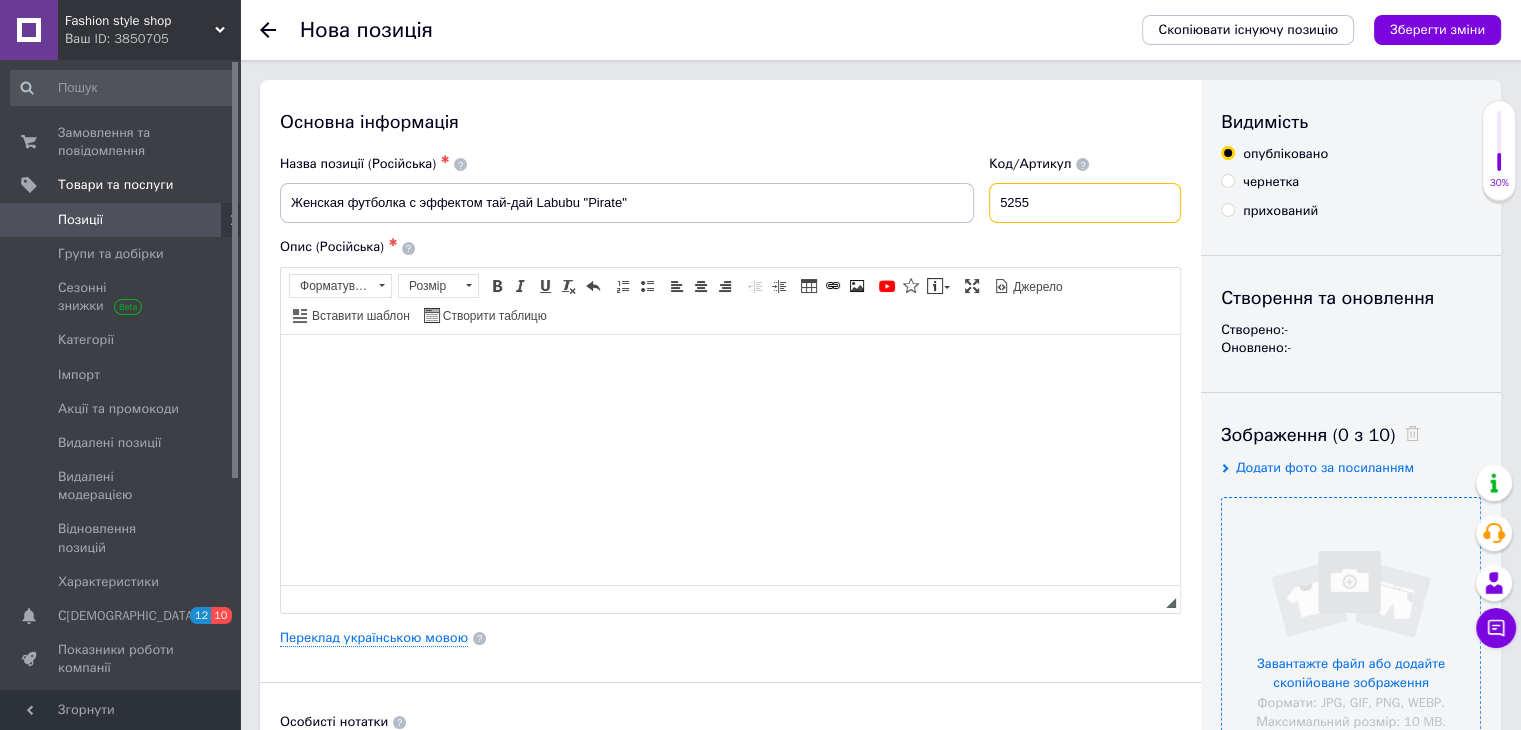 type on "5255" 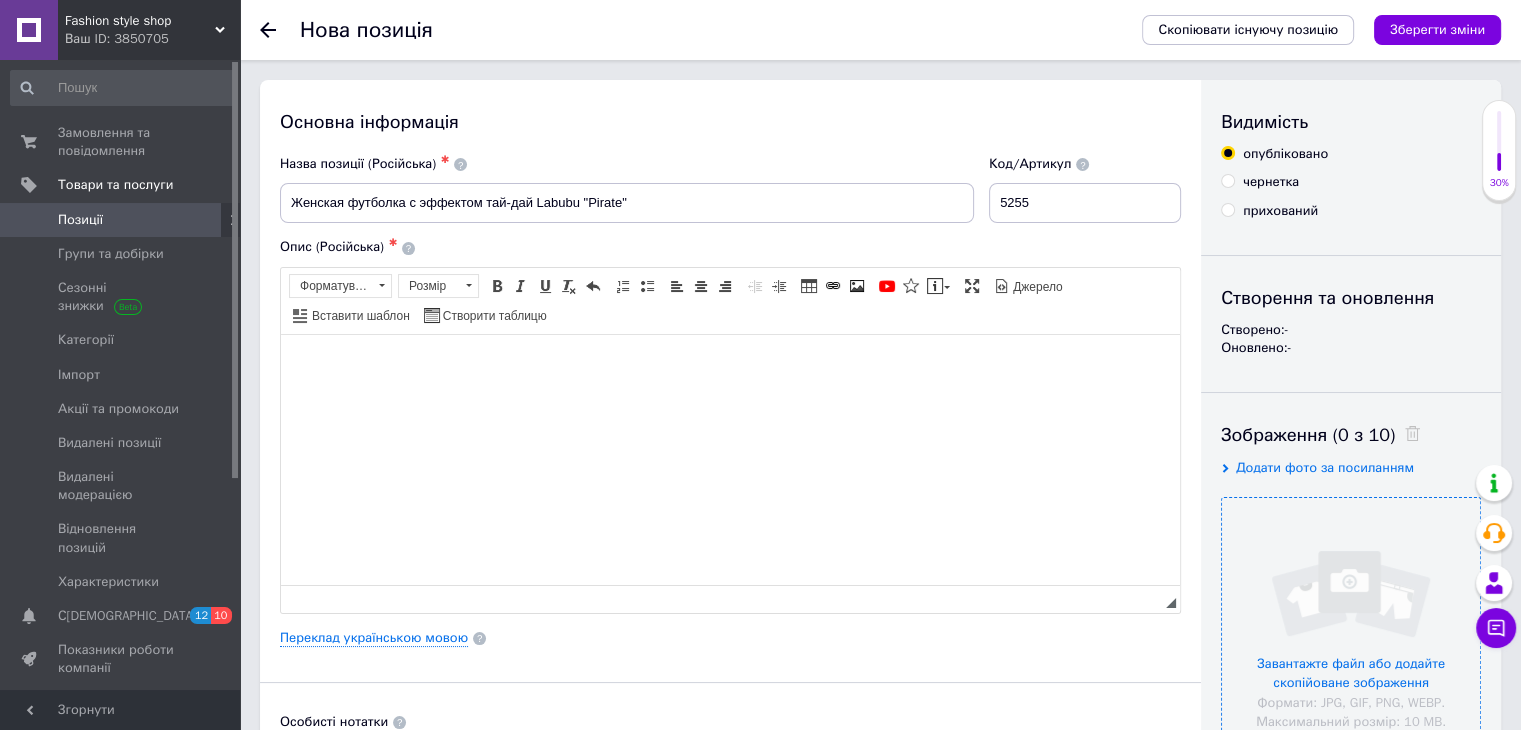 click at bounding box center [1351, 627] 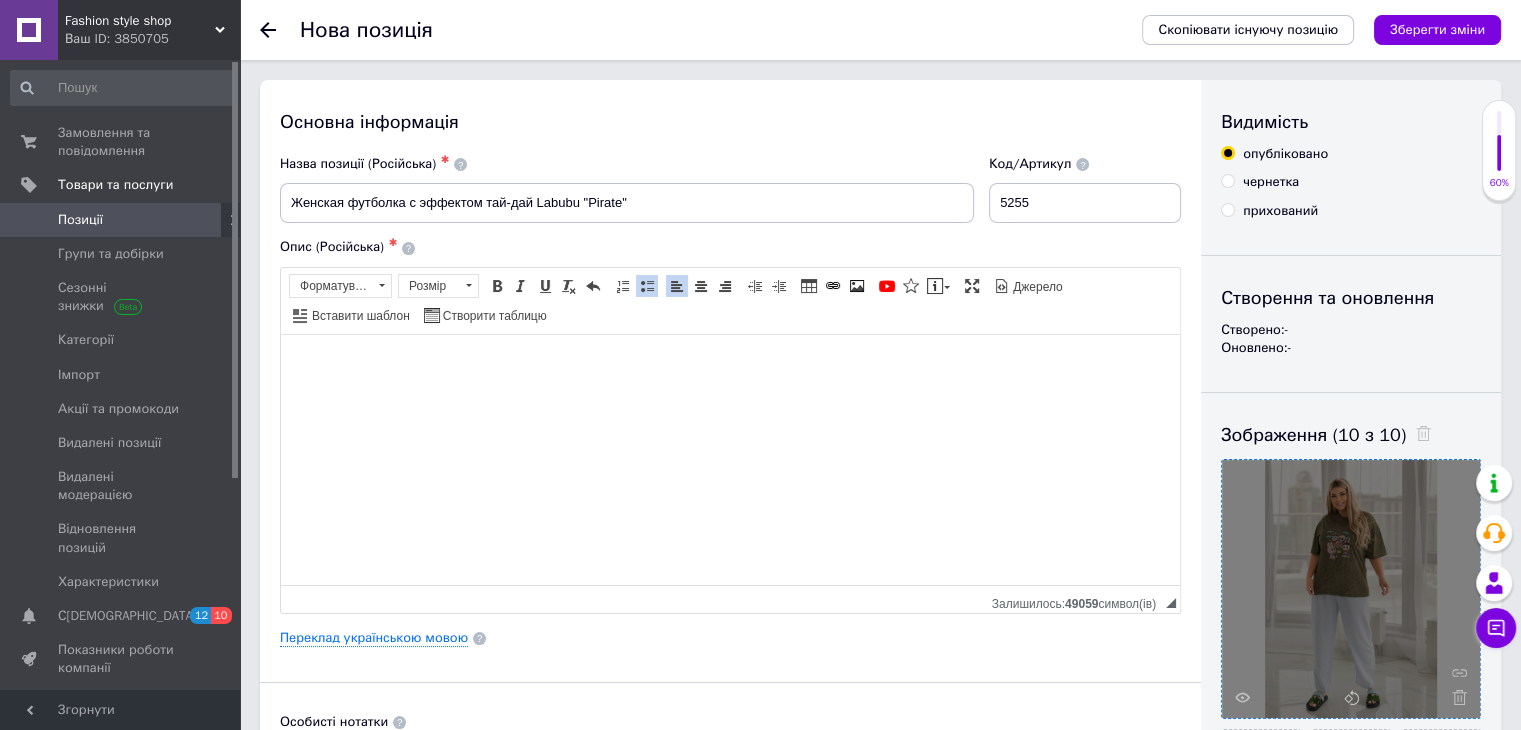 scroll, scrollTop: 0, scrollLeft: 0, axis: both 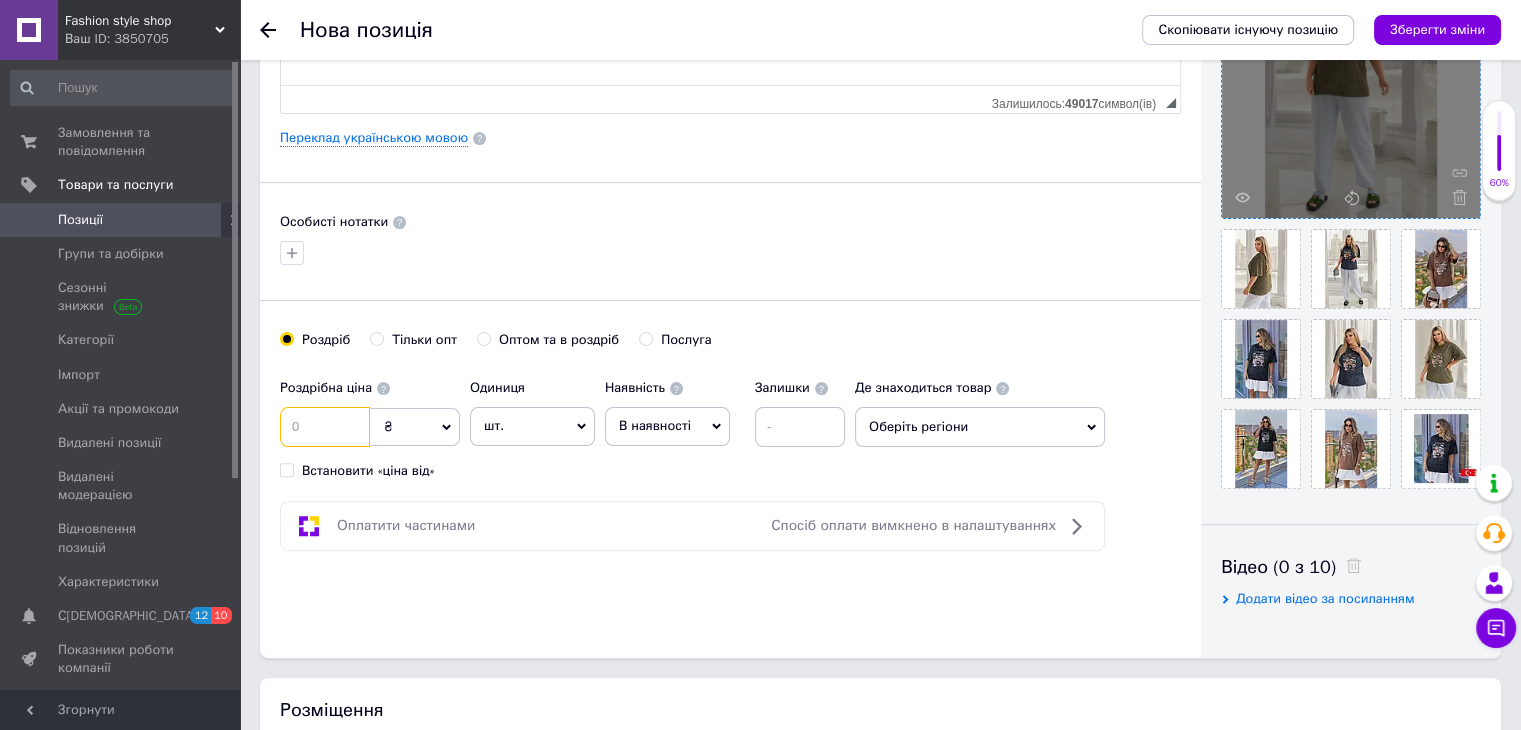 click at bounding box center [325, 427] 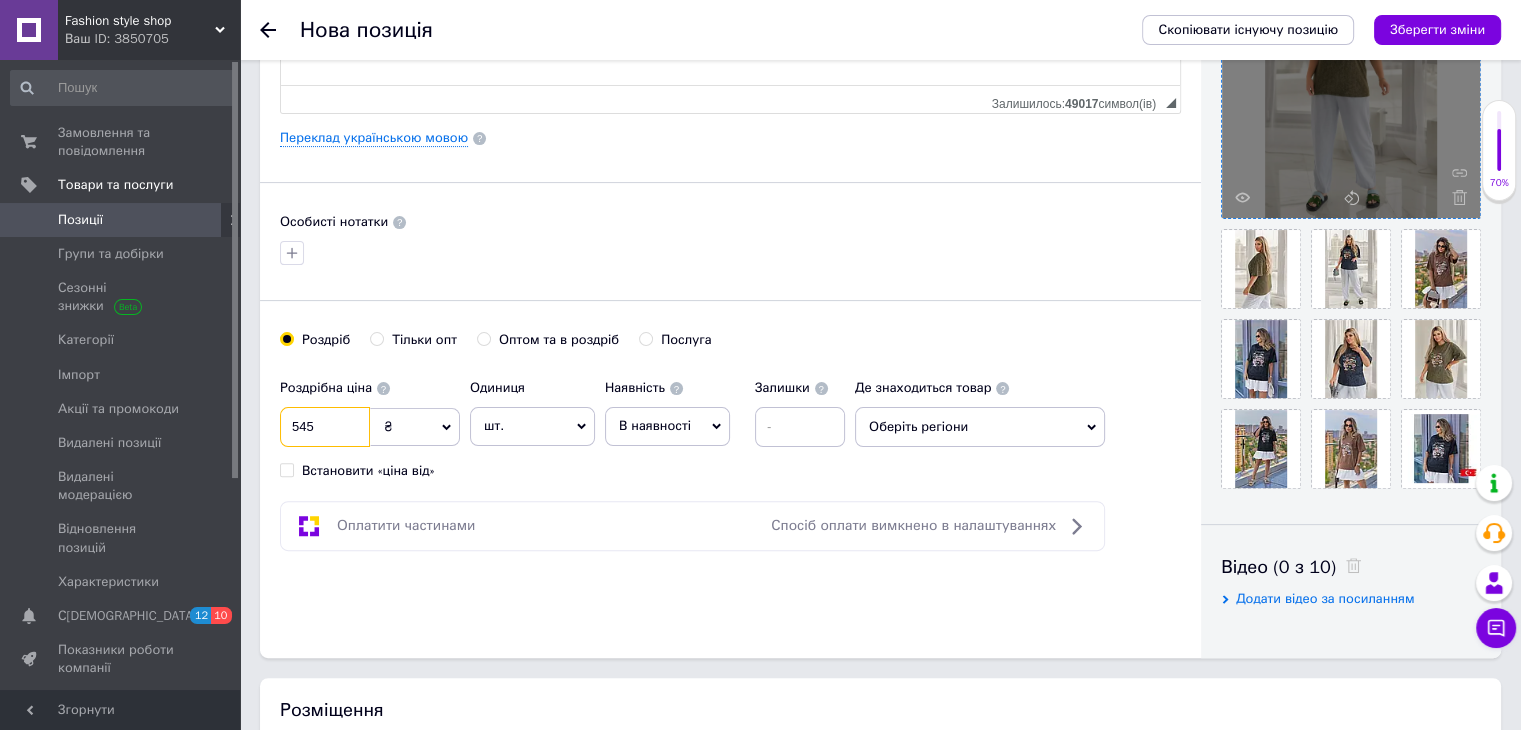 type on "545" 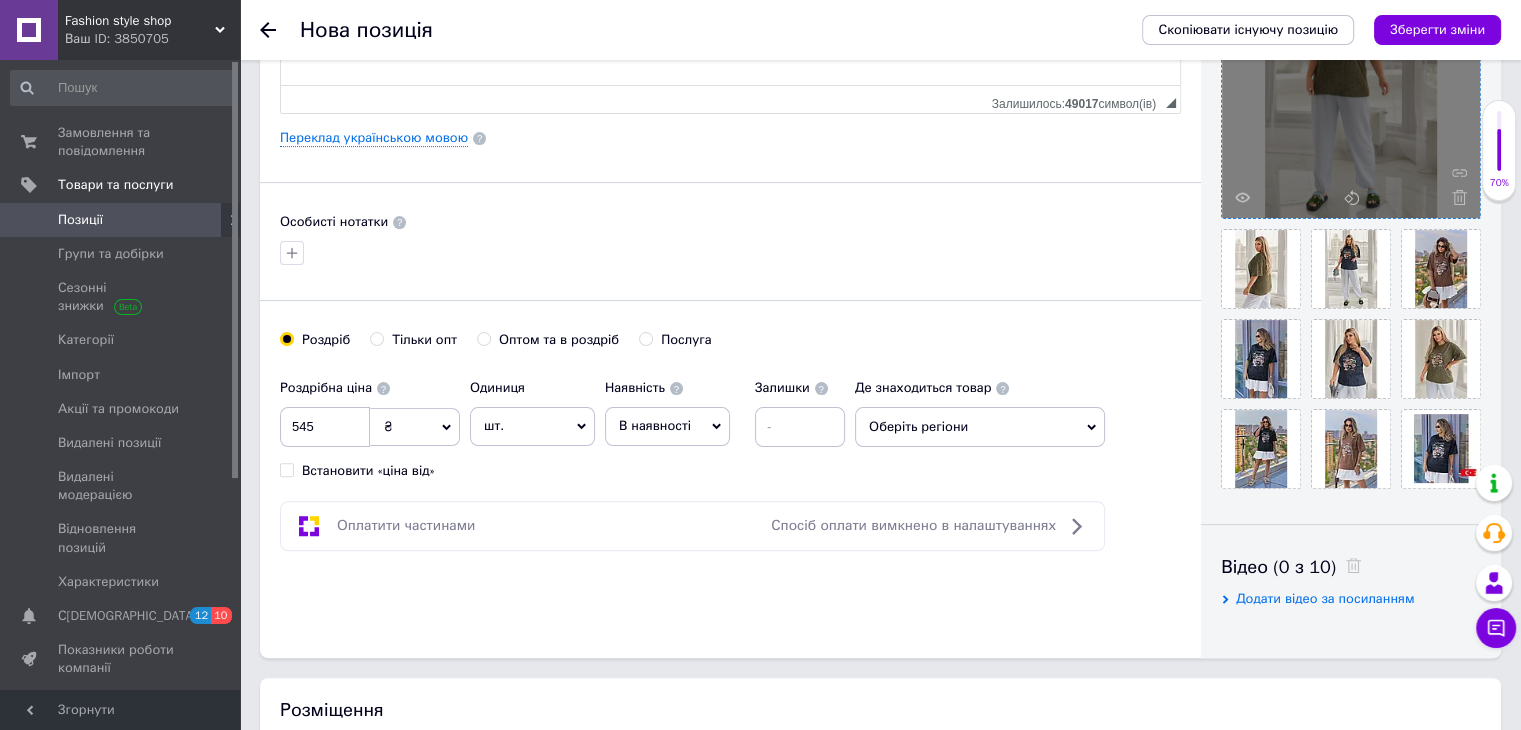 click on "шт." at bounding box center (532, 426) 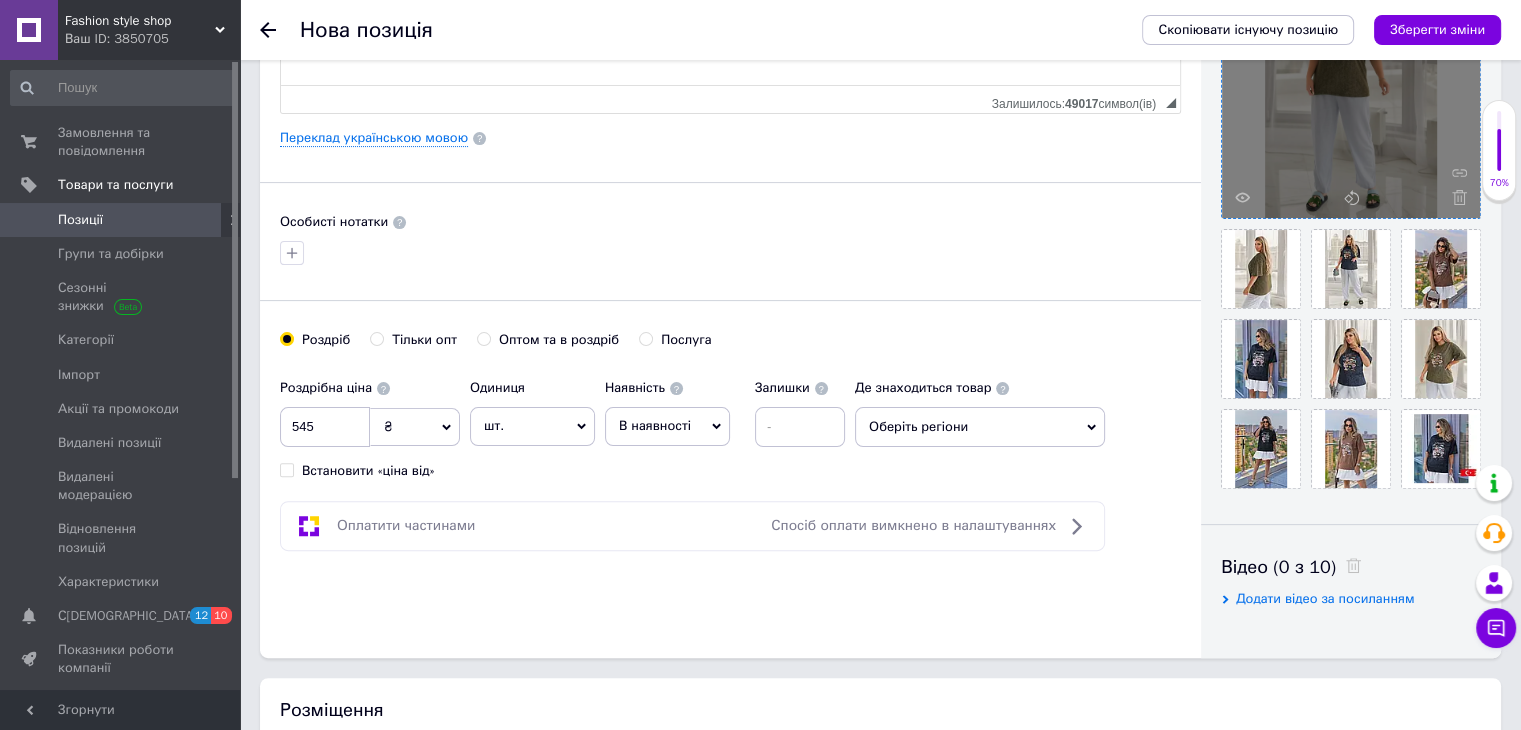 click on "В наявності" at bounding box center (667, 426) 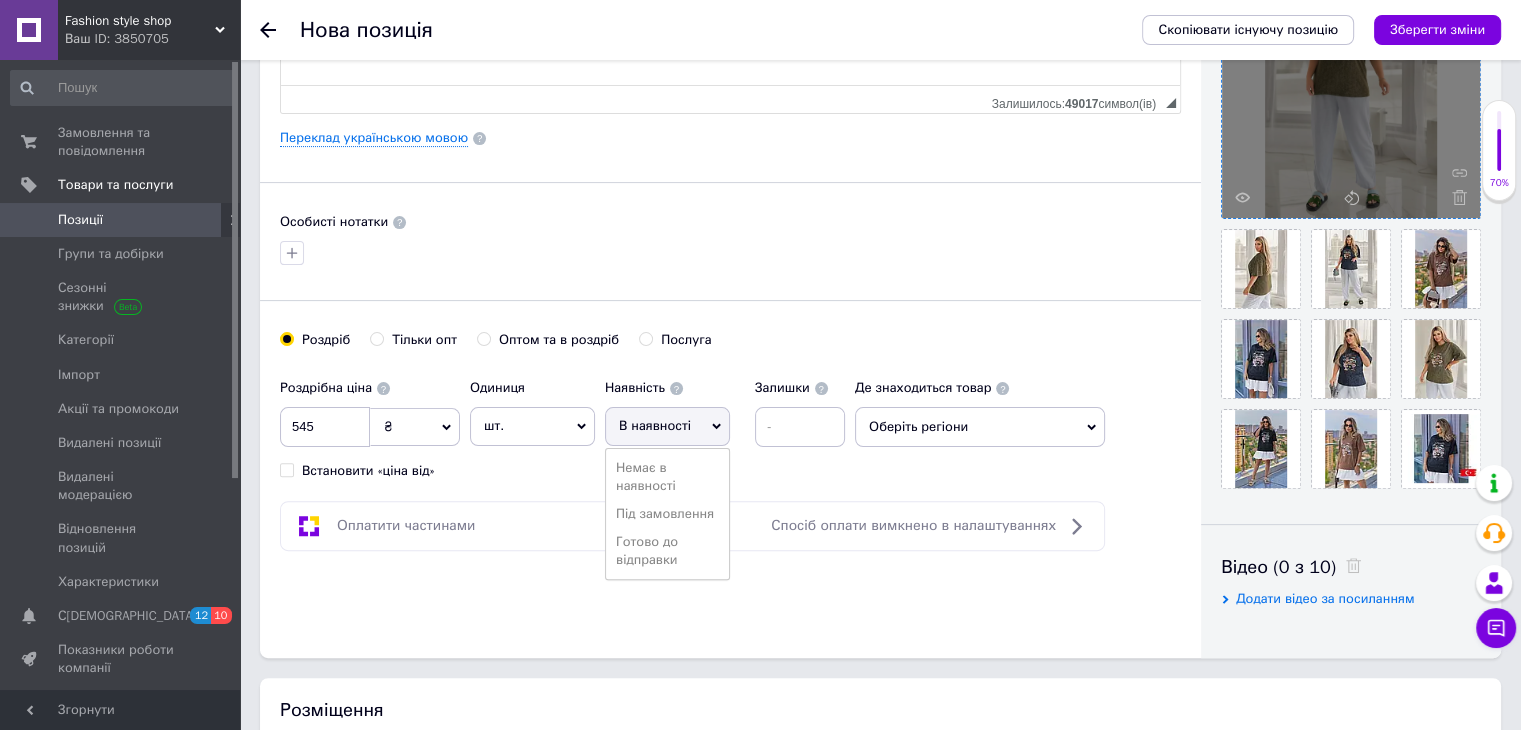 click on "Готово до відправки" at bounding box center [667, 551] 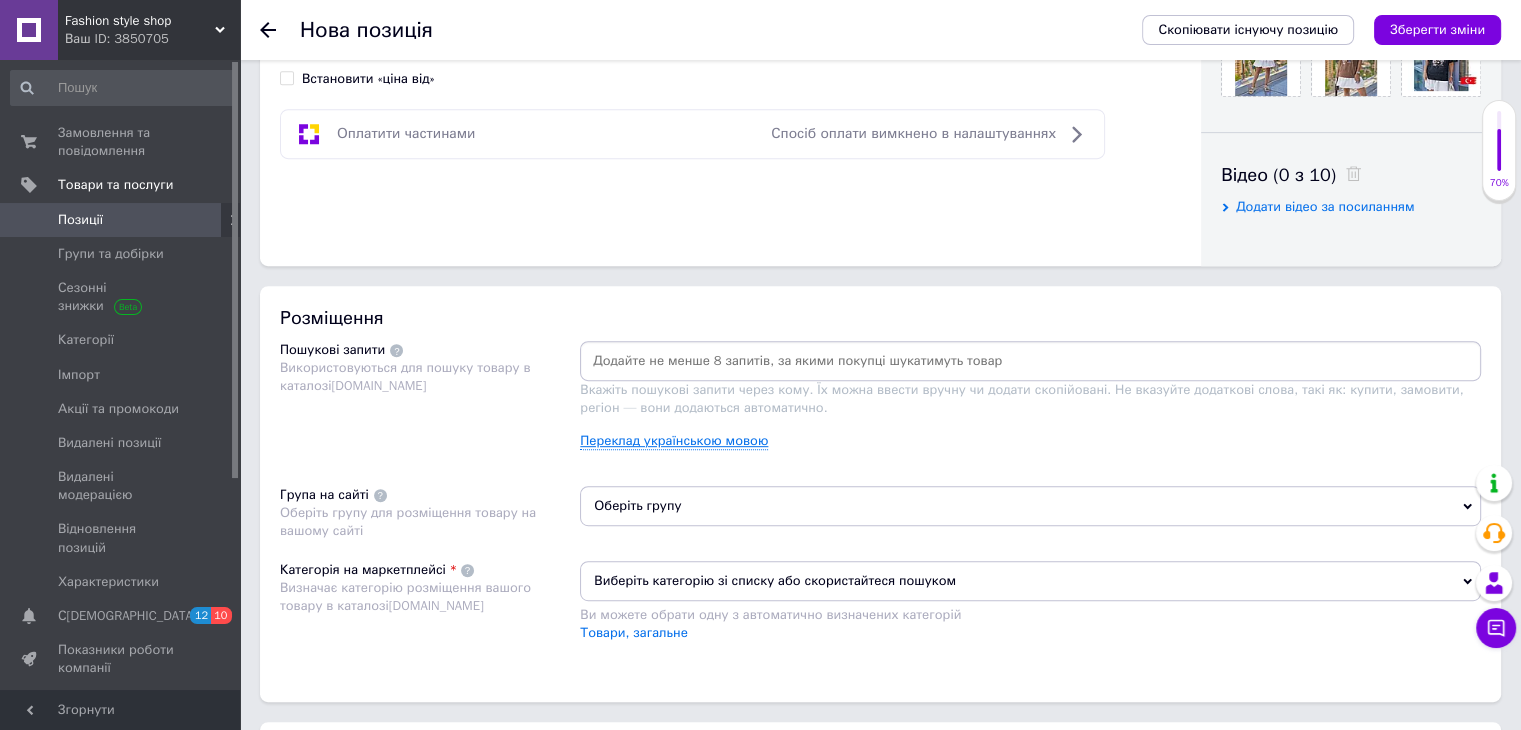scroll, scrollTop: 900, scrollLeft: 0, axis: vertical 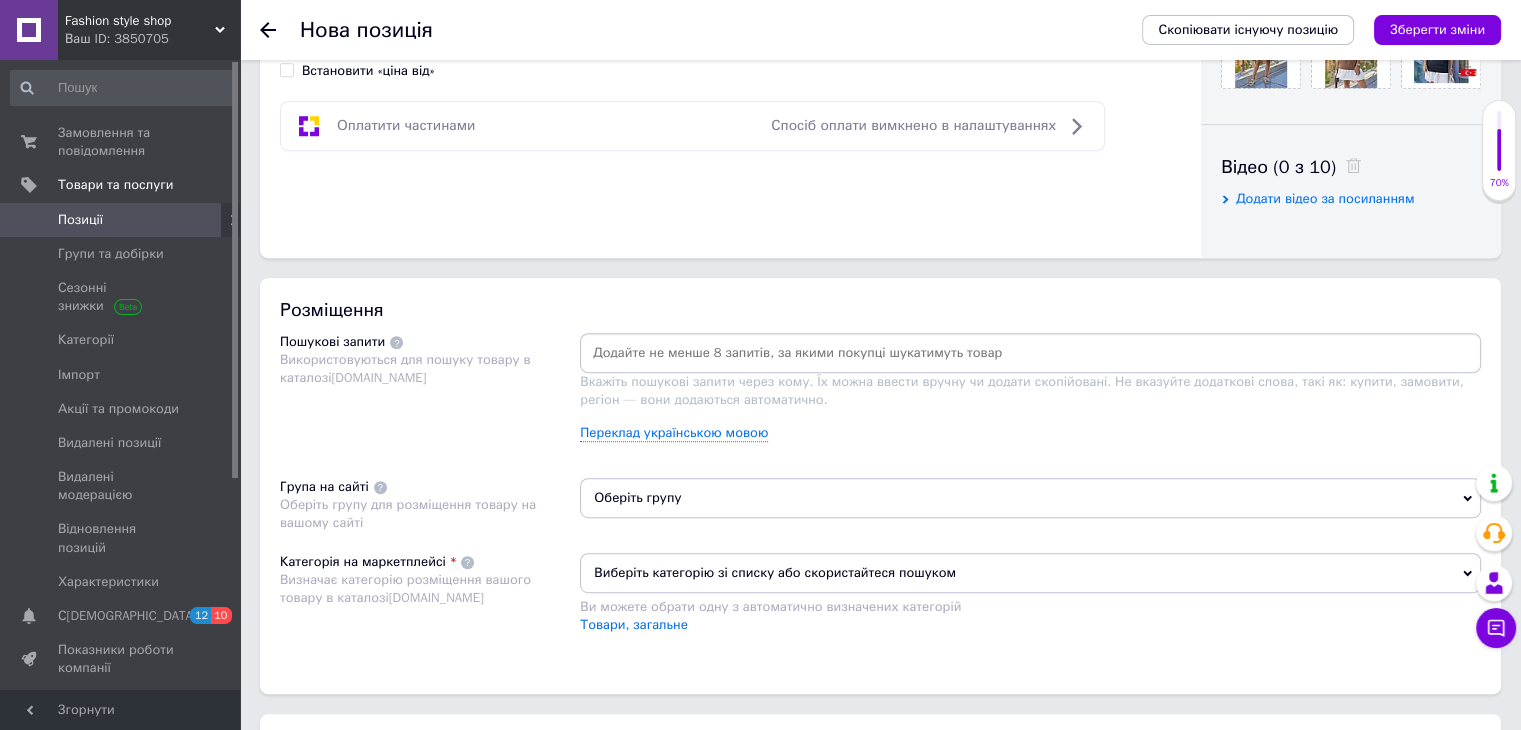click at bounding box center [1030, 353] 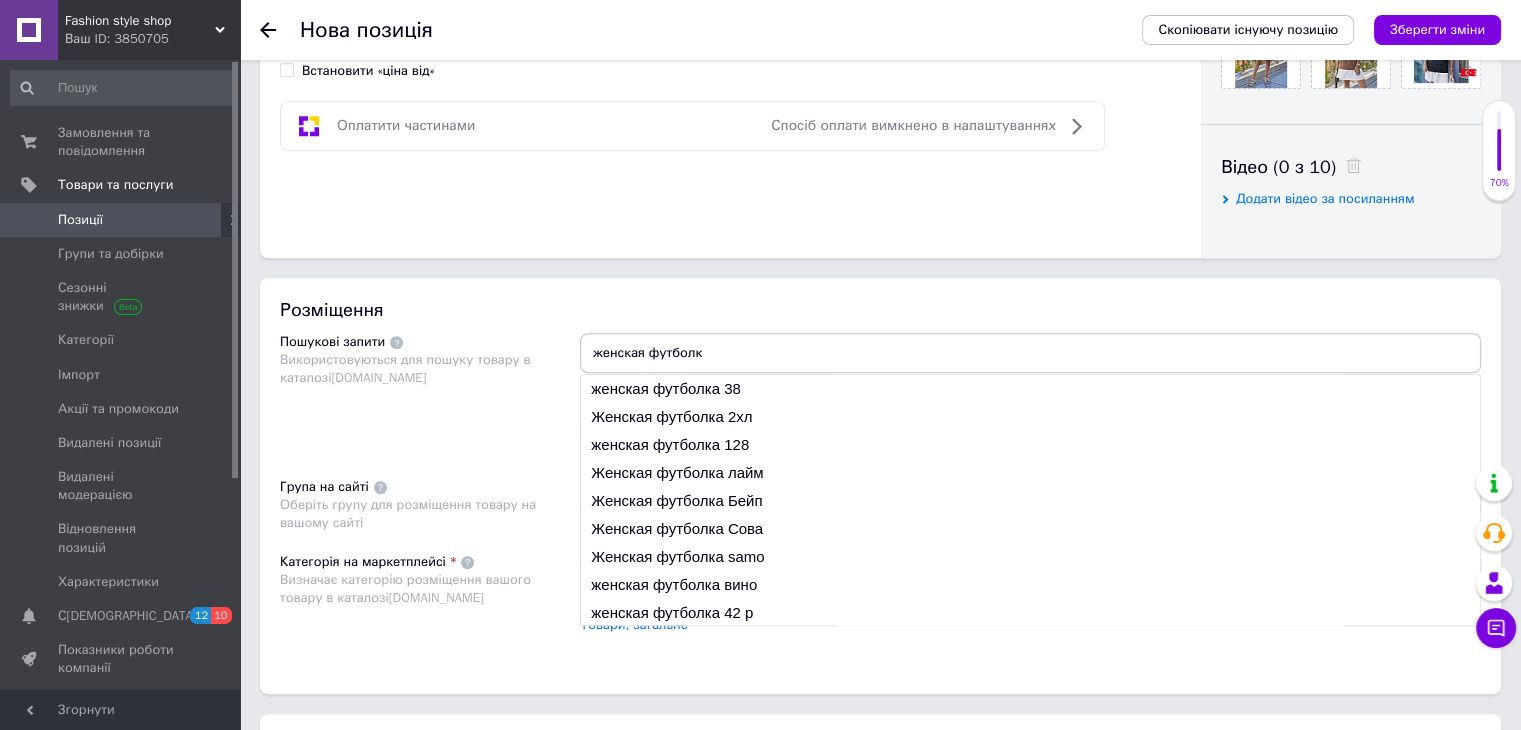 type on "женская футболка" 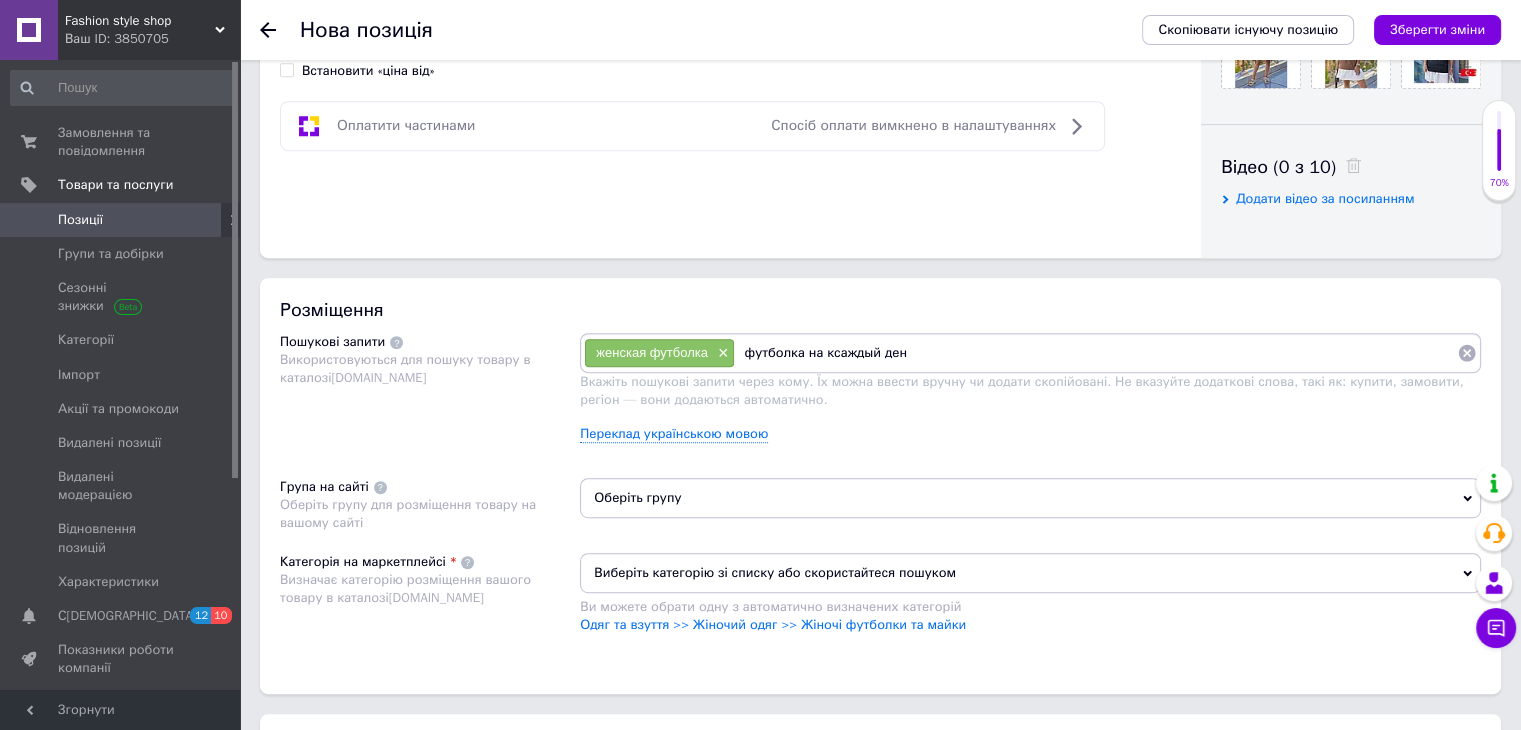 type on "футболка на ксаждый день" 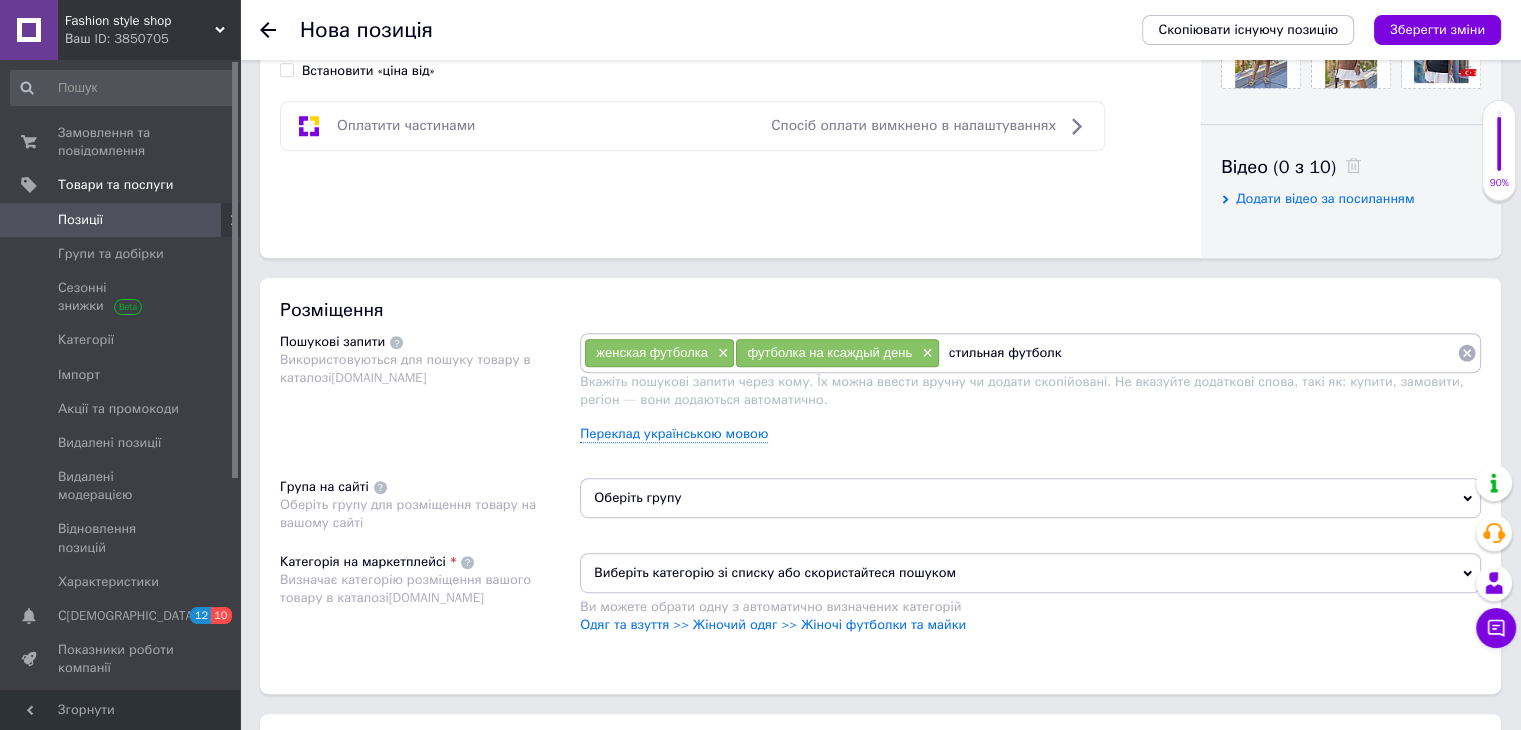 type on "стильная футболка" 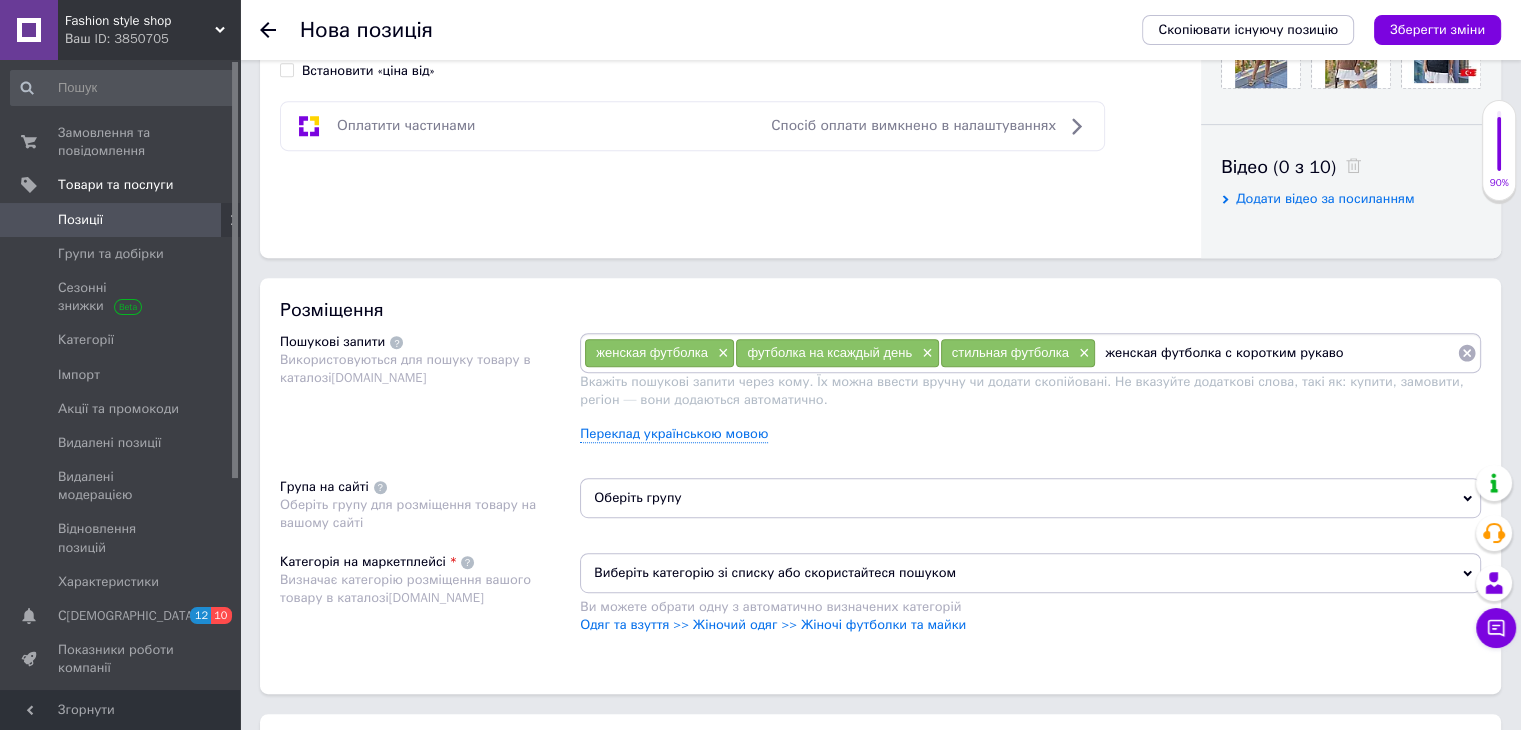 type on "женская футболка с коротким рукавом" 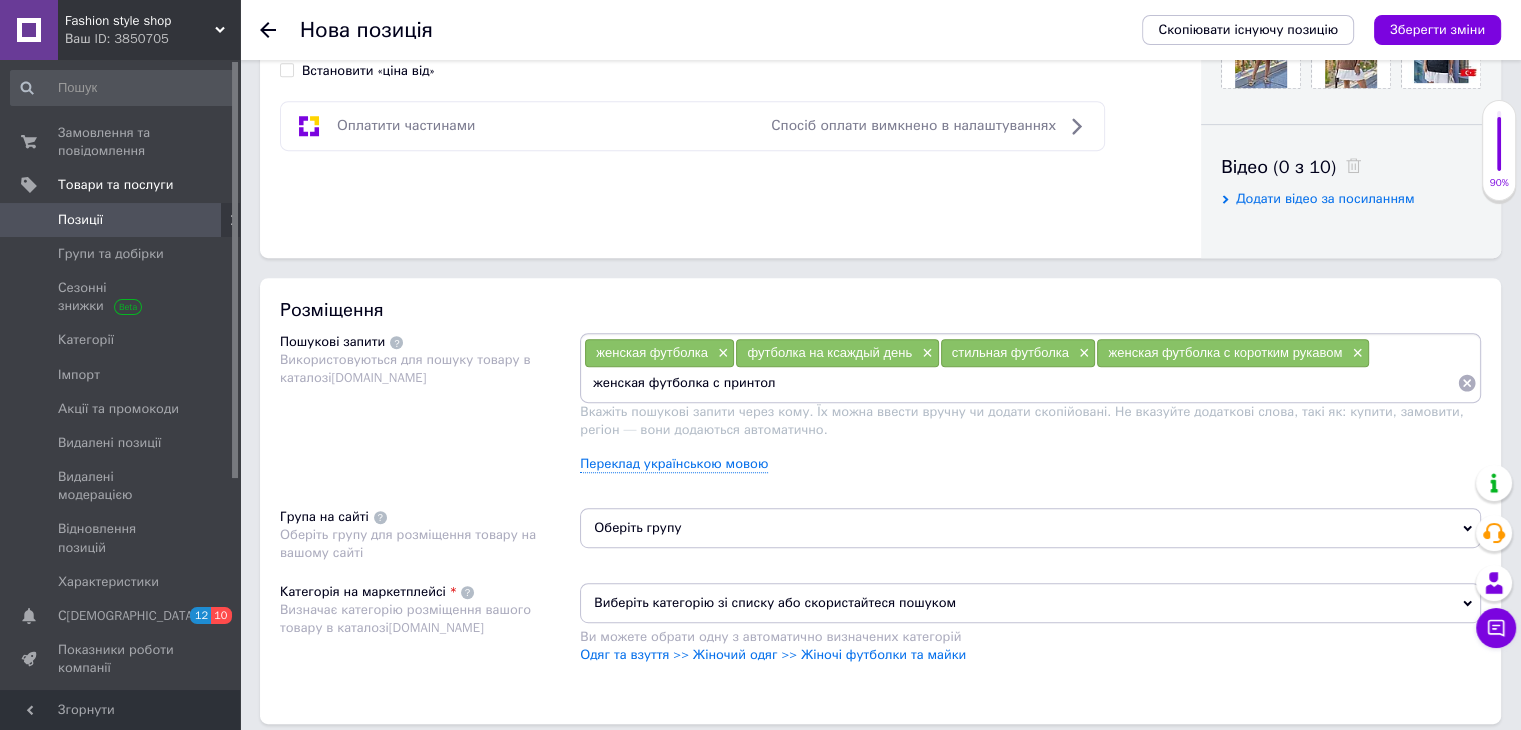type on "женская футболка с принтолм" 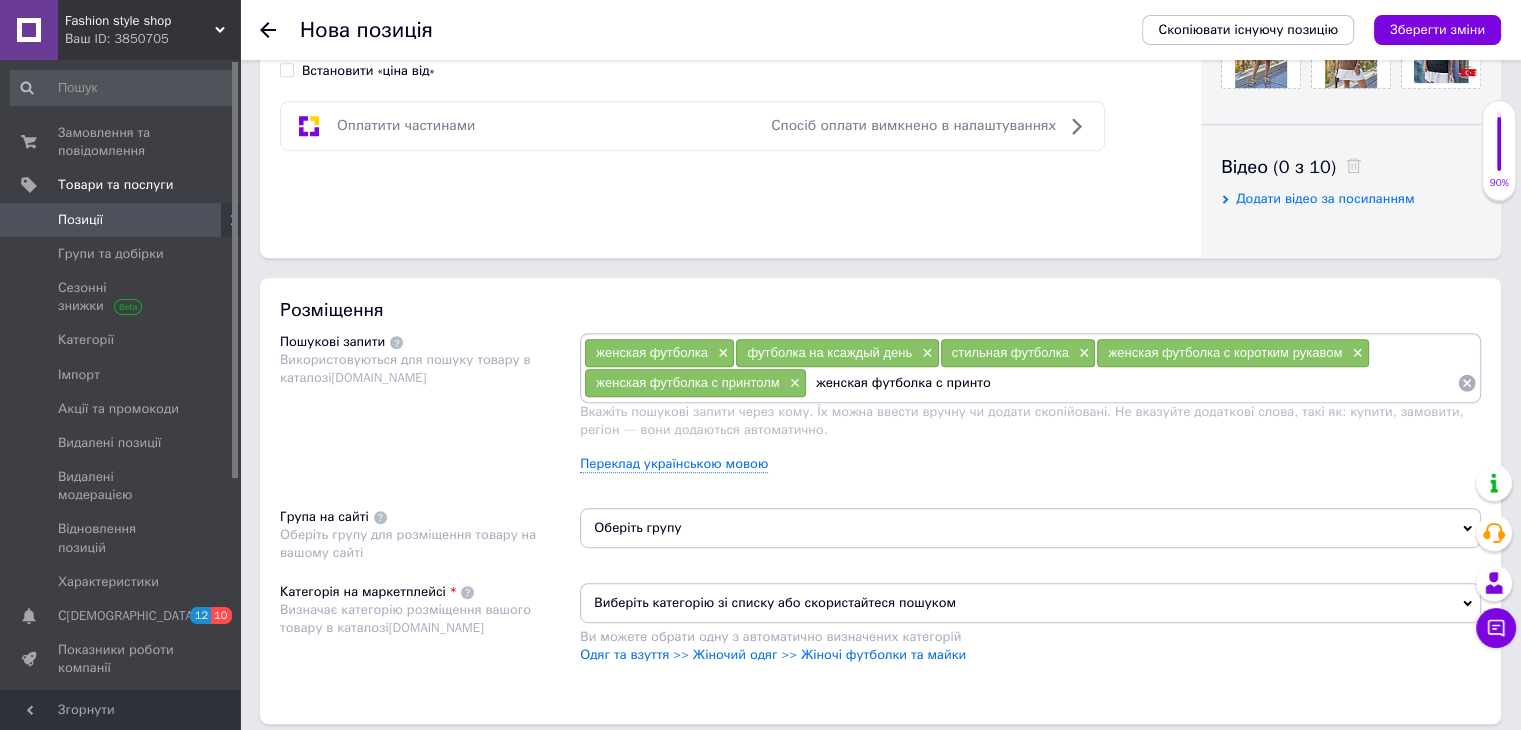type on "женская футболка с принтом" 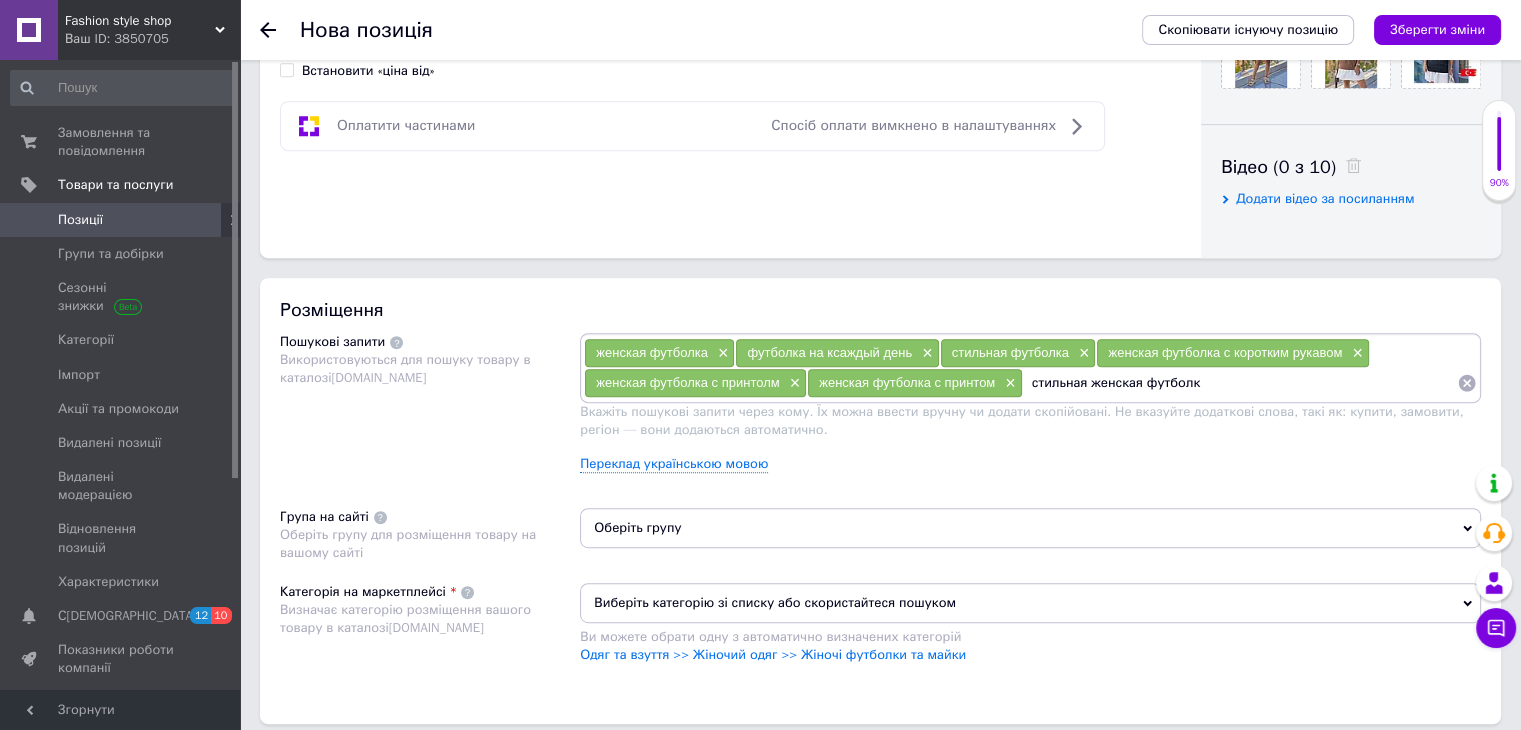 type on "стильная женская футболка" 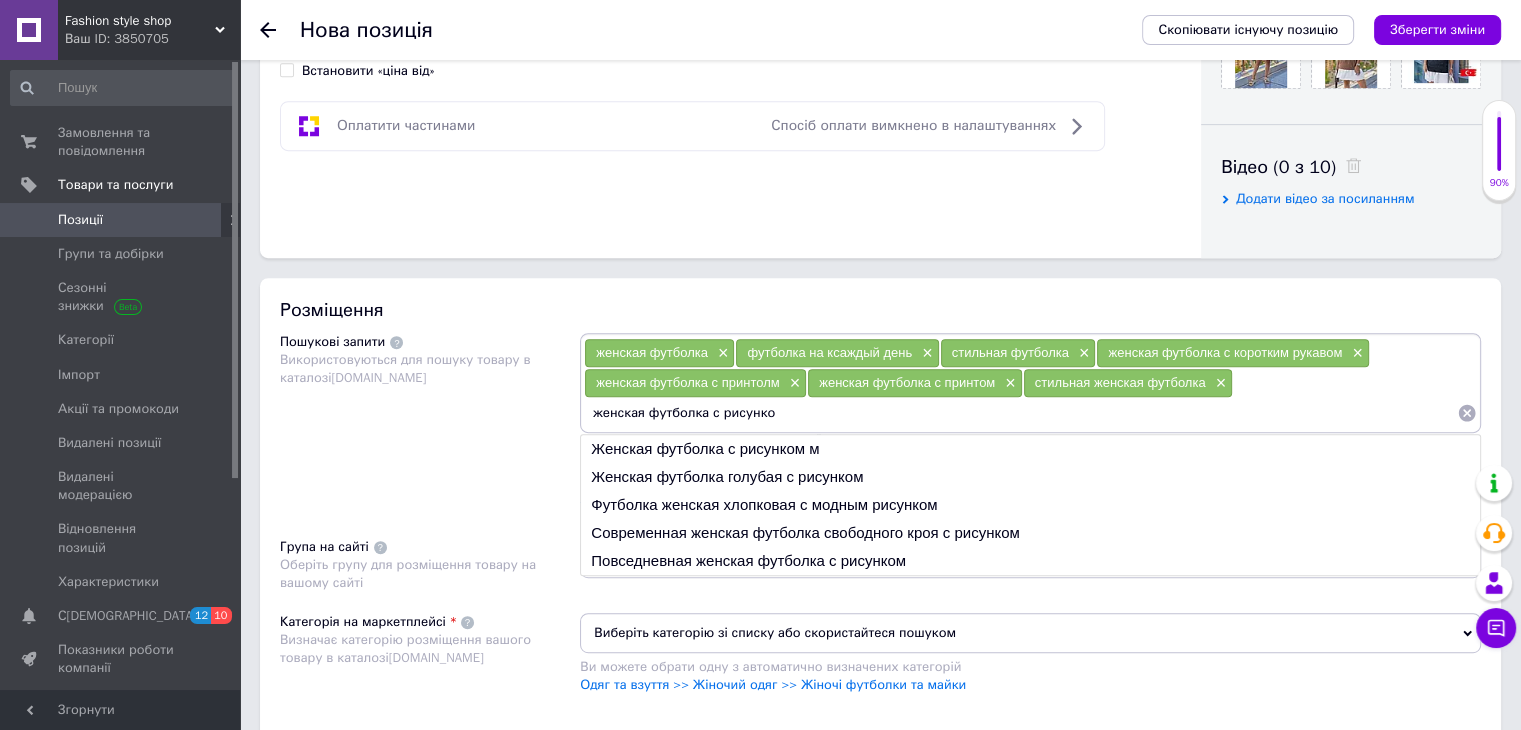 type on "женская футболка с рисунком" 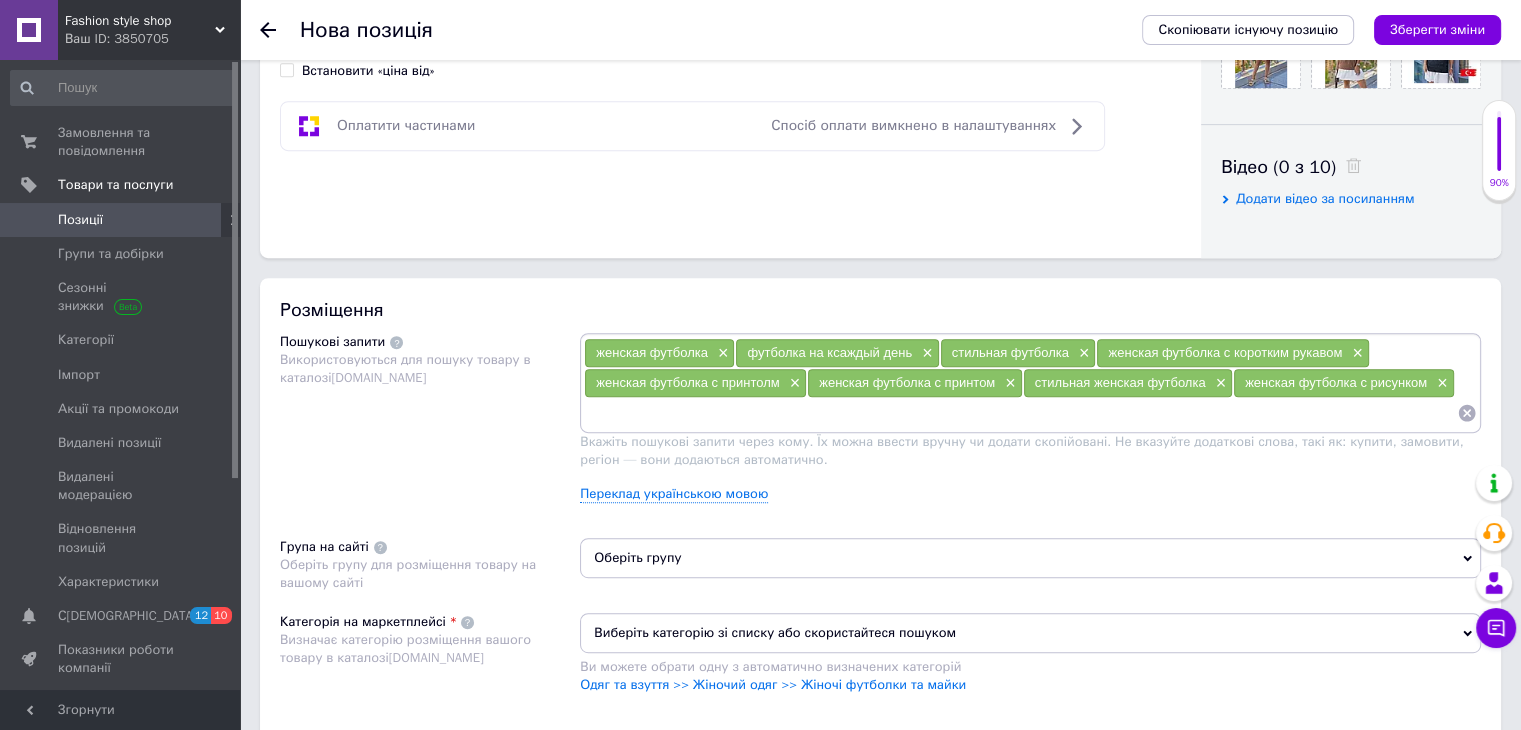 type on "ж" 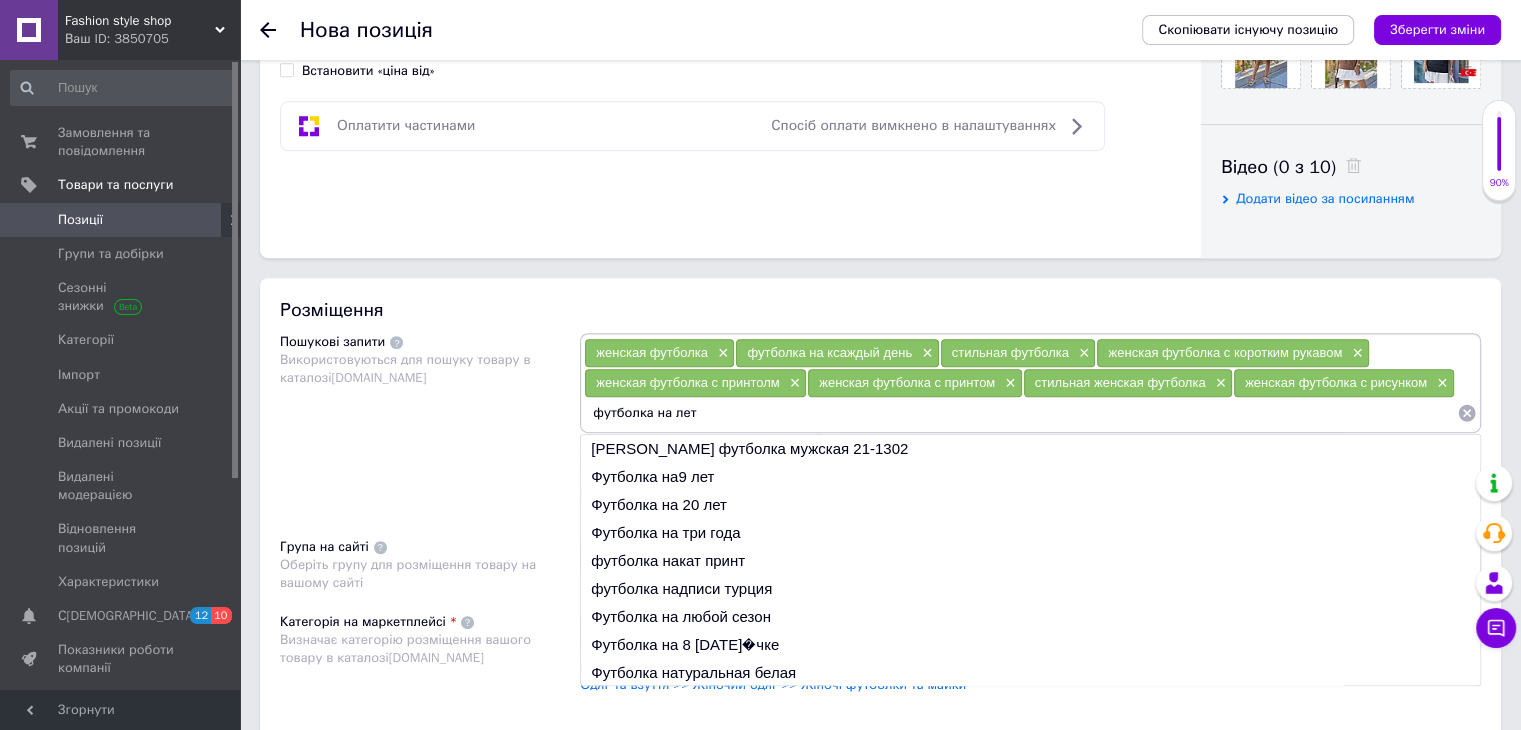 type on "футболка на лето" 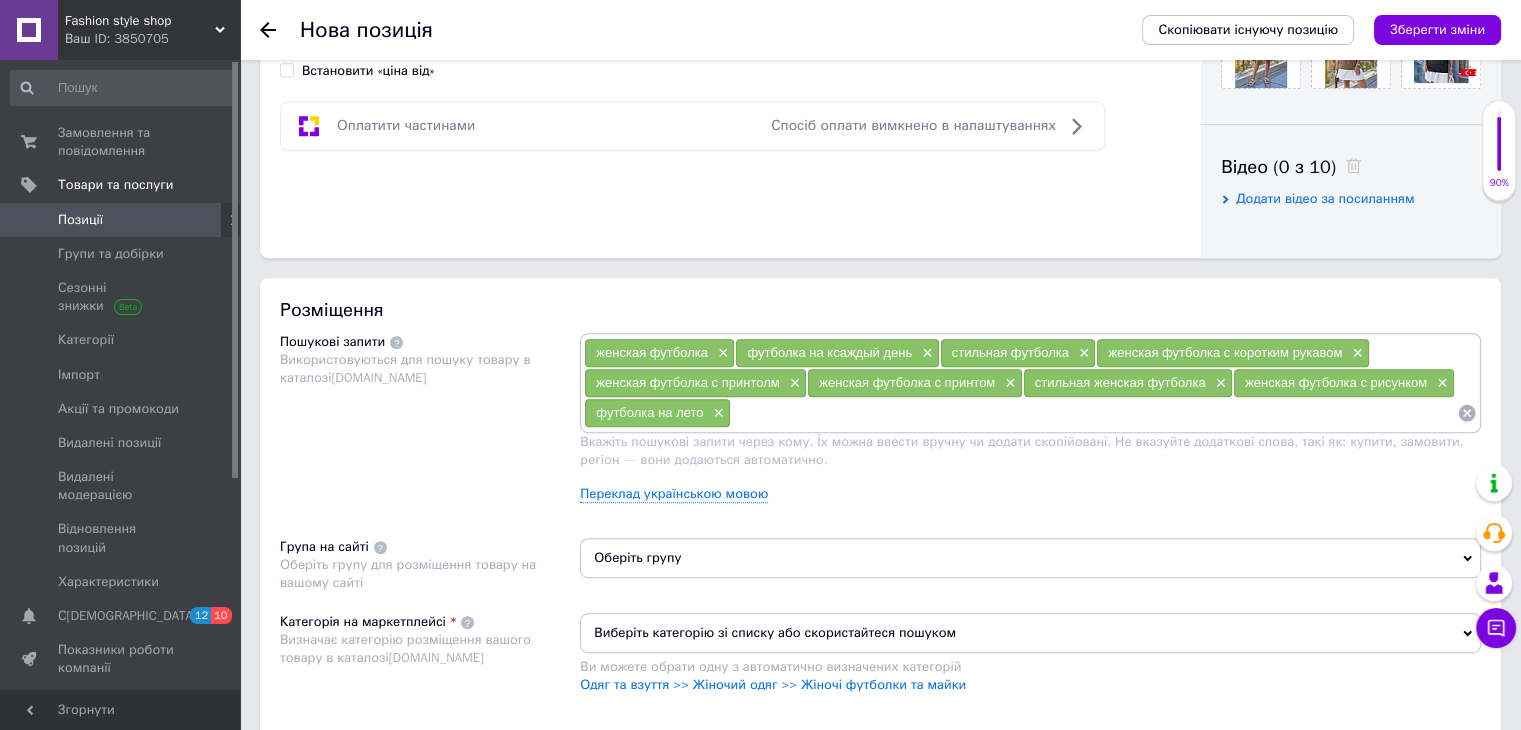 type on "ж" 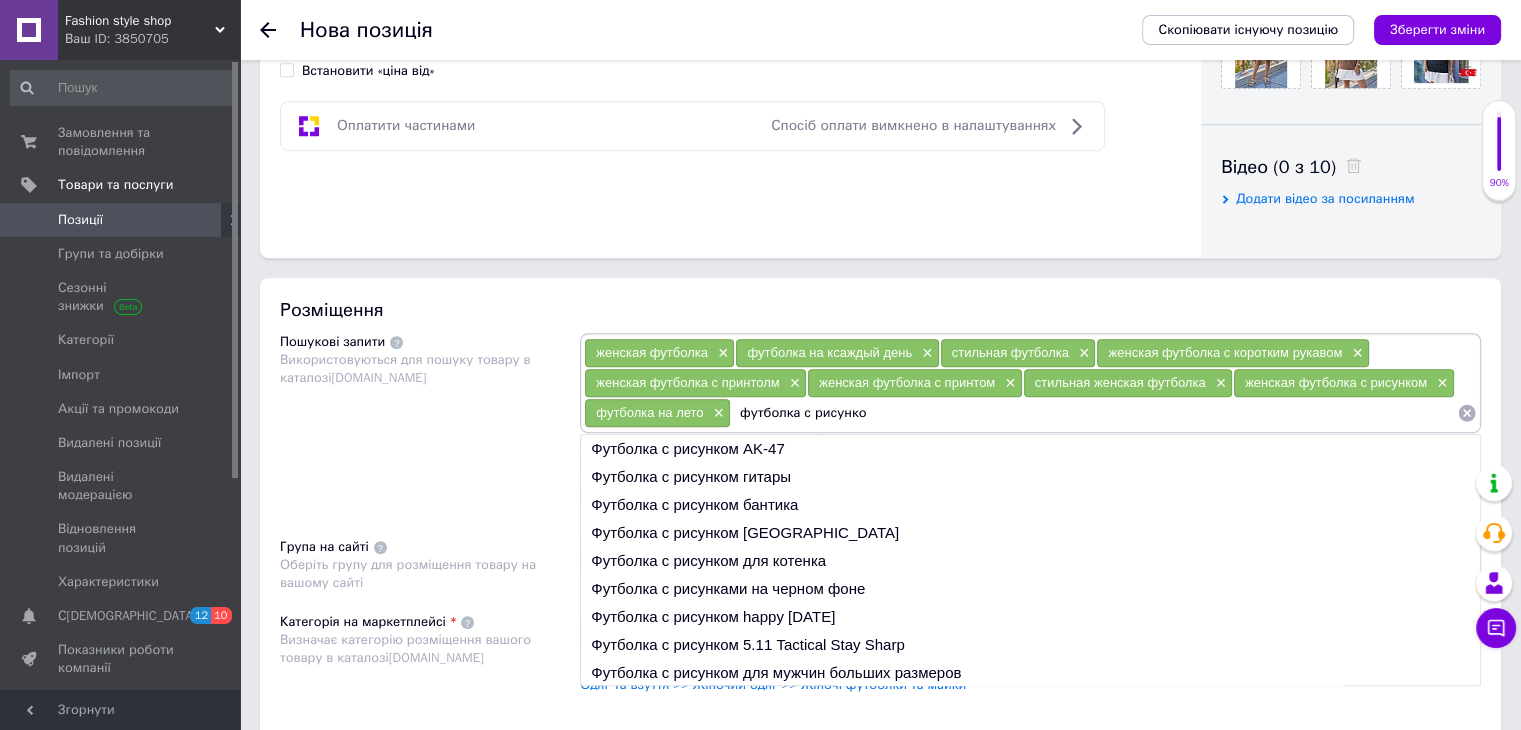 type on "футболка с рисунком" 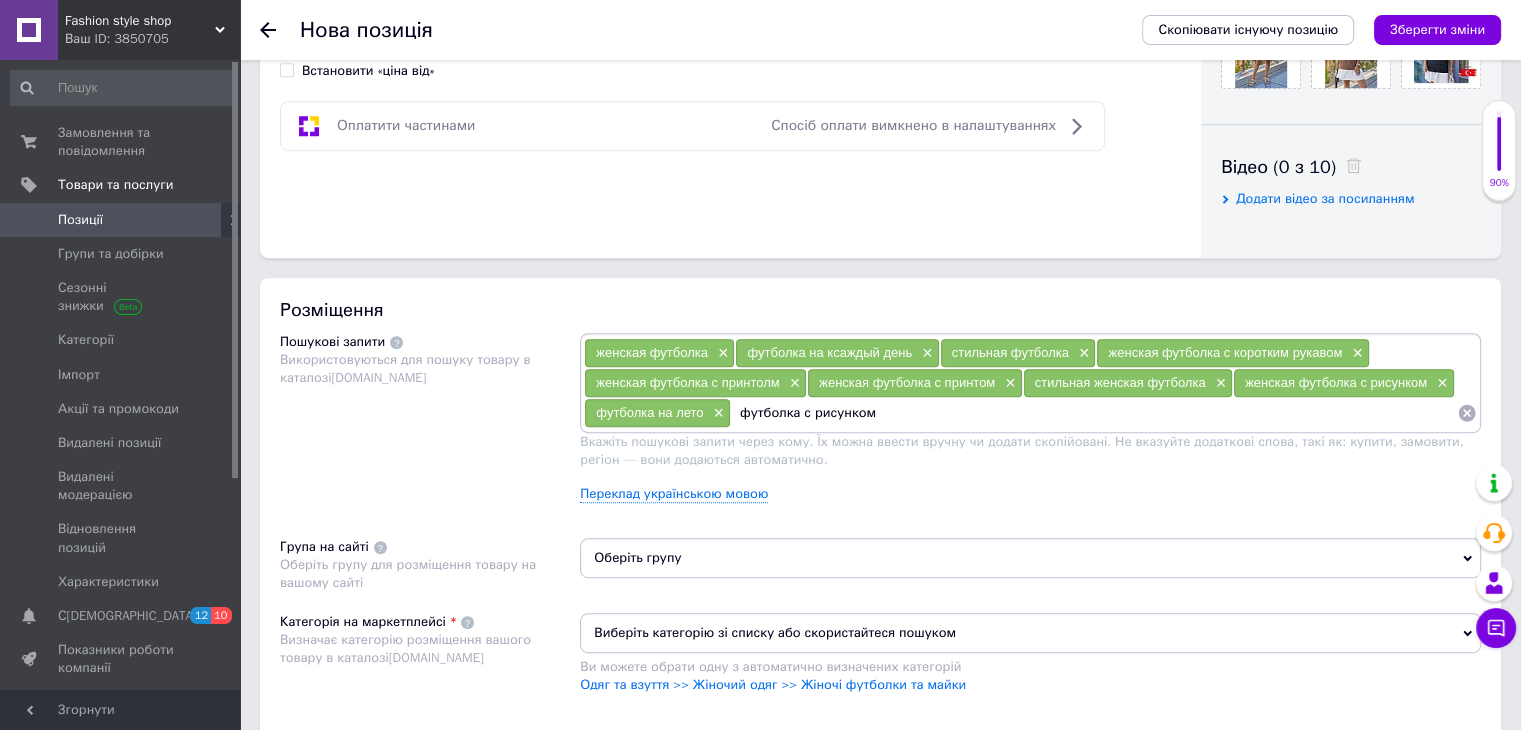 type 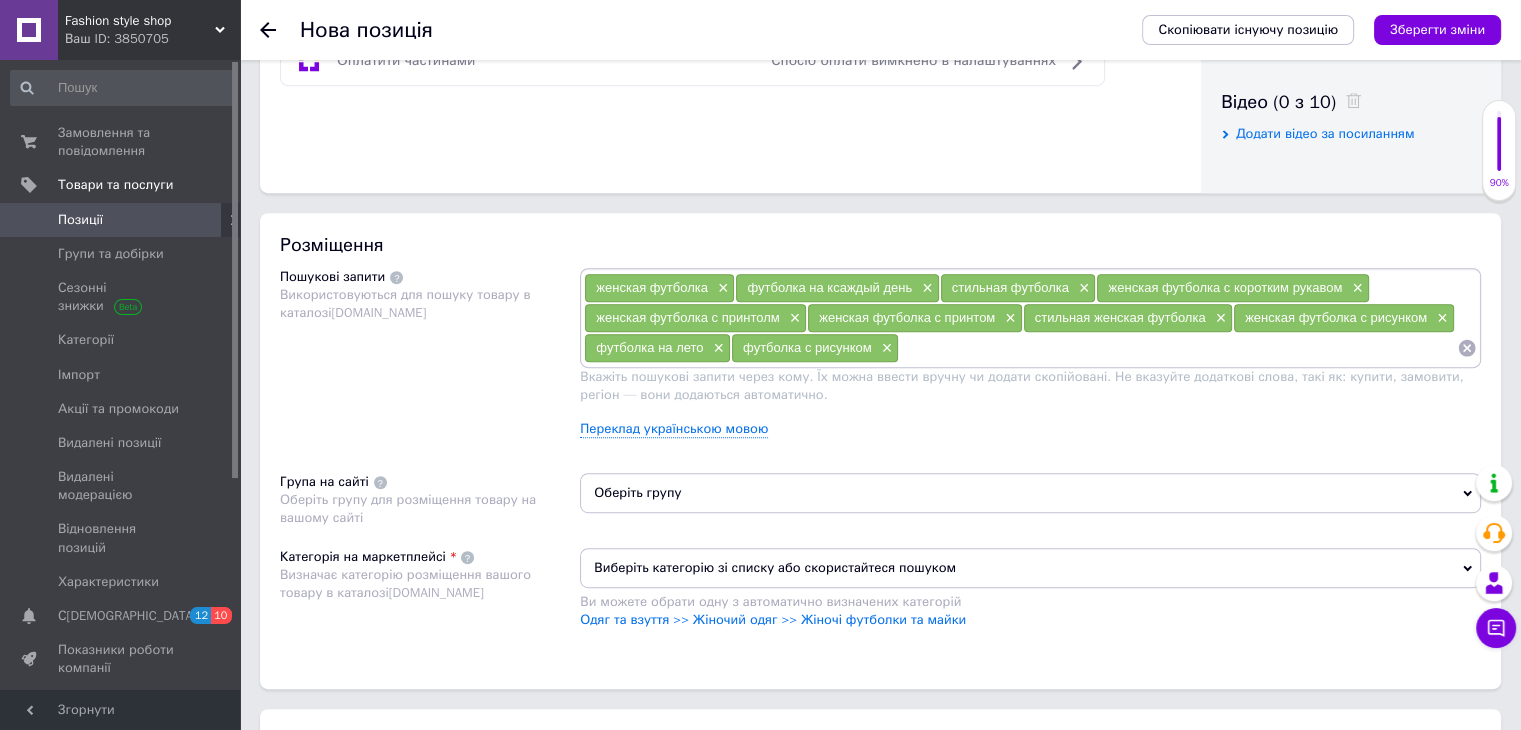 scroll, scrollTop: 1000, scrollLeft: 0, axis: vertical 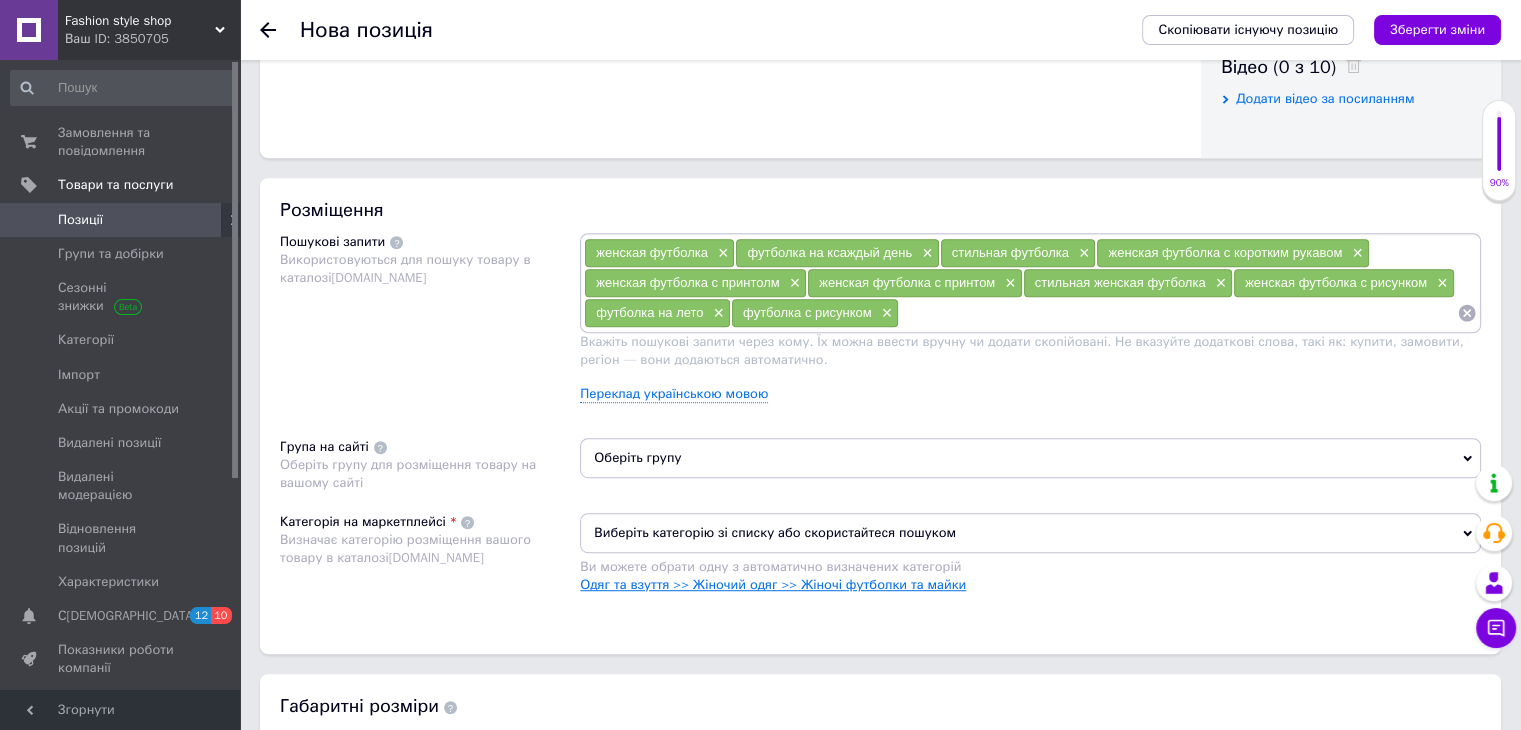 click on "Одяг та взуття >> Жіночий одяг >> Жіночі футболки та майки" at bounding box center (773, 584) 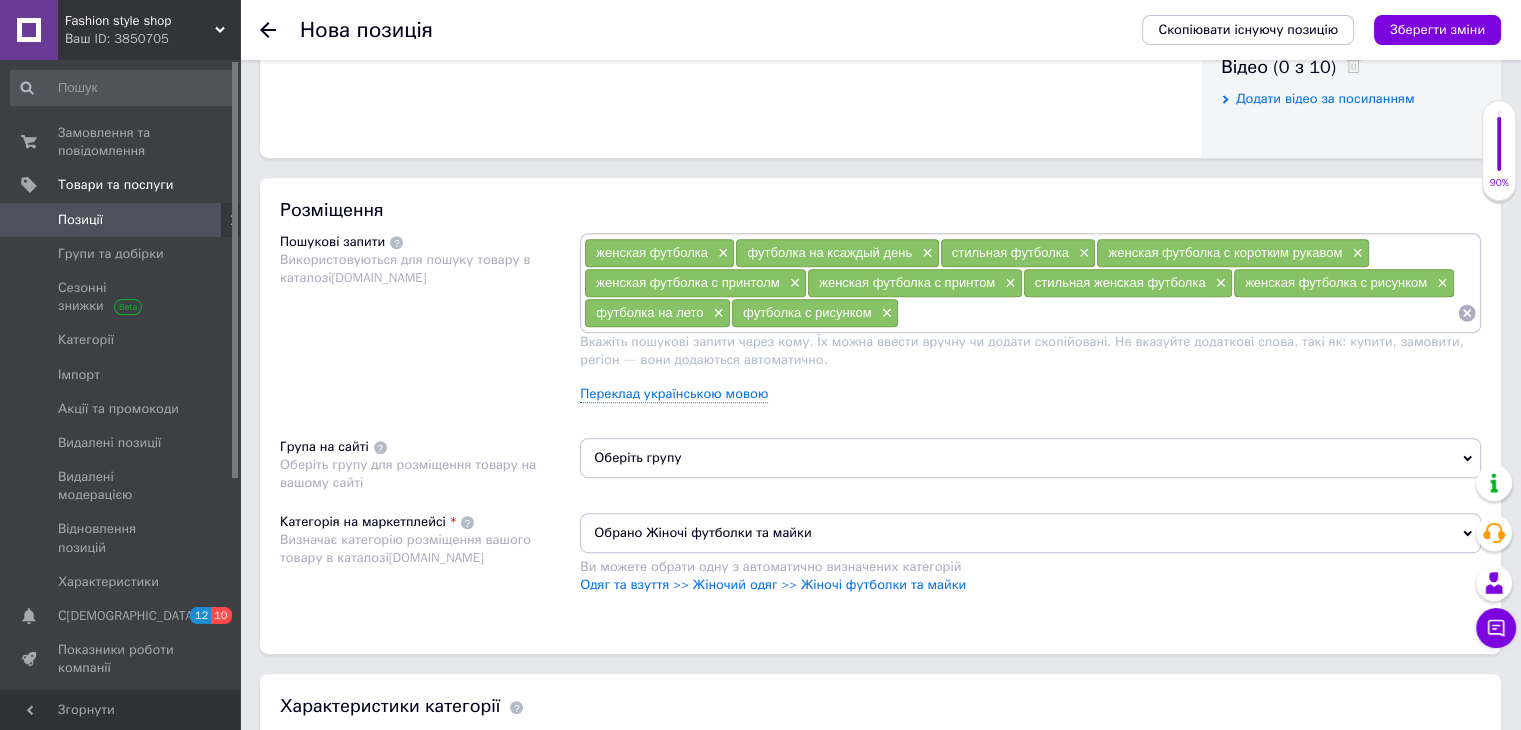 click on "Оберіть групу" at bounding box center (1030, 458) 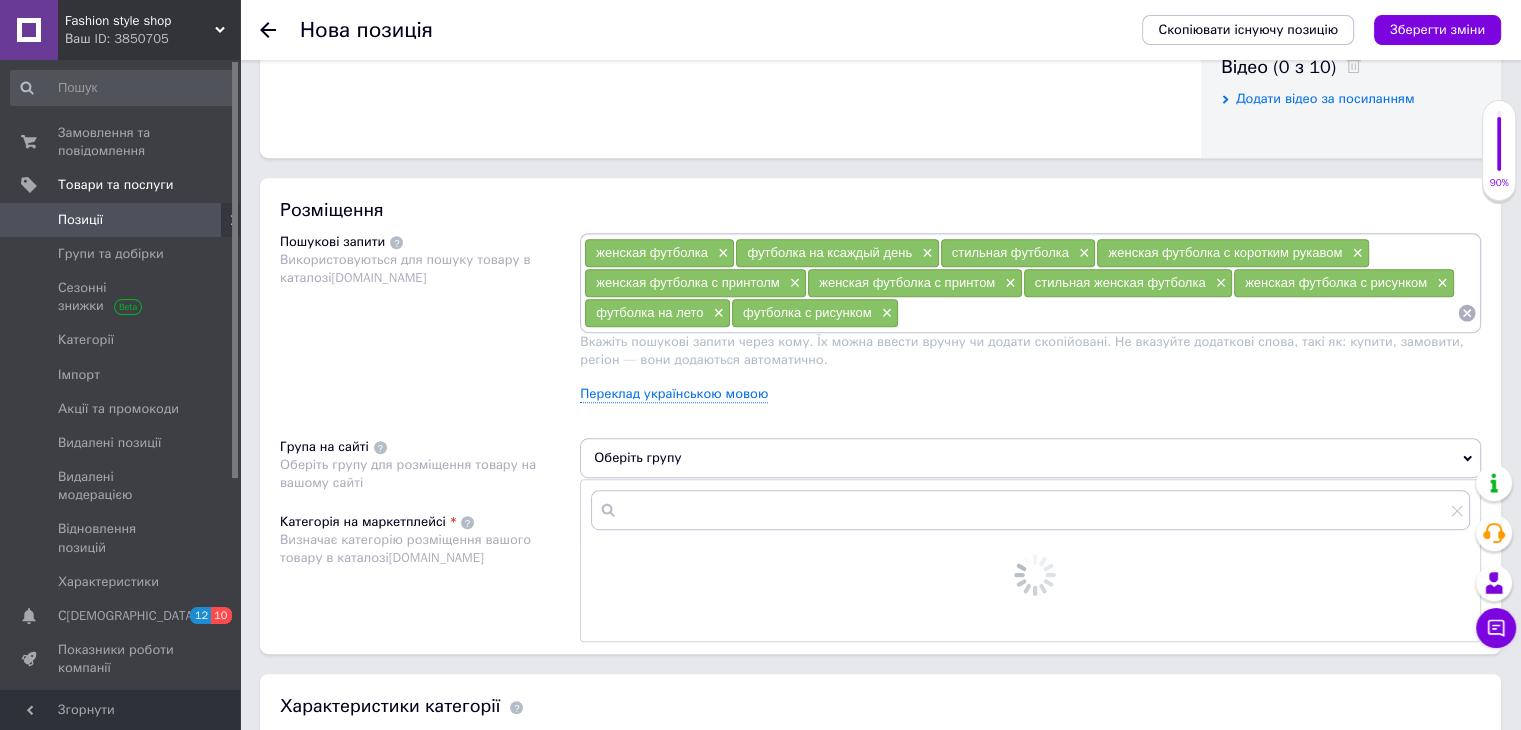 click on "Оберіть групу" at bounding box center [1030, 458] 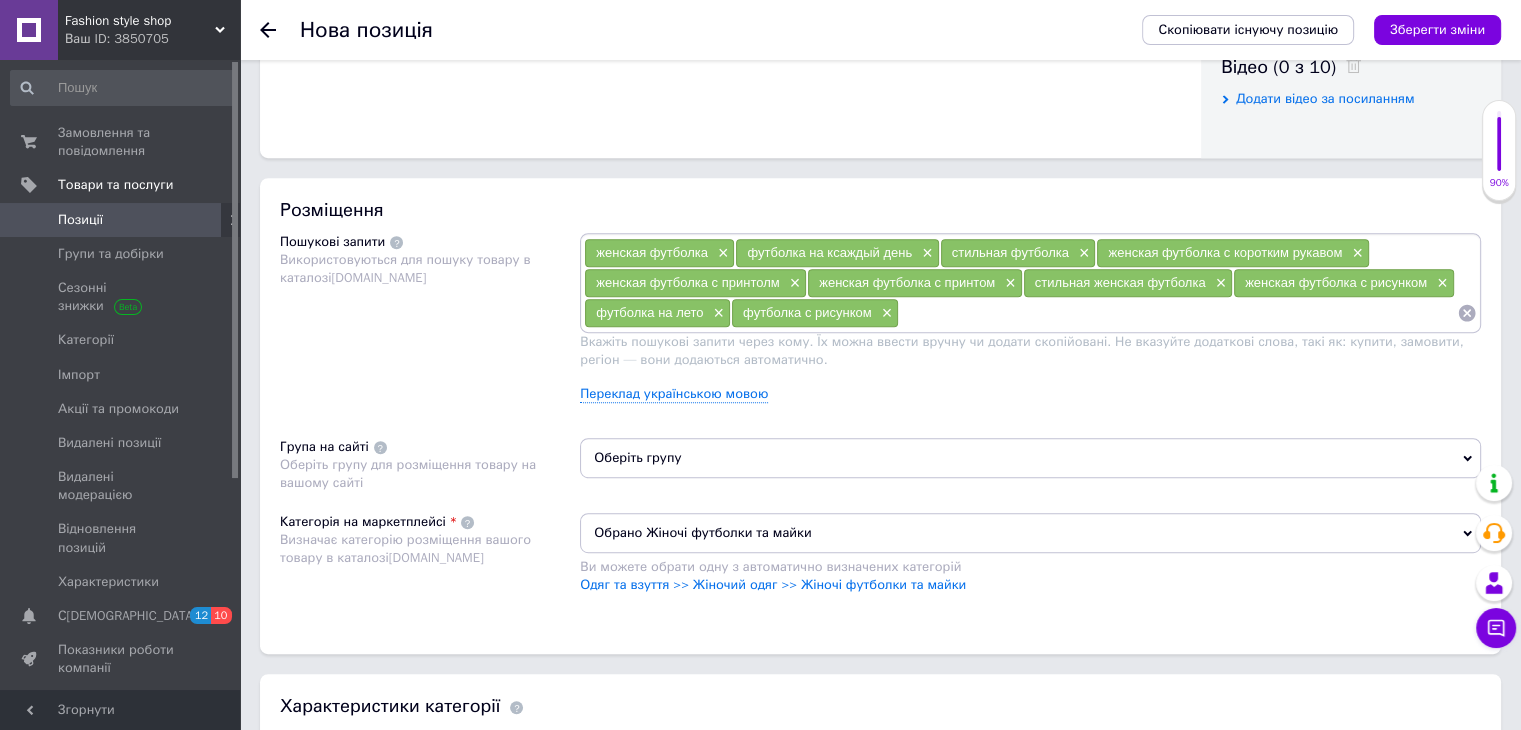 click on "Оберіть групу" at bounding box center [1030, 458] 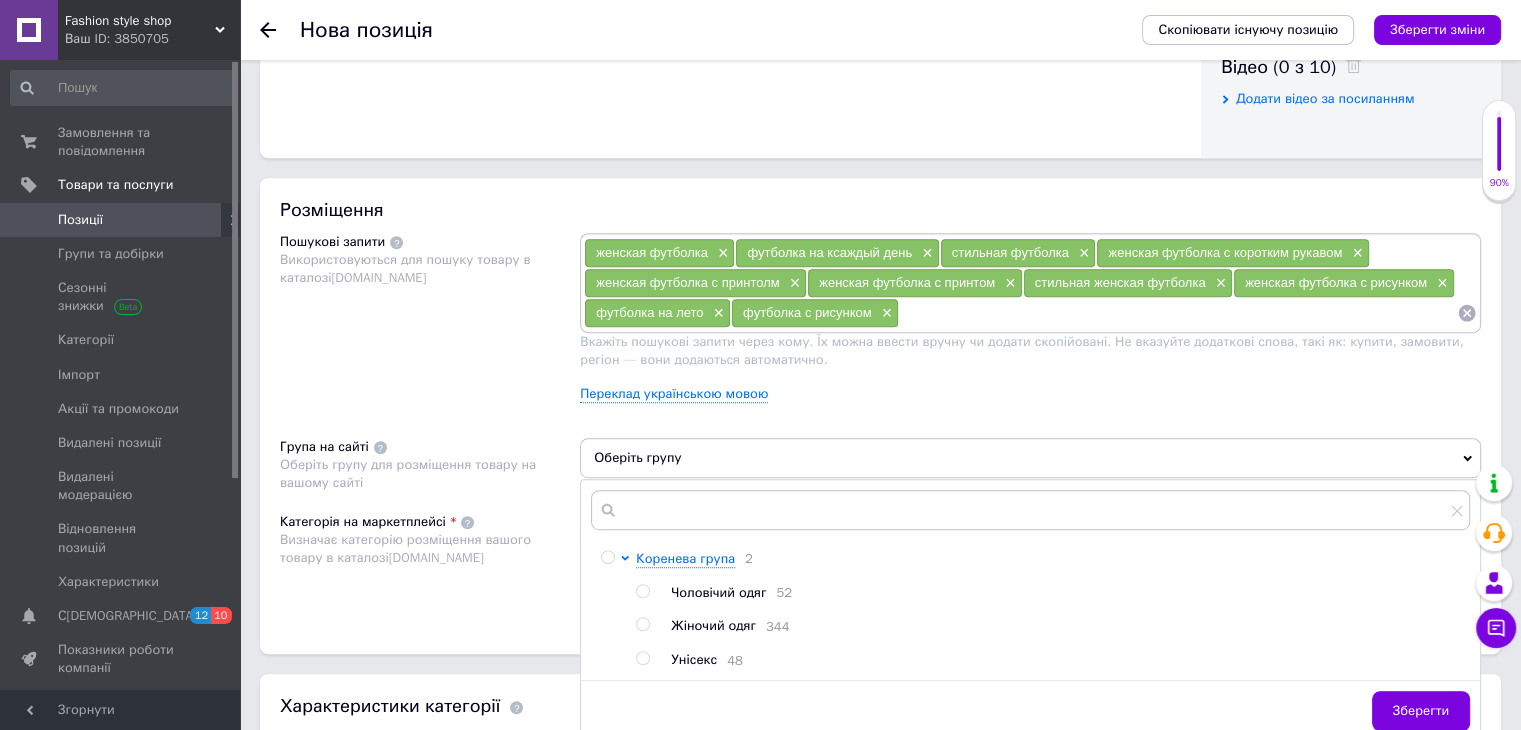 click on "Жіночий одяг  344" at bounding box center (1070, 626) 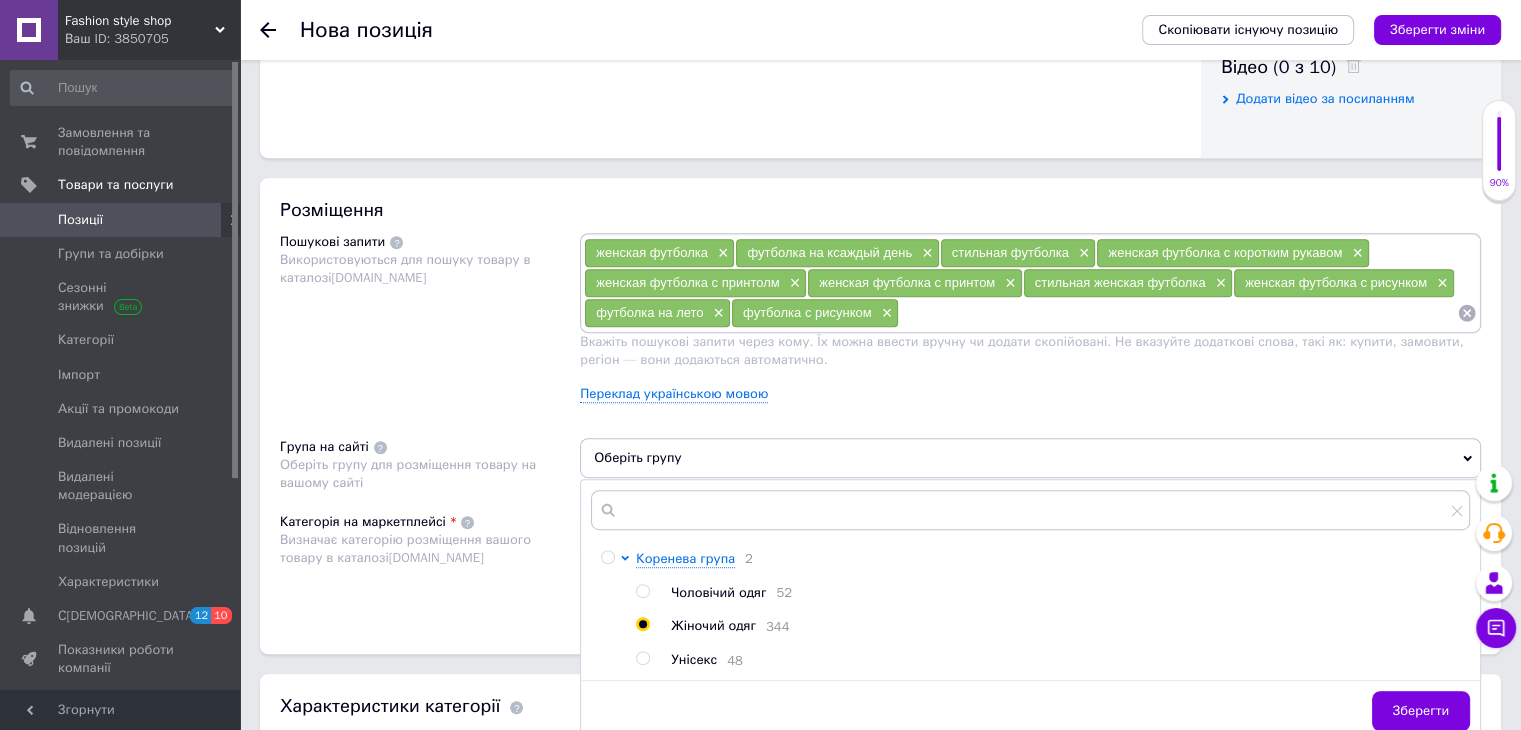 radio on "true" 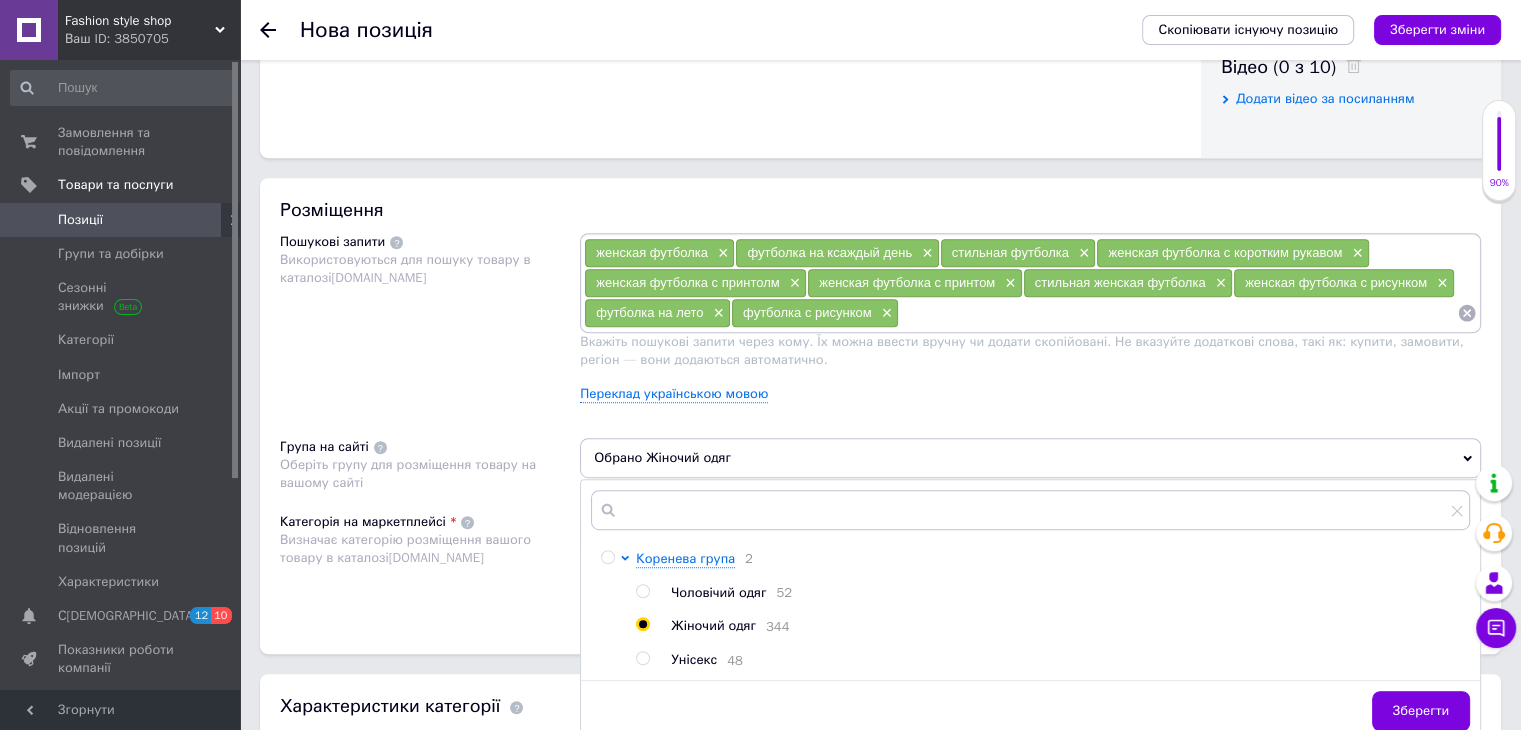 click on "Зберегти" at bounding box center (1421, 711) 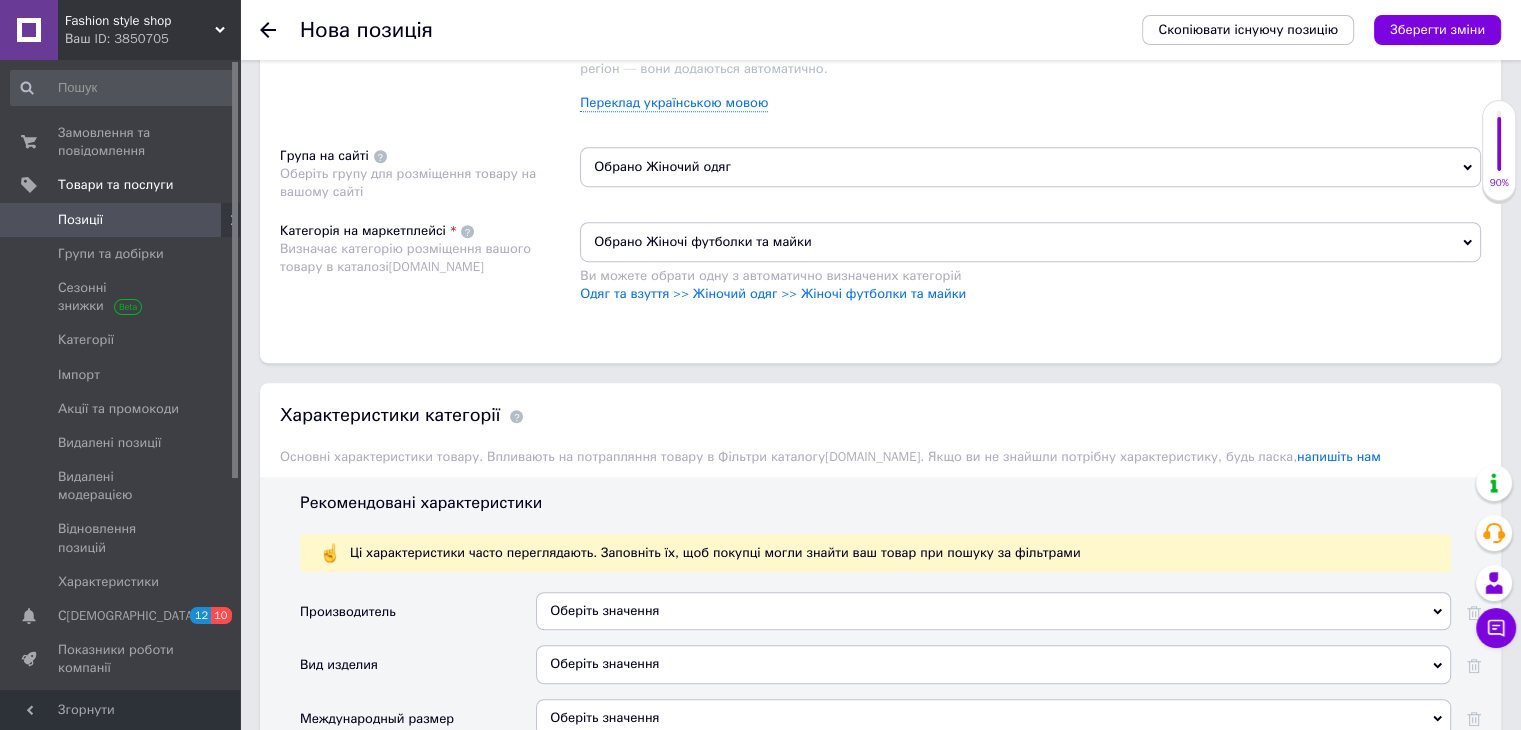 scroll, scrollTop: 1400, scrollLeft: 0, axis: vertical 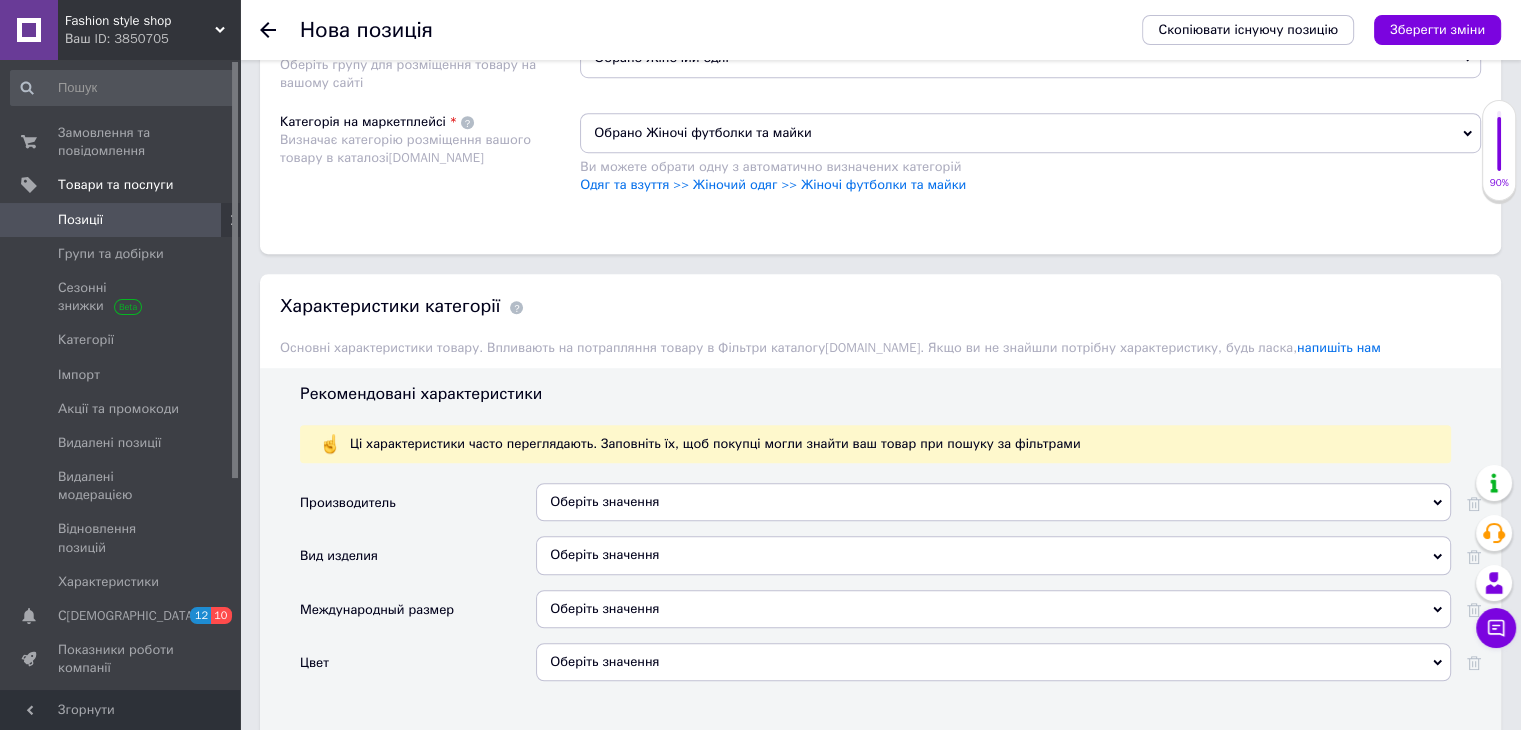 click on "Оберіть значення" at bounding box center [993, 502] 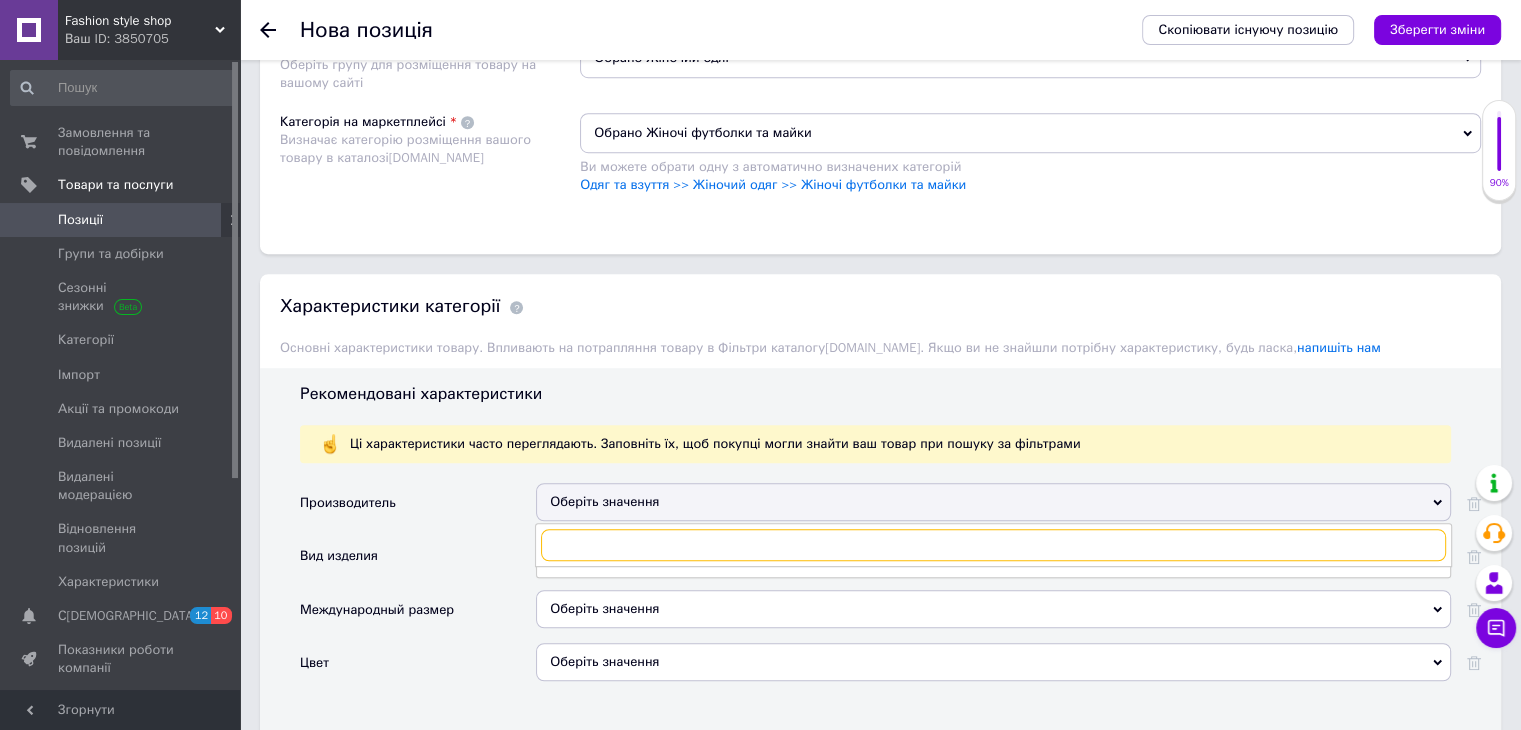paste on "Fashion G" 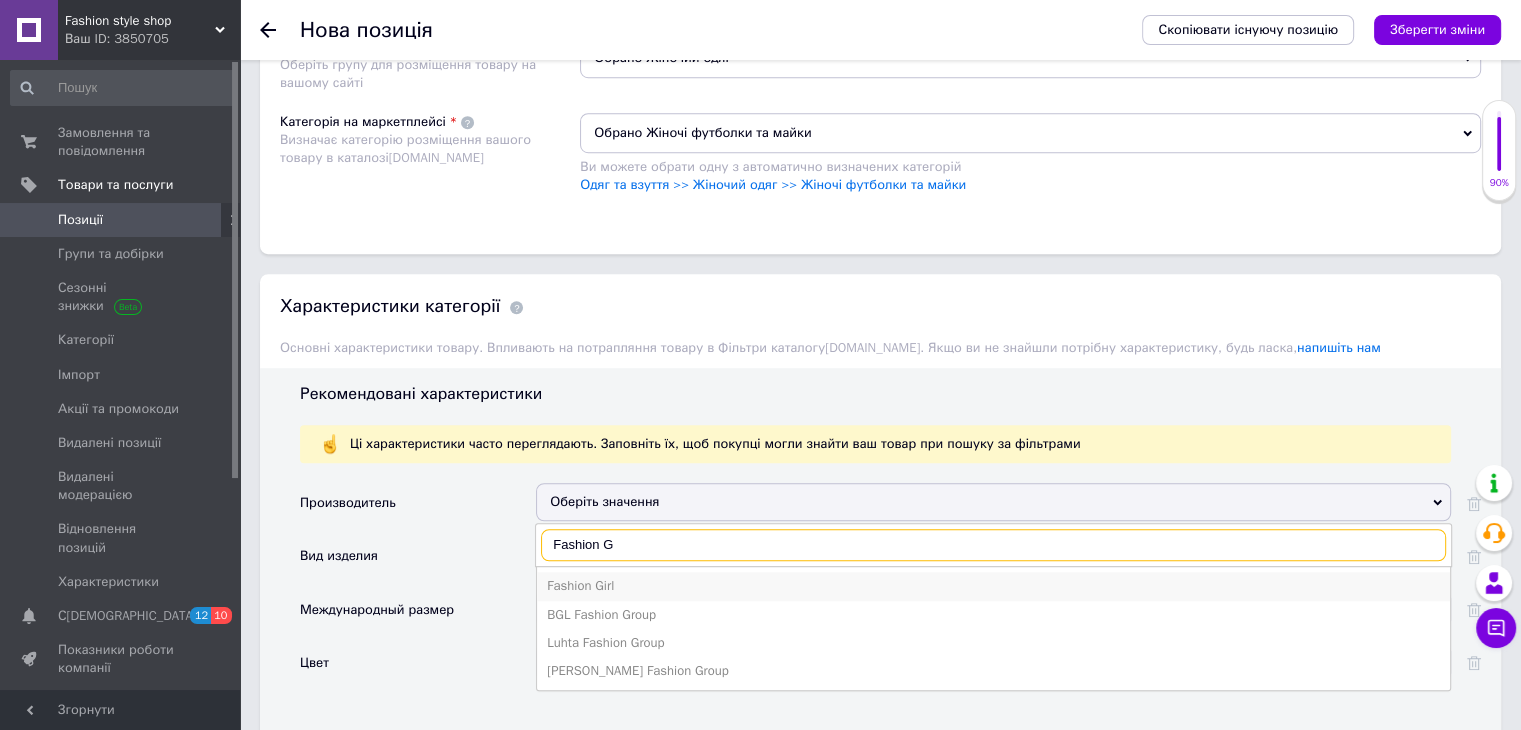 type on "Fashion G" 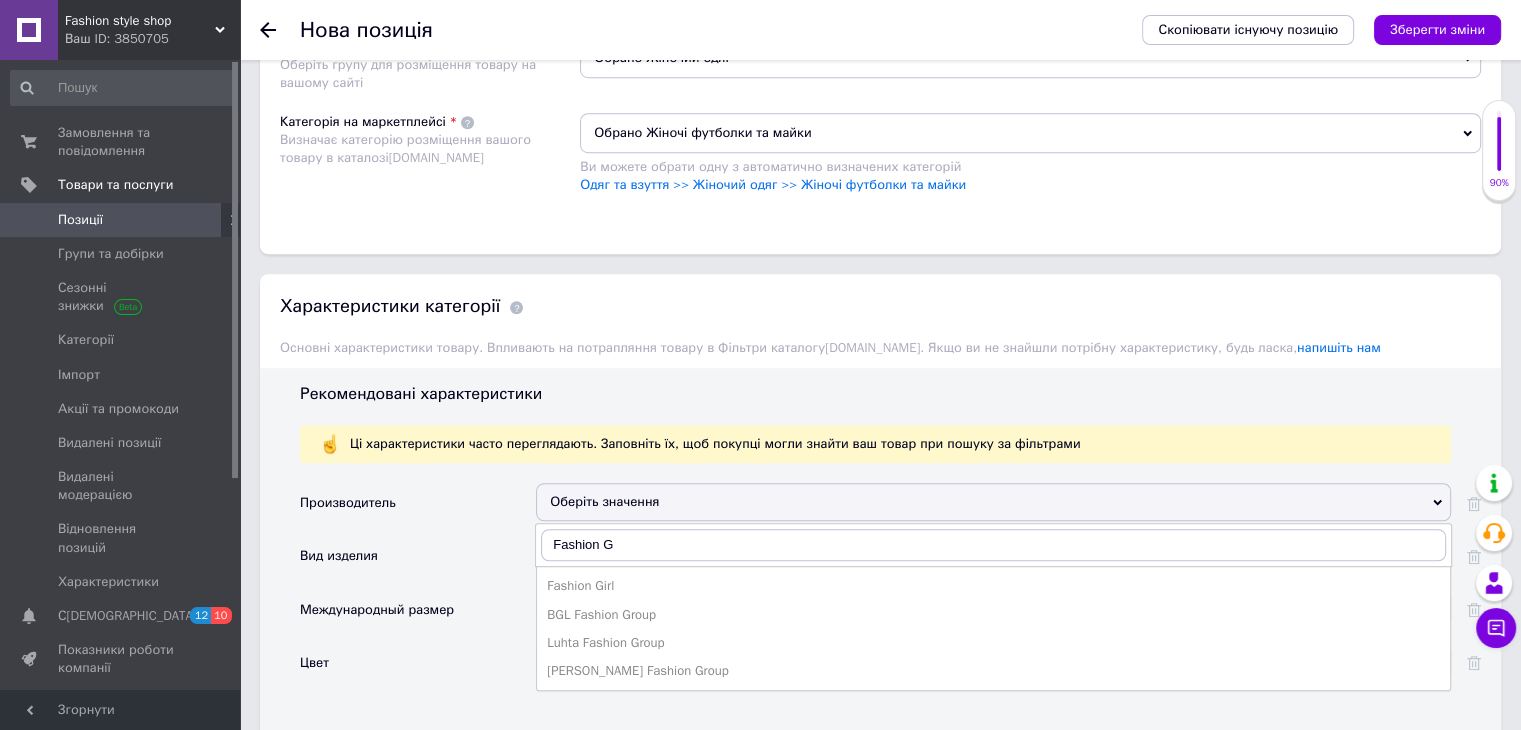 click on "Fashion Girl" at bounding box center (993, 586) 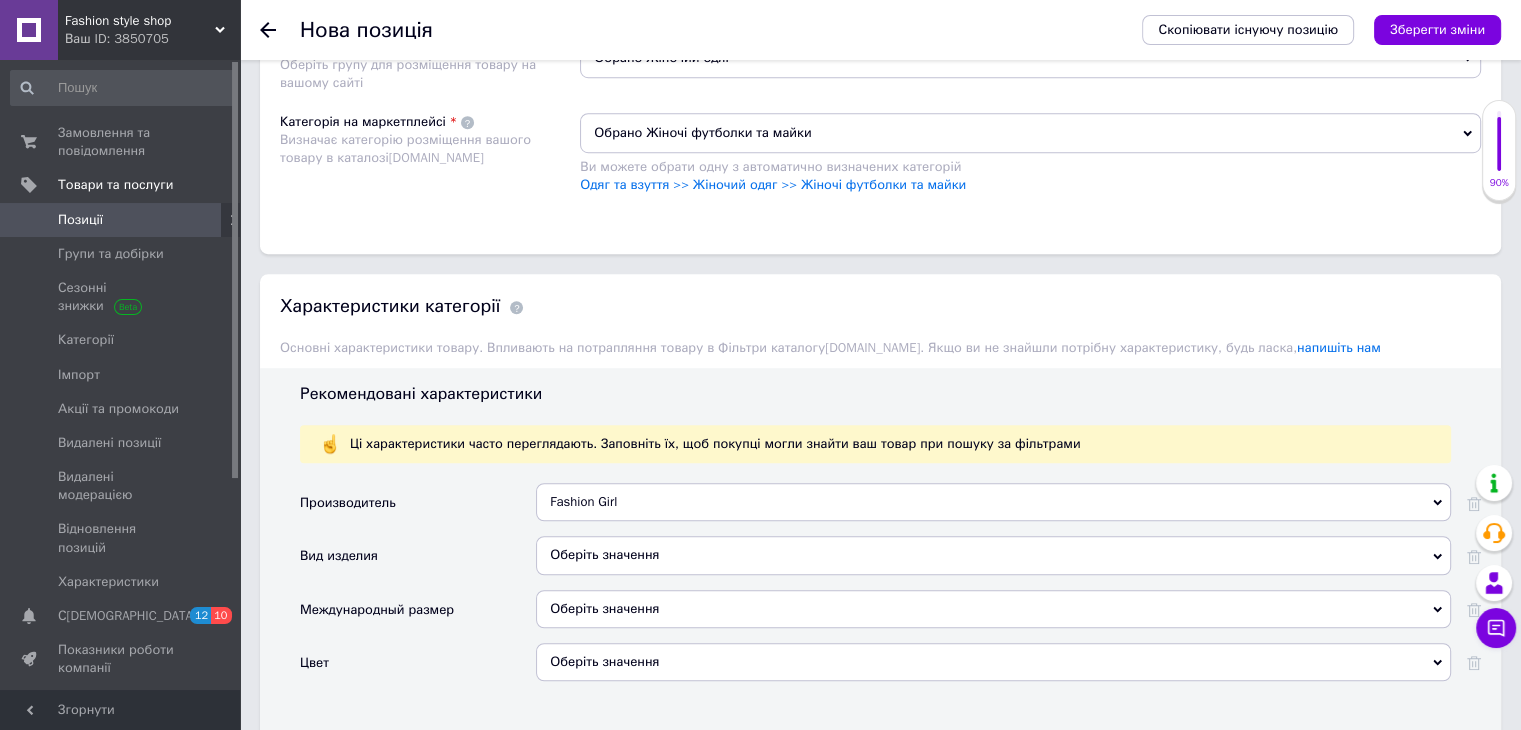 click on "Оберіть значення" at bounding box center [993, 555] 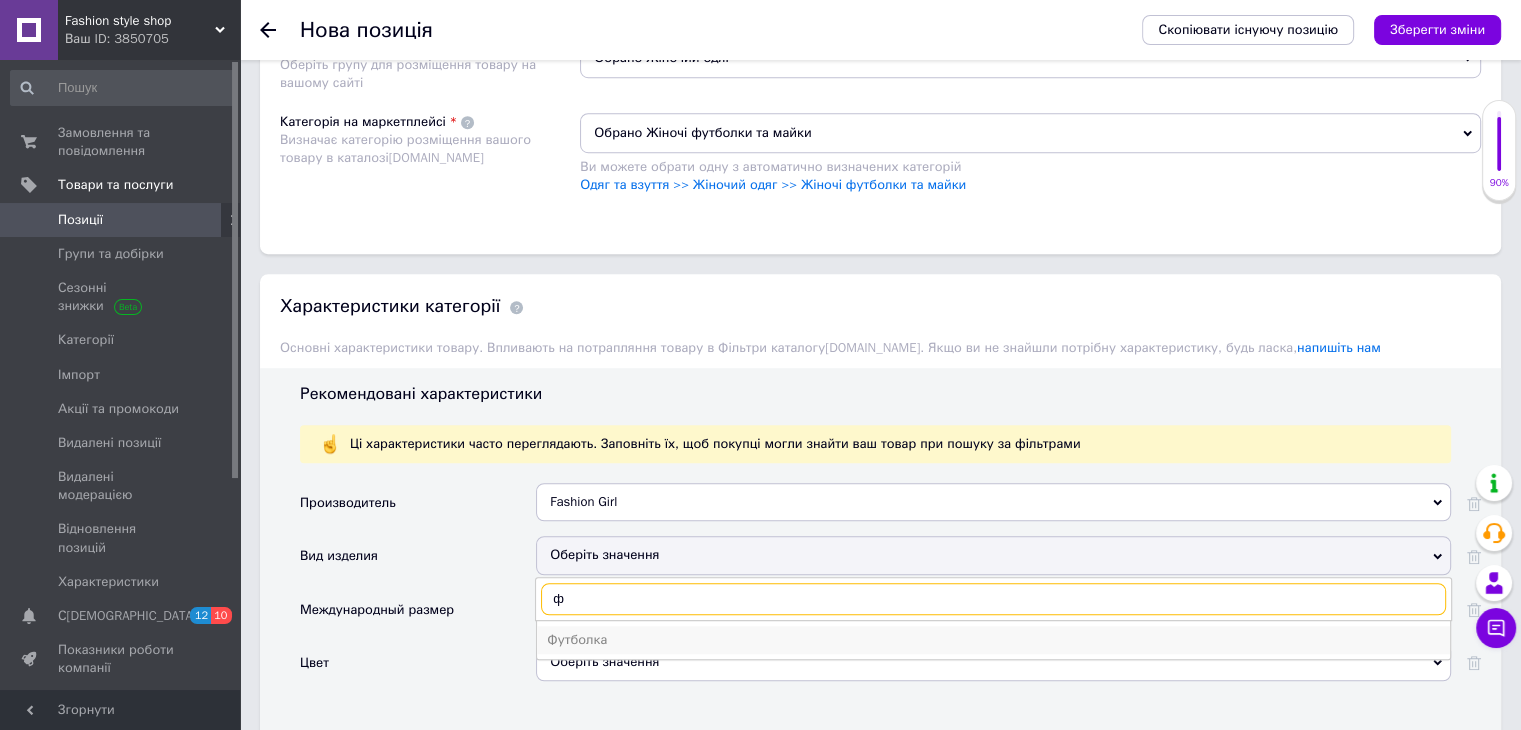 type on "ф" 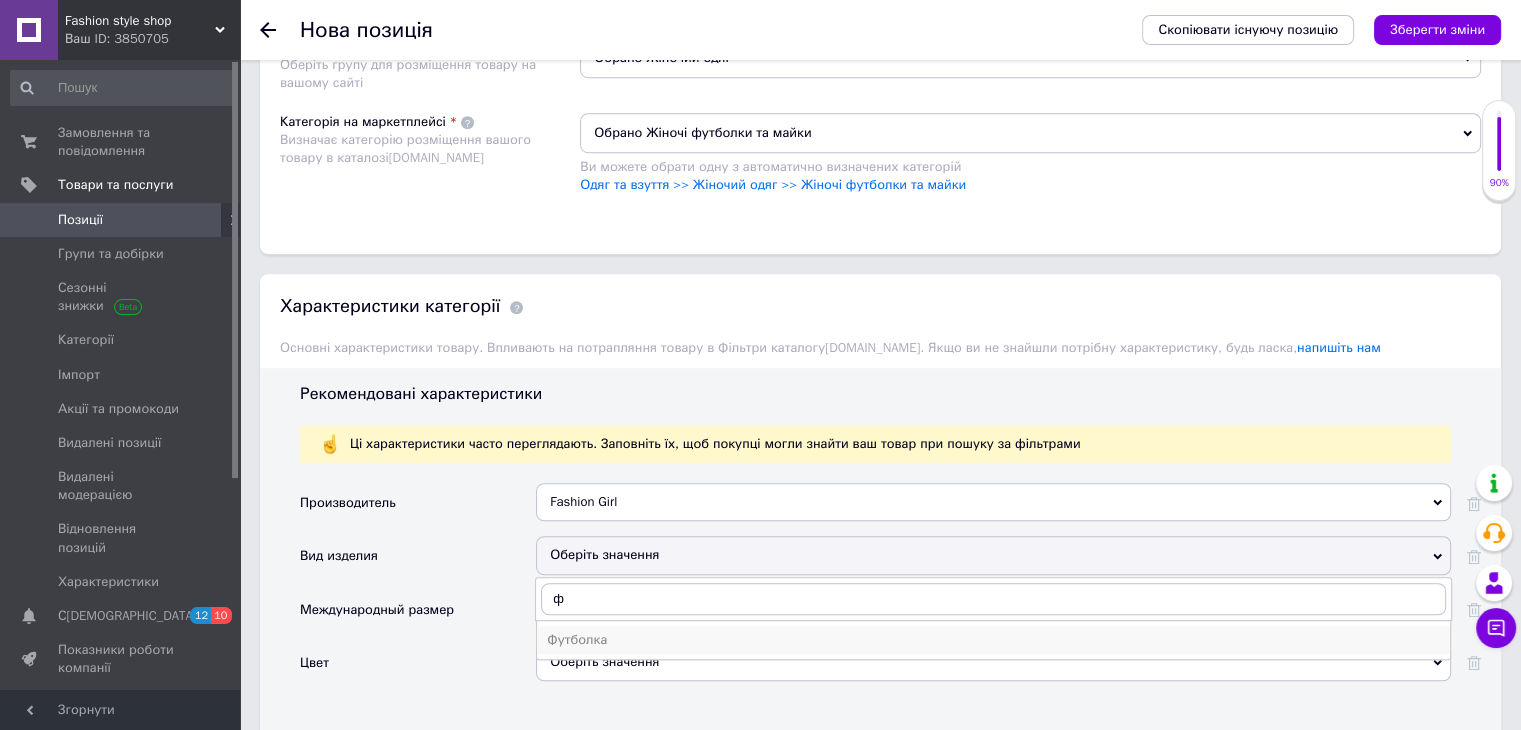 click on "Футболка" at bounding box center (993, 640) 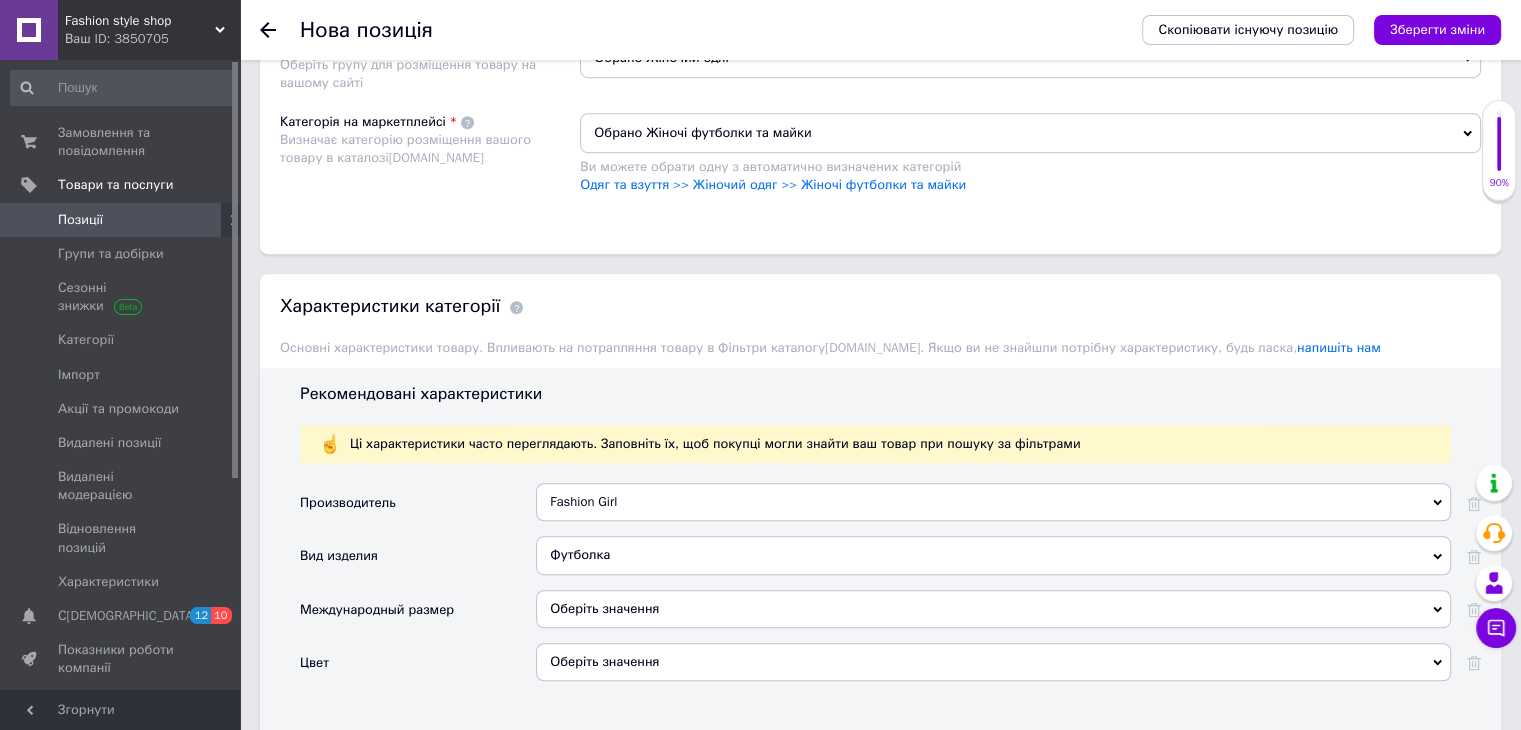 click on "Оберіть значення" at bounding box center (993, 662) 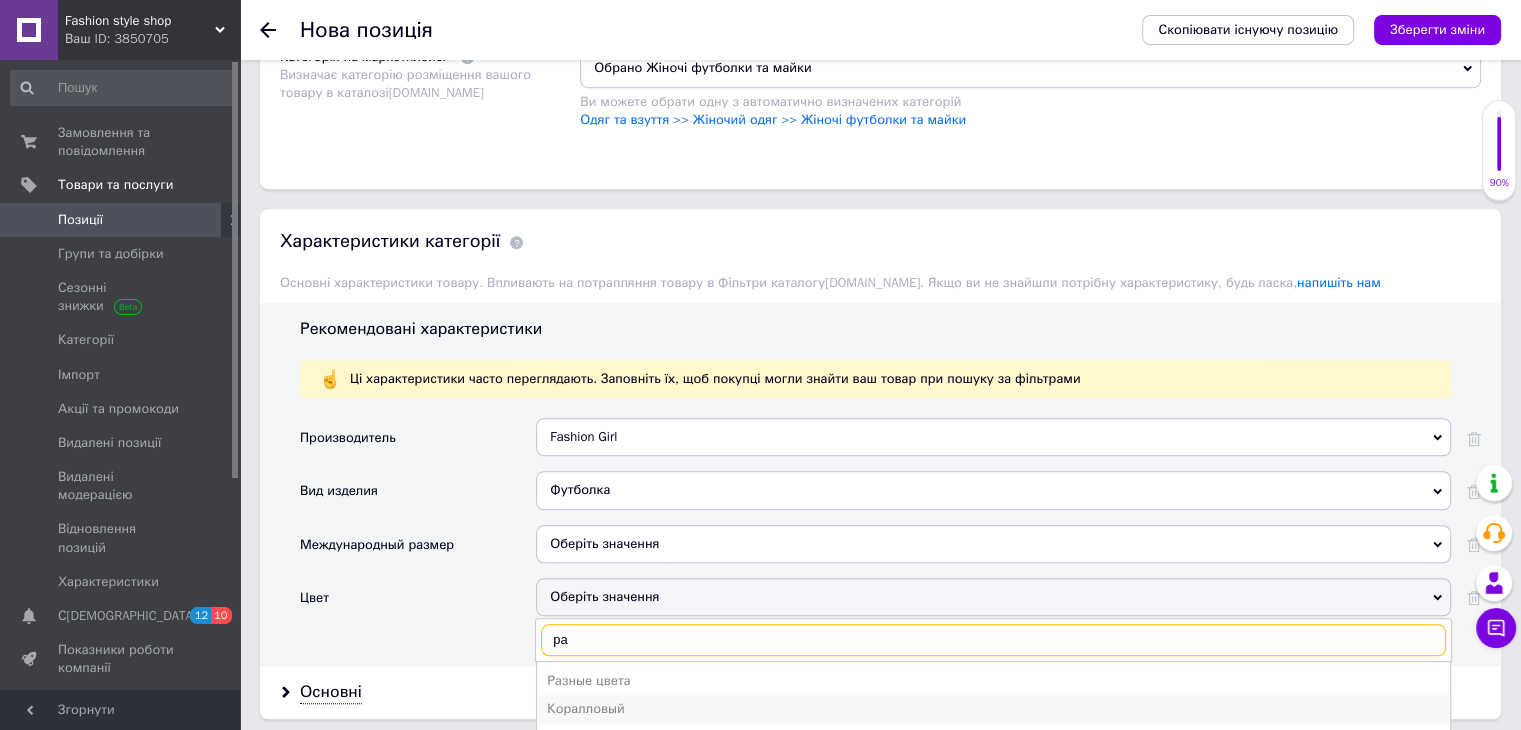 scroll, scrollTop: 1500, scrollLeft: 0, axis: vertical 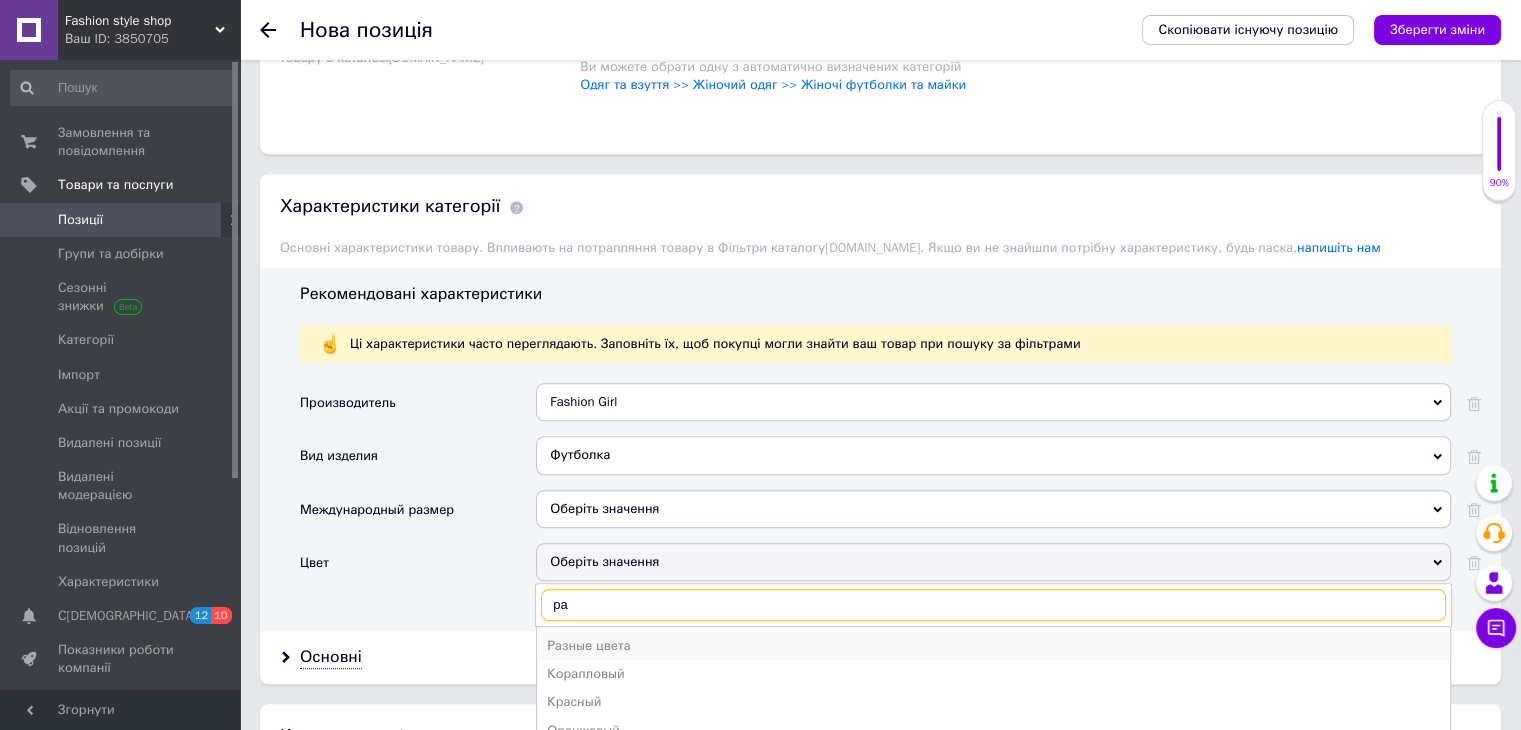 type on "ра" 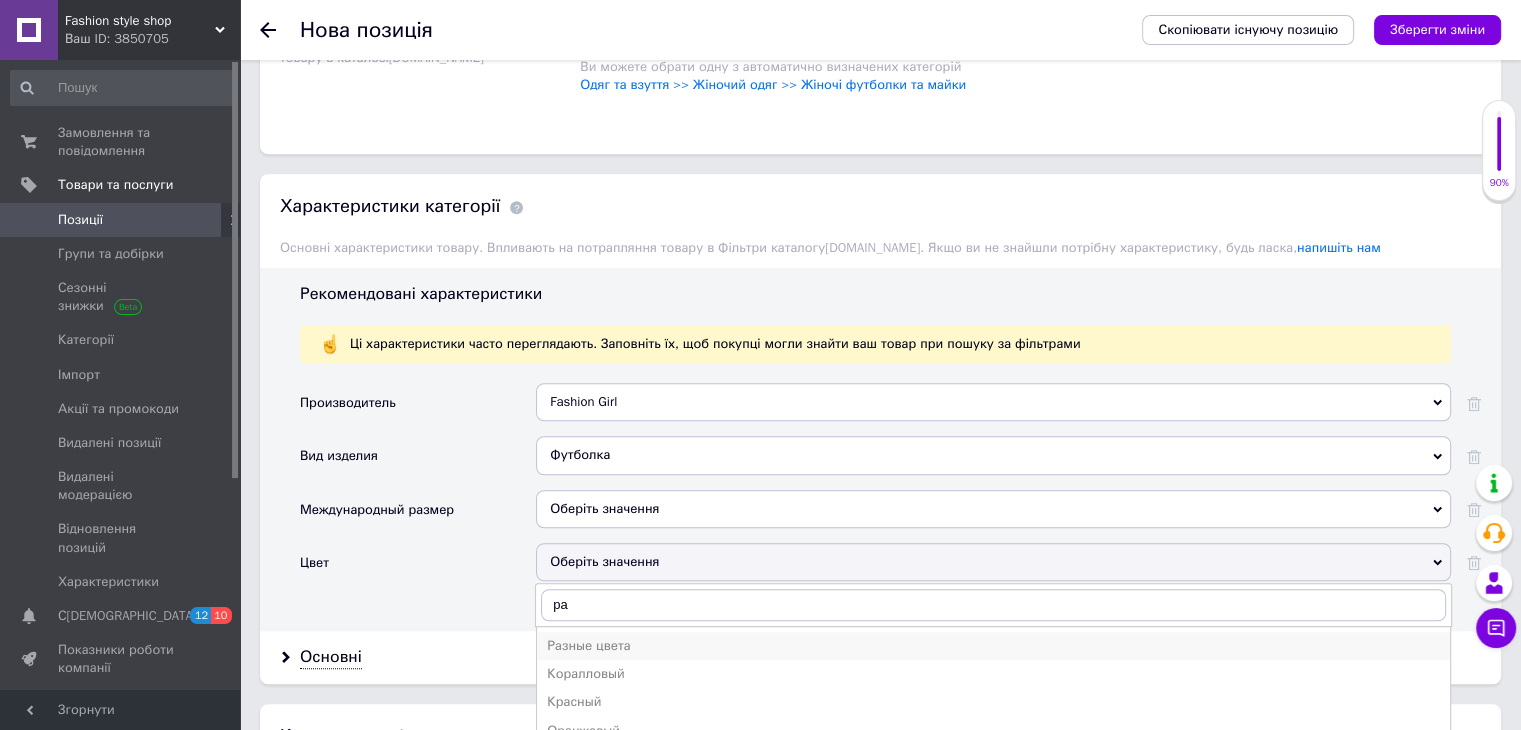 click on "Разные цвета" at bounding box center (993, 646) 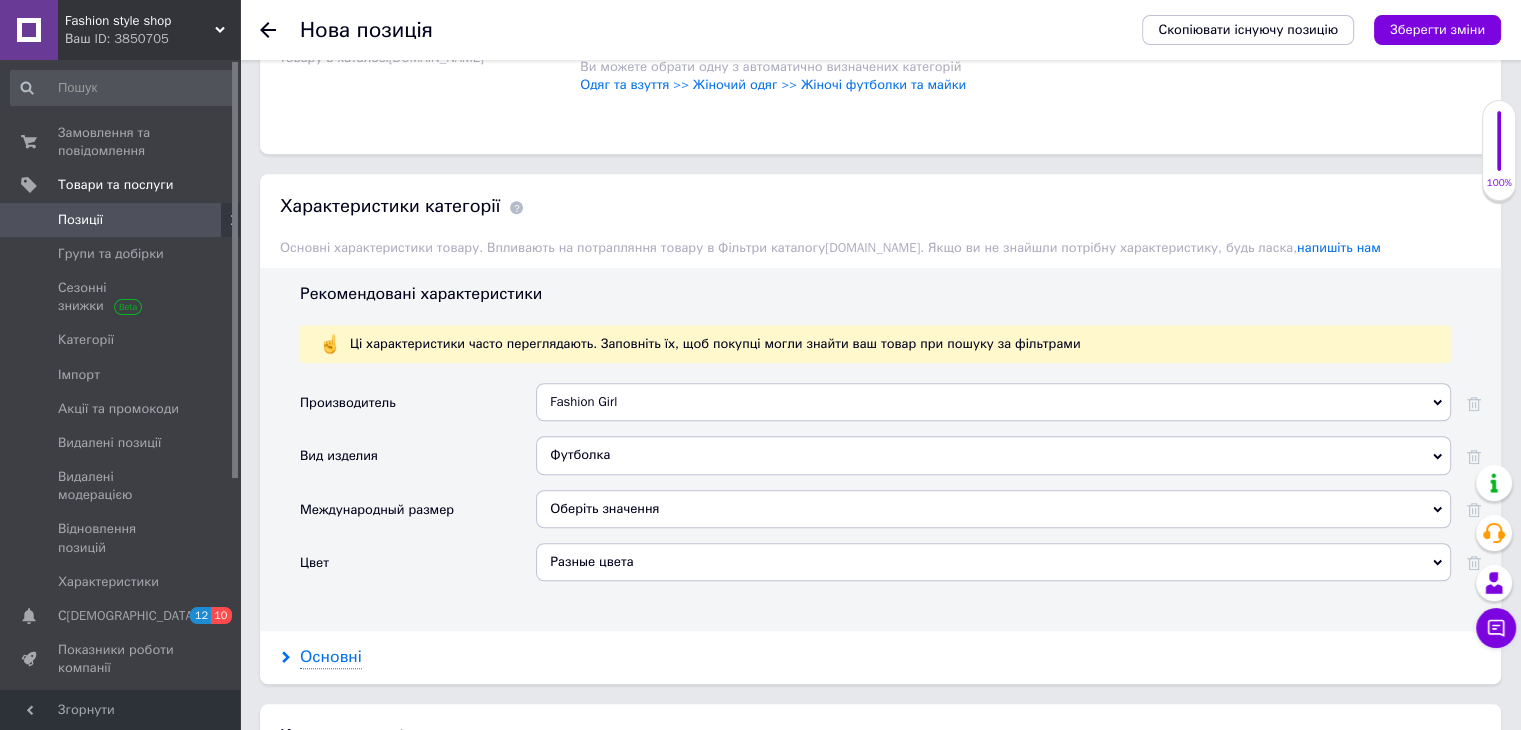click on "Основні" at bounding box center (331, 657) 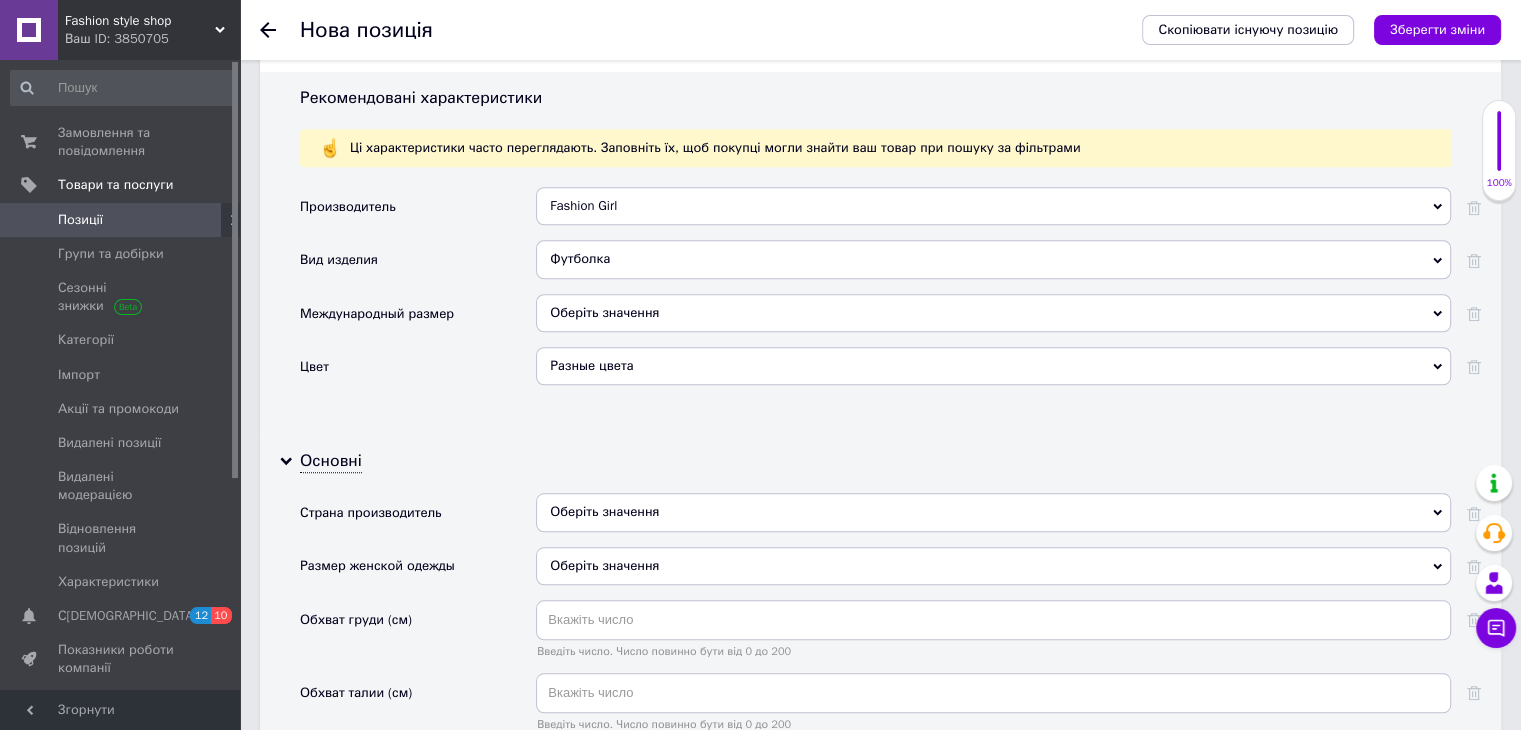 scroll, scrollTop: 1700, scrollLeft: 0, axis: vertical 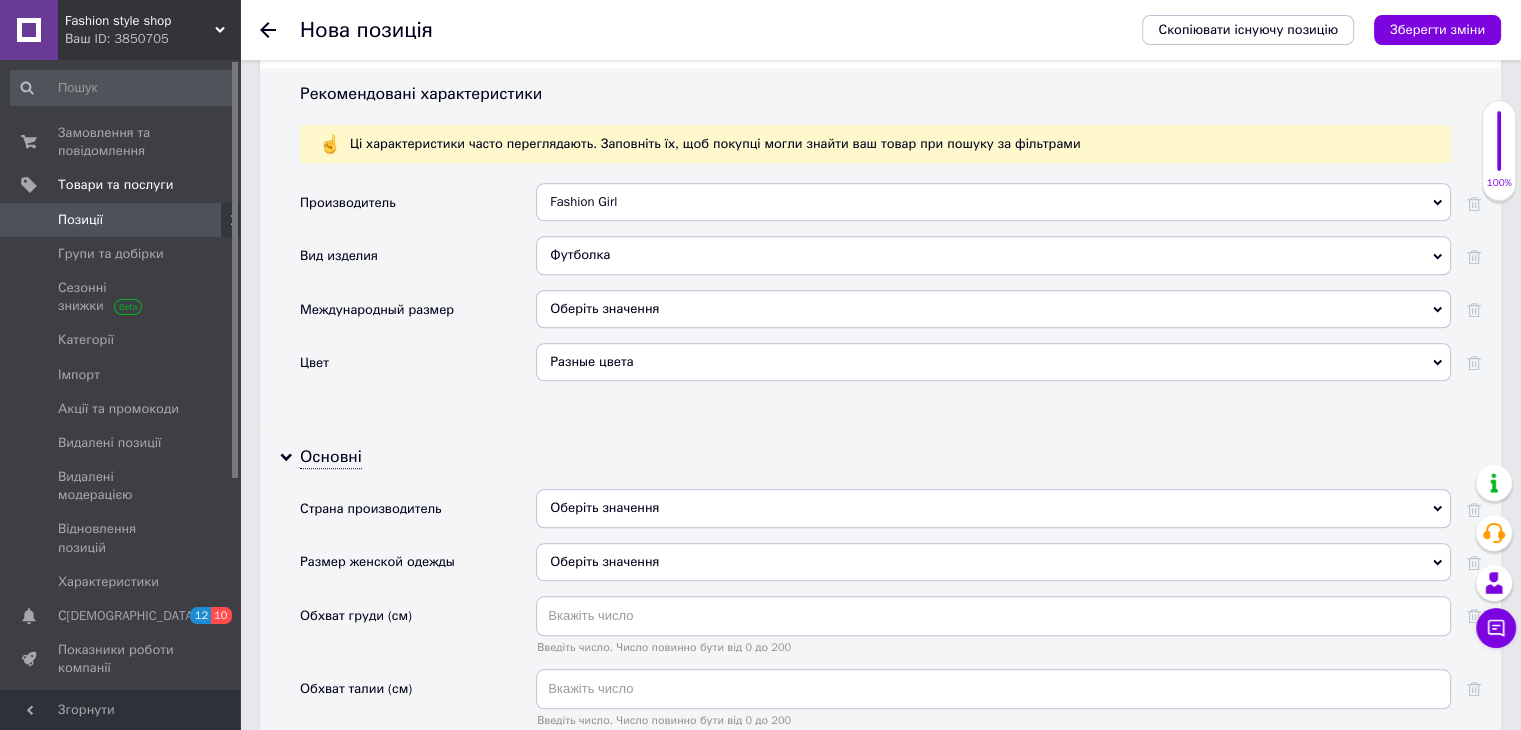 click on "Оберіть значення" at bounding box center [993, 508] 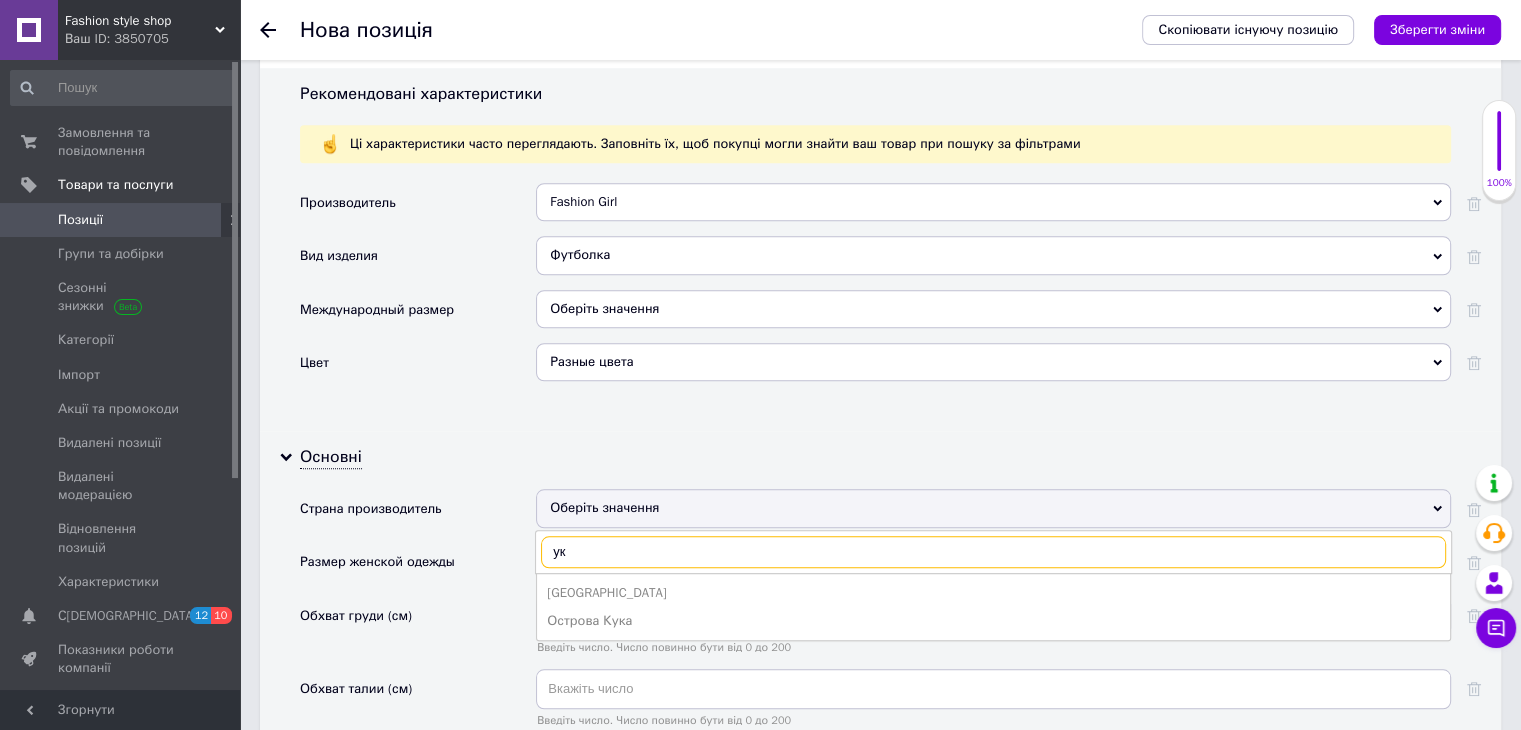 type on "ук" 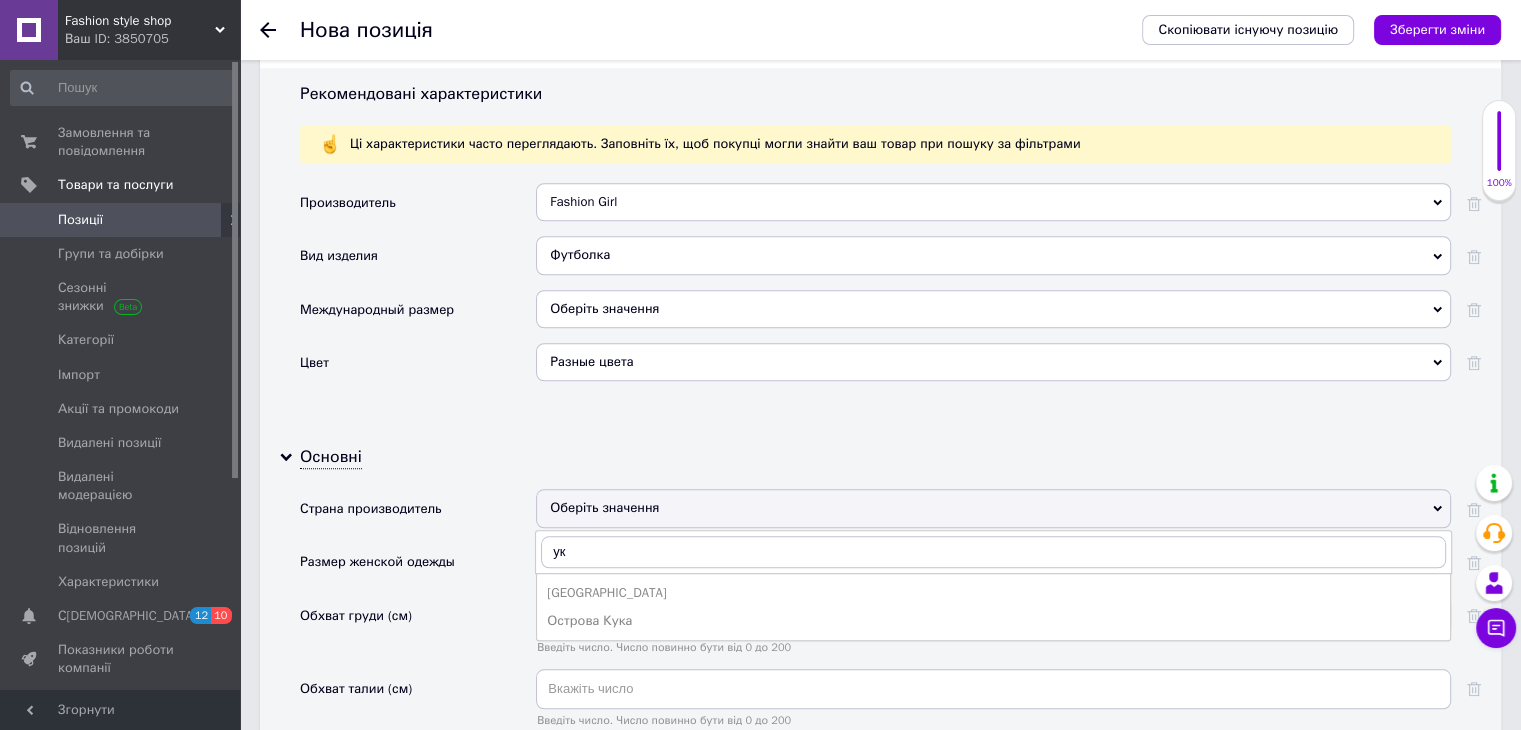 click on "[GEOGRAPHIC_DATA]" at bounding box center (993, 593) 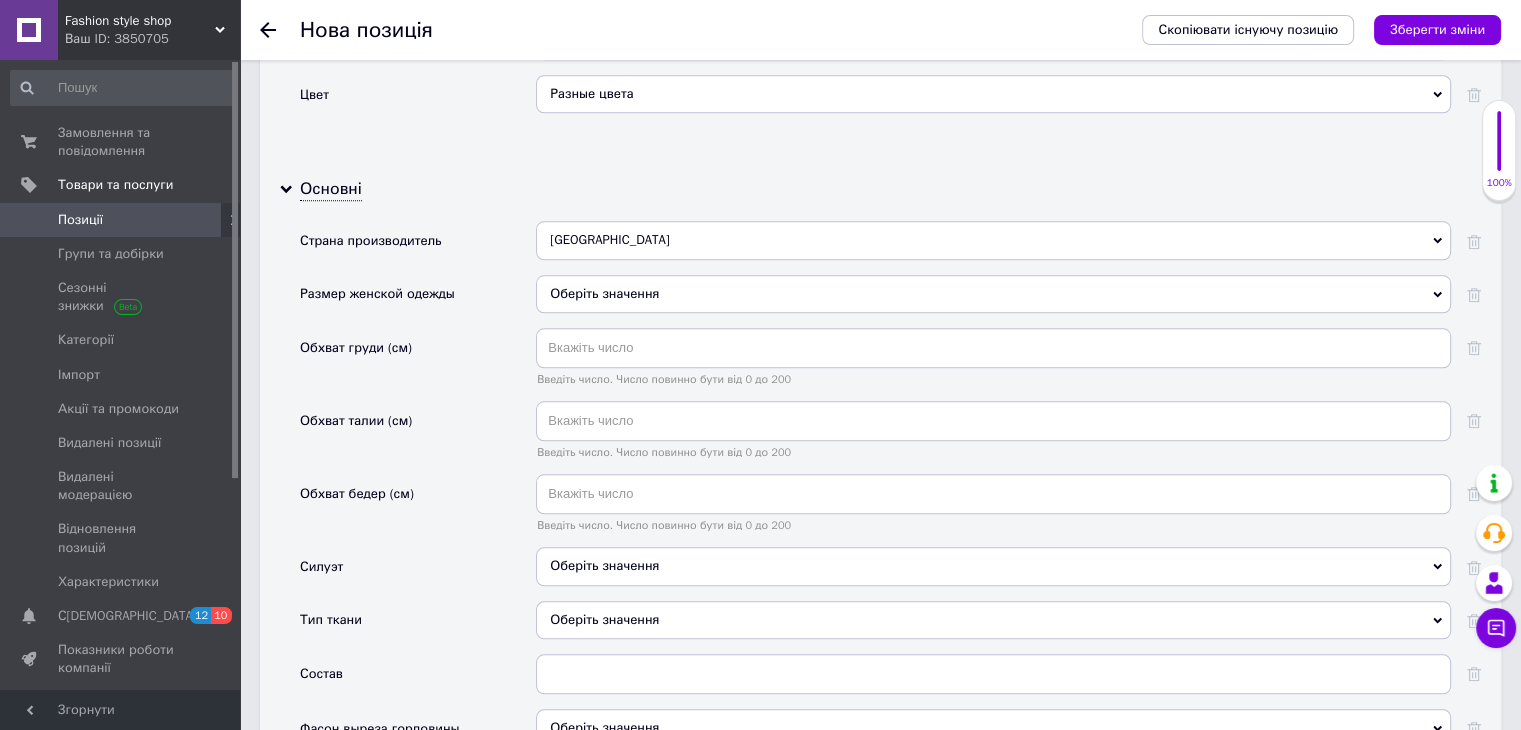 scroll, scrollTop: 2000, scrollLeft: 0, axis: vertical 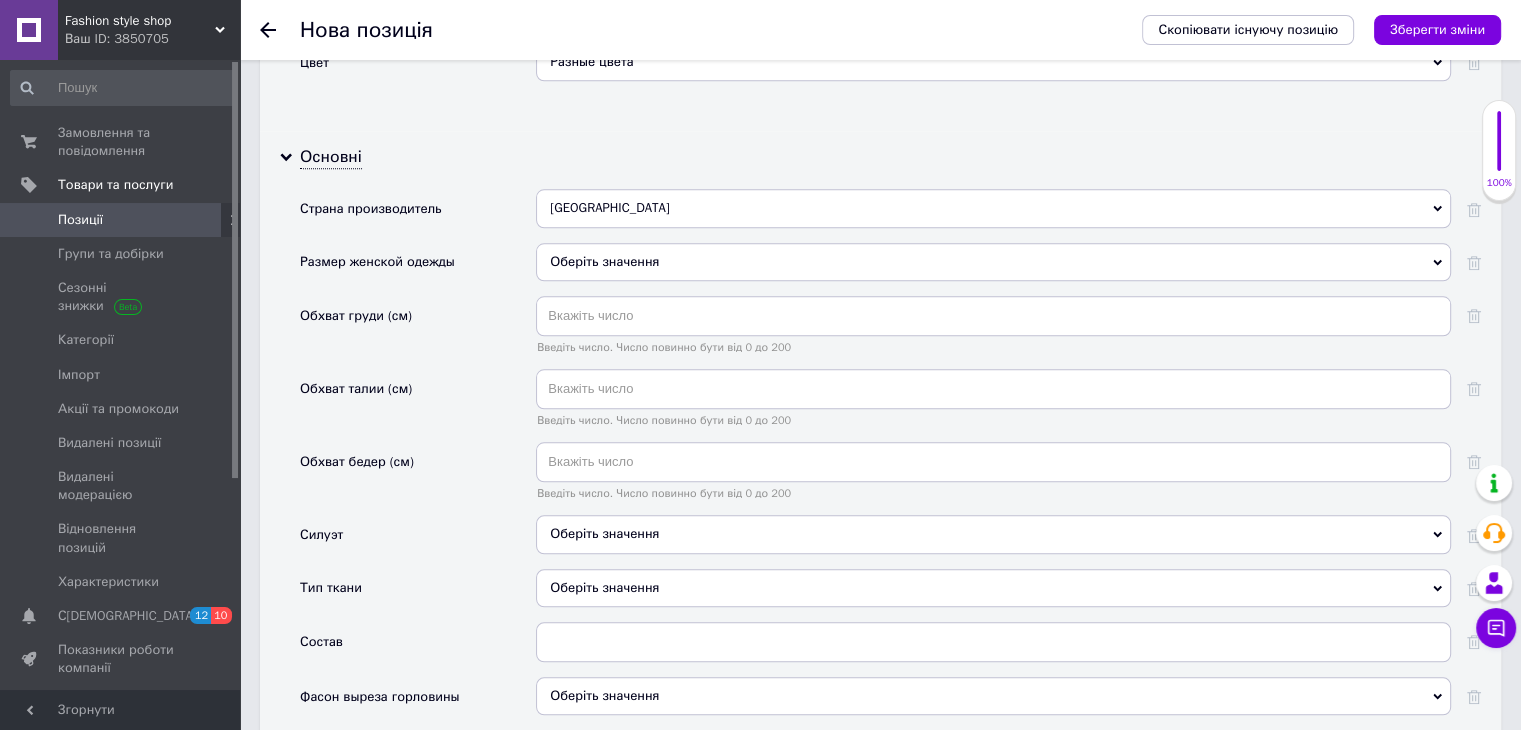 drag, startPoint x: 600, startPoint y: 577, endPoint x: 604, endPoint y: 564, distance: 13.601471 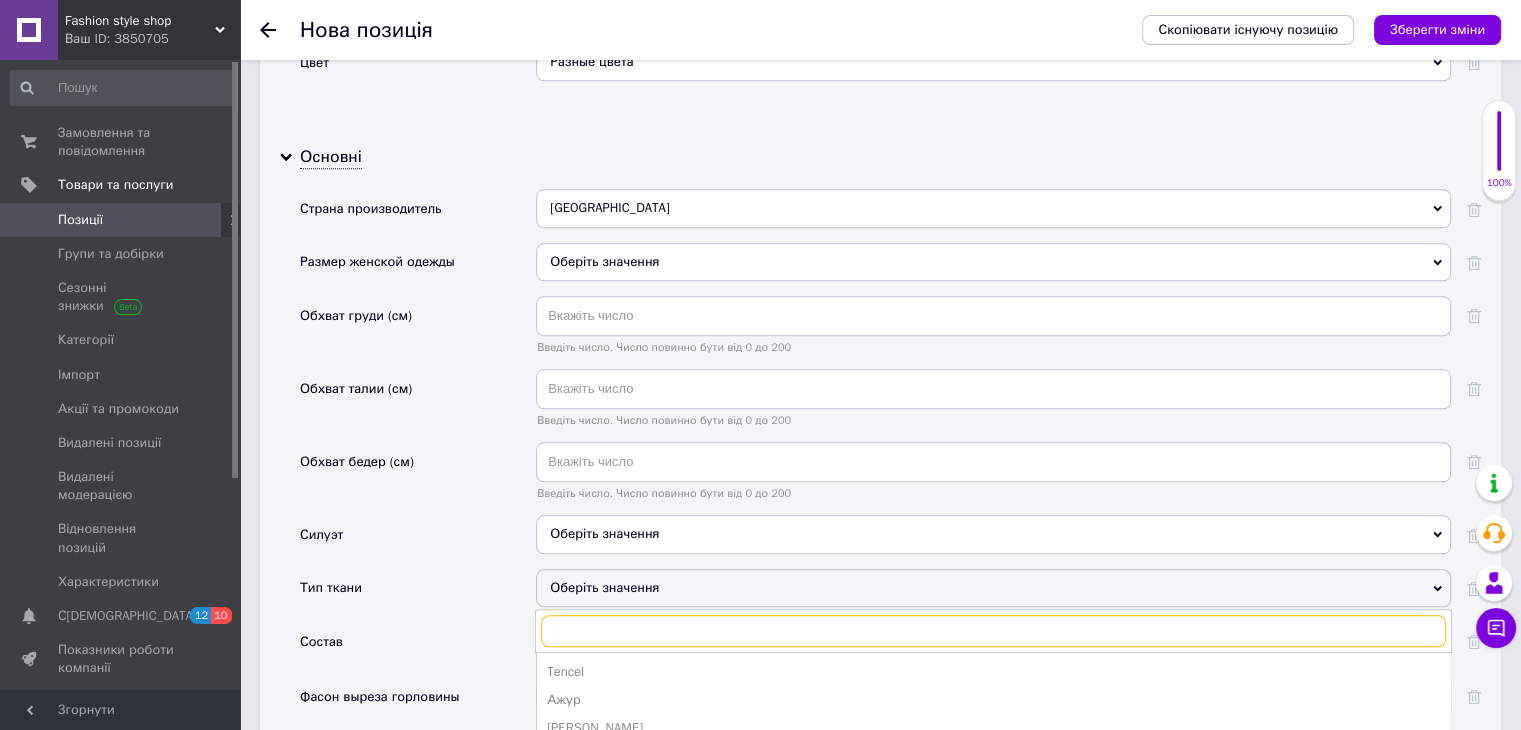 type on "з" 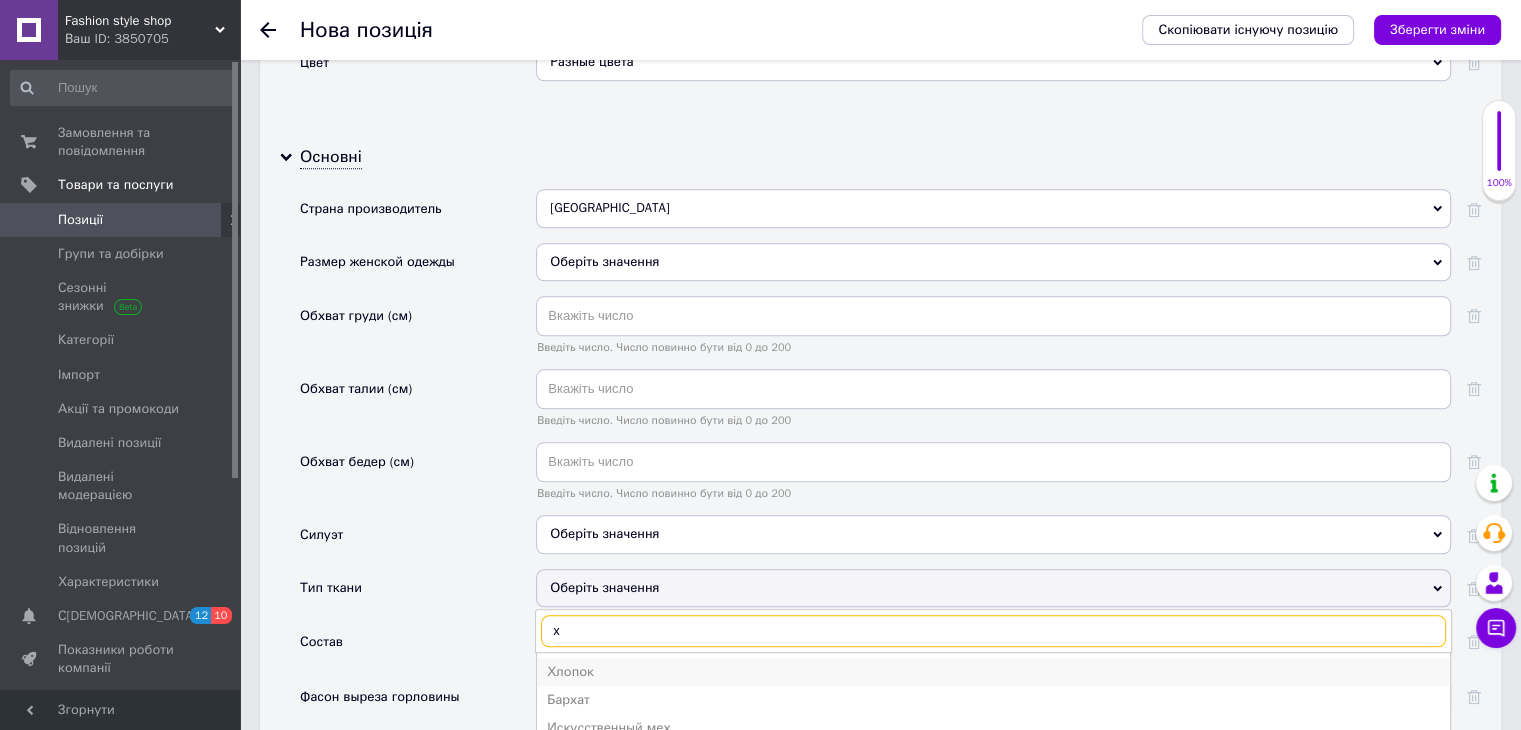 type on "х" 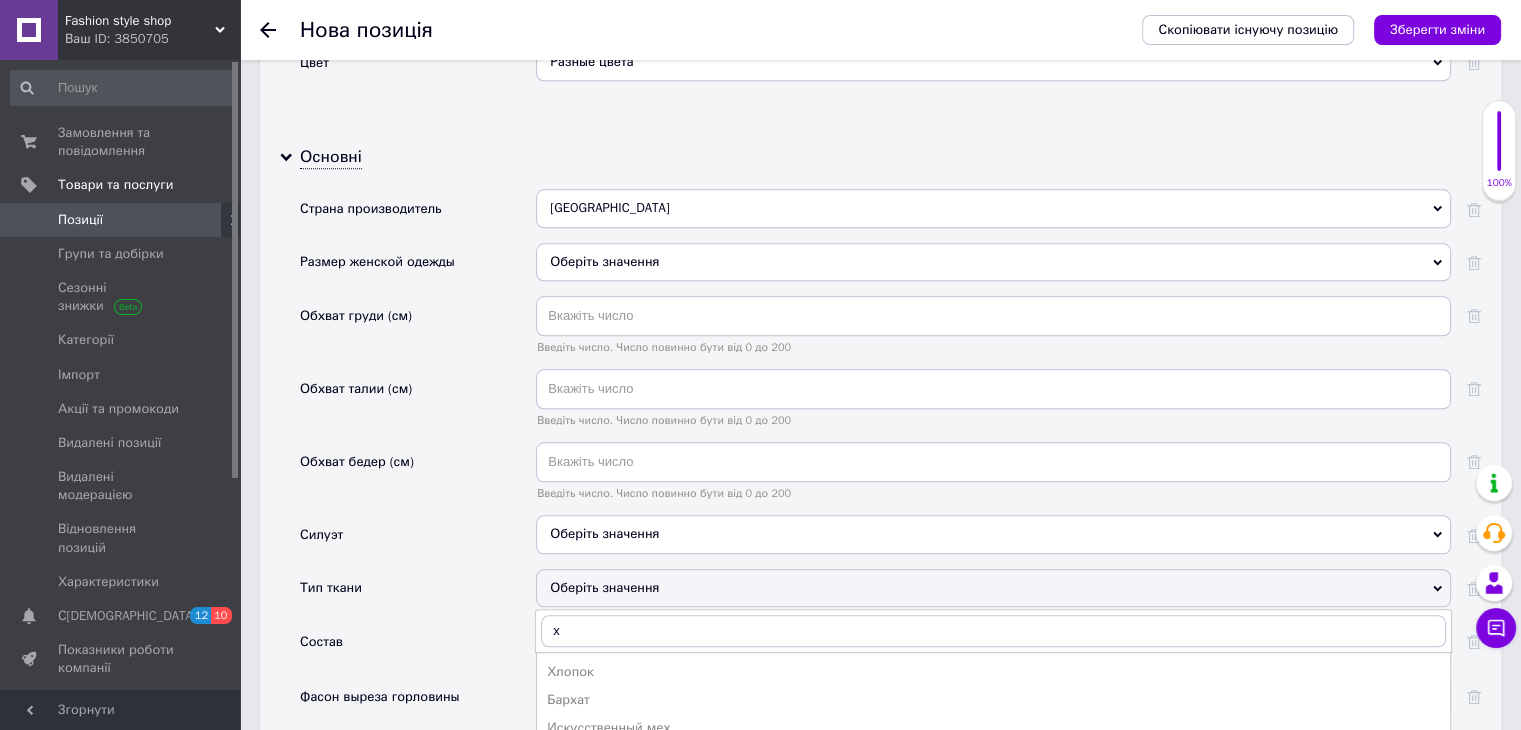 drag, startPoint x: 556, startPoint y: 667, endPoint x: 592, endPoint y: 590, distance: 85 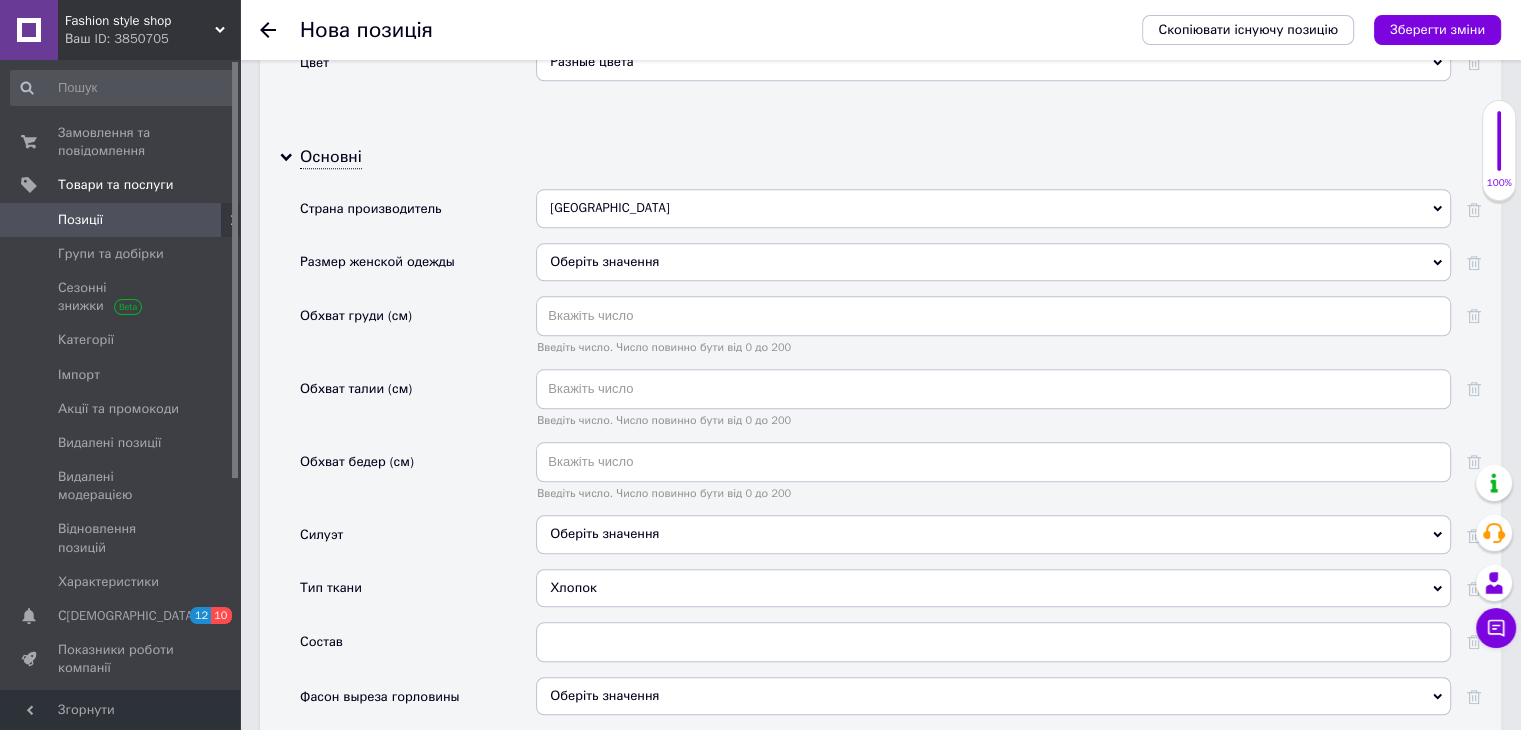 click on "Оберіть значення" at bounding box center (993, 534) 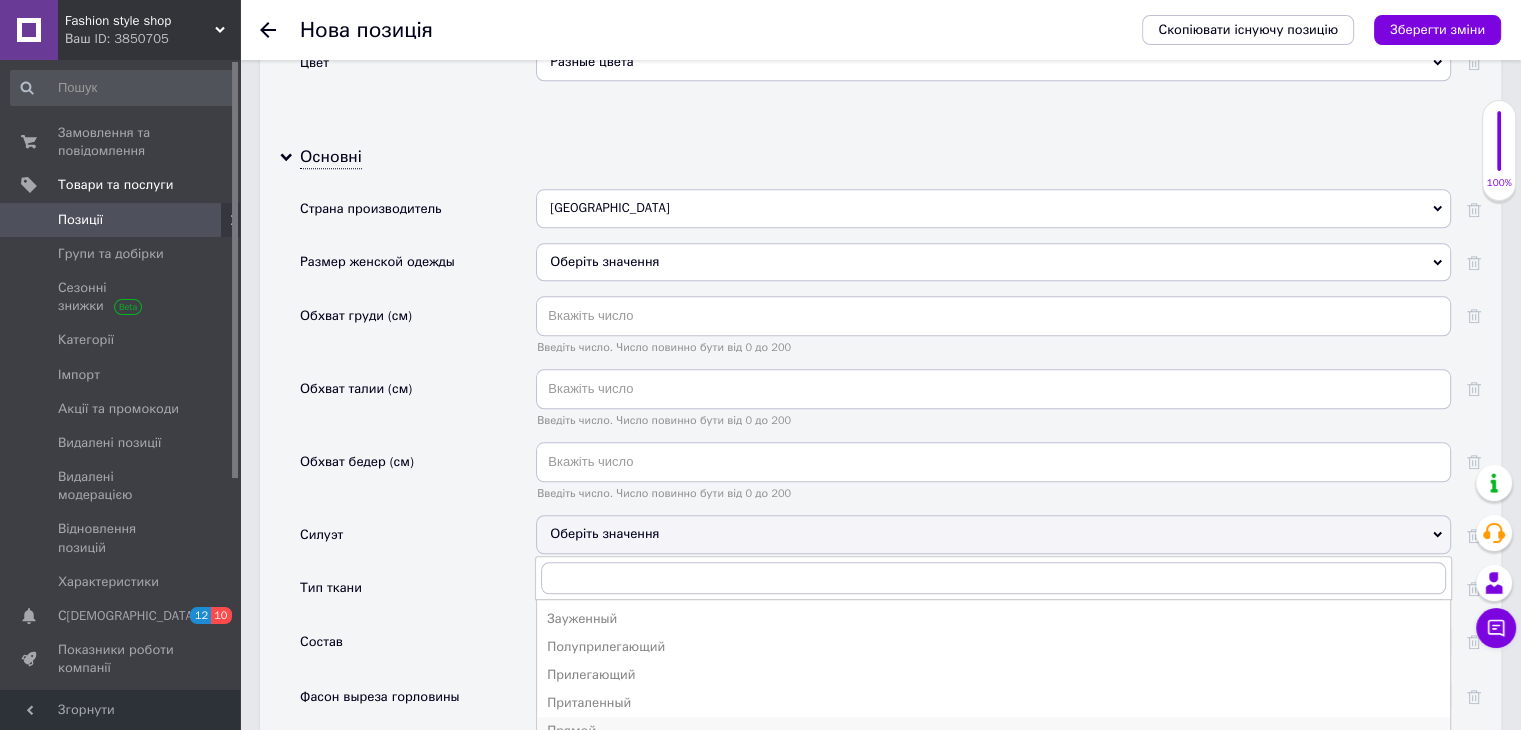 click on "Прямой" at bounding box center (993, 731) 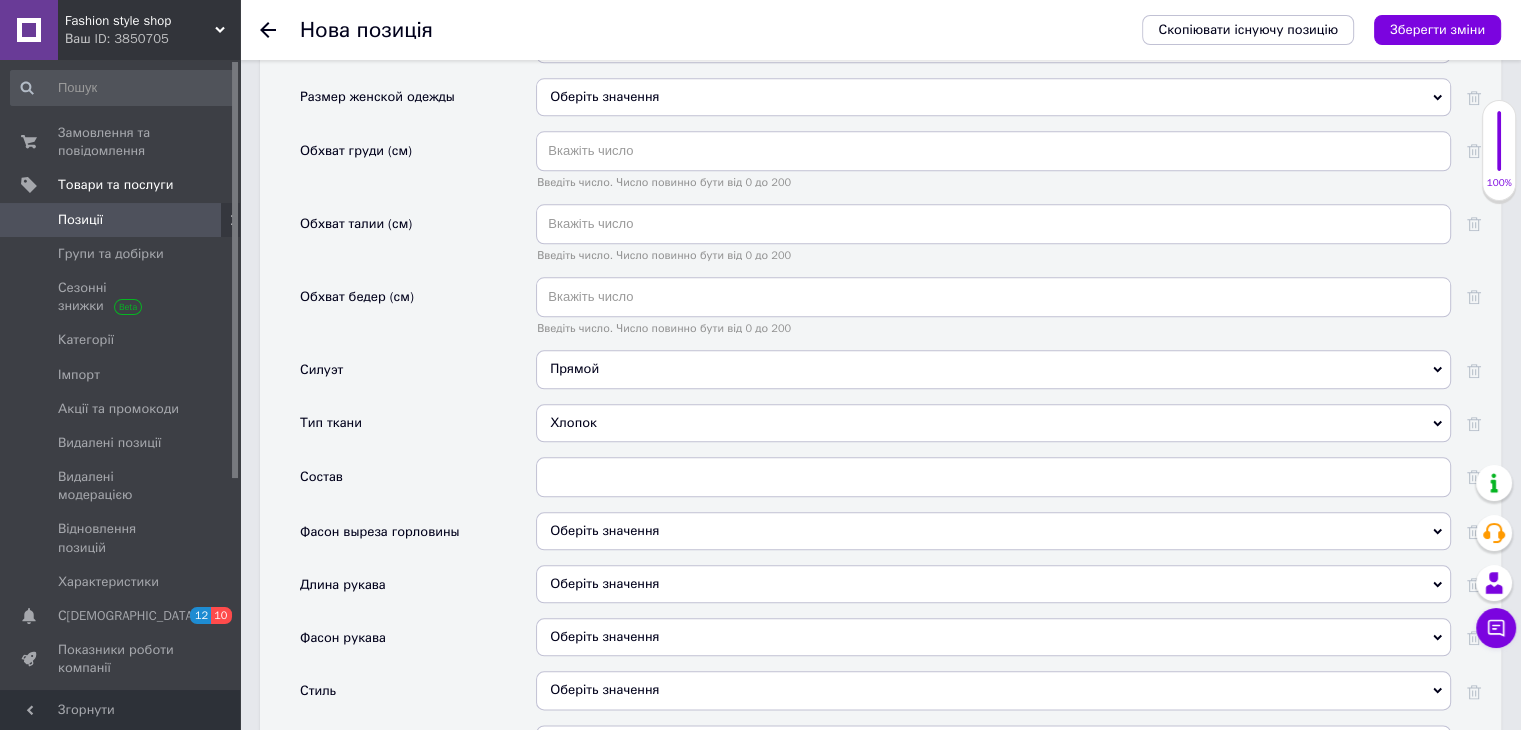 scroll, scrollTop: 2200, scrollLeft: 0, axis: vertical 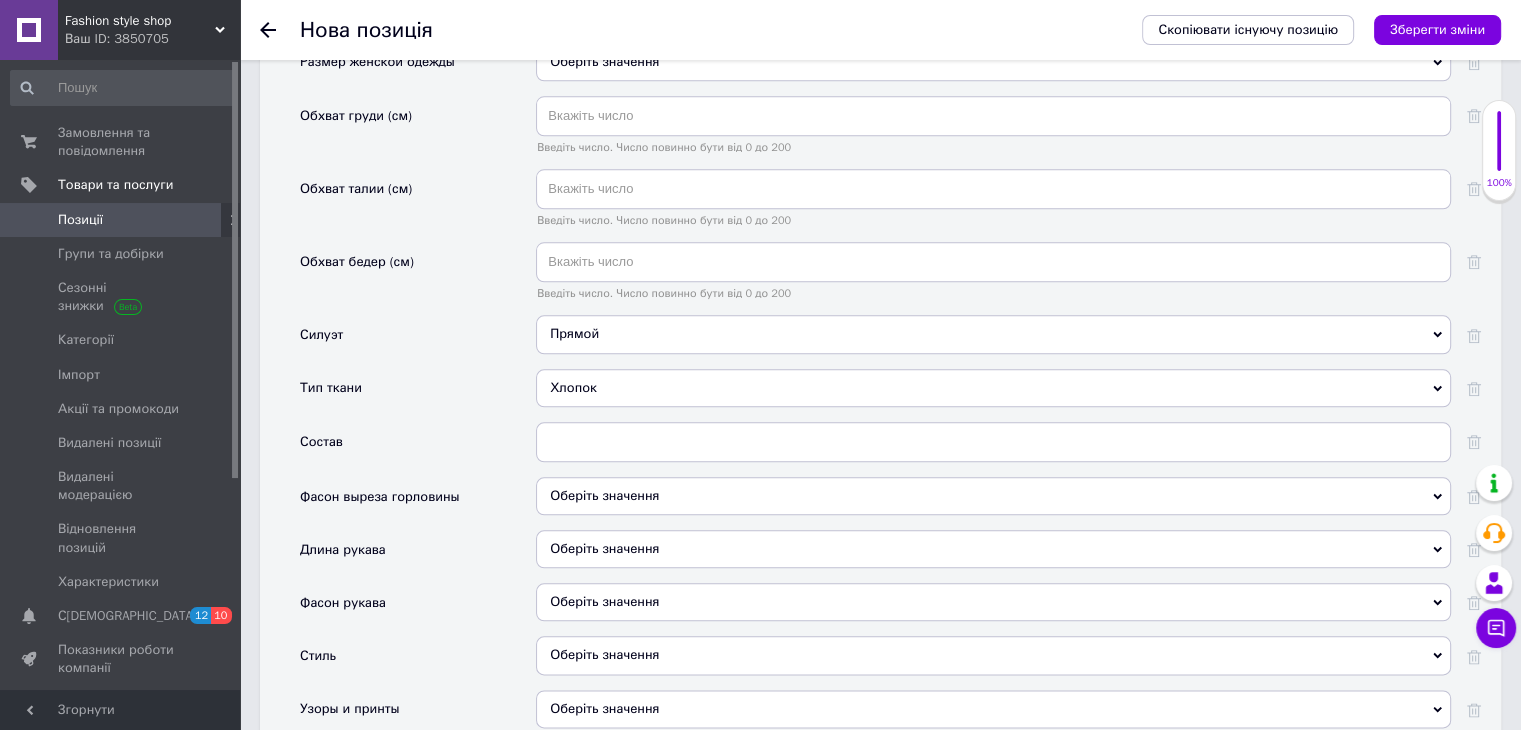 click on "Оберіть значення" at bounding box center [993, 496] 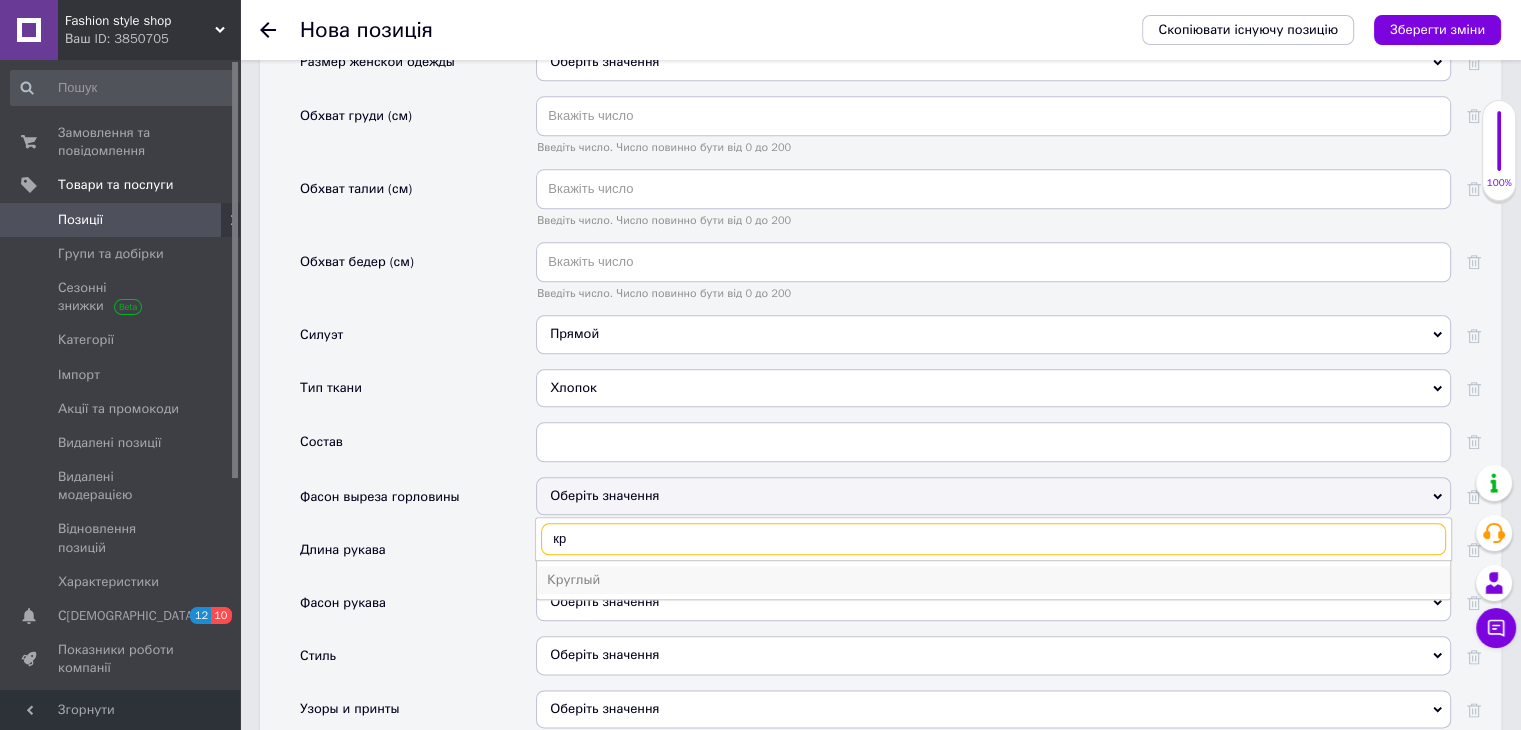 type on "кр" 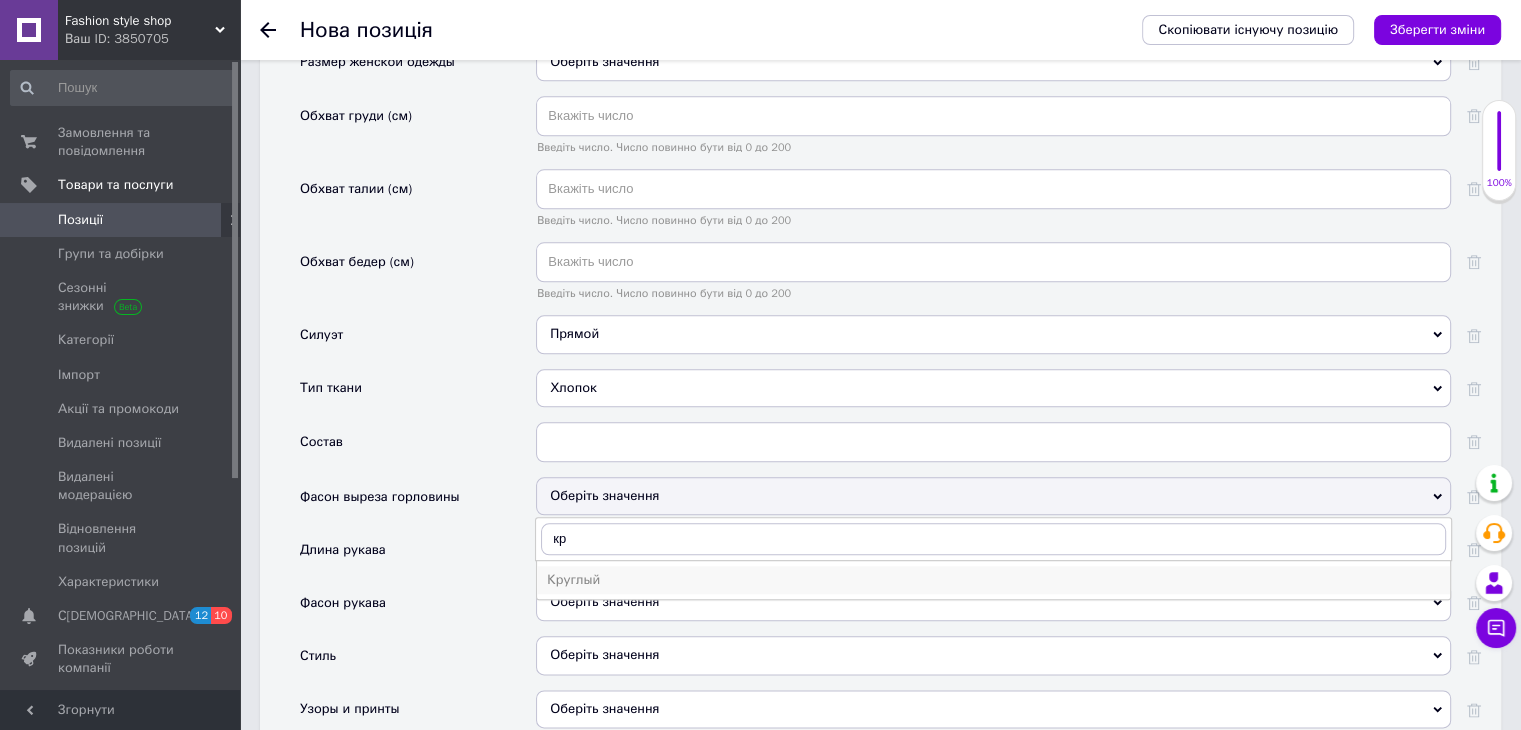 click on "Круглый" at bounding box center [993, 580] 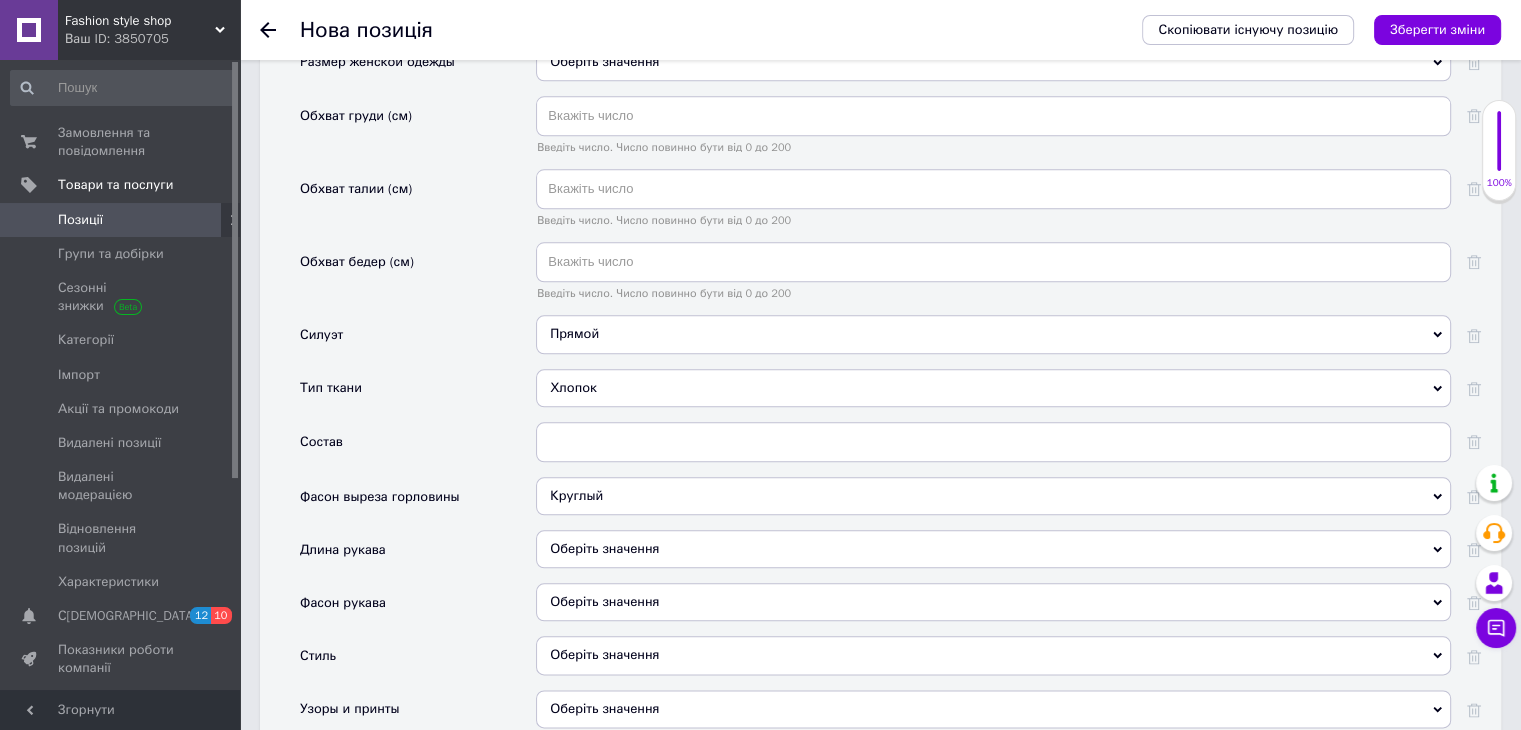 click on "Оберіть значення" at bounding box center (993, 549) 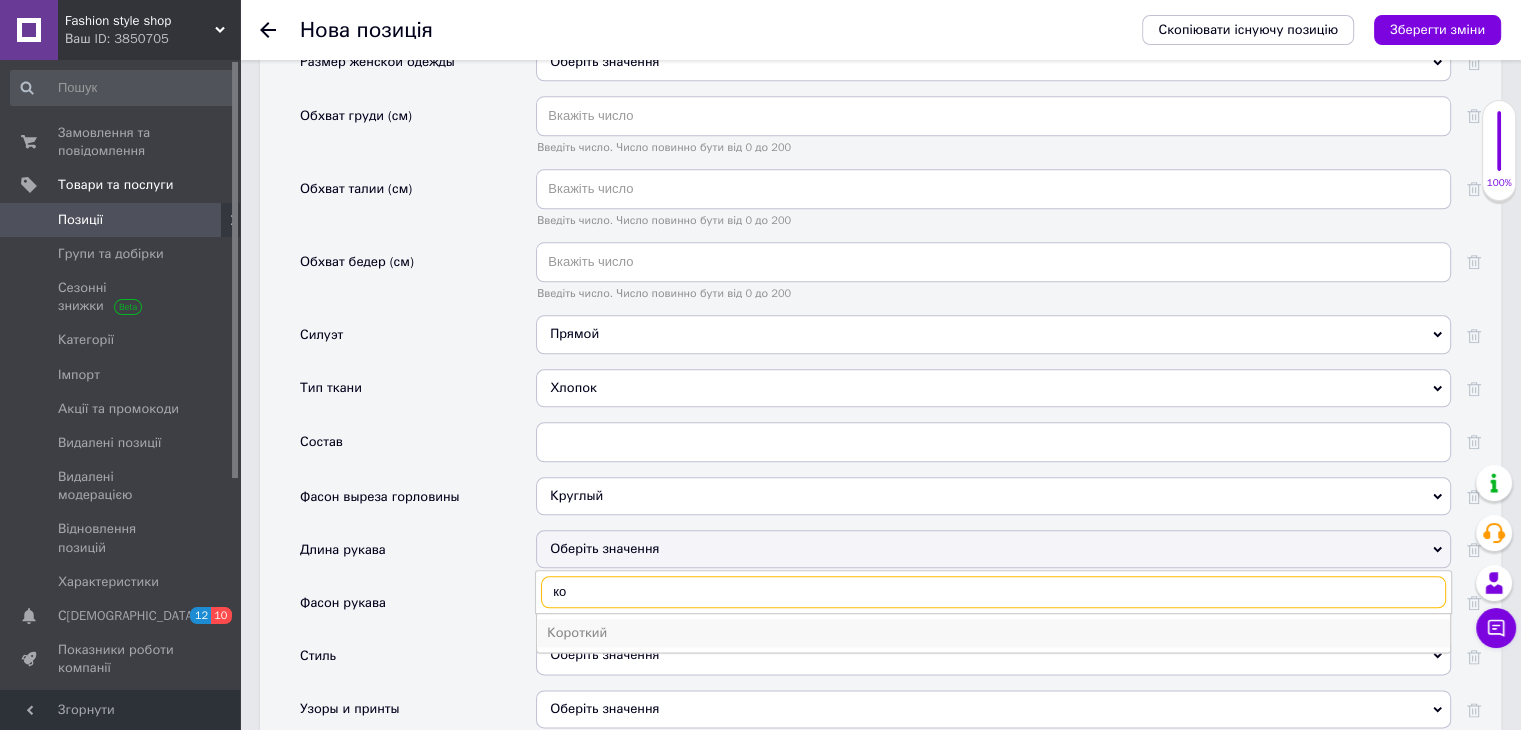 type on "ко" 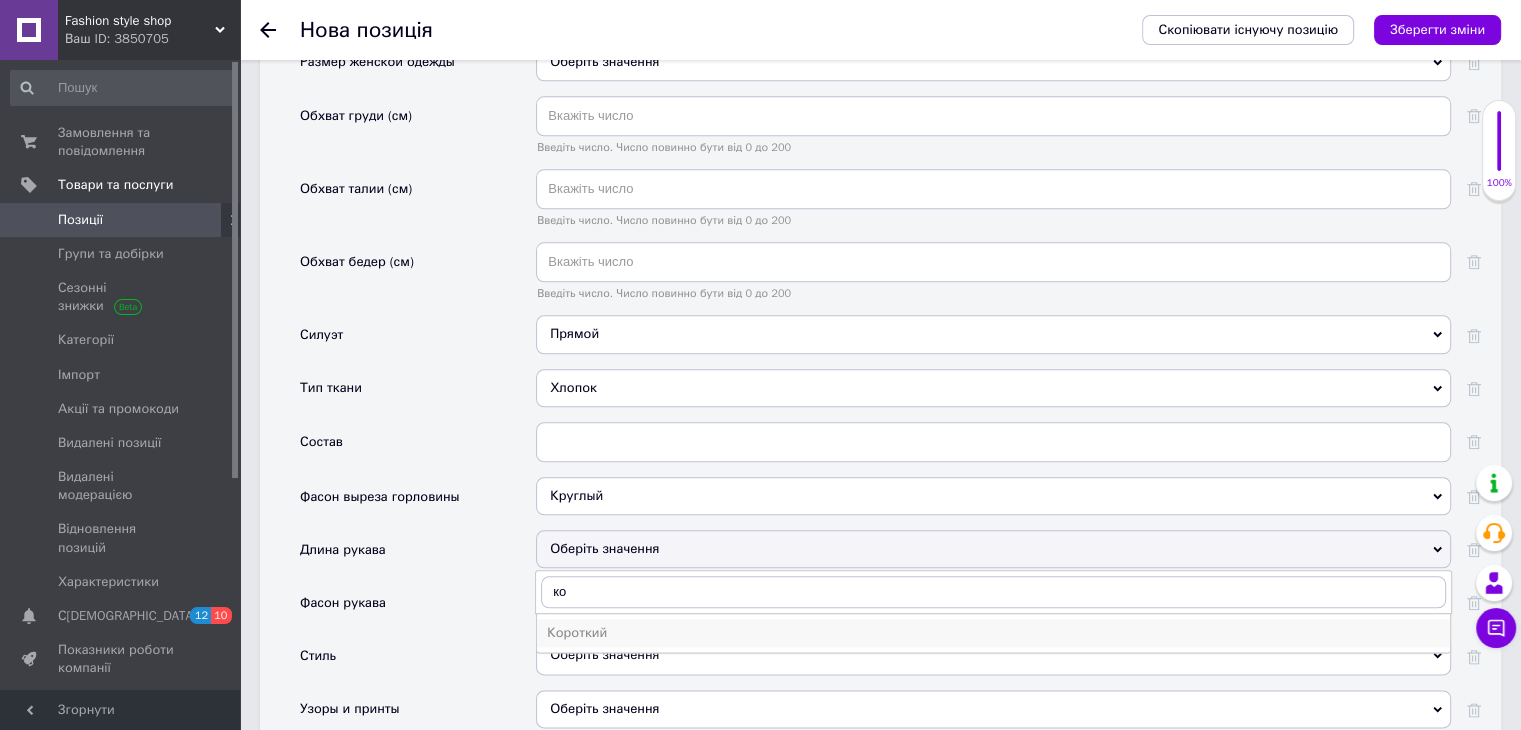 click on "Короткий" at bounding box center (993, 633) 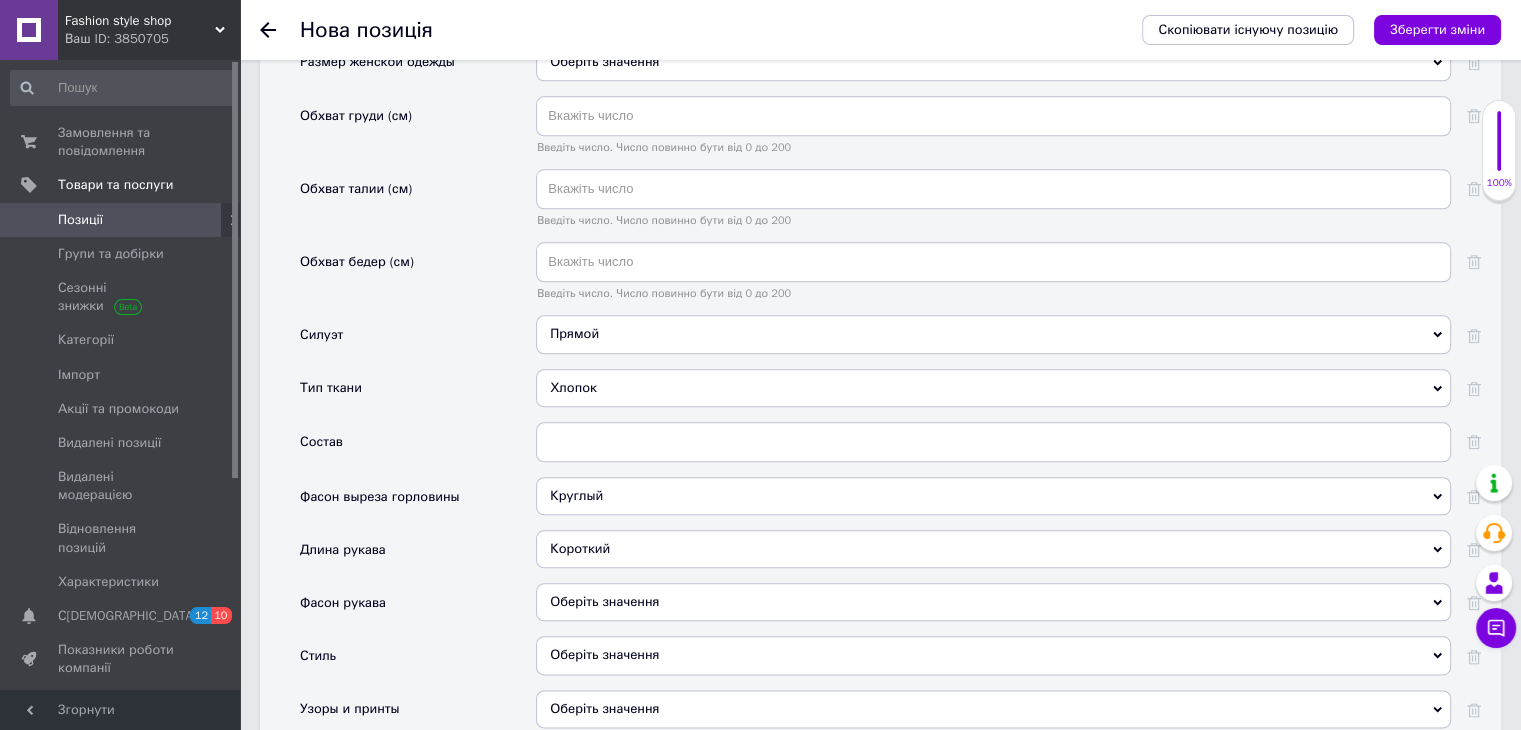 click on "Оберіть значення" at bounding box center (993, 602) 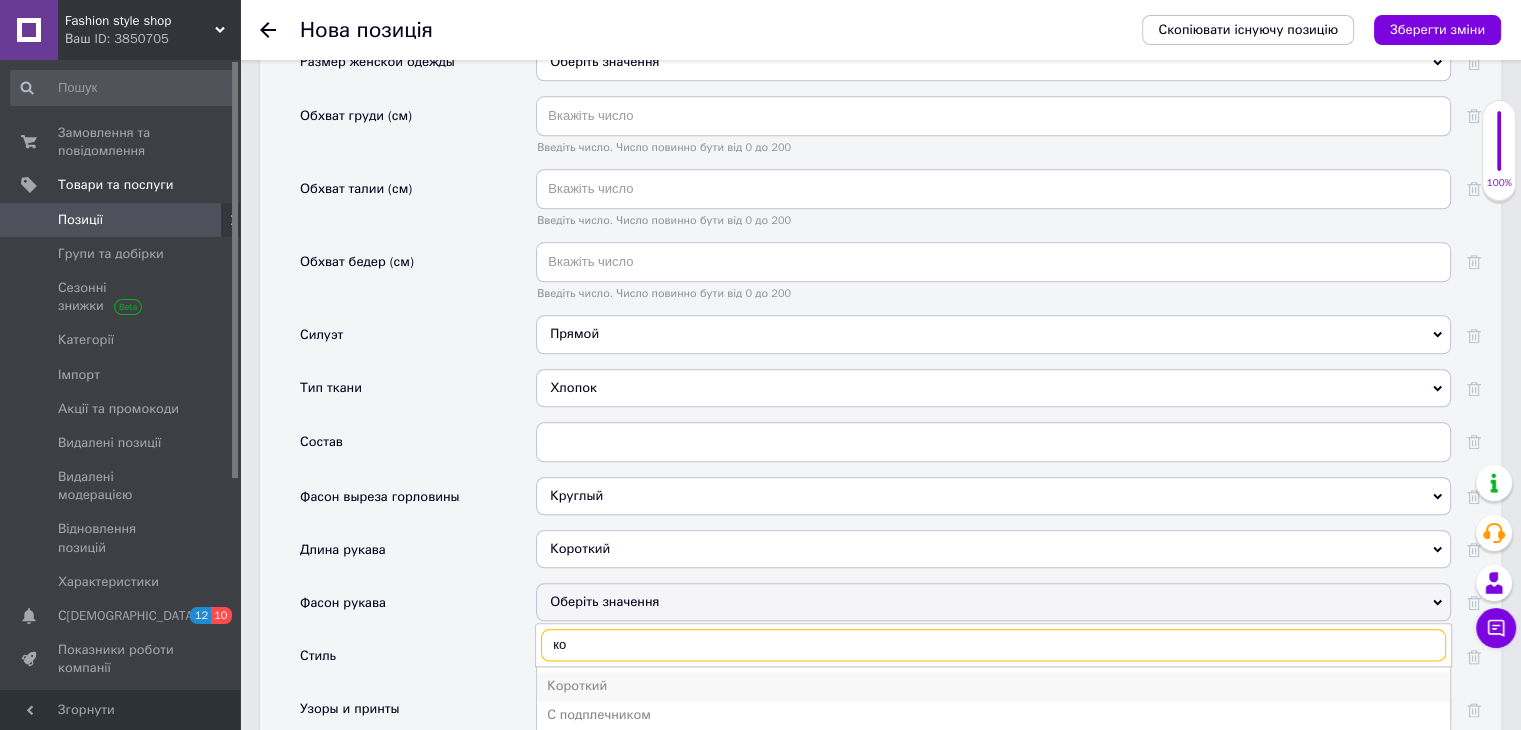 type on "ко" 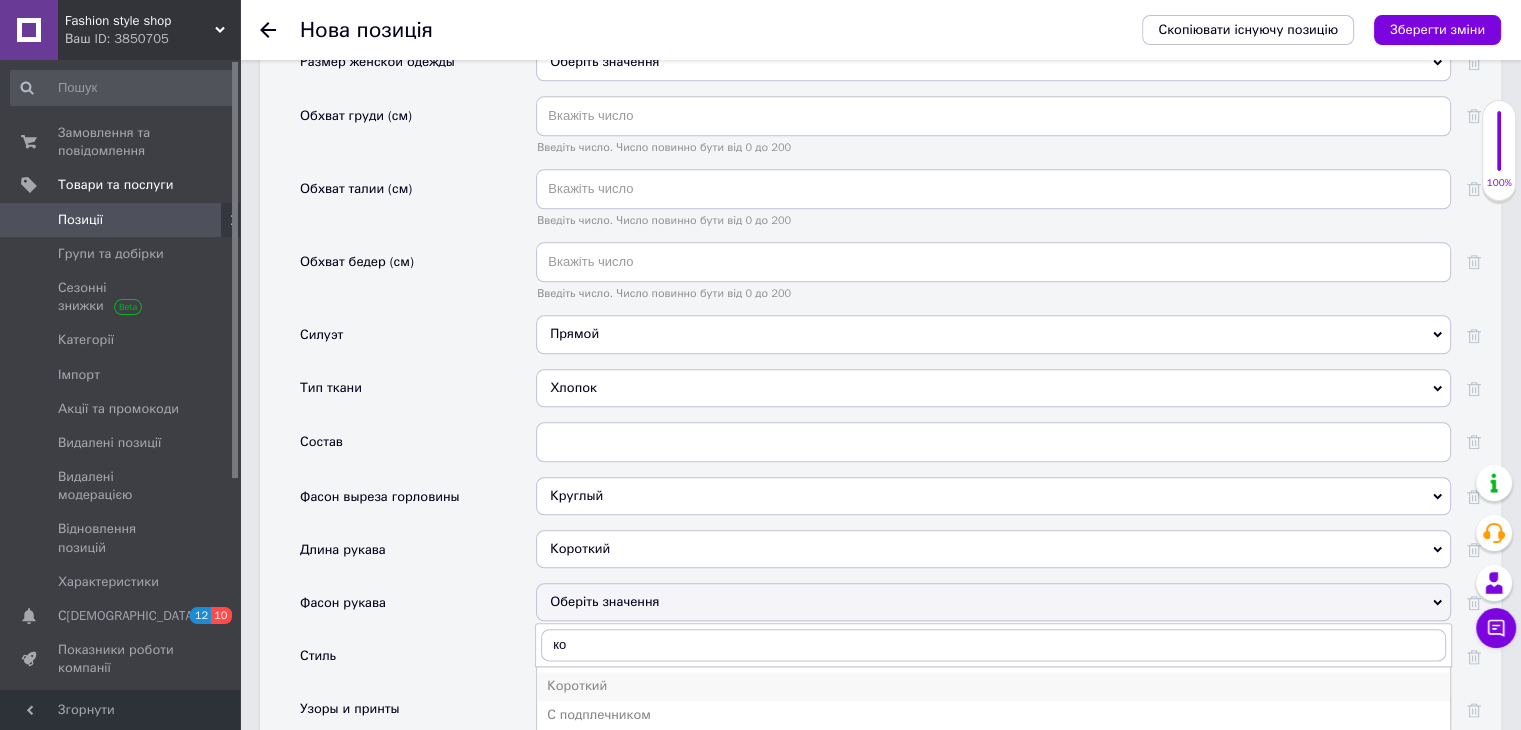 click on "Короткий" at bounding box center [993, 686] 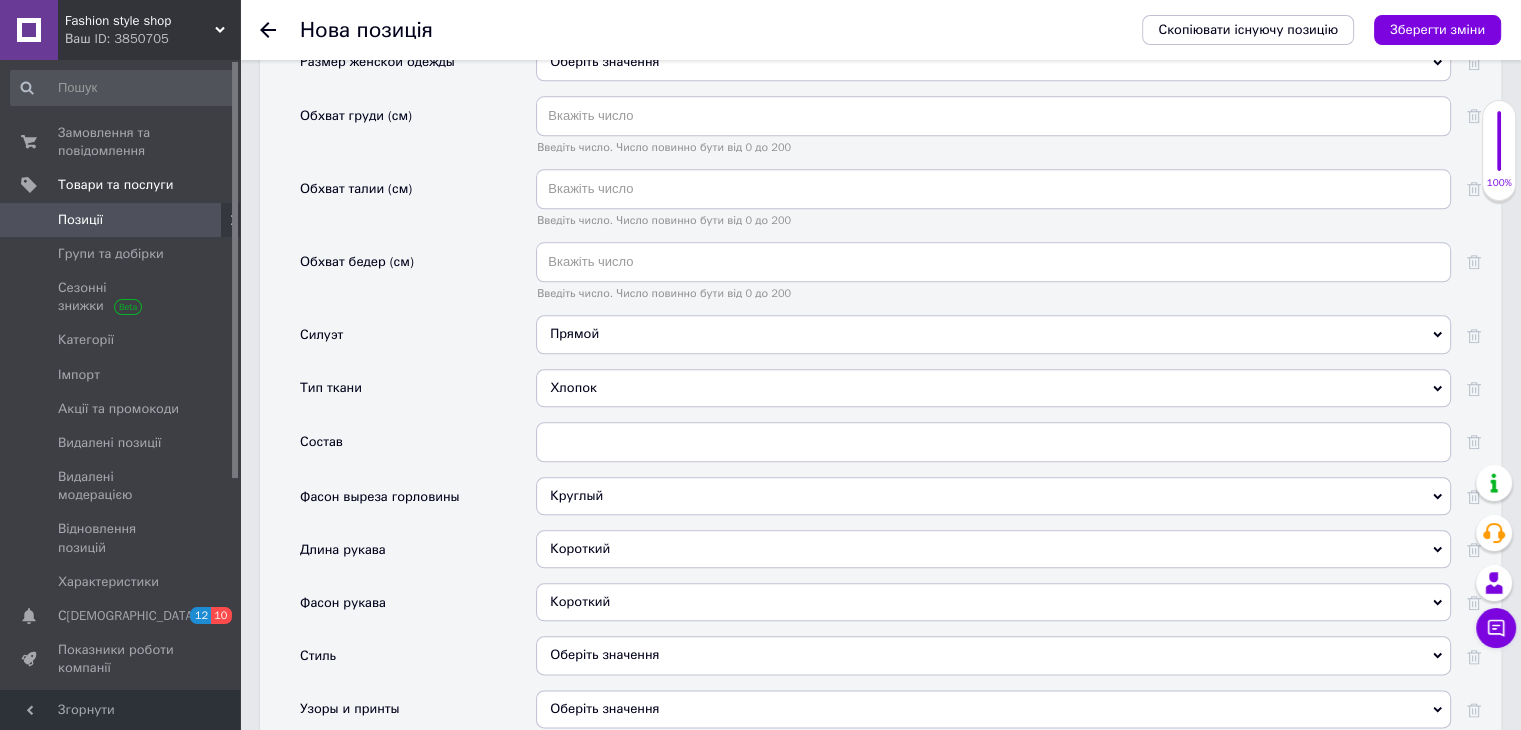 click on "Оберіть значення" at bounding box center [993, 655] 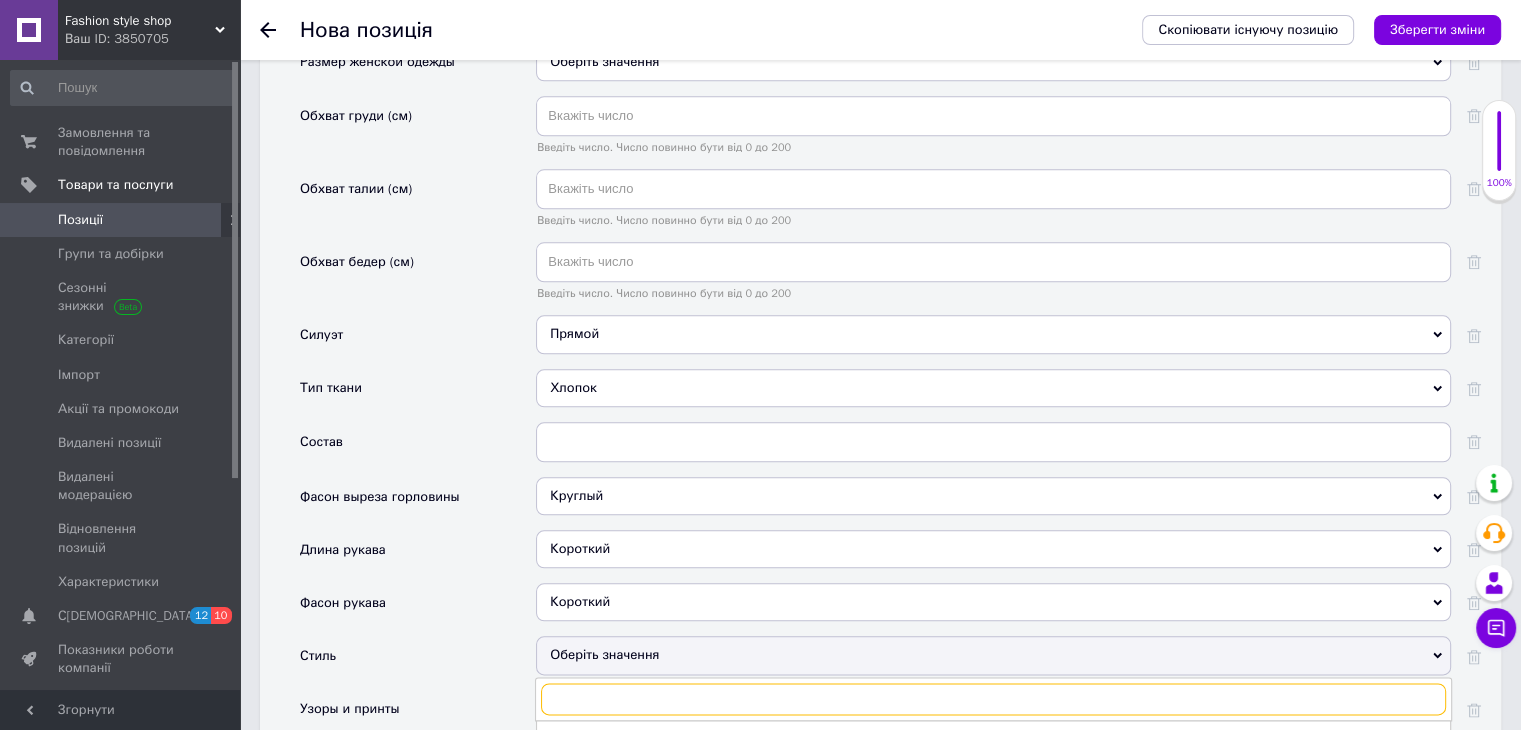 scroll, scrollTop: 2300, scrollLeft: 0, axis: vertical 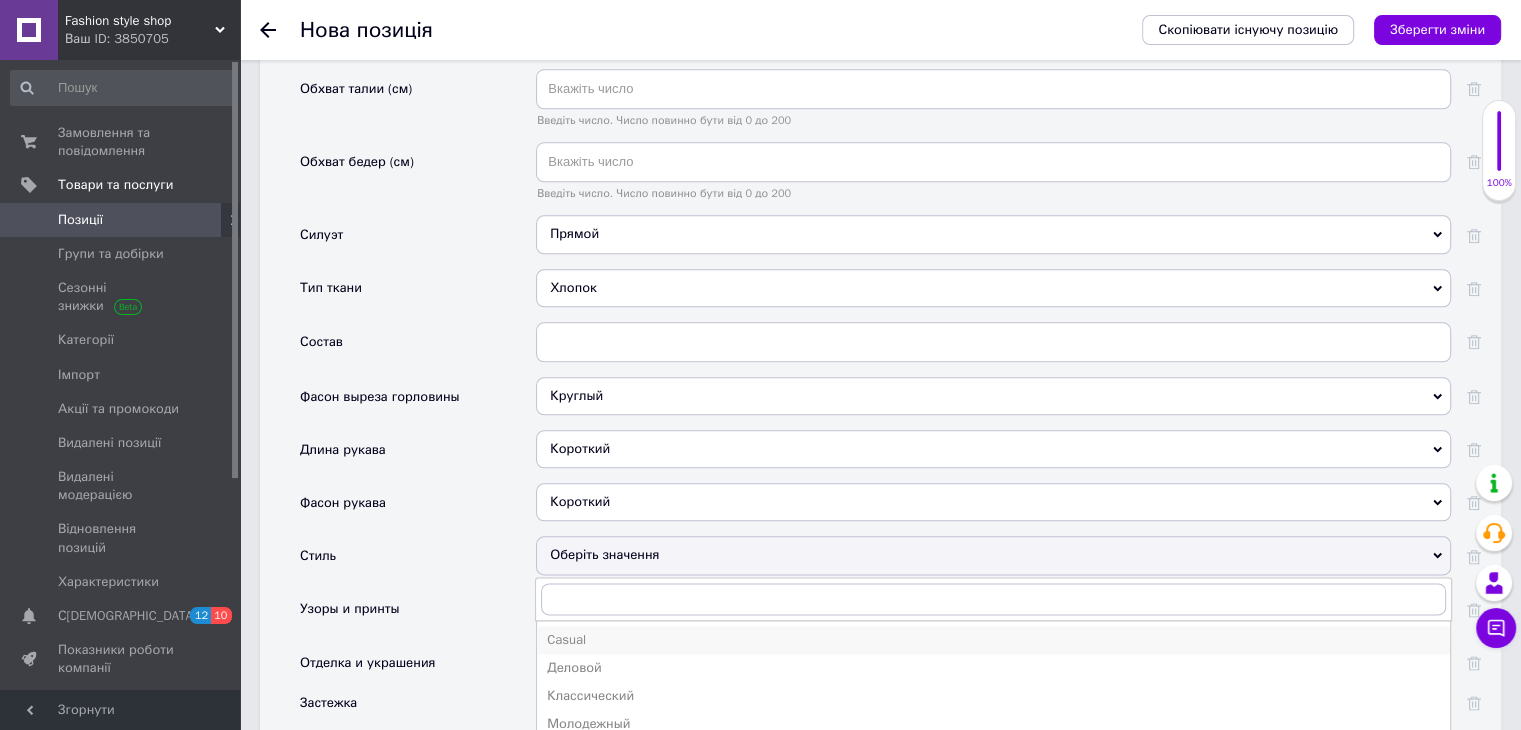 click on "Casual" at bounding box center (993, 640) 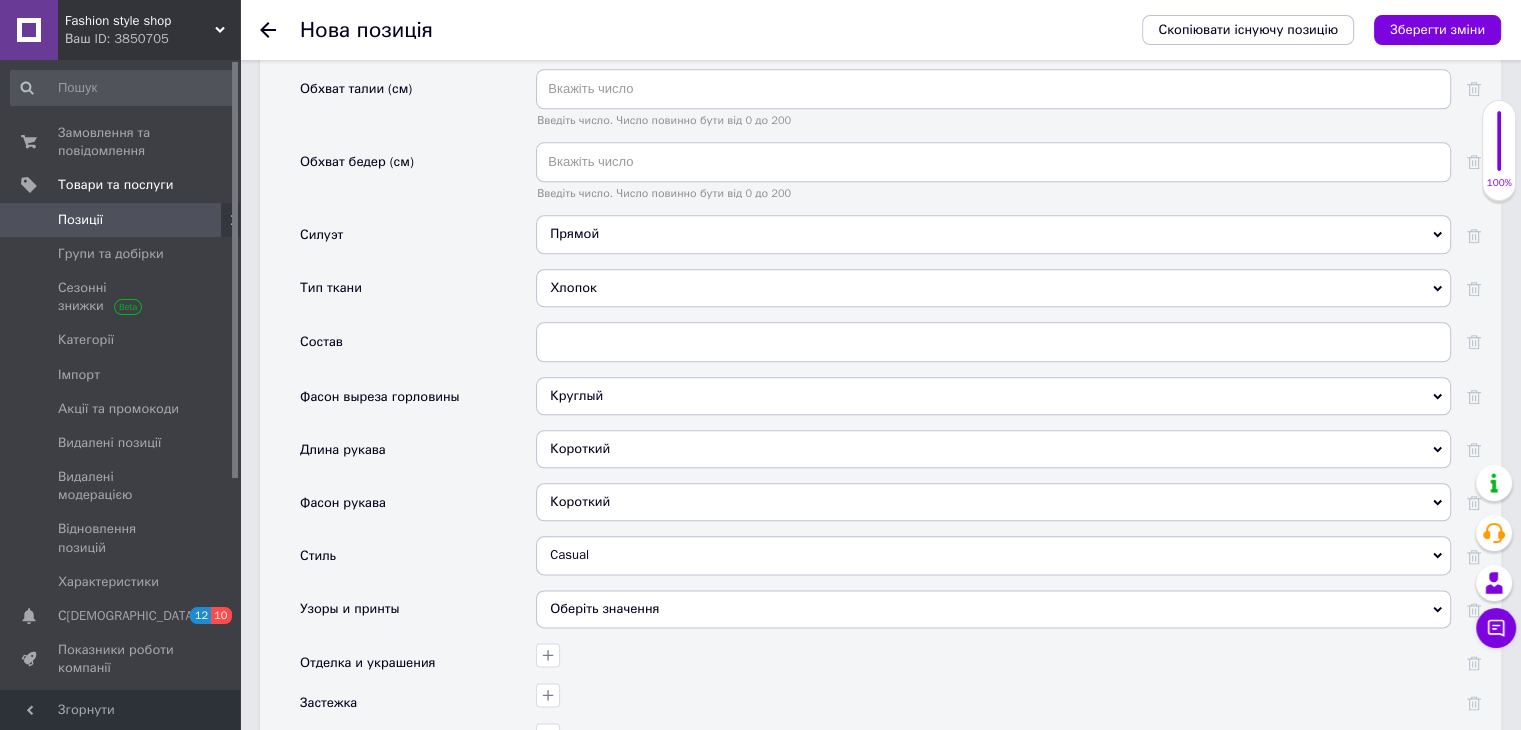 click on "Оберіть значення" at bounding box center [993, 609] 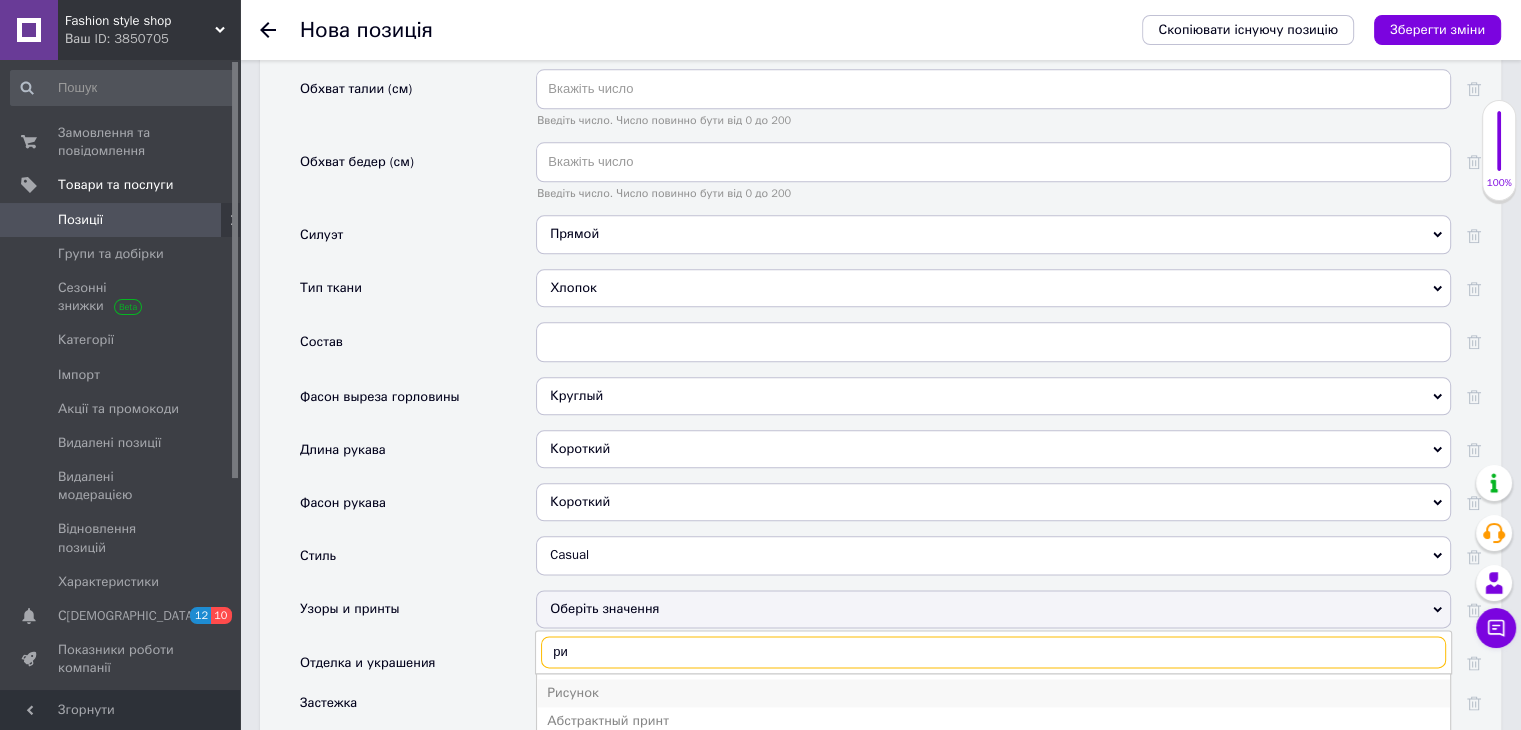 type on "ри" 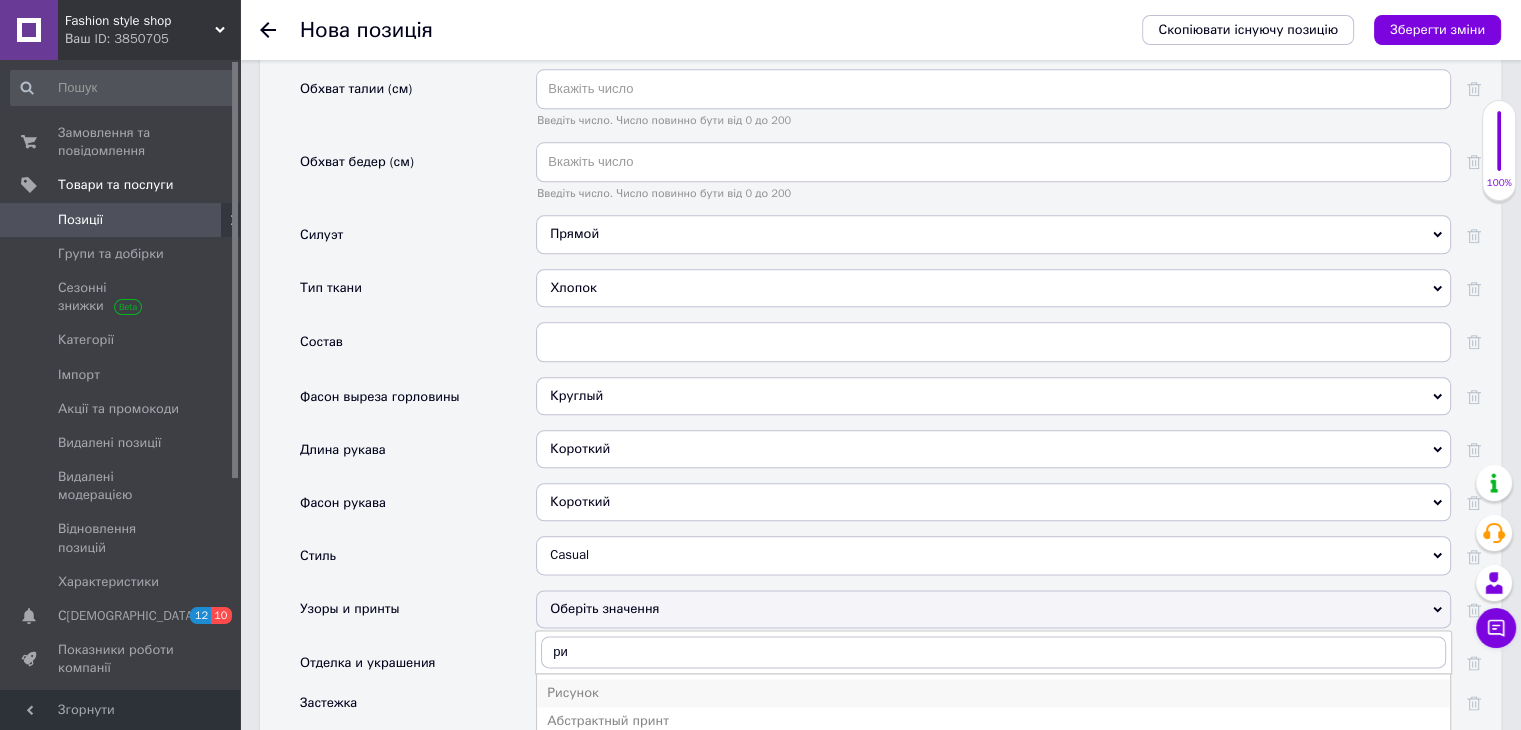 click on "Рисунок" at bounding box center [993, 693] 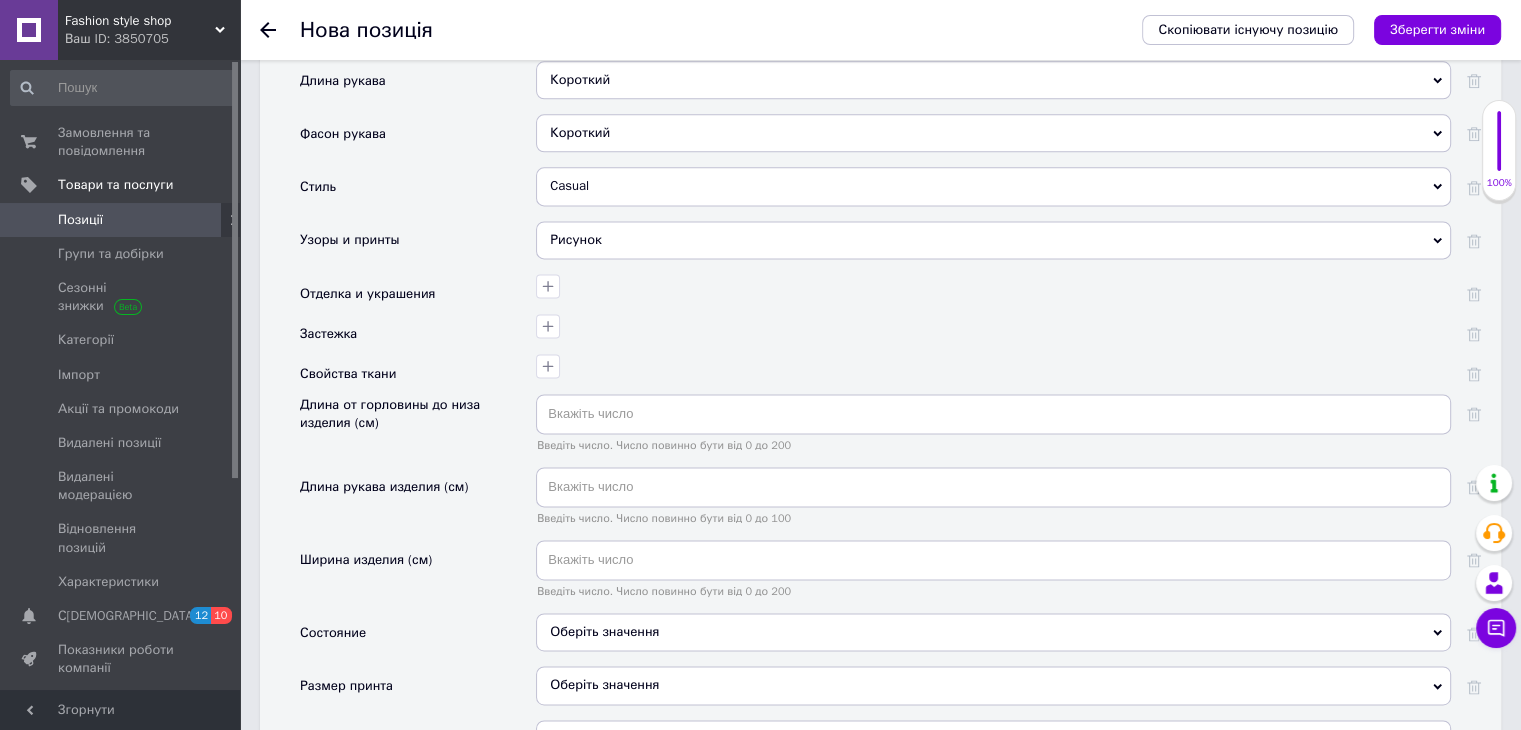 scroll, scrollTop: 2700, scrollLeft: 0, axis: vertical 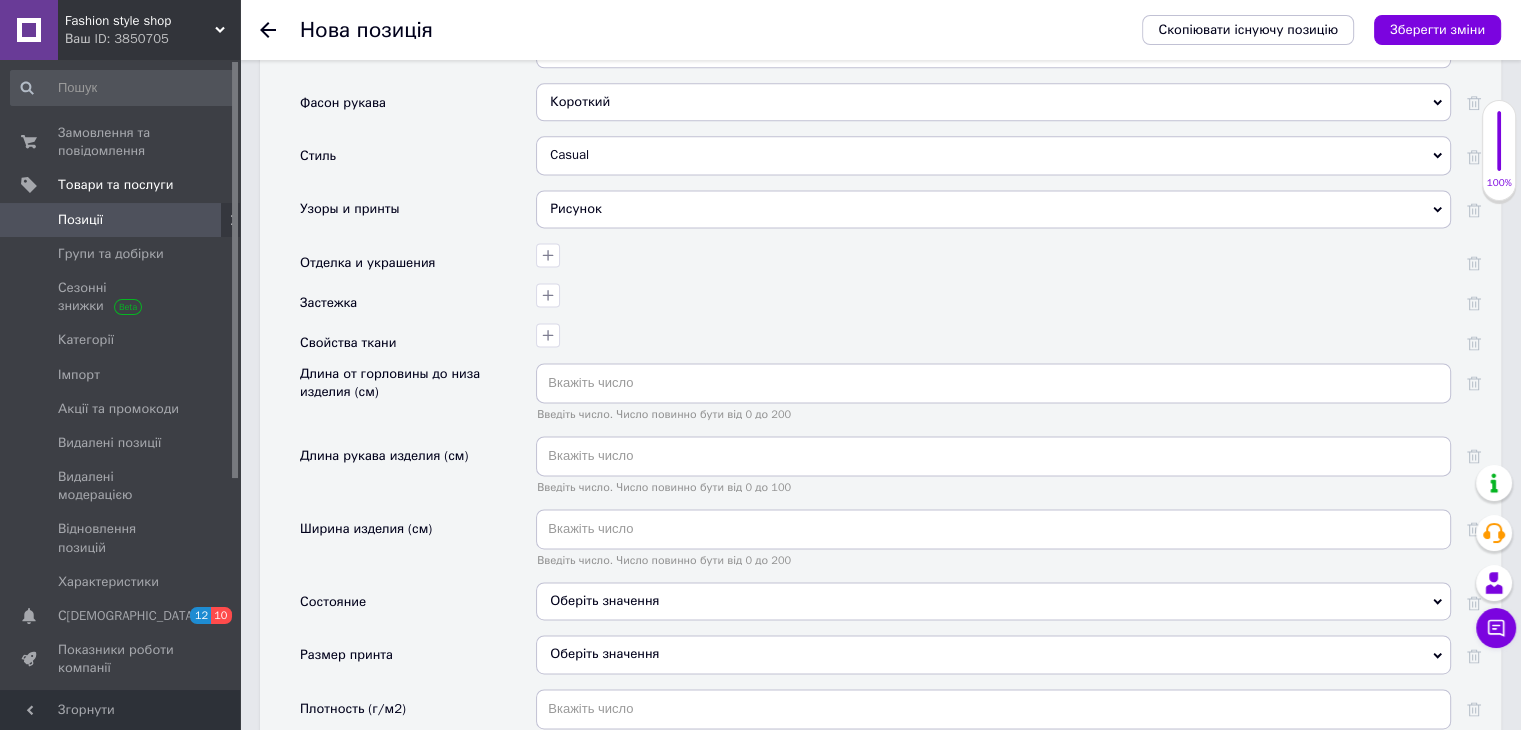click on "Оберіть значення" at bounding box center (993, 601) 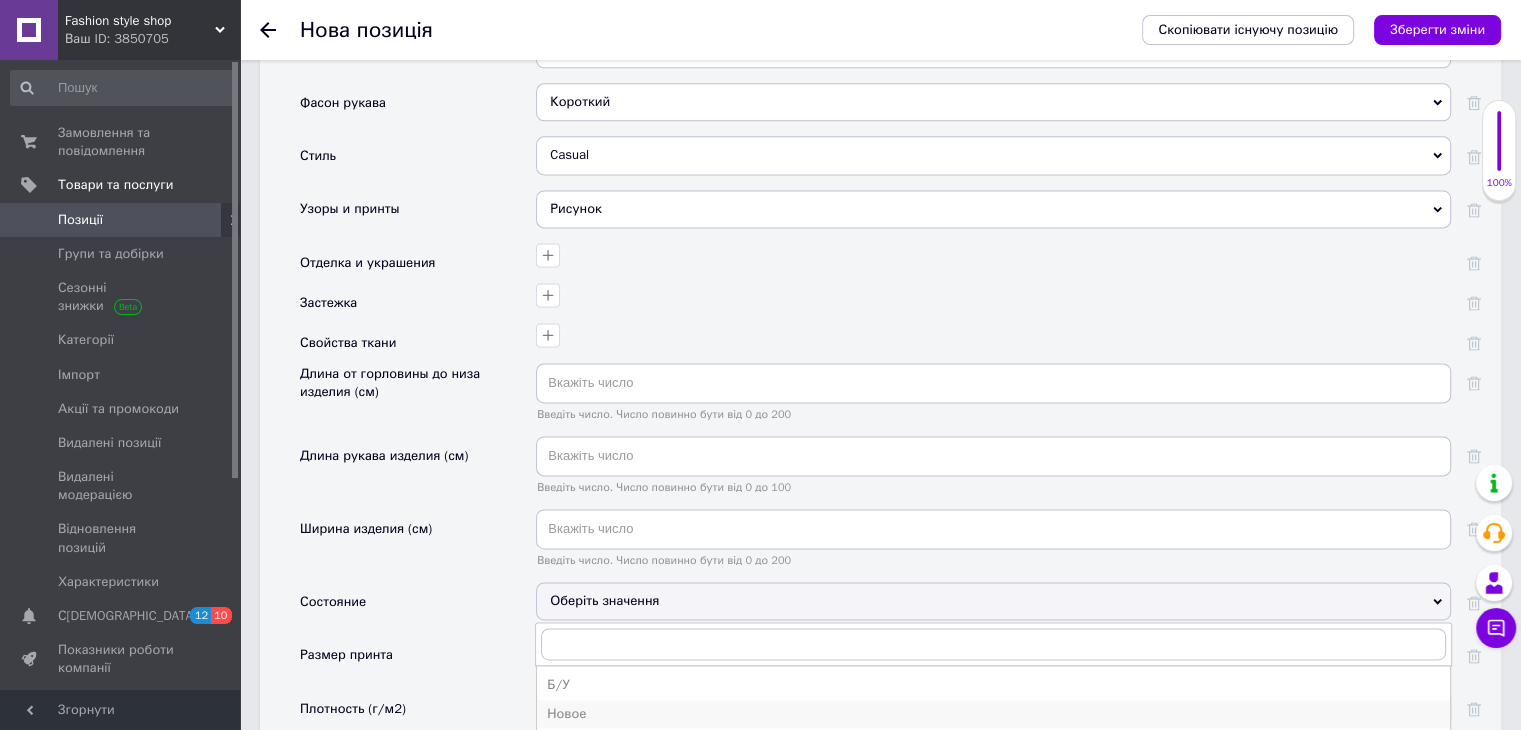click on "Новое" at bounding box center (993, 714) 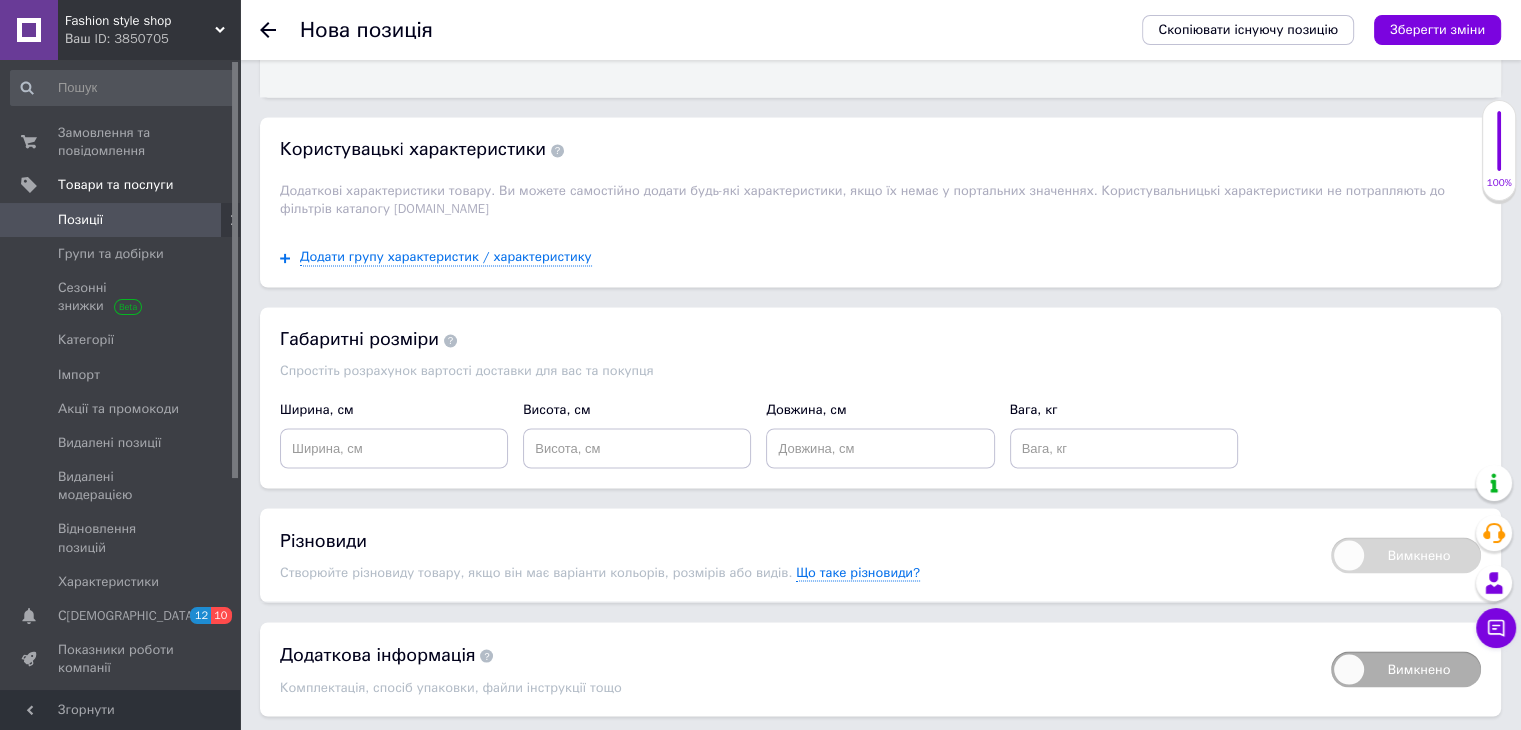 scroll, scrollTop: 3451, scrollLeft: 0, axis: vertical 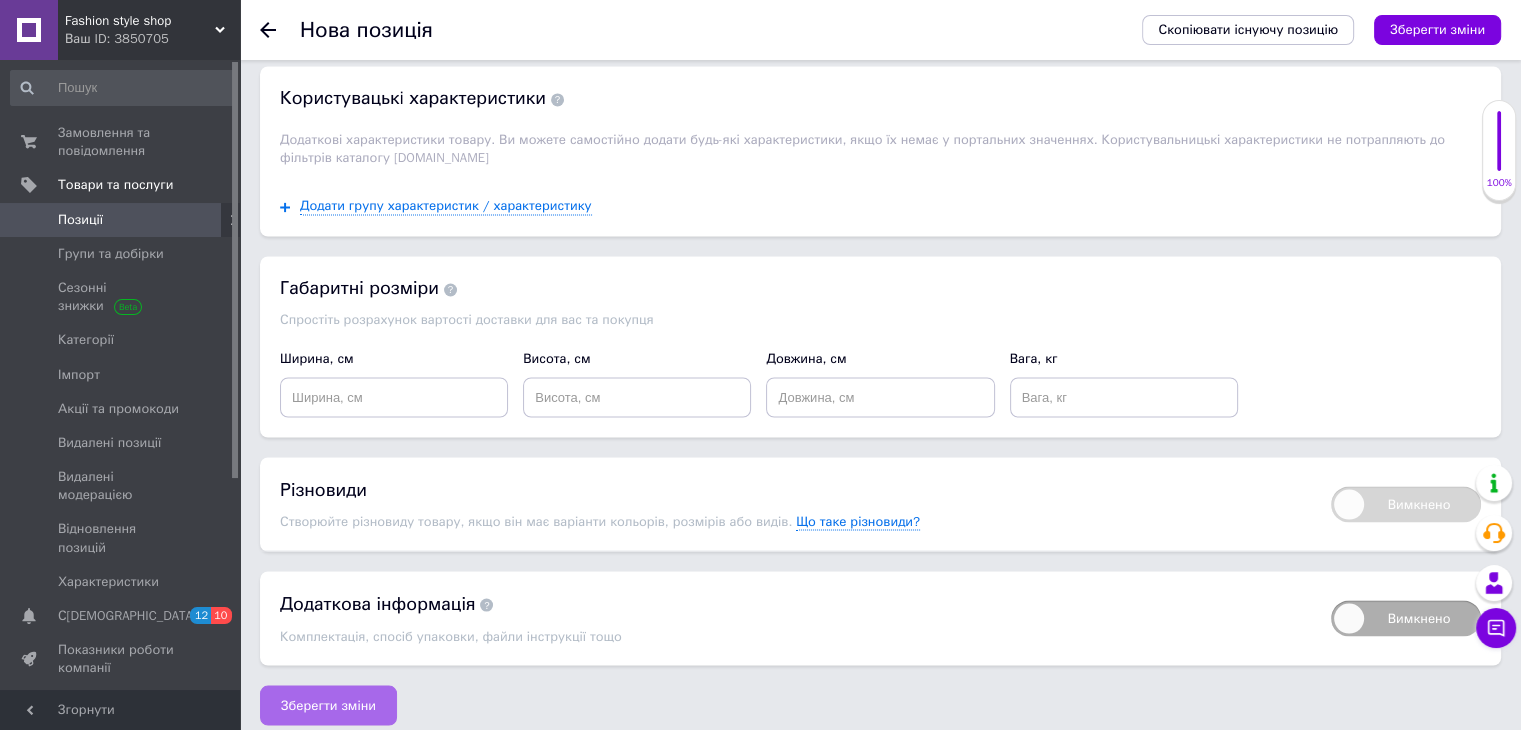 click on "Зберегти зміни" at bounding box center [328, 705] 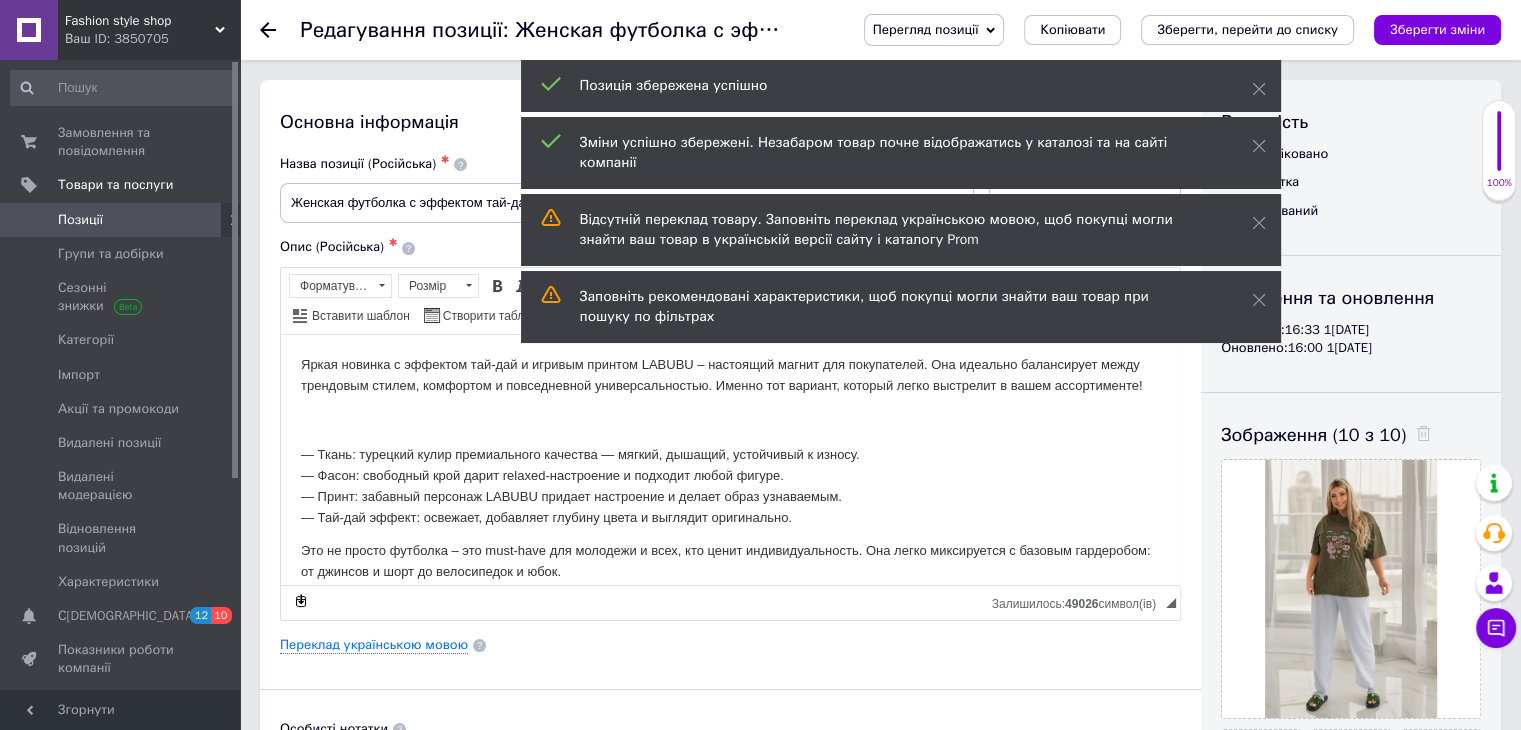 scroll, scrollTop: 0, scrollLeft: 0, axis: both 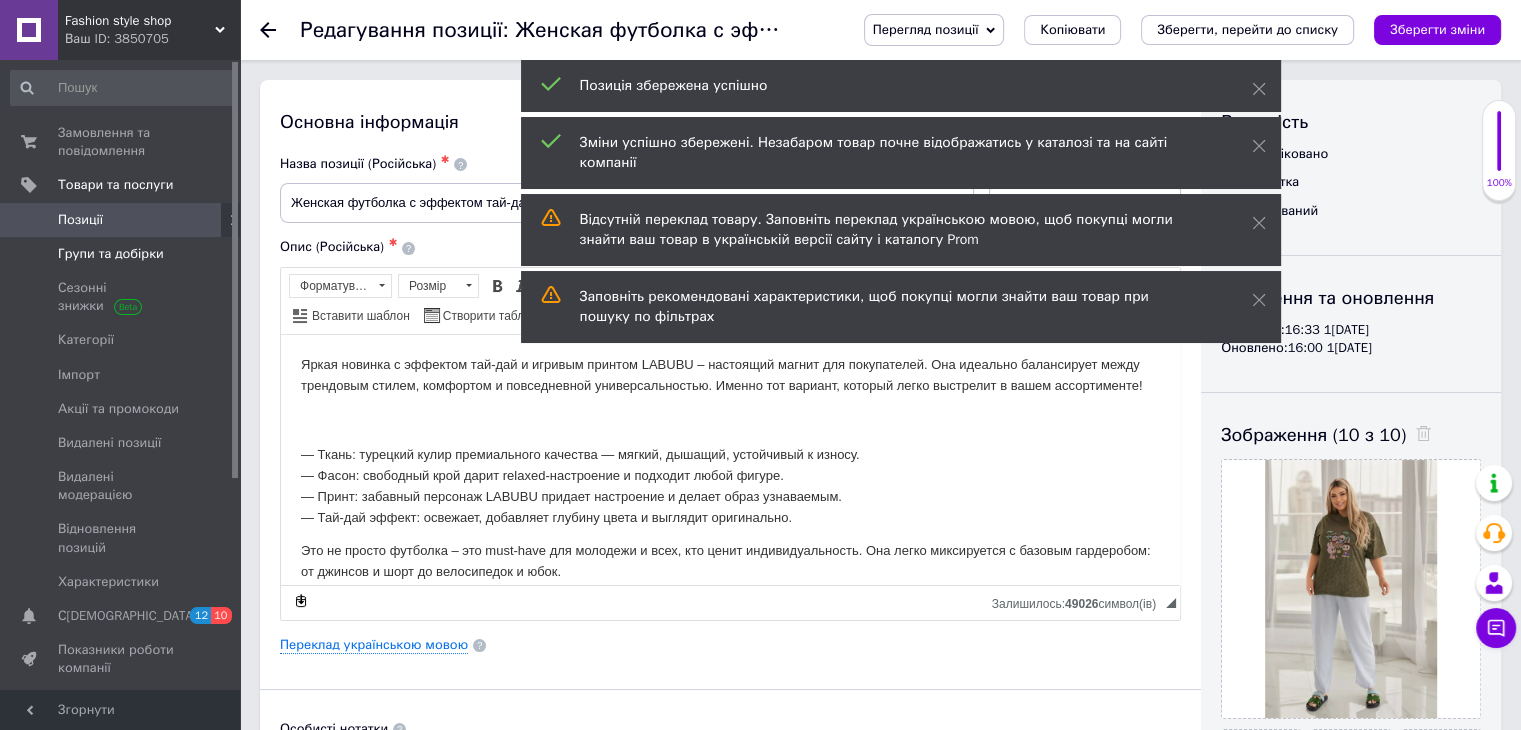 click on "Позиції" at bounding box center [123, 220] 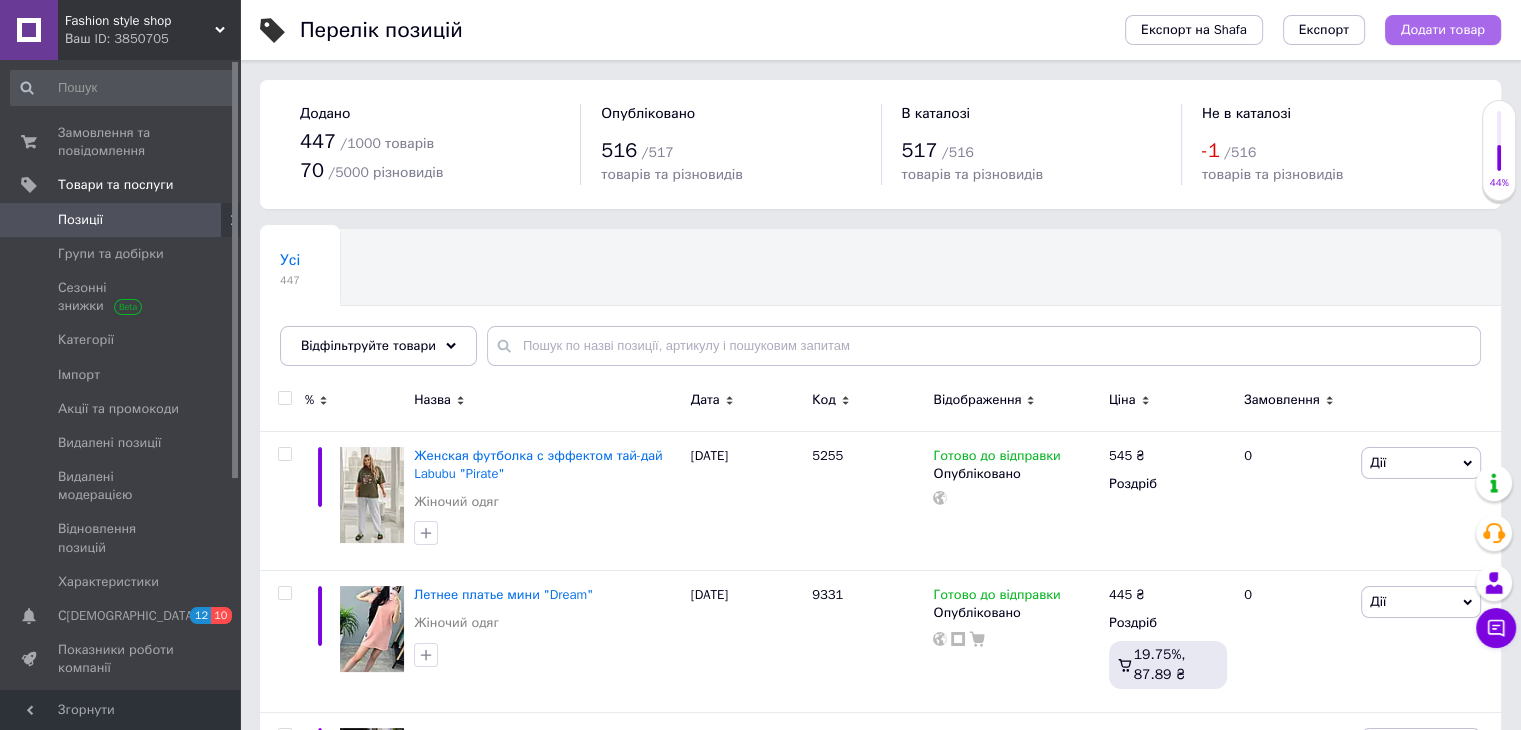 click on "Додати товар" at bounding box center (1443, 30) 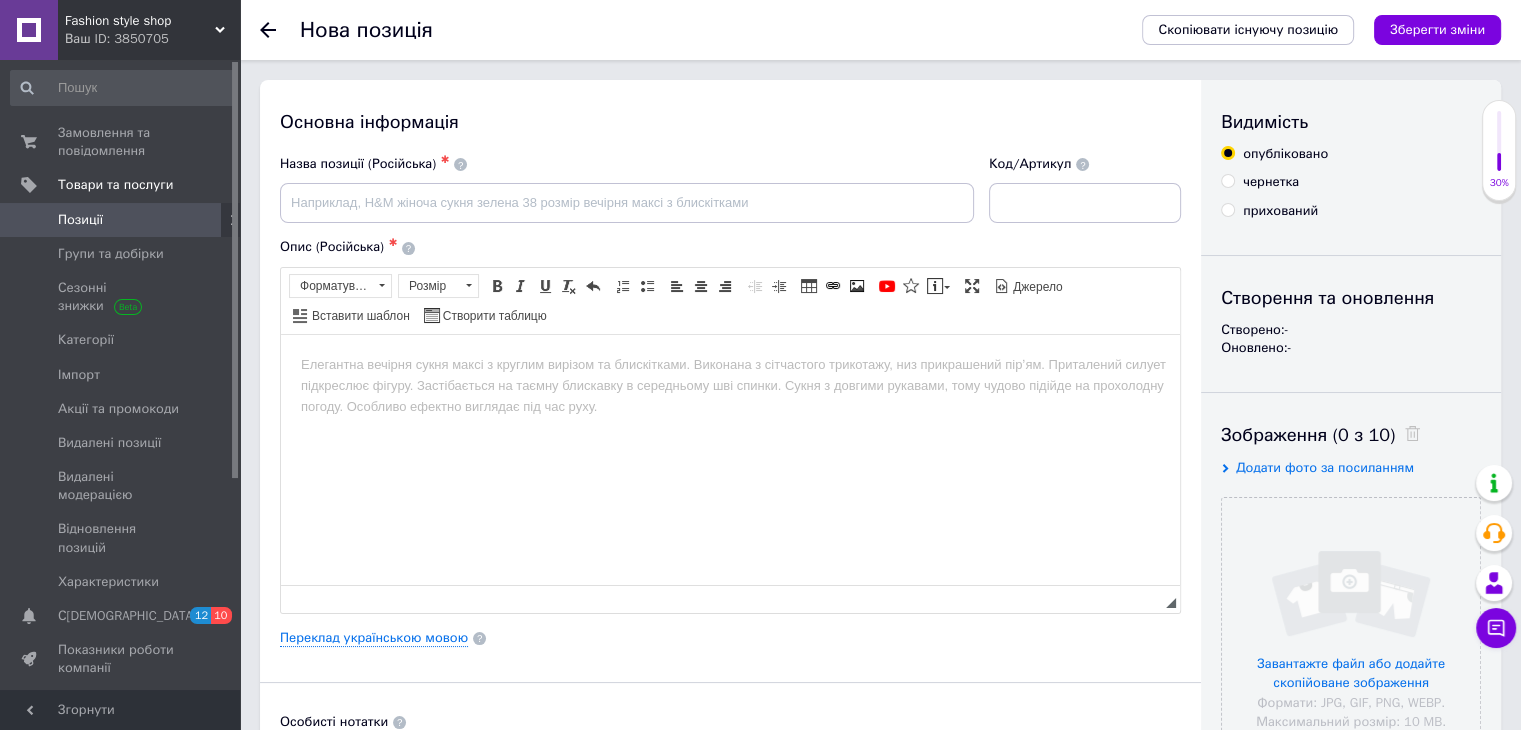 scroll, scrollTop: 0, scrollLeft: 0, axis: both 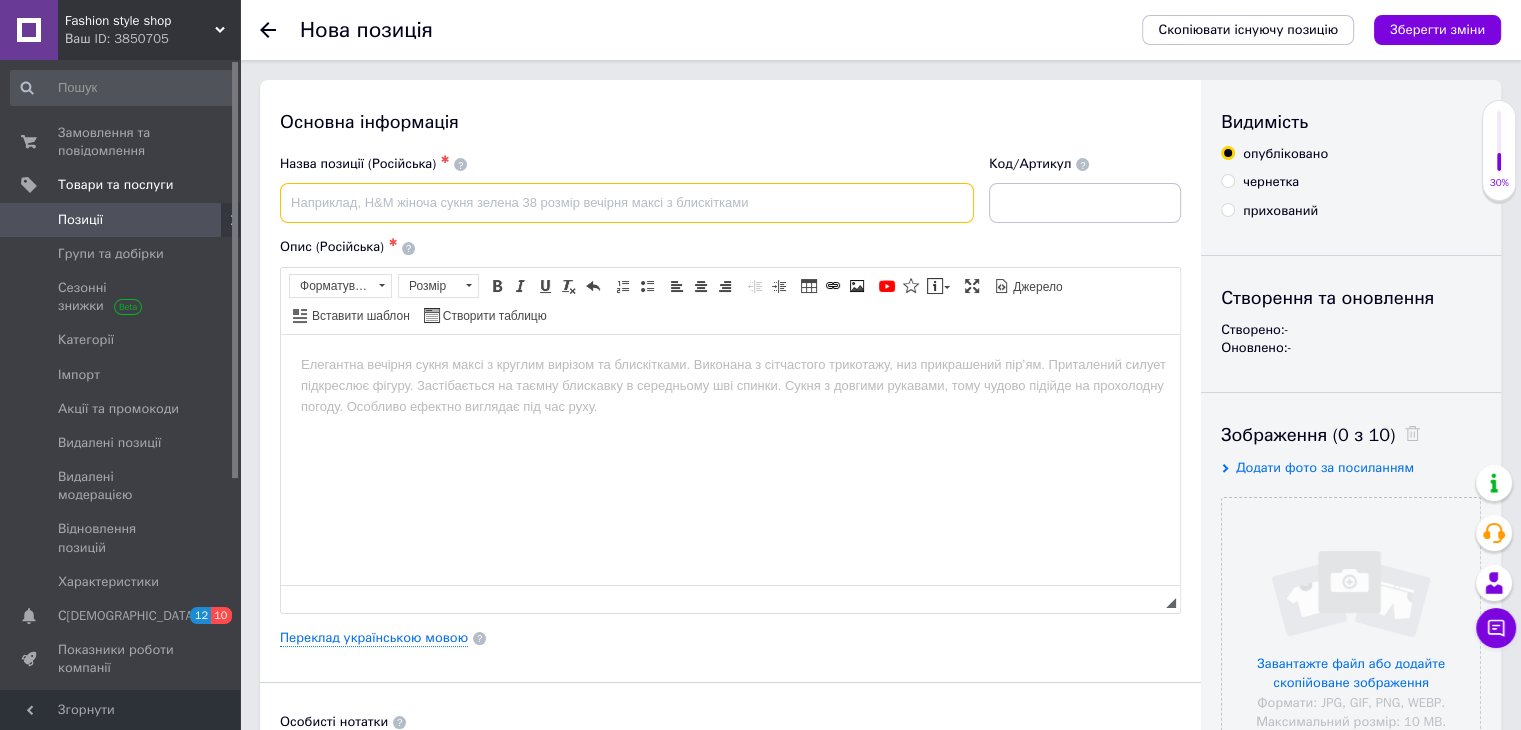 click at bounding box center [627, 203] 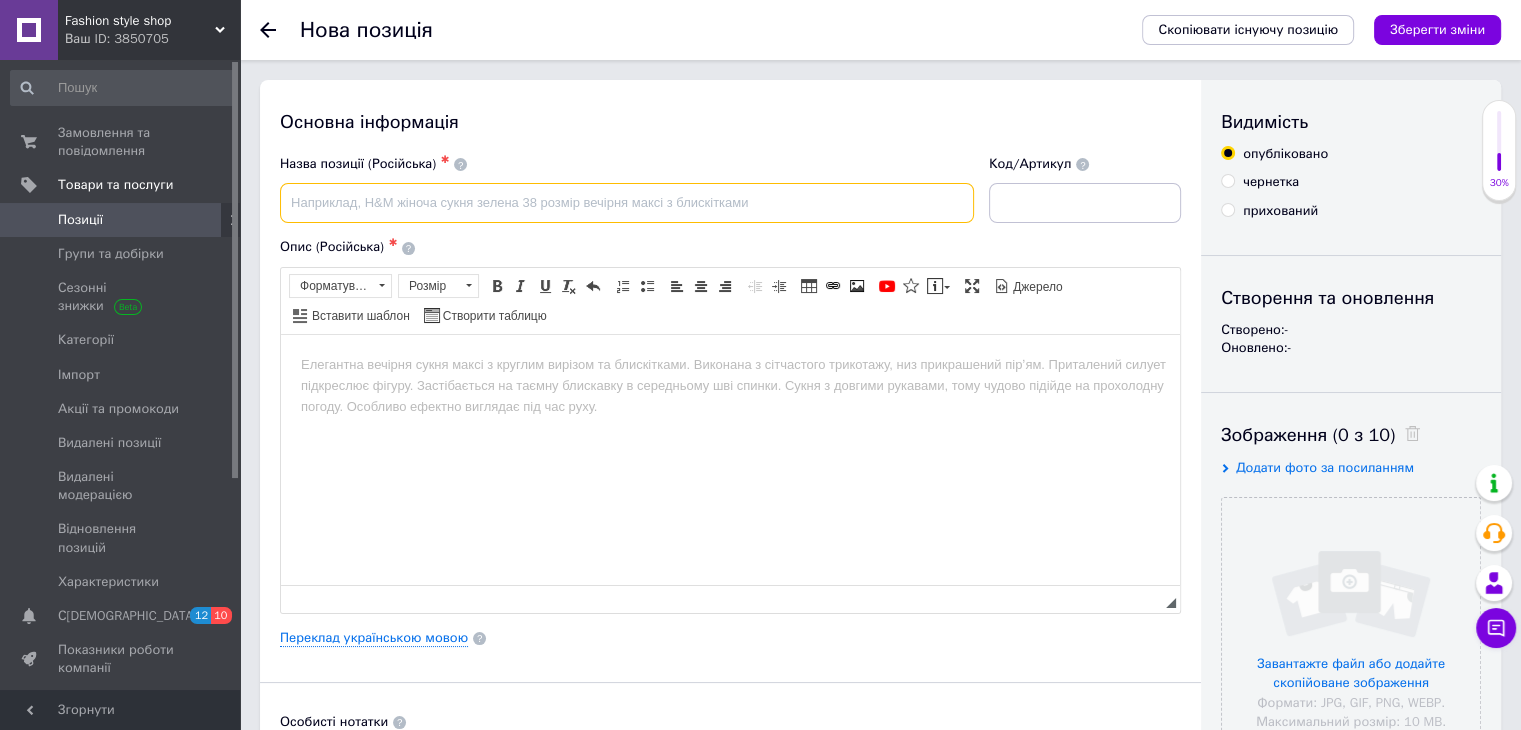 paste on "Женская футболка свободного кроя "LaLaLand"" 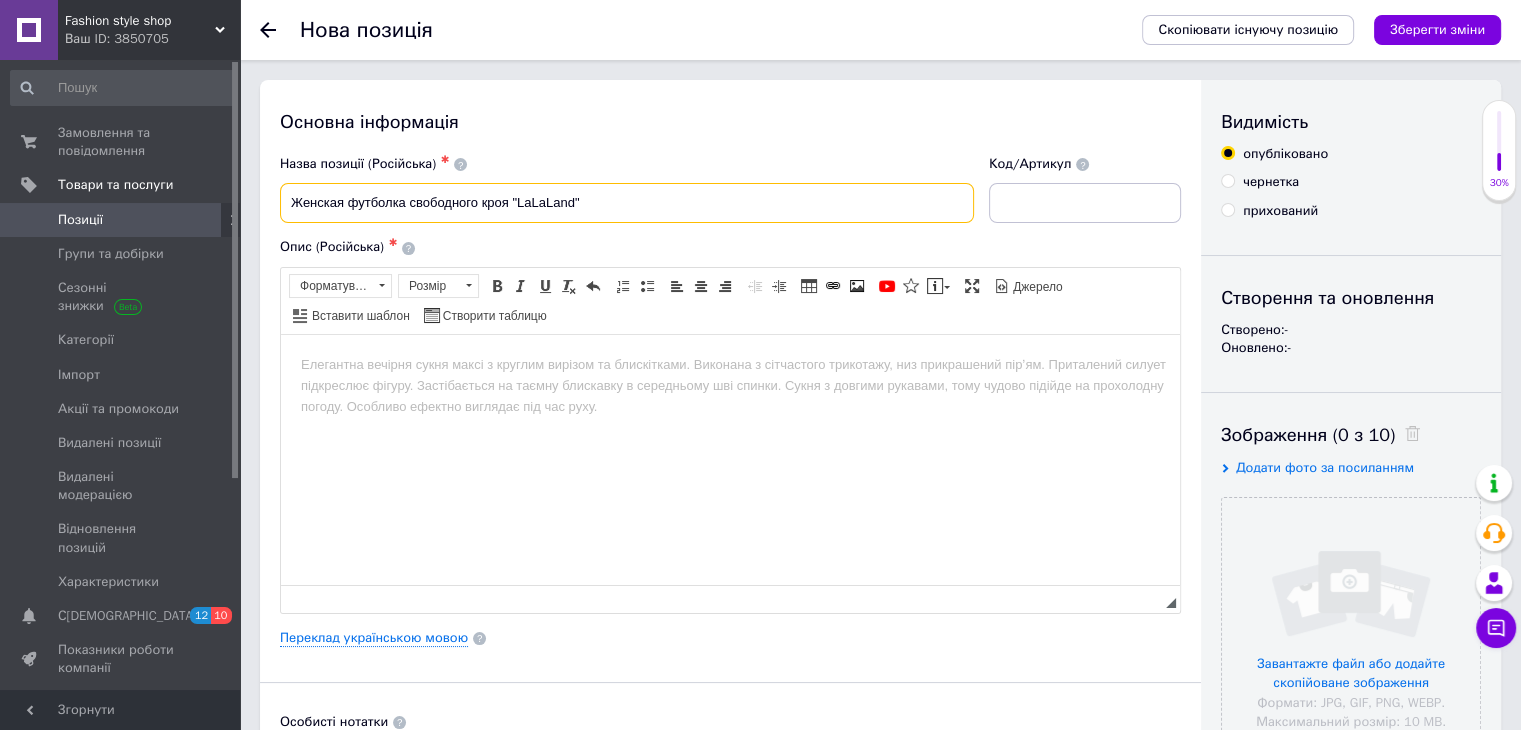 type on "Женская футболка свободного кроя "LaLaLand"" 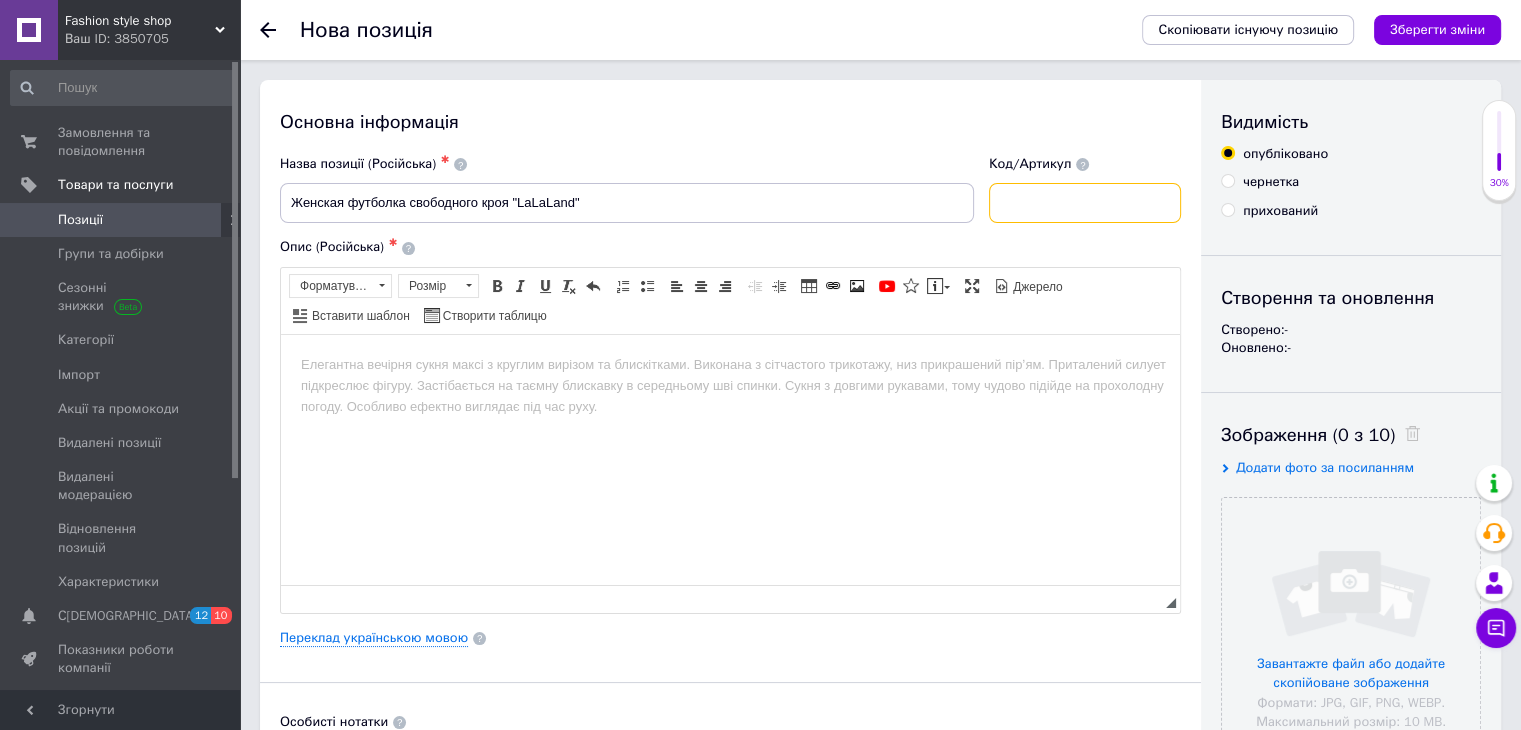 click at bounding box center [1085, 203] 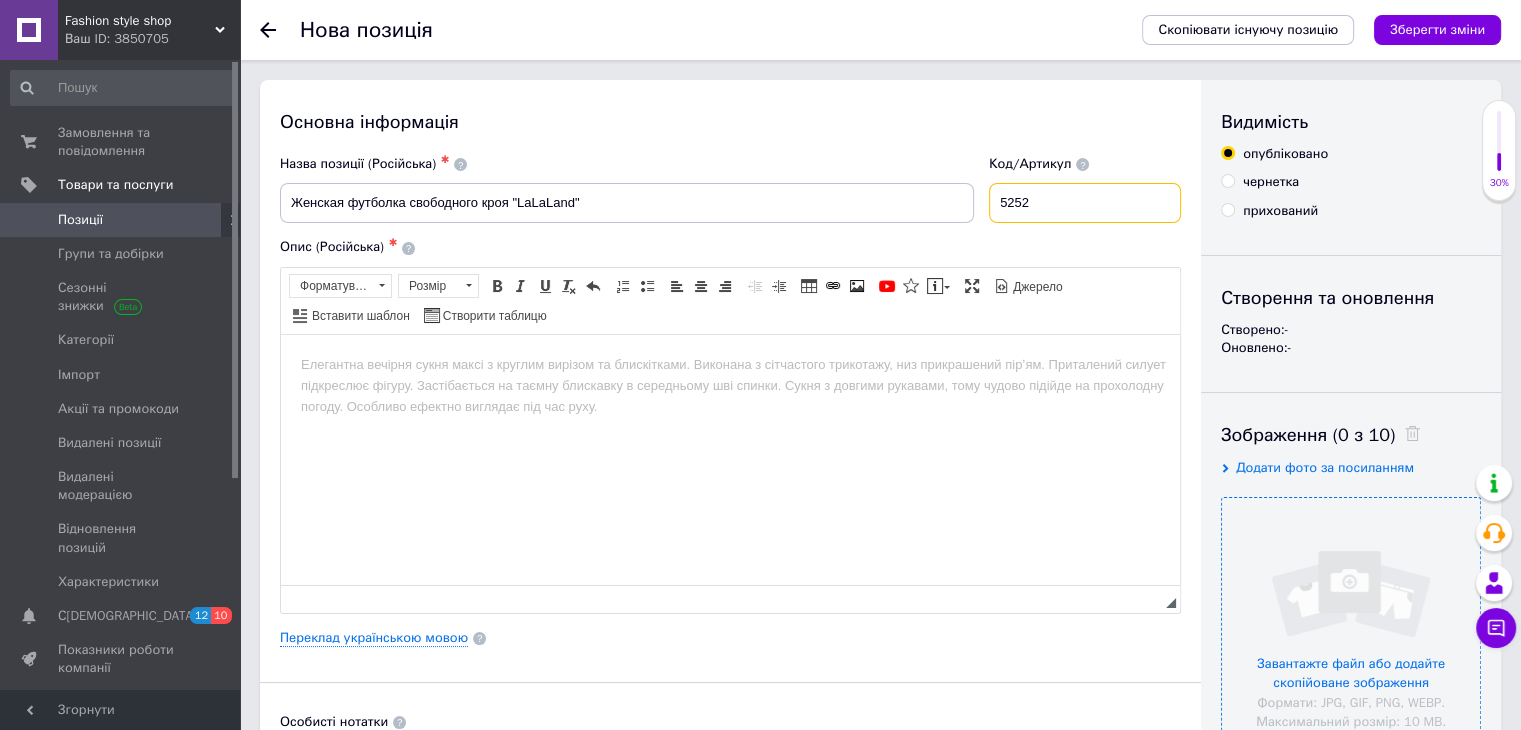 type on "5252" 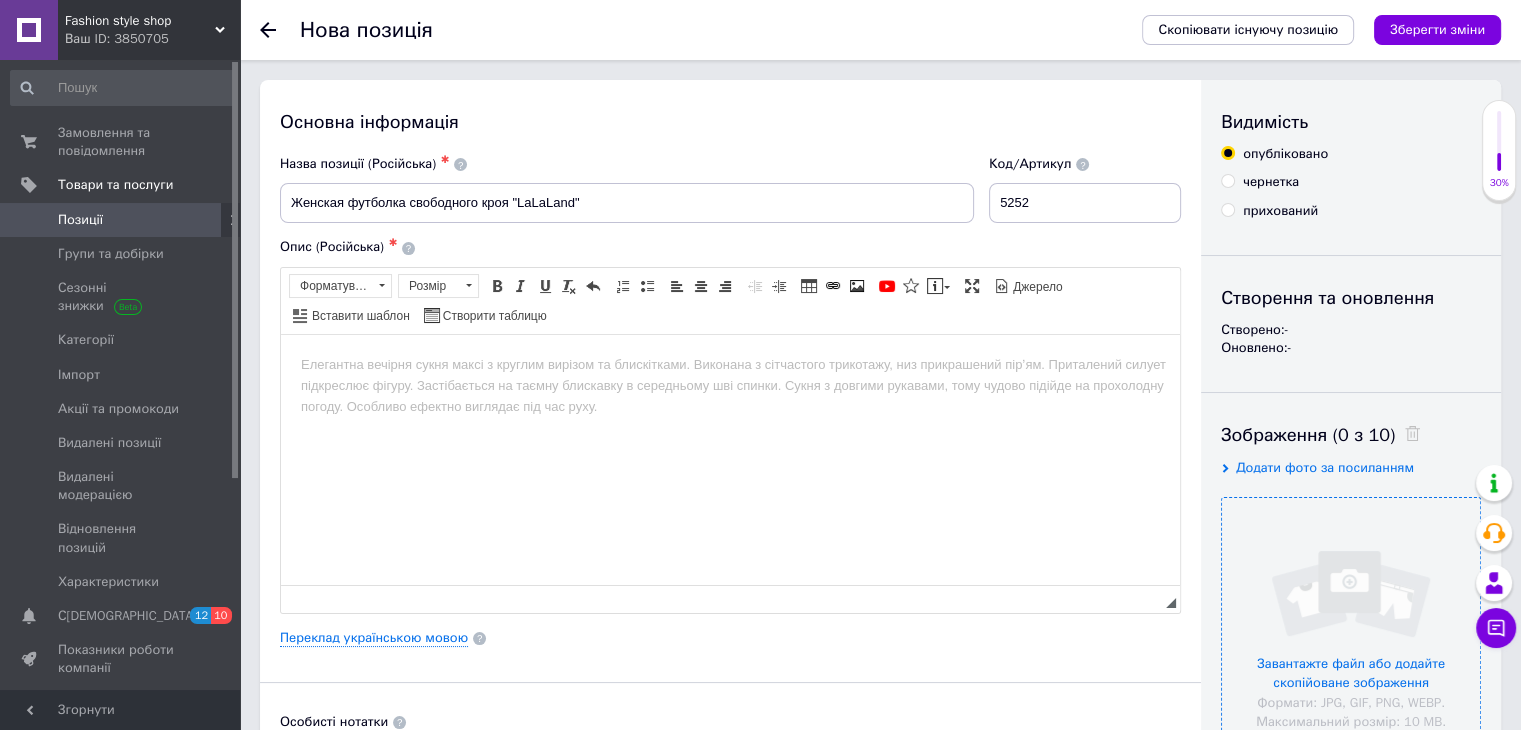 click at bounding box center (1351, 627) 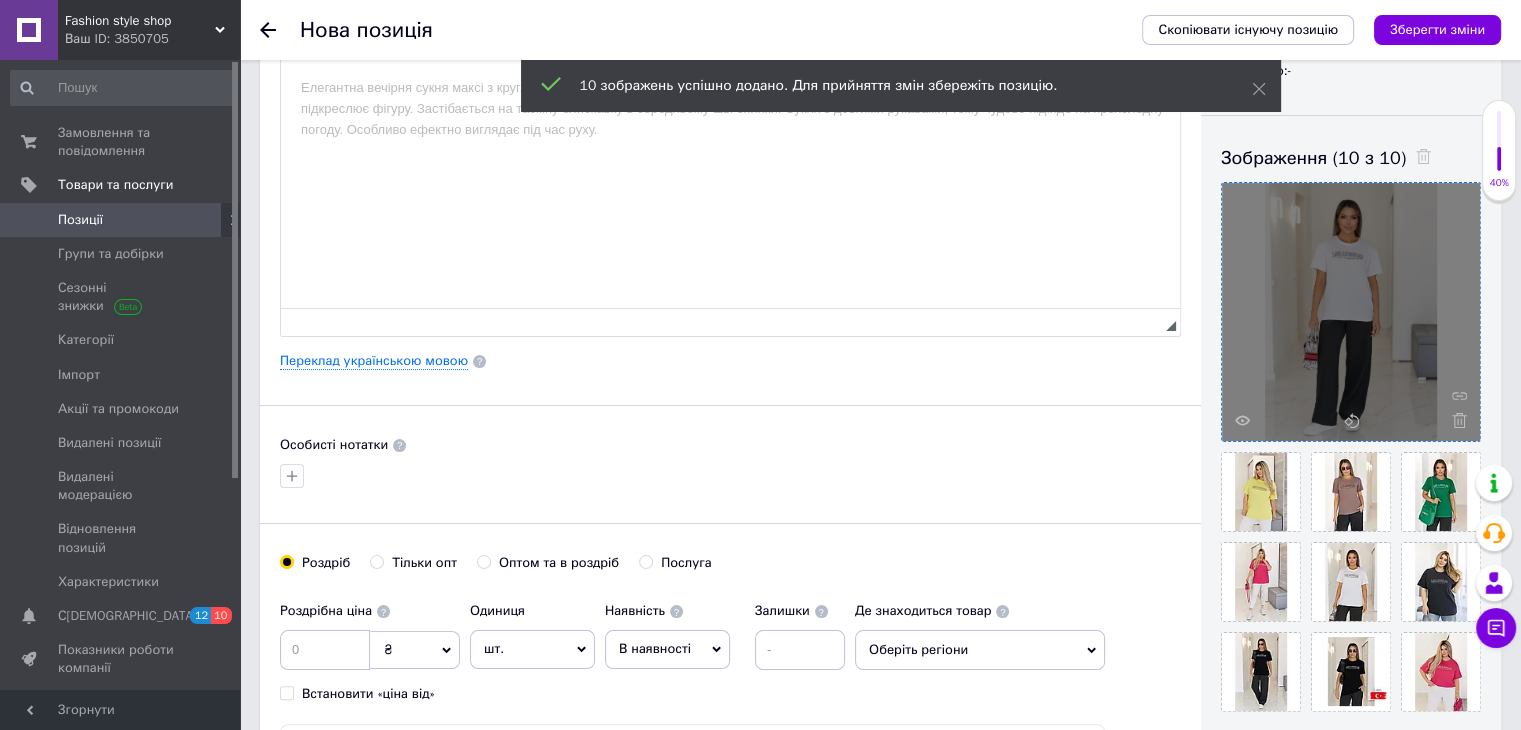 scroll, scrollTop: 300, scrollLeft: 0, axis: vertical 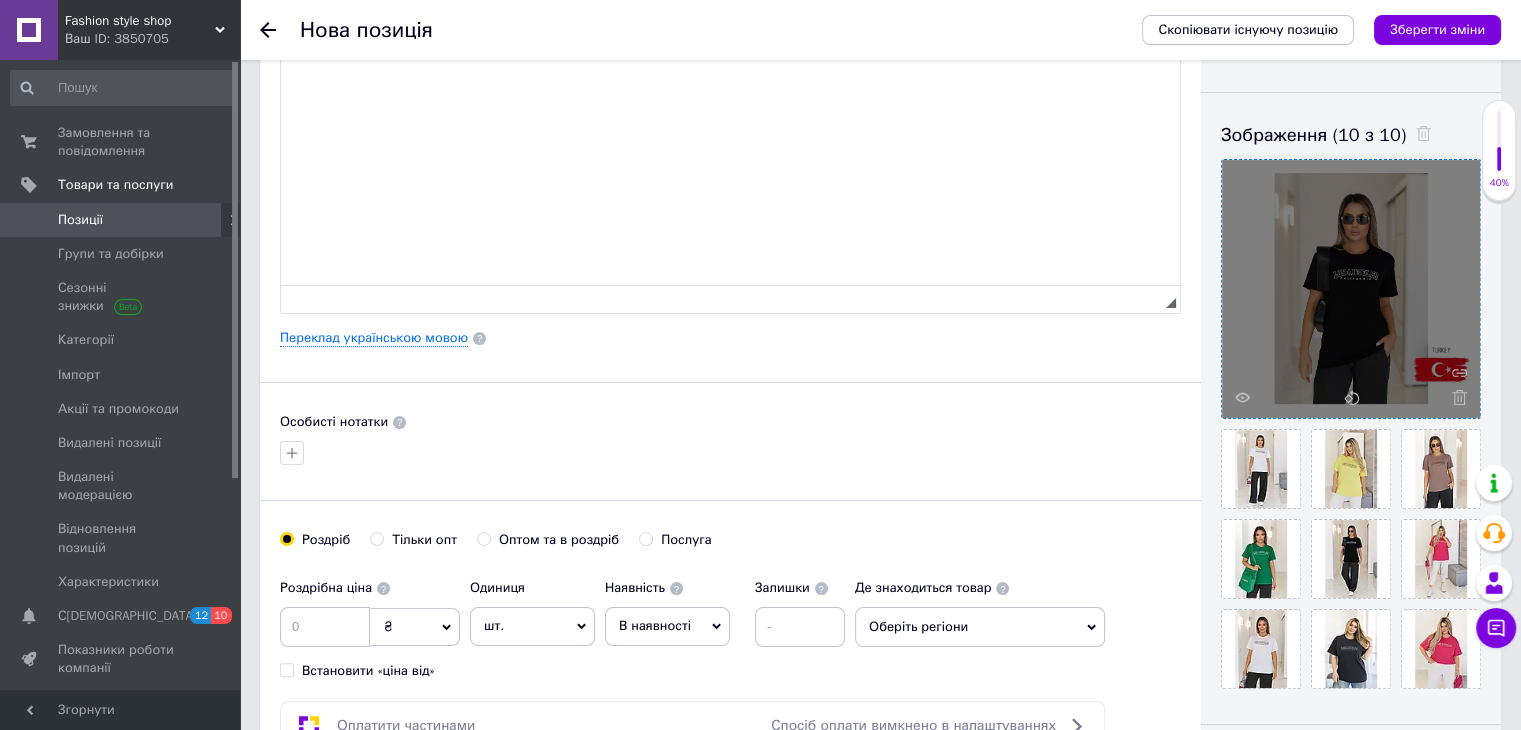 click at bounding box center [730, 64] 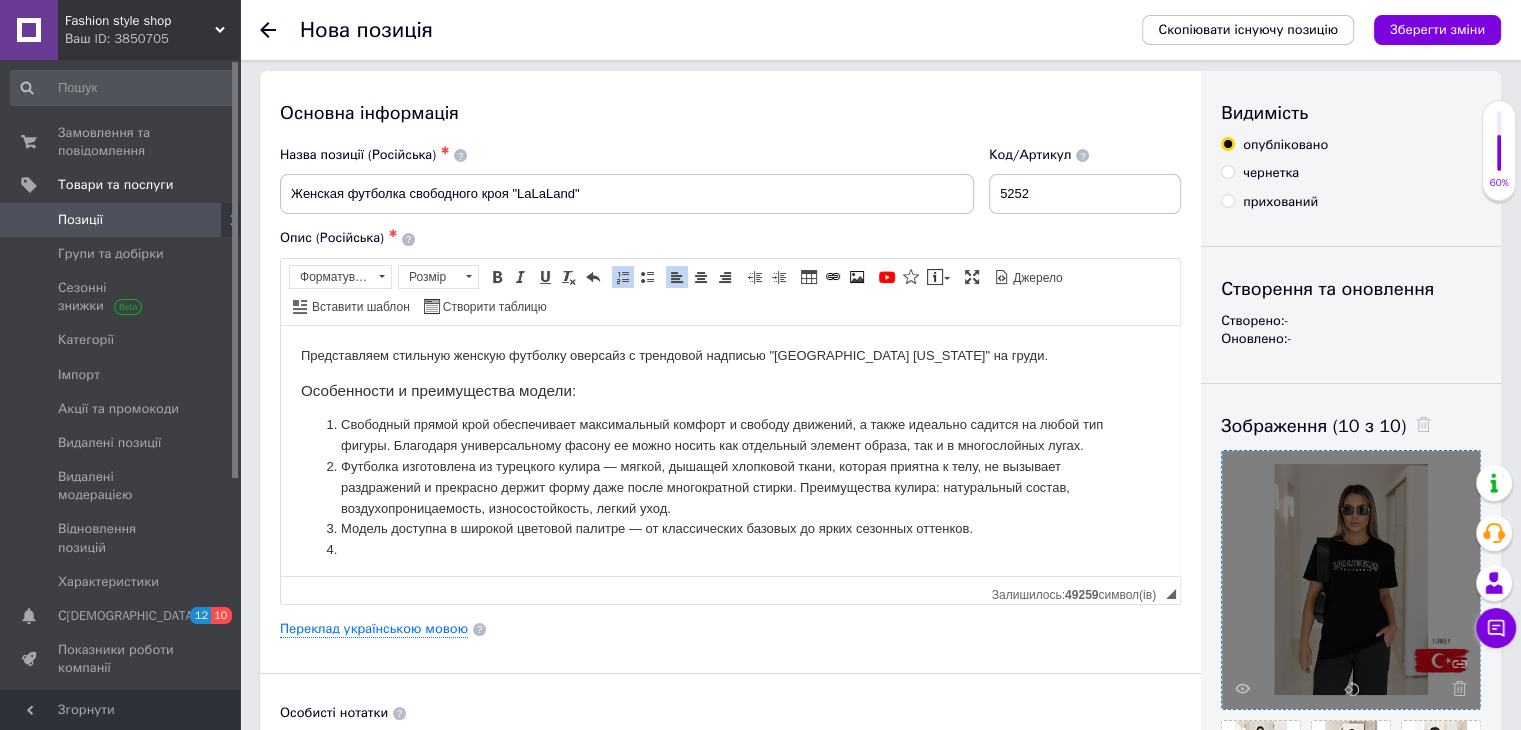 scroll, scrollTop: 0, scrollLeft: 0, axis: both 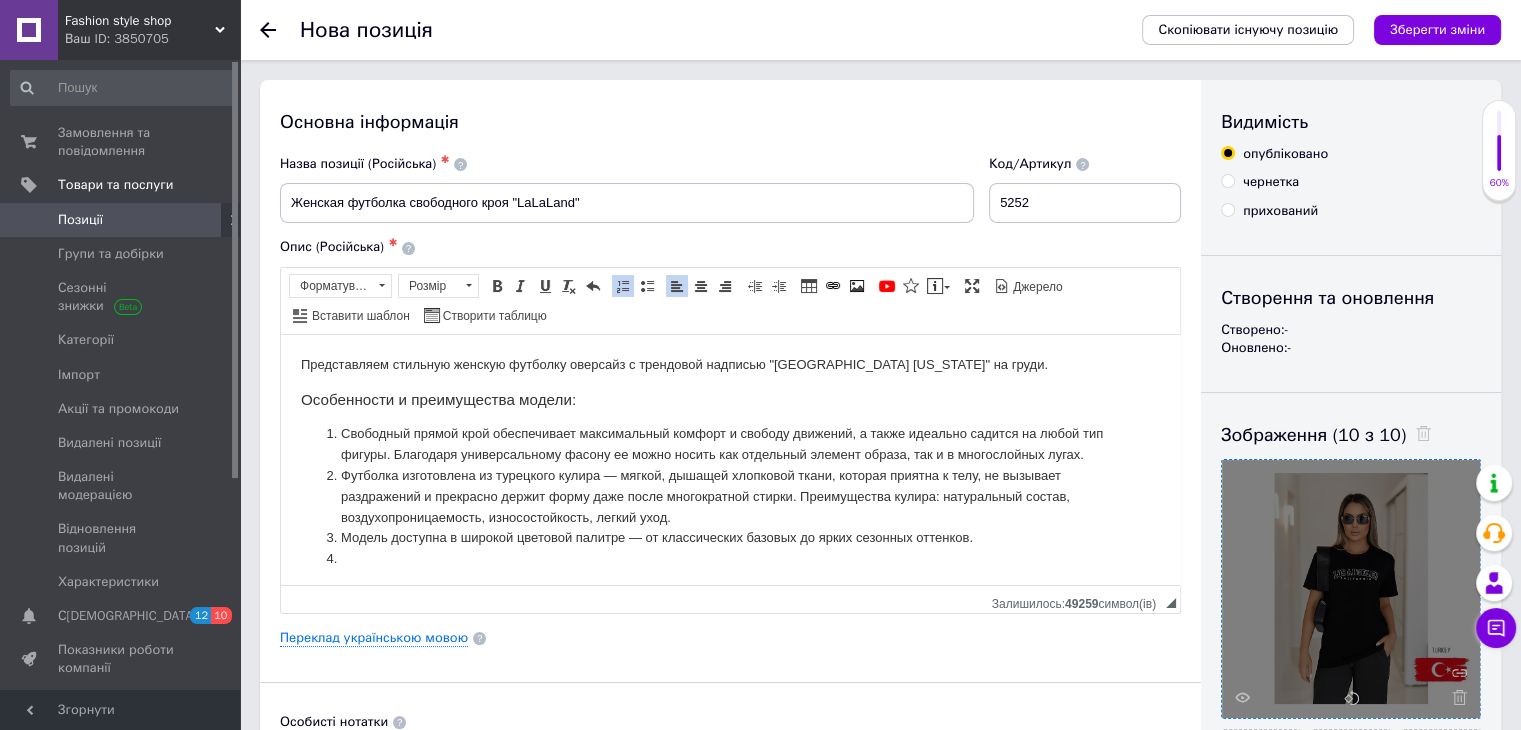 click at bounding box center [623, 286] 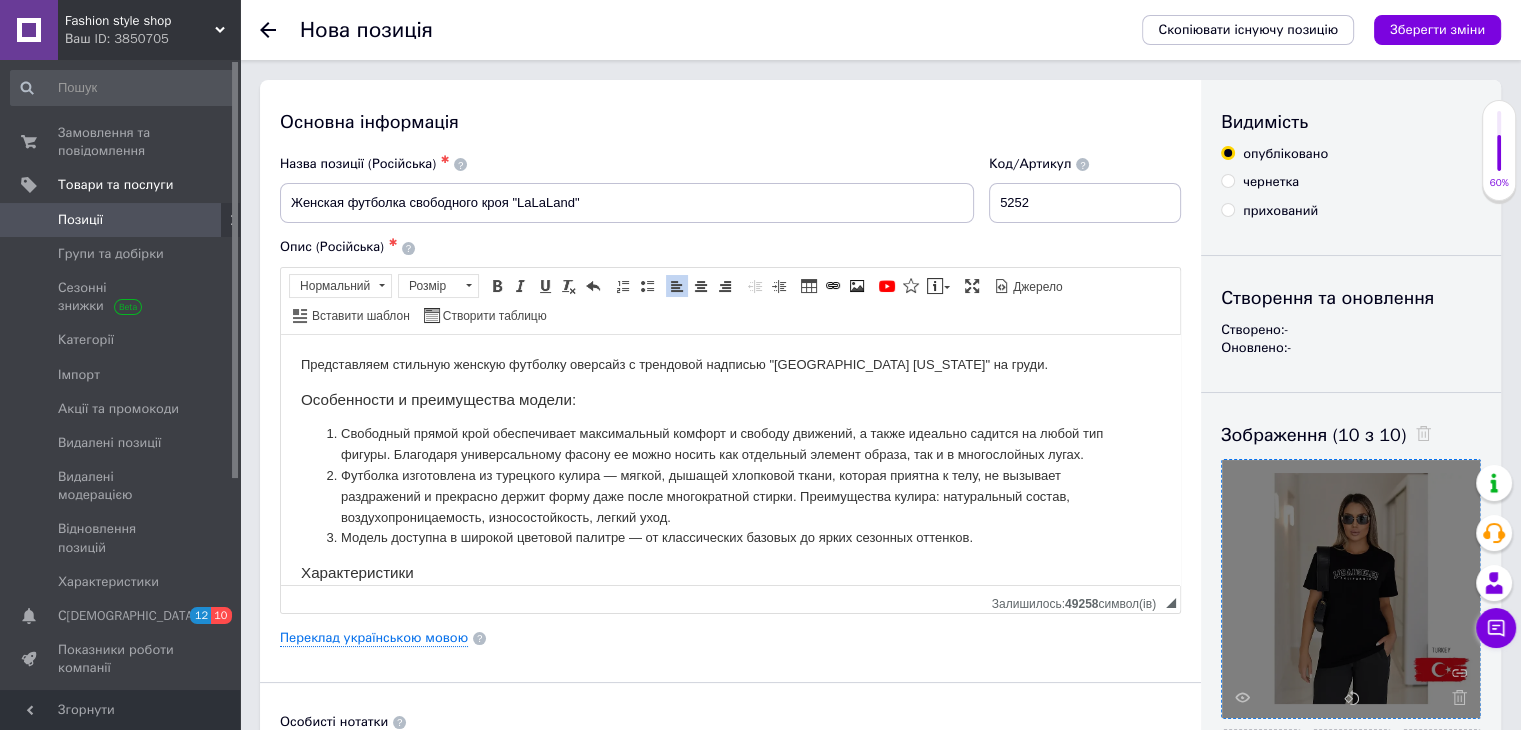 scroll, scrollTop: 134, scrollLeft: 0, axis: vertical 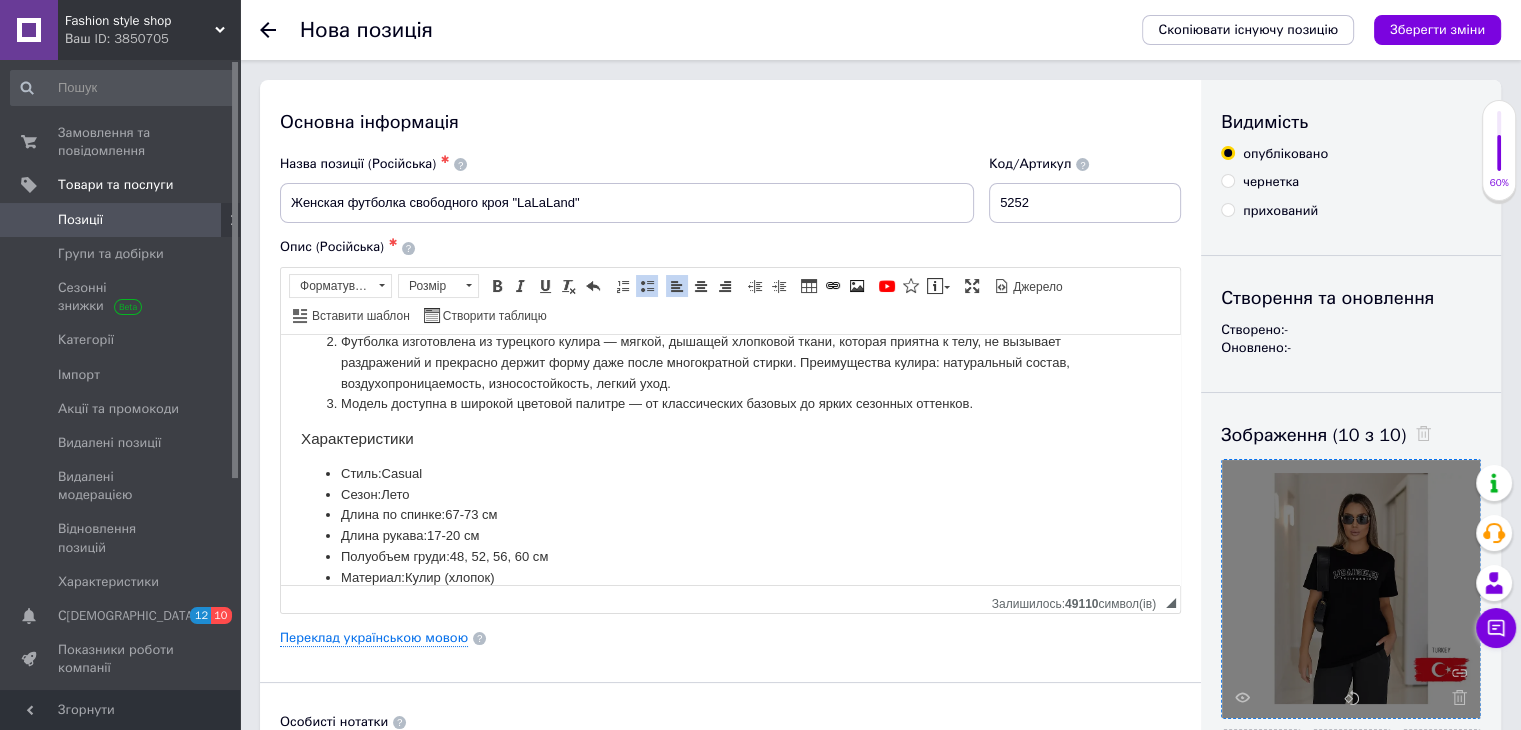 click on "Материал: [PERSON_NAME] (хлопок)" at bounding box center [730, 577] 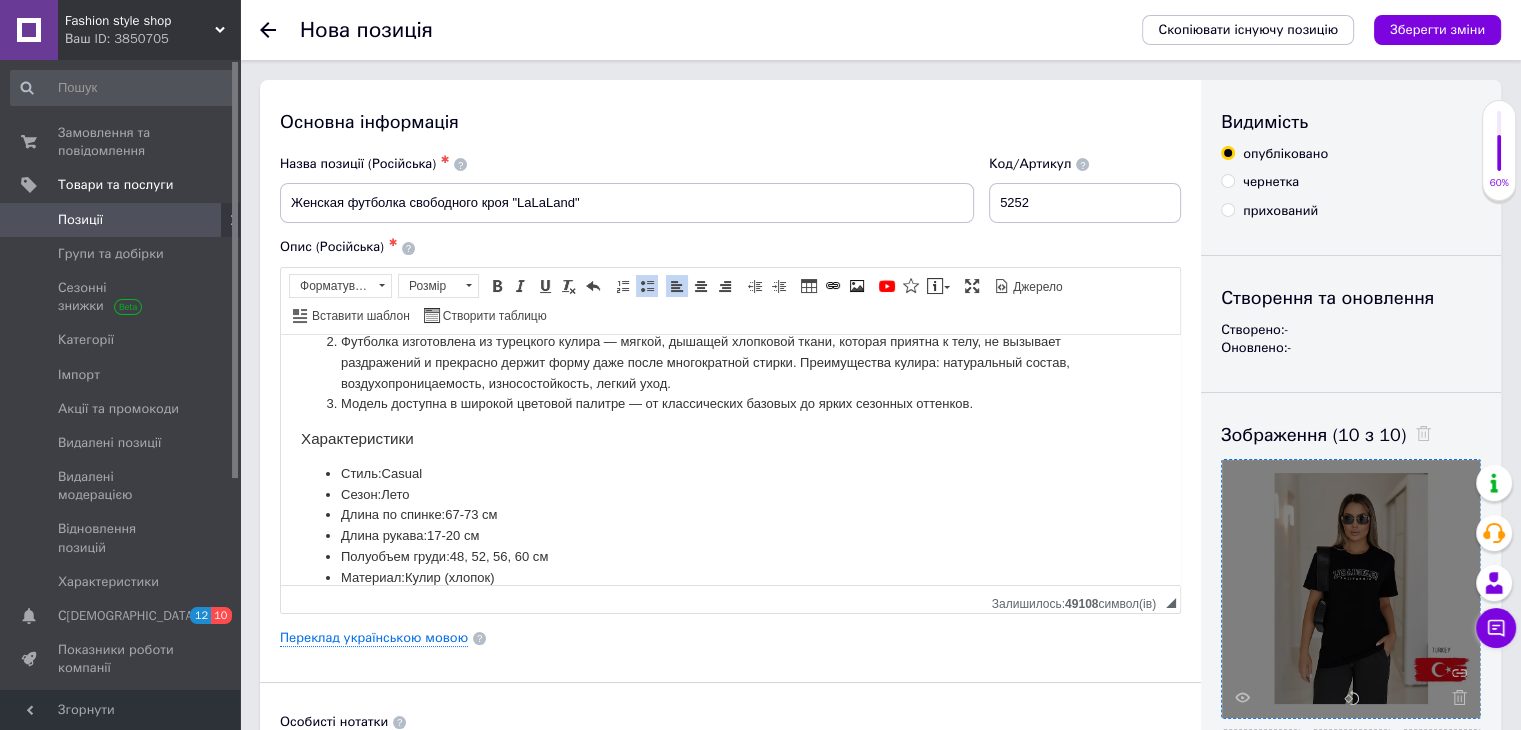 scroll, scrollTop: 155, scrollLeft: 0, axis: vertical 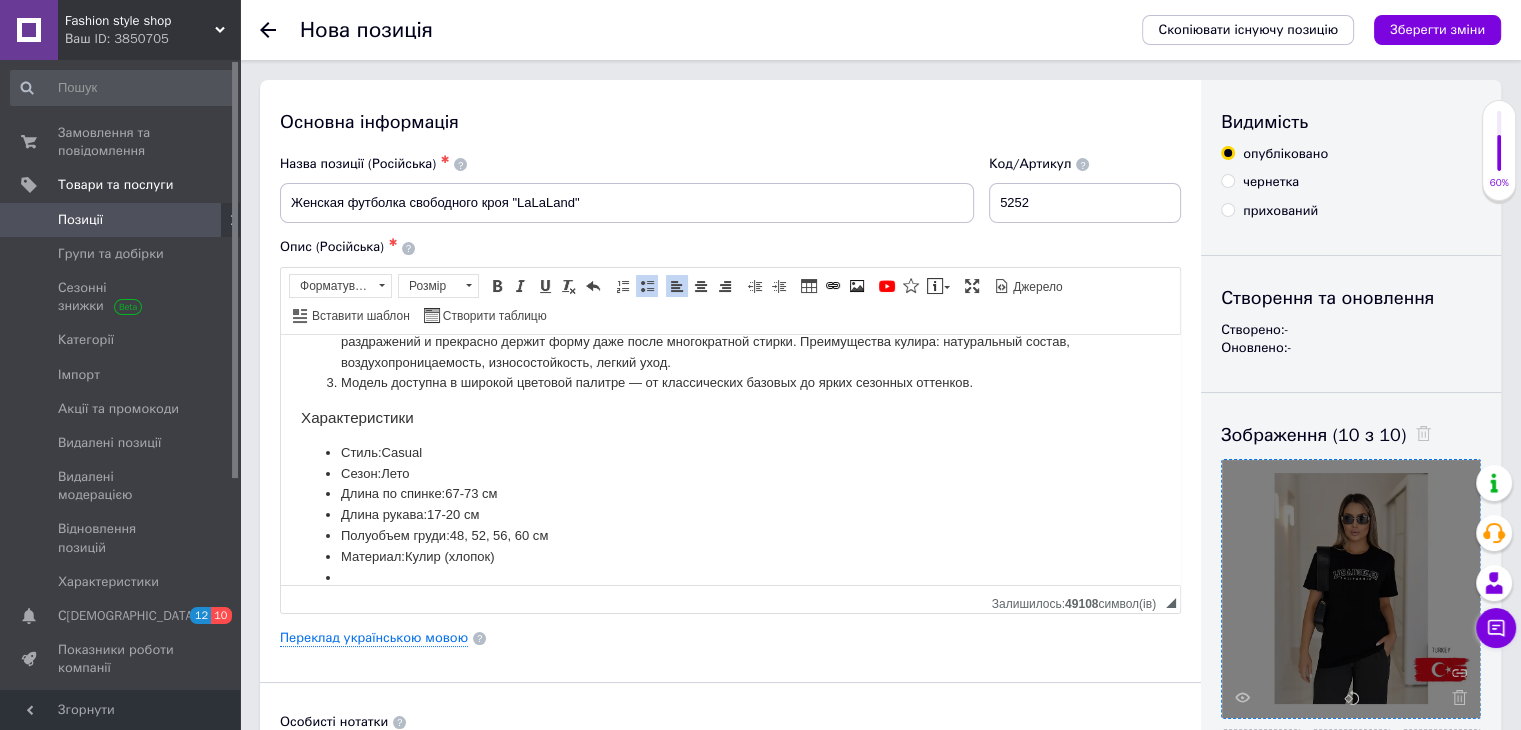 type 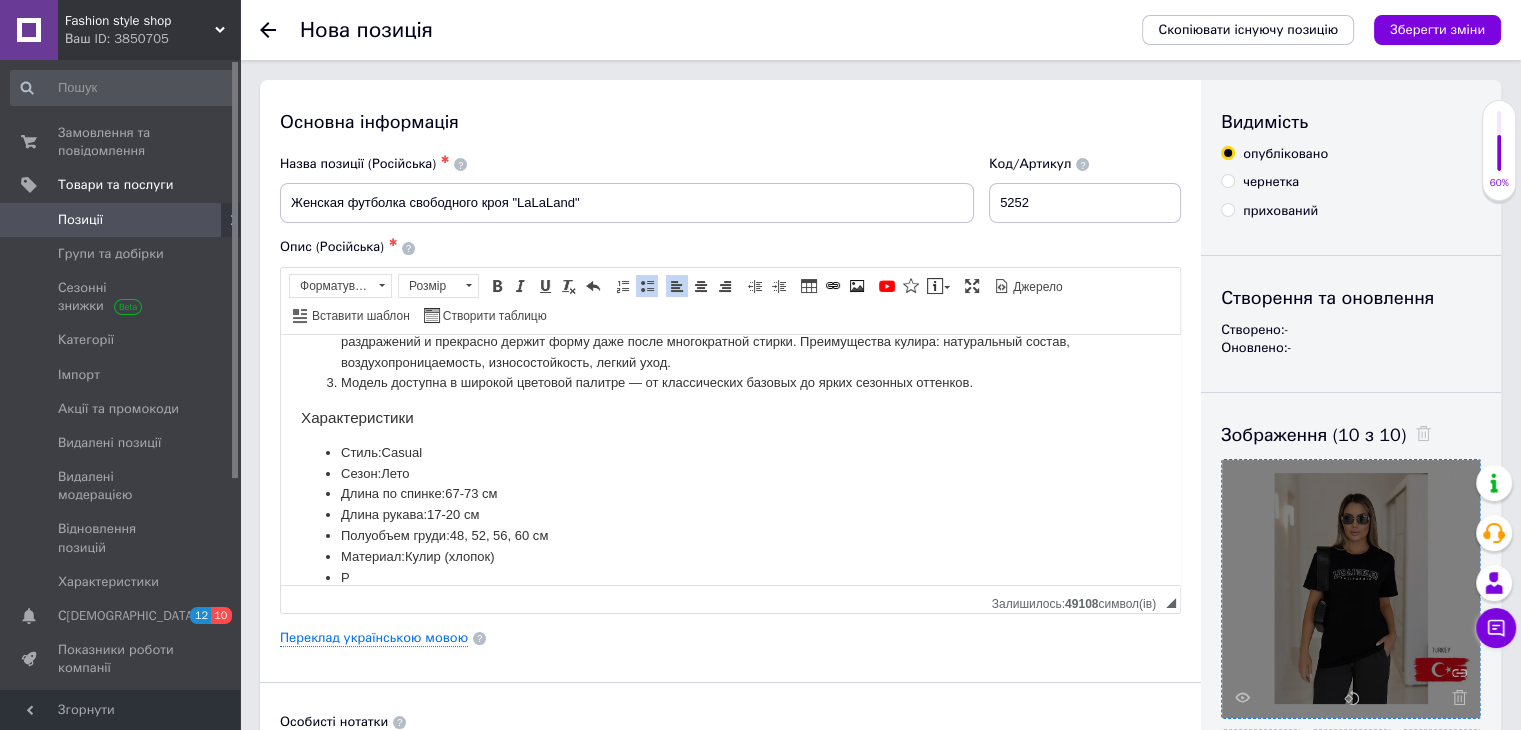scroll, scrollTop: 0, scrollLeft: 0, axis: both 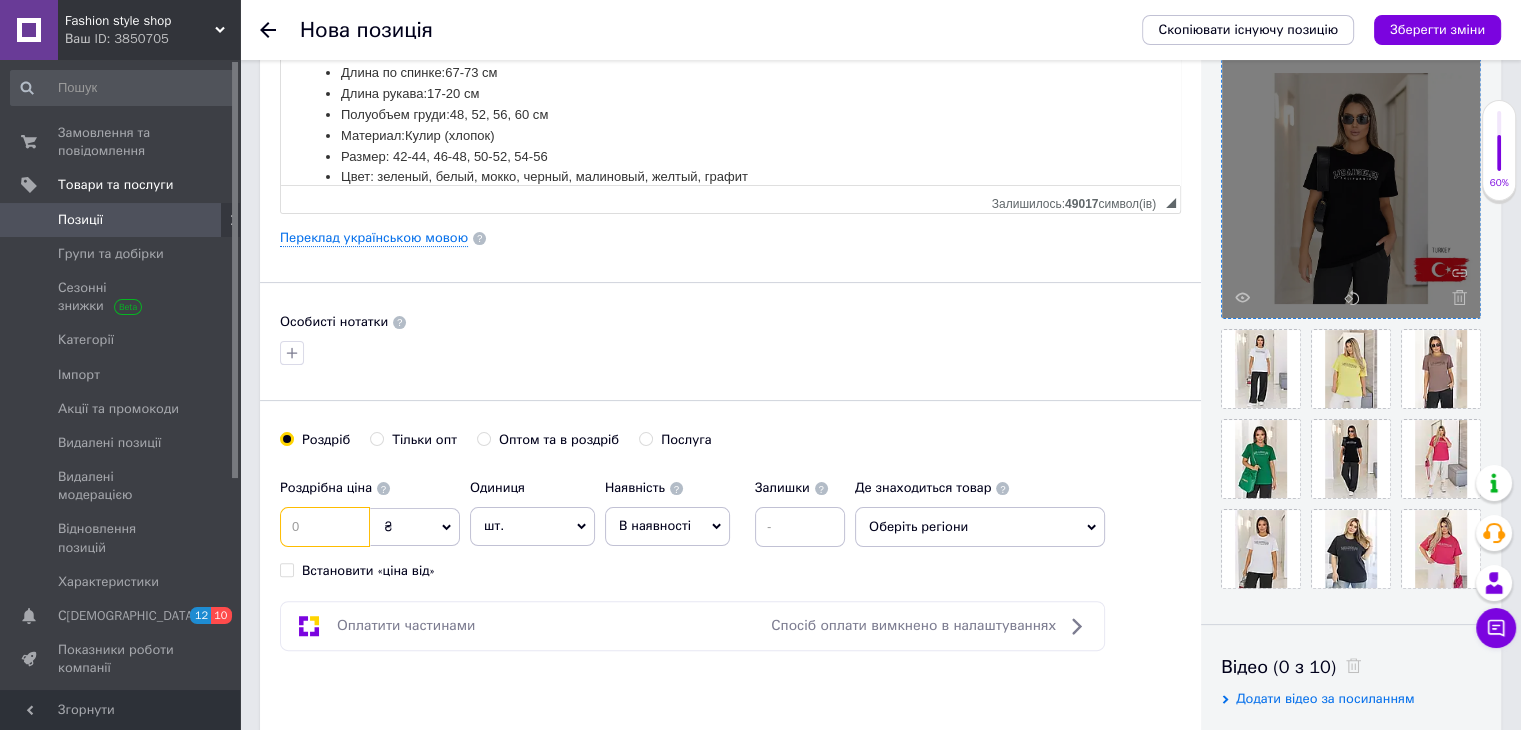 click at bounding box center (325, 527) 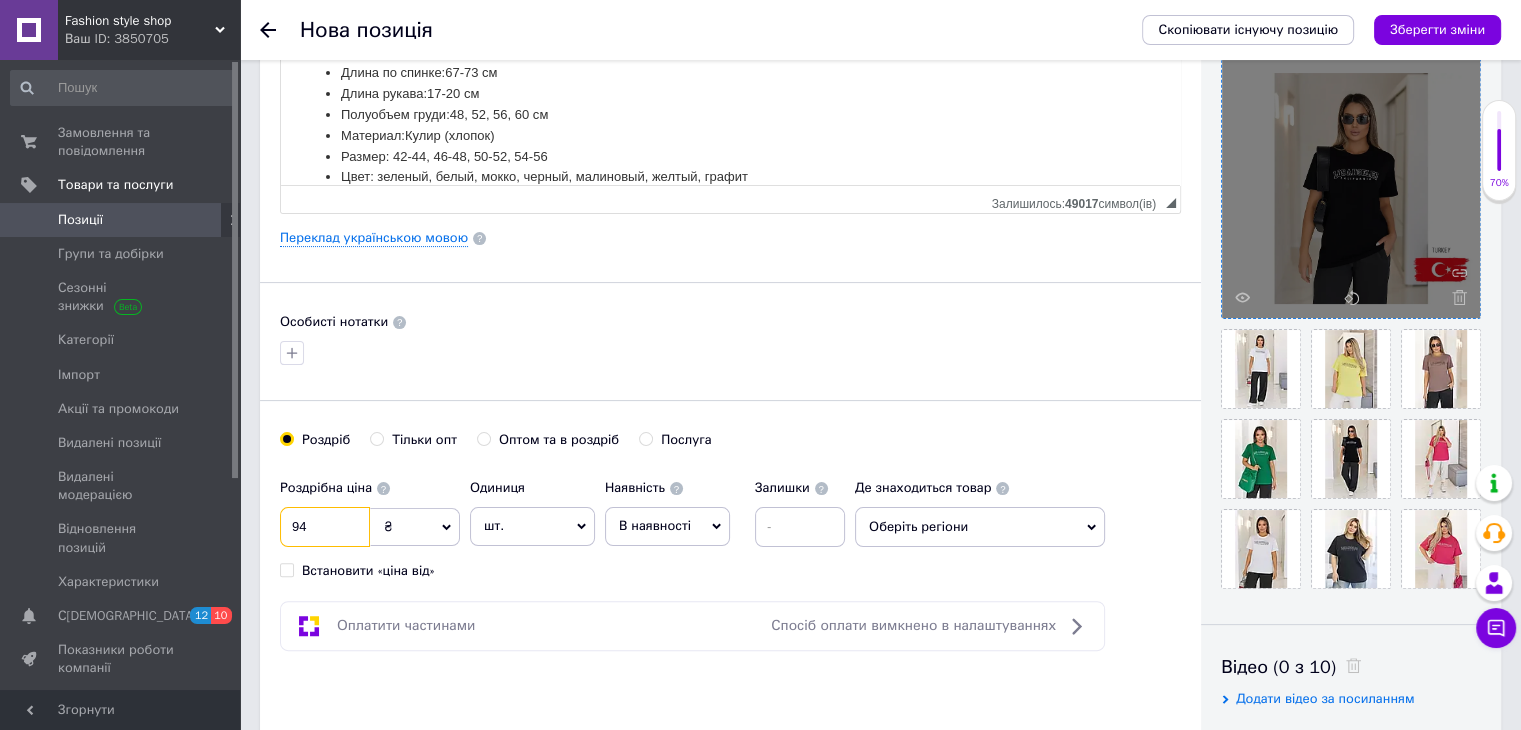 type on "9" 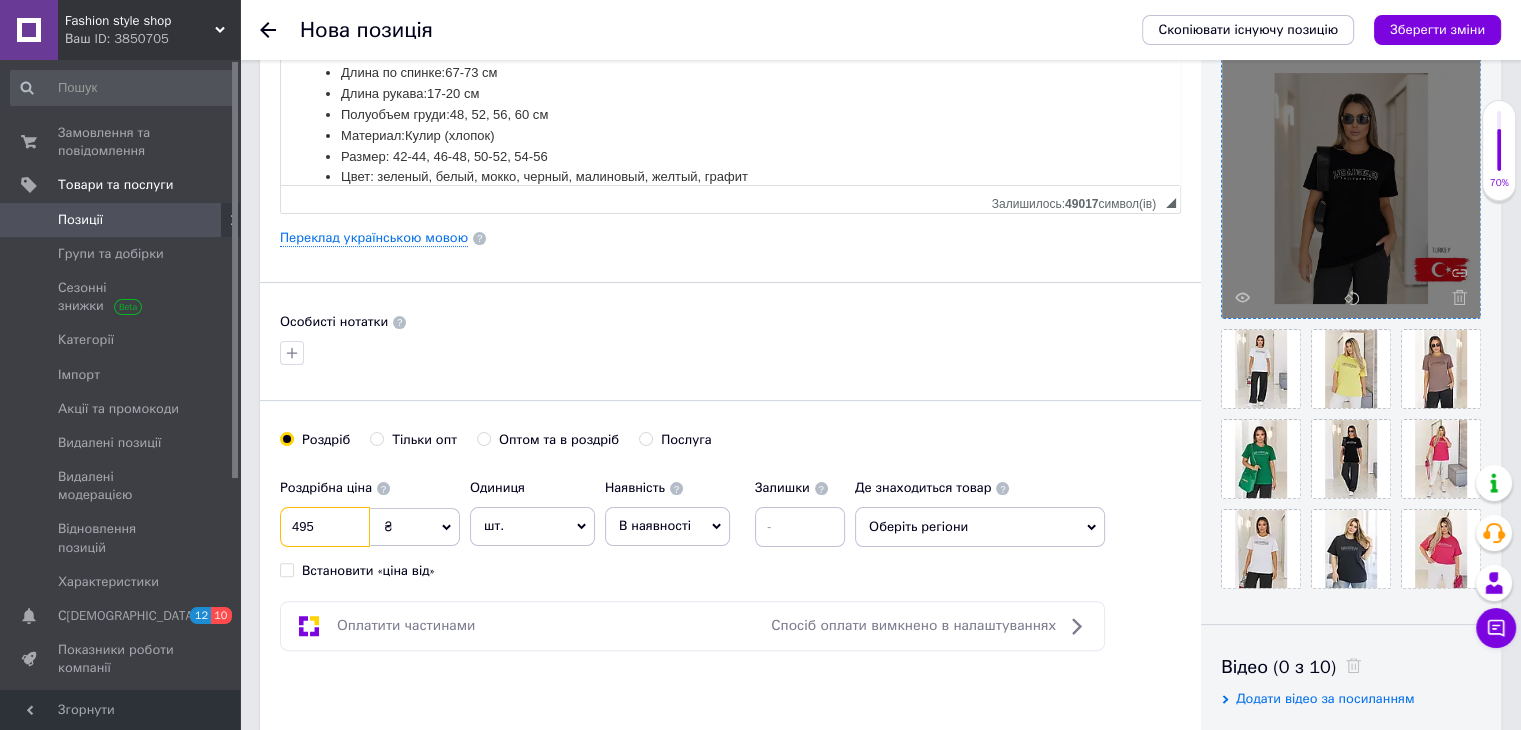 type on "495" 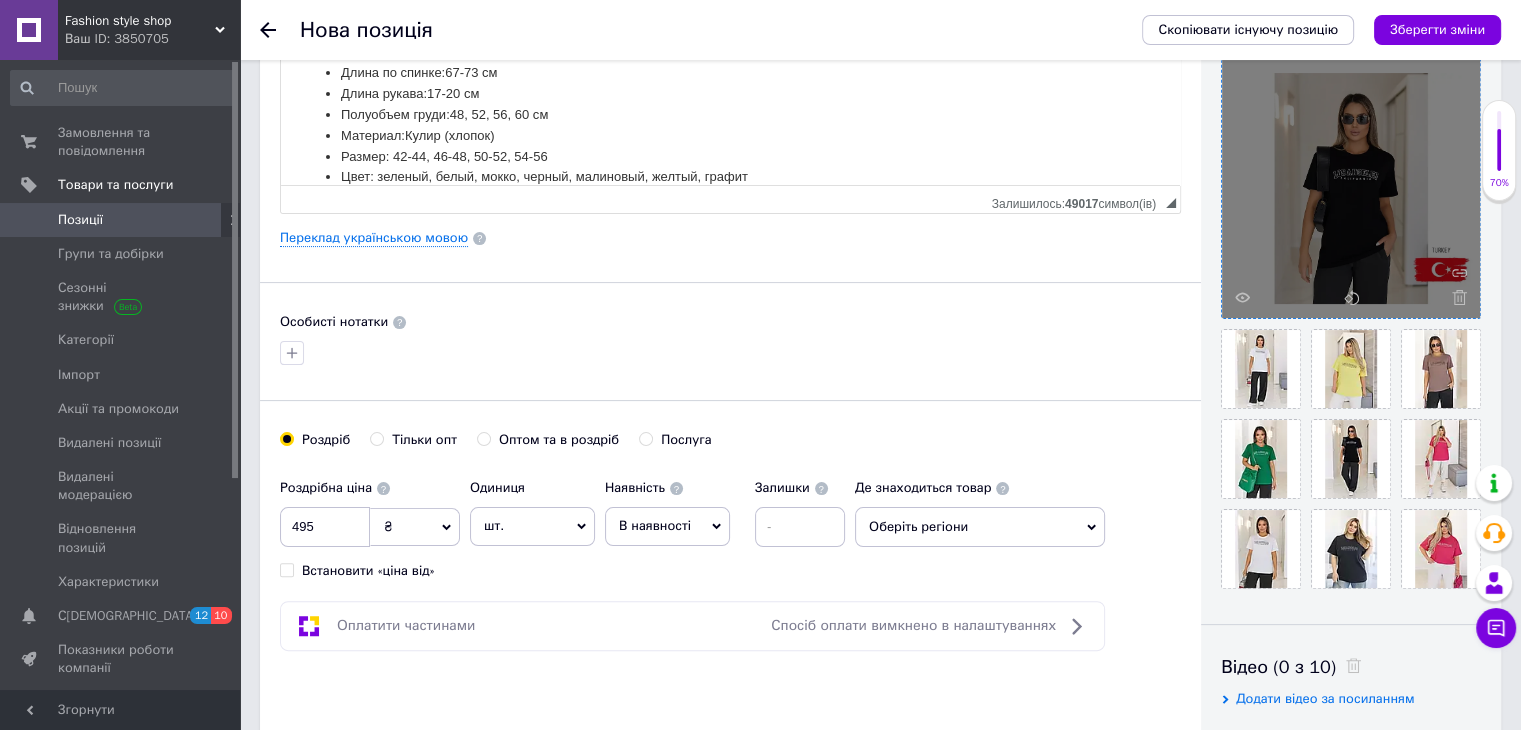 click on "В наявності" at bounding box center (667, 526) 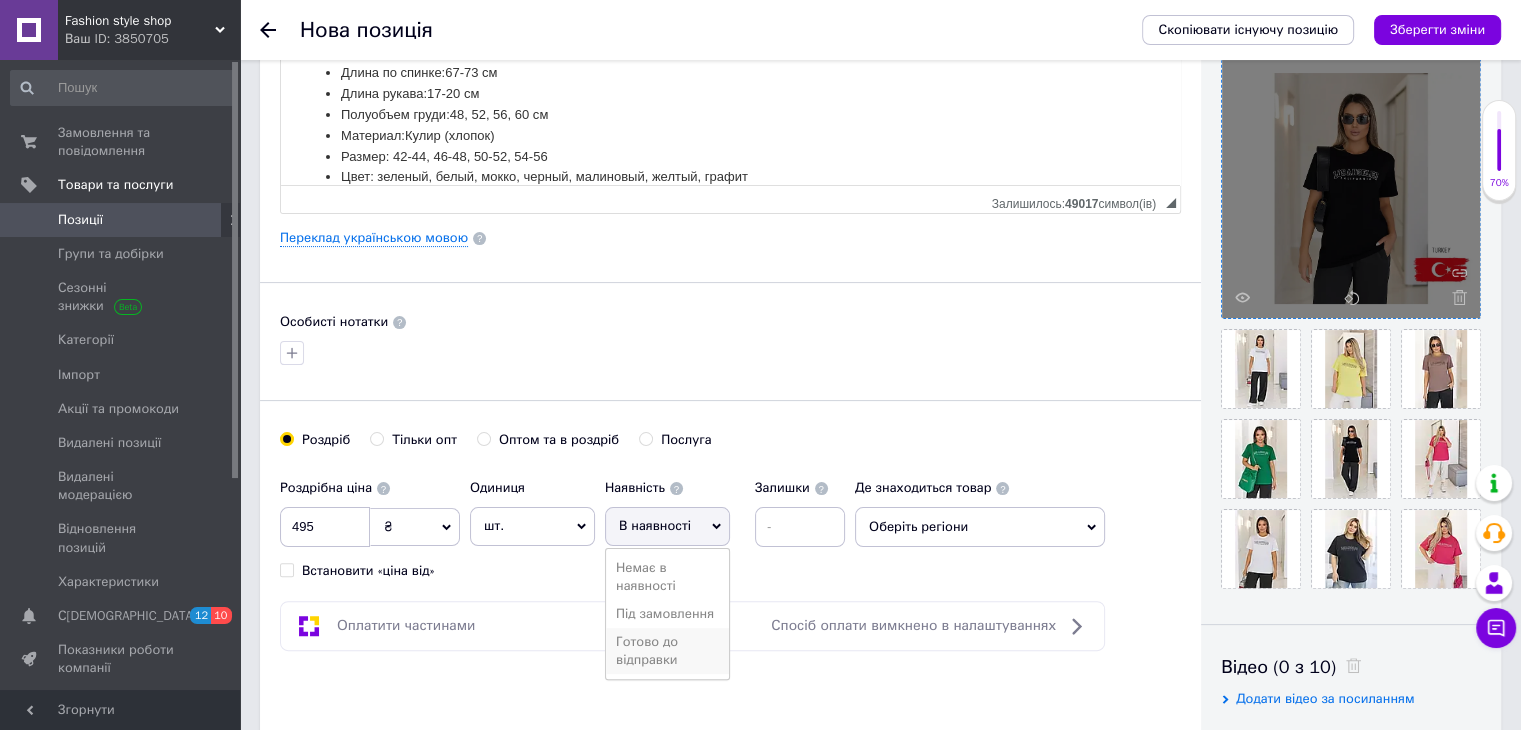 click on "Готово до відправки" at bounding box center [667, 651] 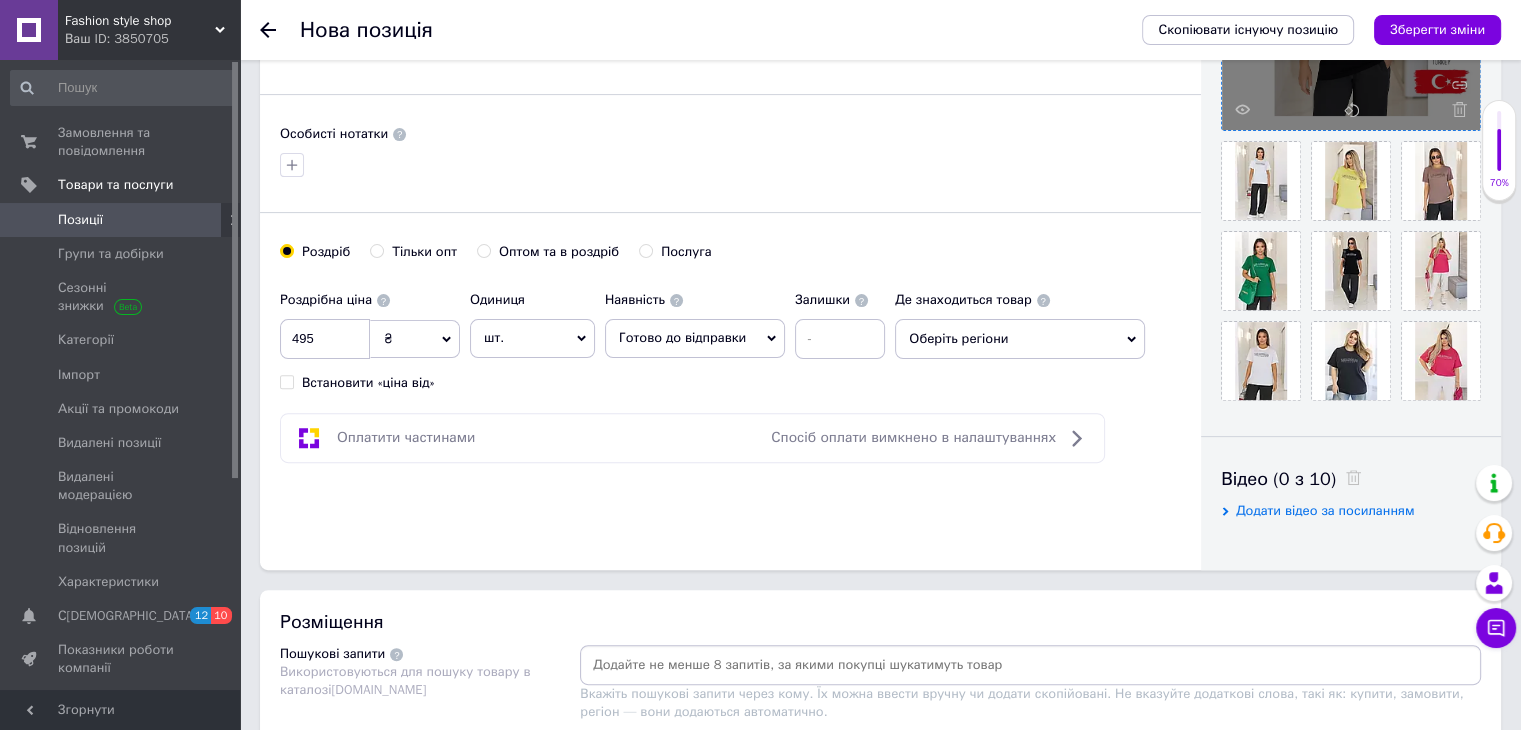 scroll, scrollTop: 700, scrollLeft: 0, axis: vertical 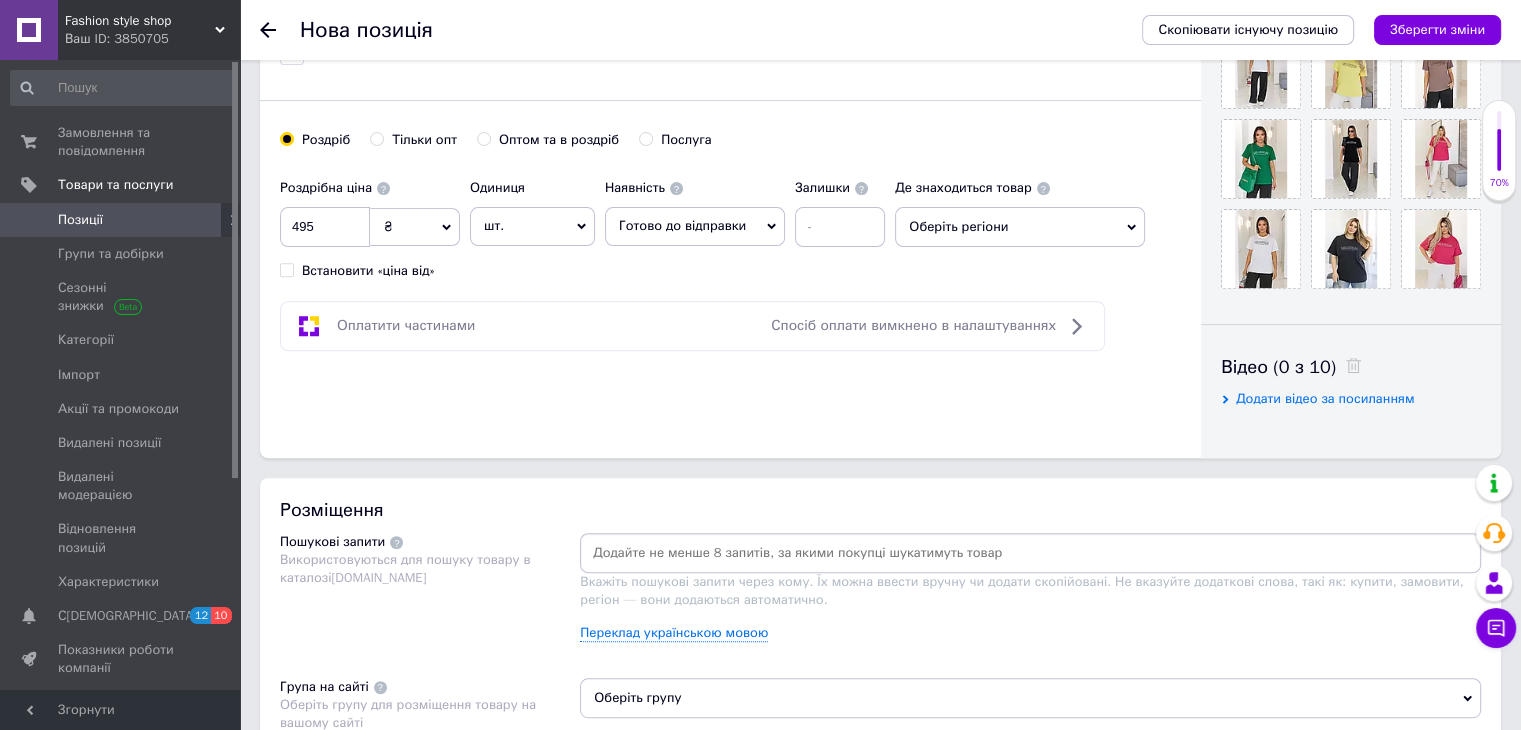 click at bounding box center [1030, 553] 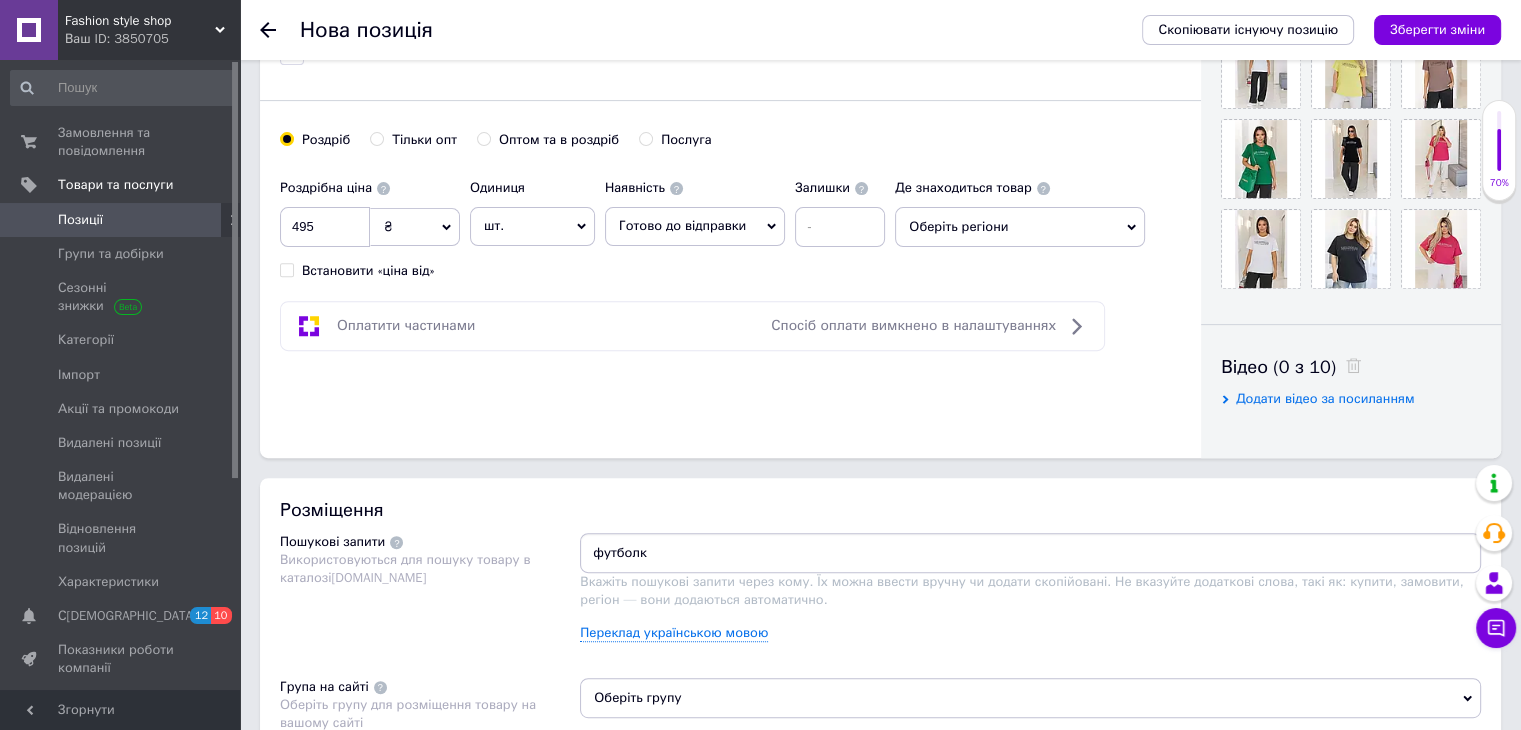 type on "футболка" 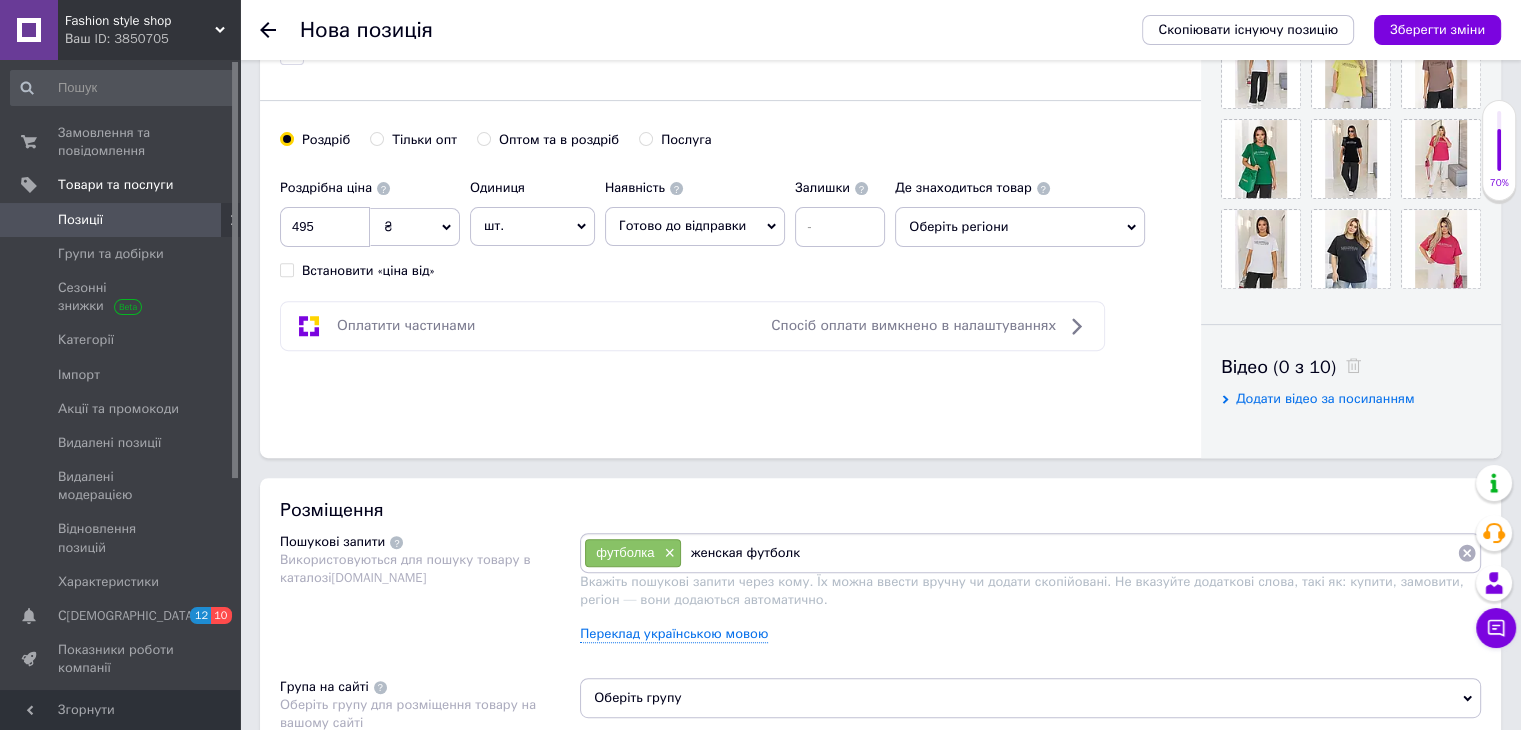 type on "женская футболка" 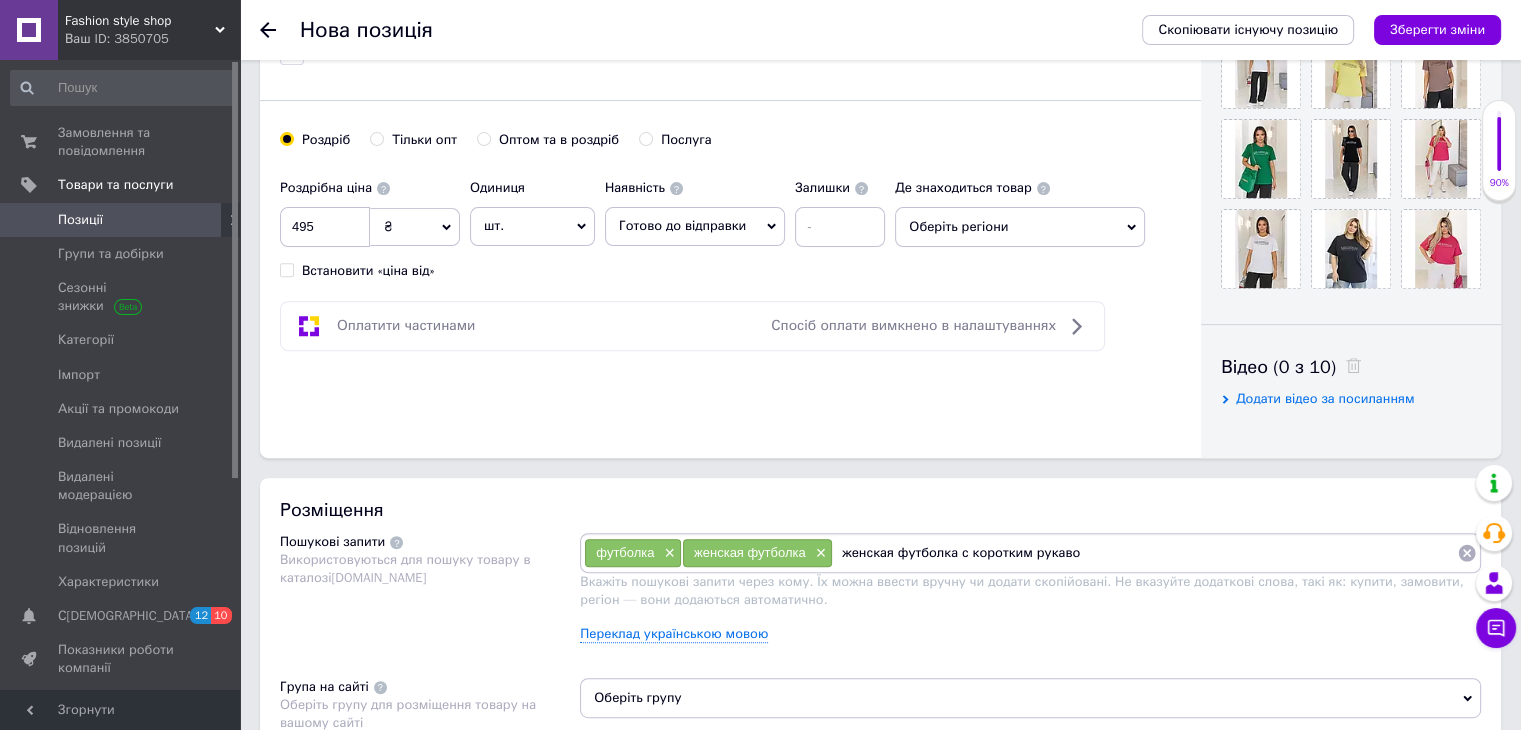 type on "женская футболка с коротким рукавом" 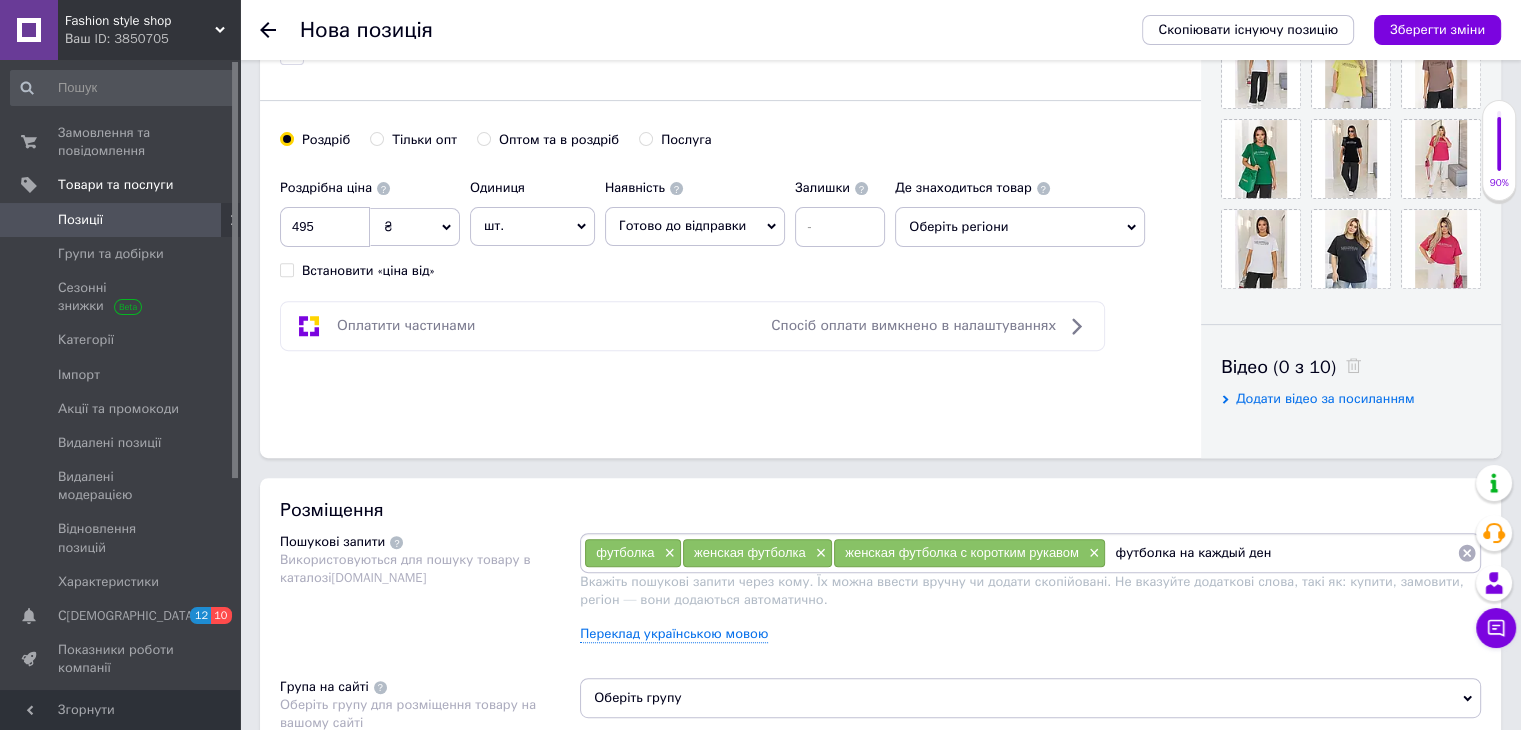 type on "футболка на каждый день" 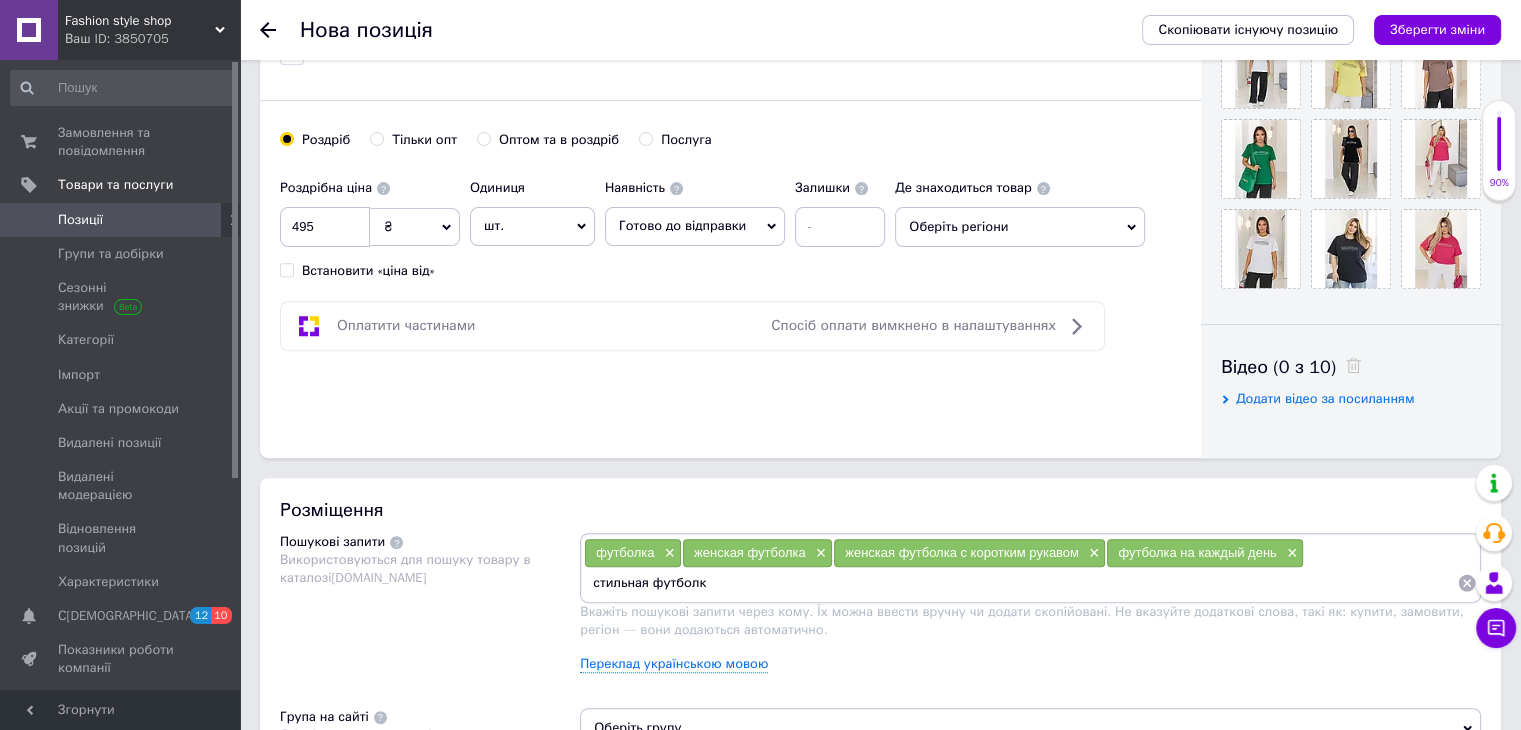 type on "стильная футболка" 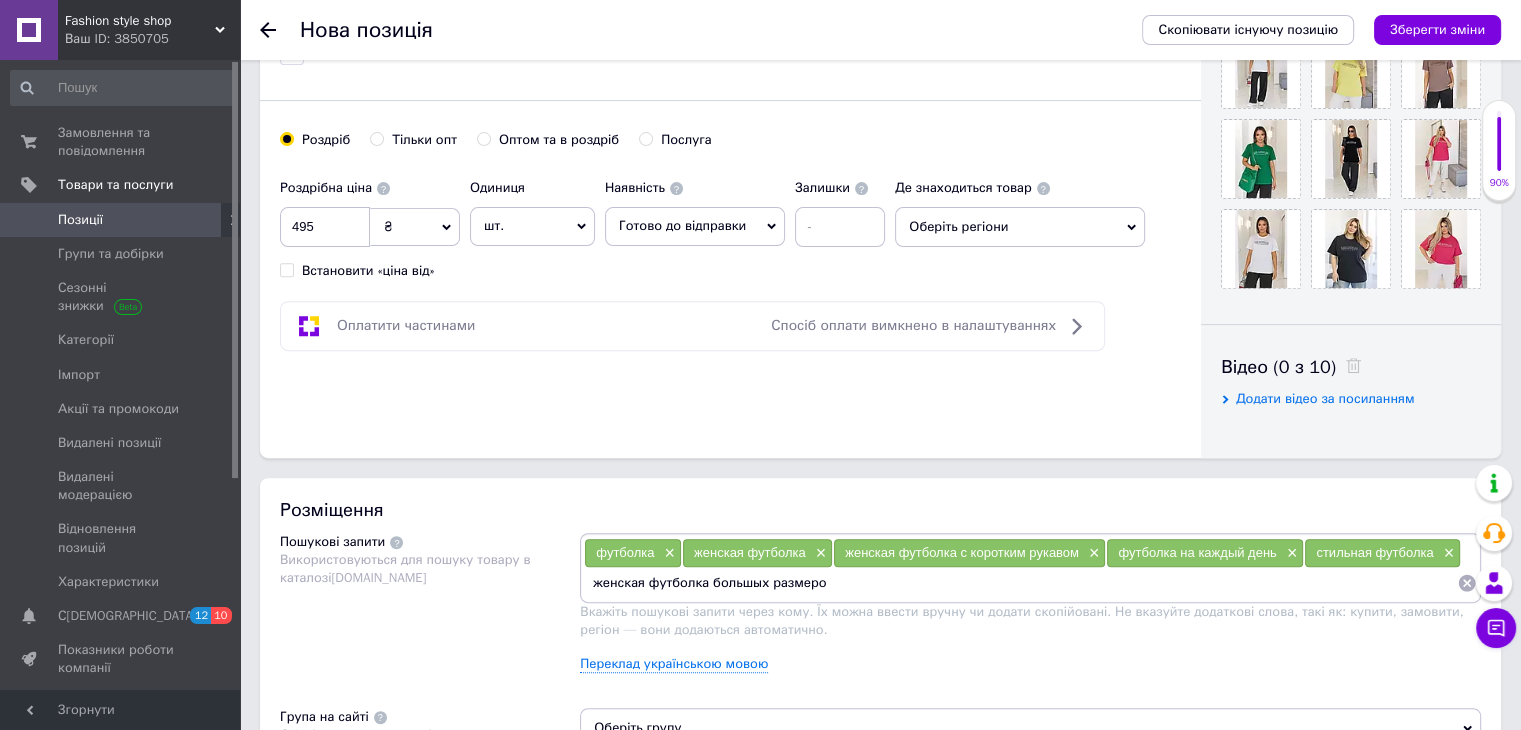 type on "женская футболка большых размеров" 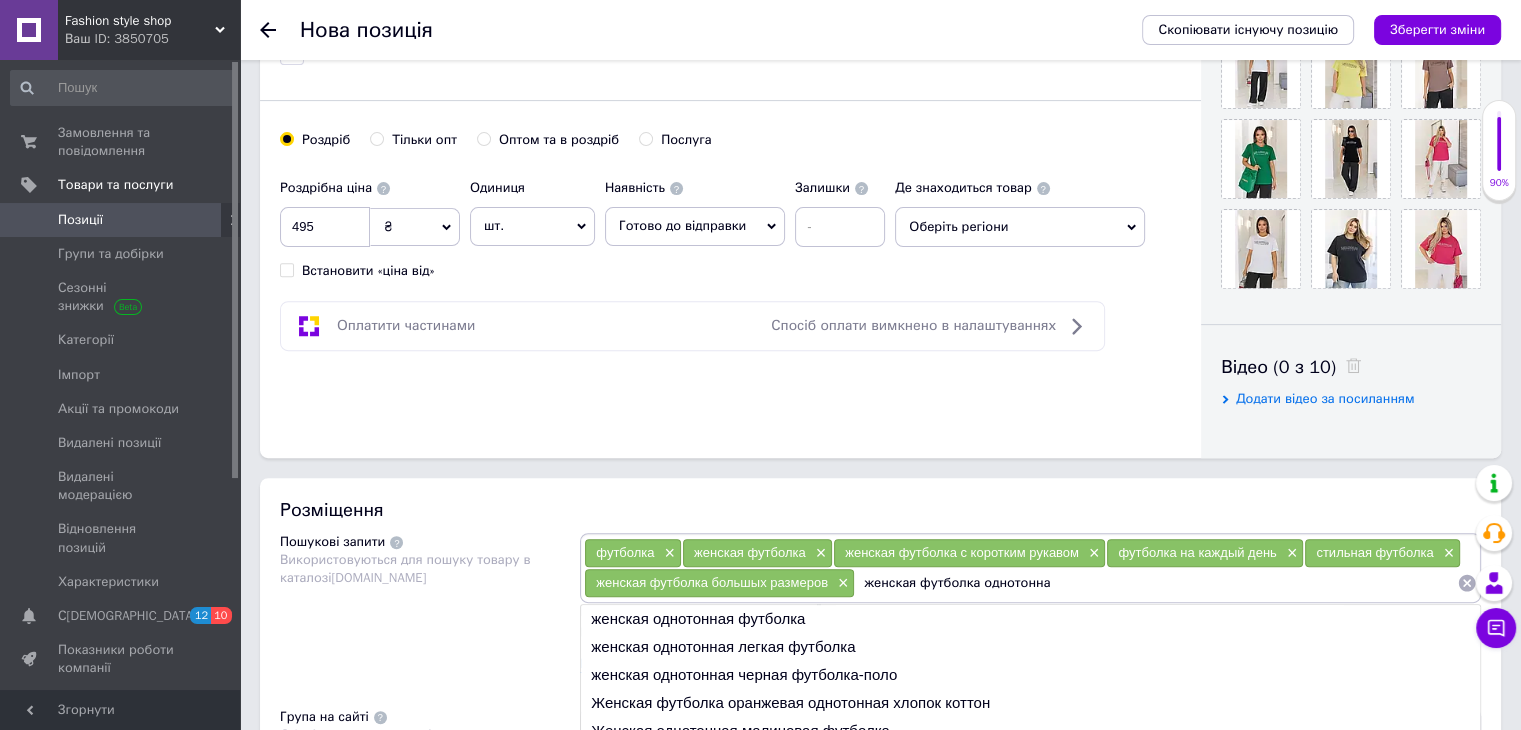 type on "женская футболка однотонная" 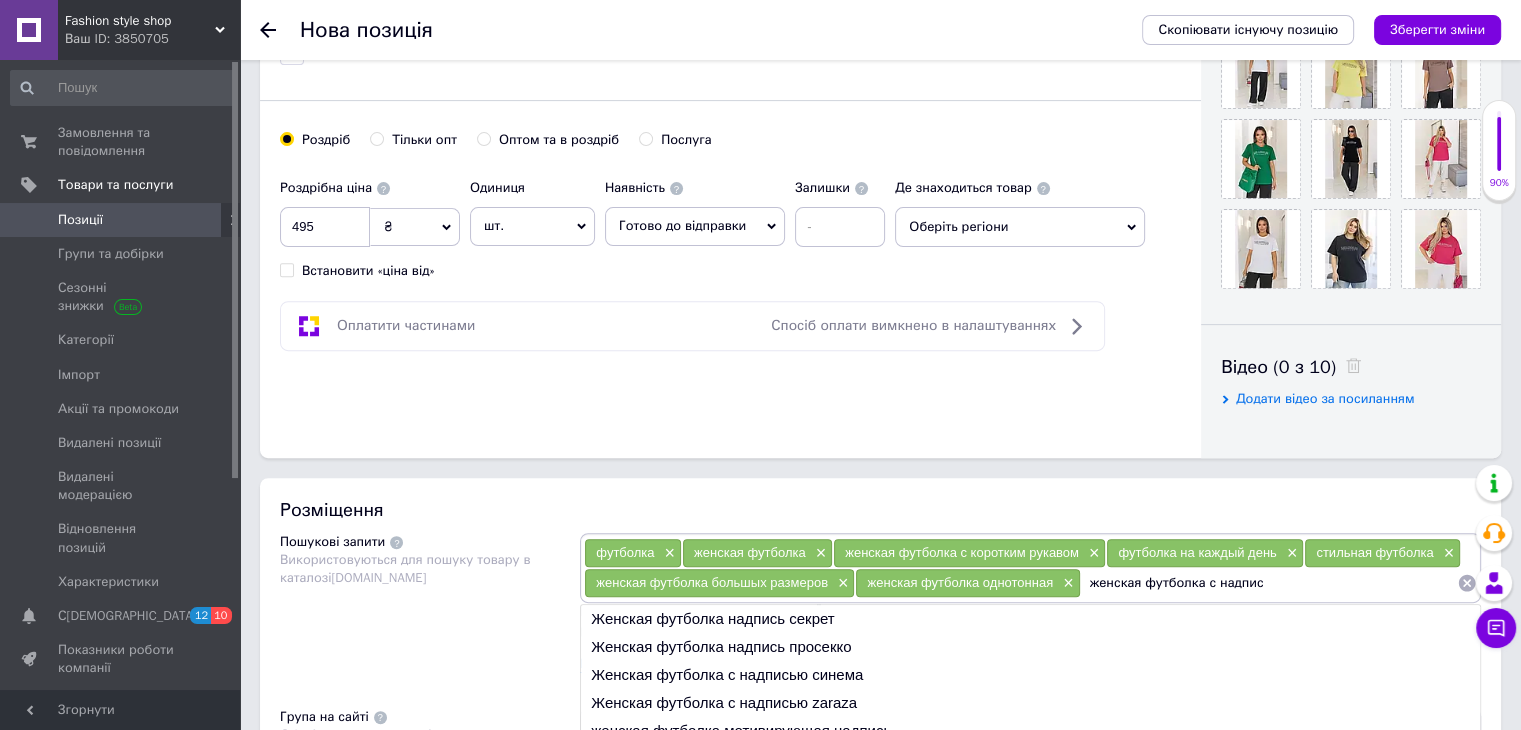 type on "женская футболка с надписю" 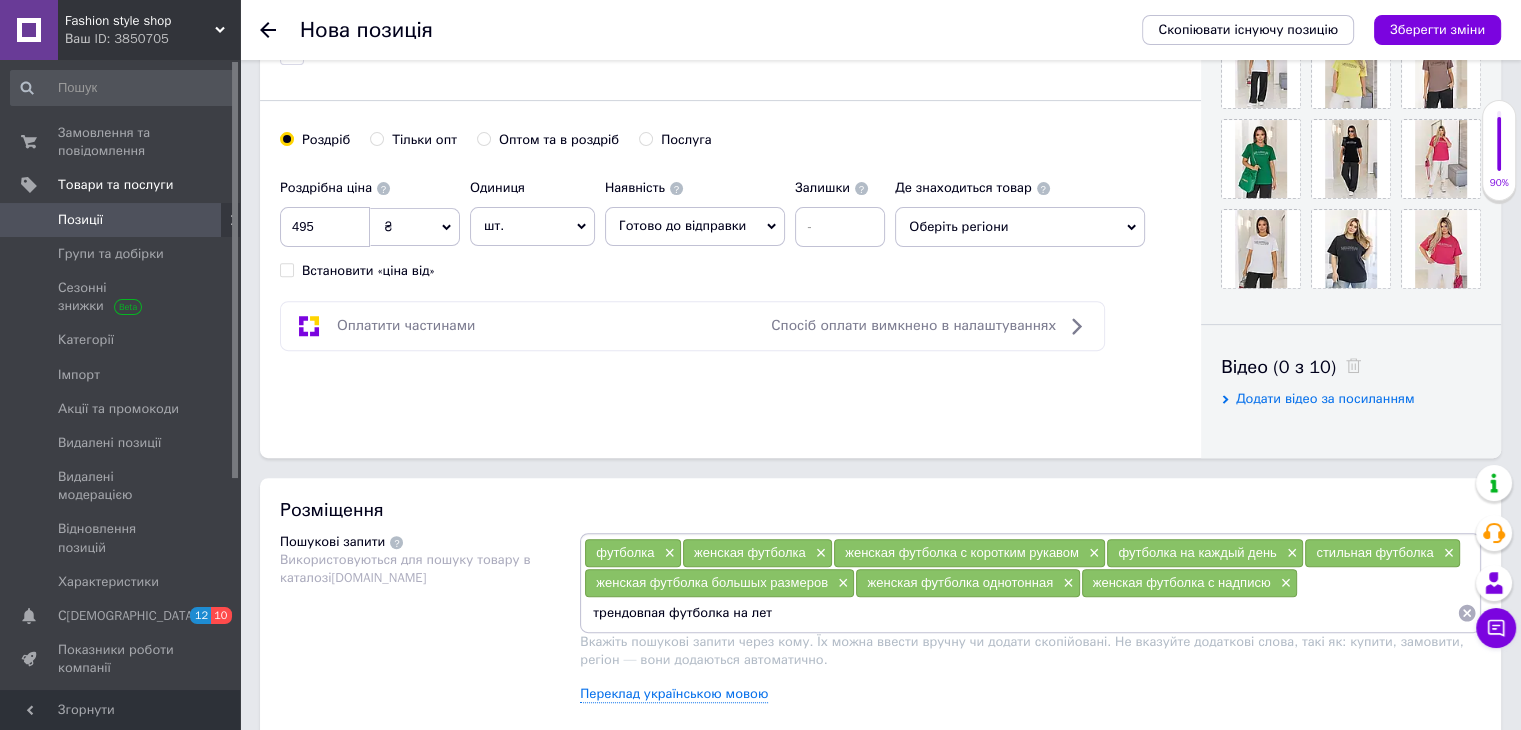 type on "трендовпая футболка на лето" 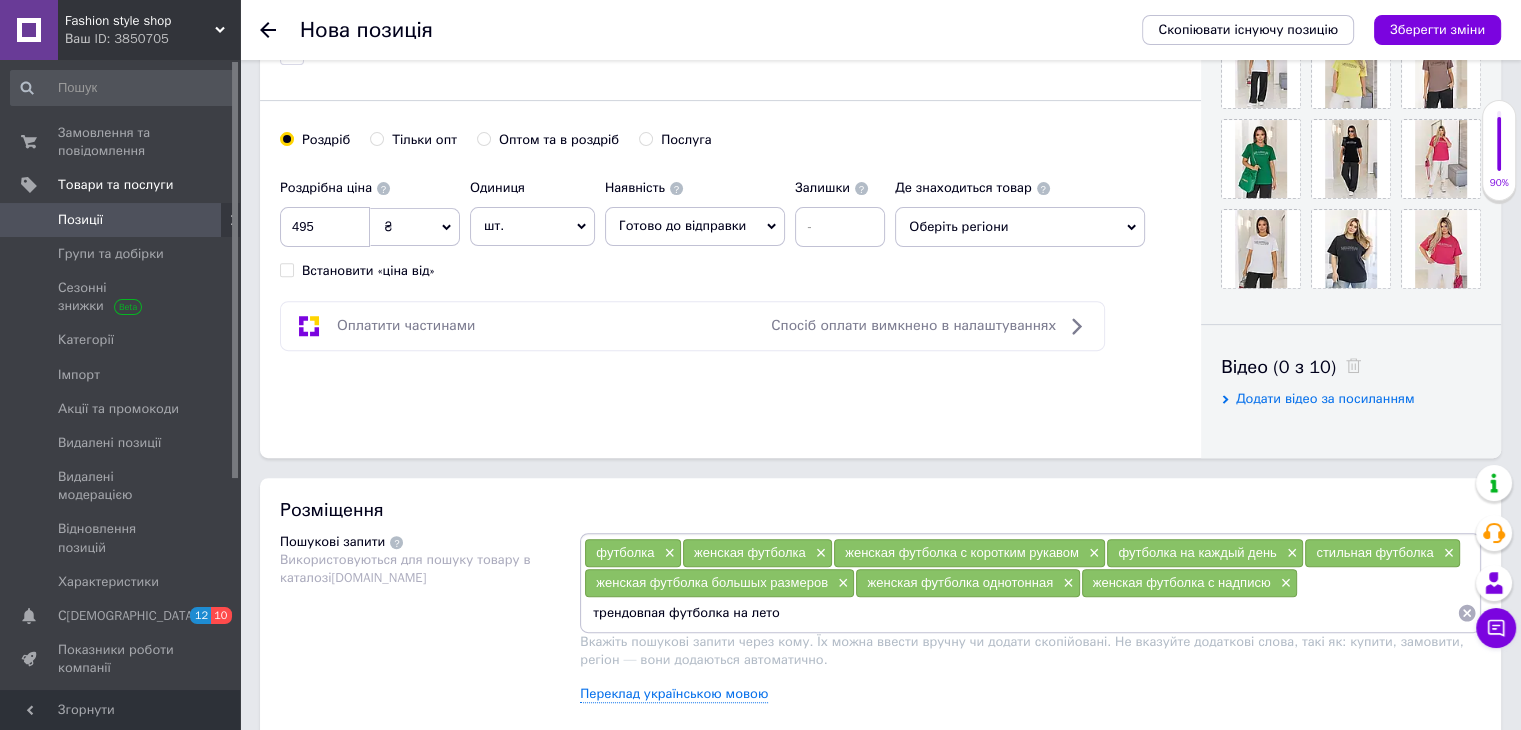 type 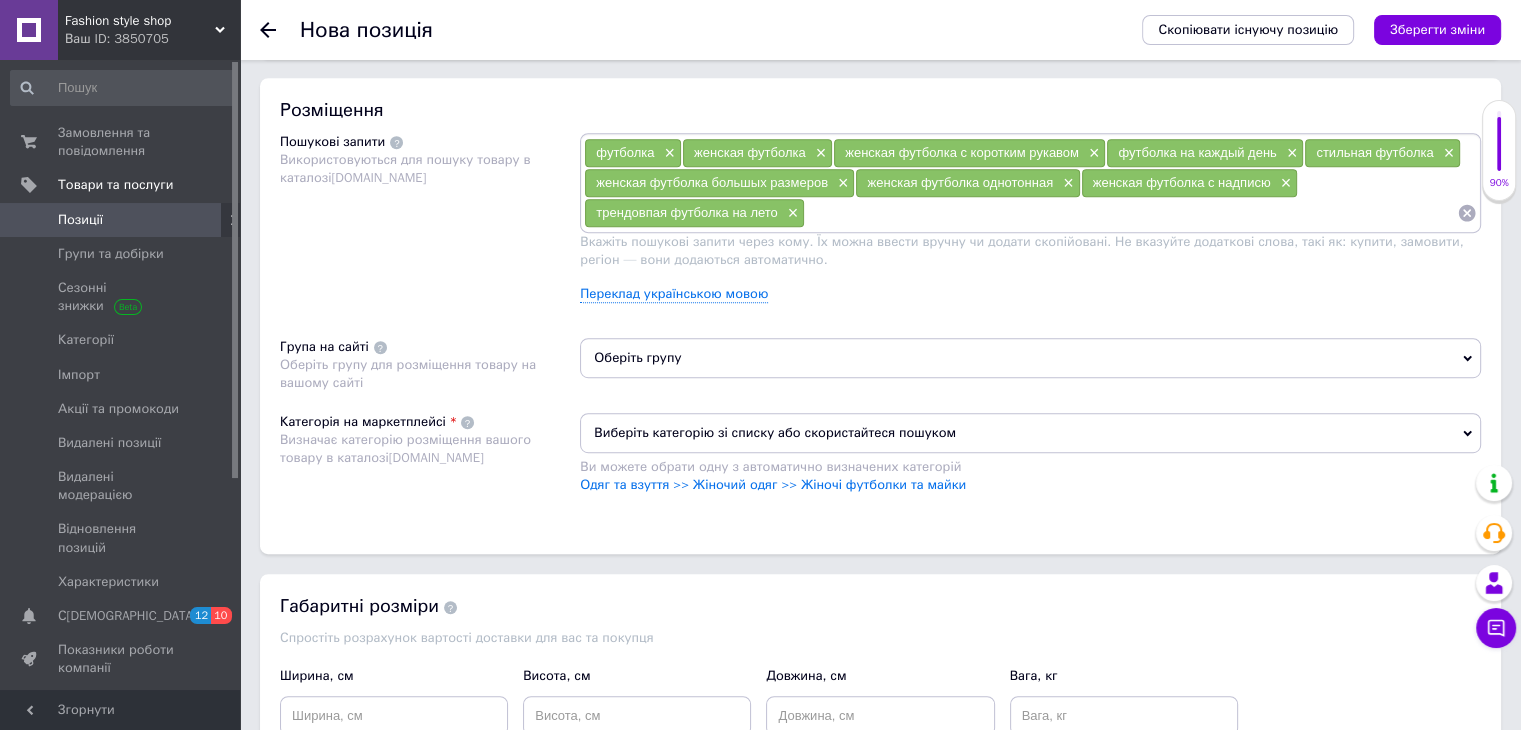 scroll, scrollTop: 1200, scrollLeft: 0, axis: vertical 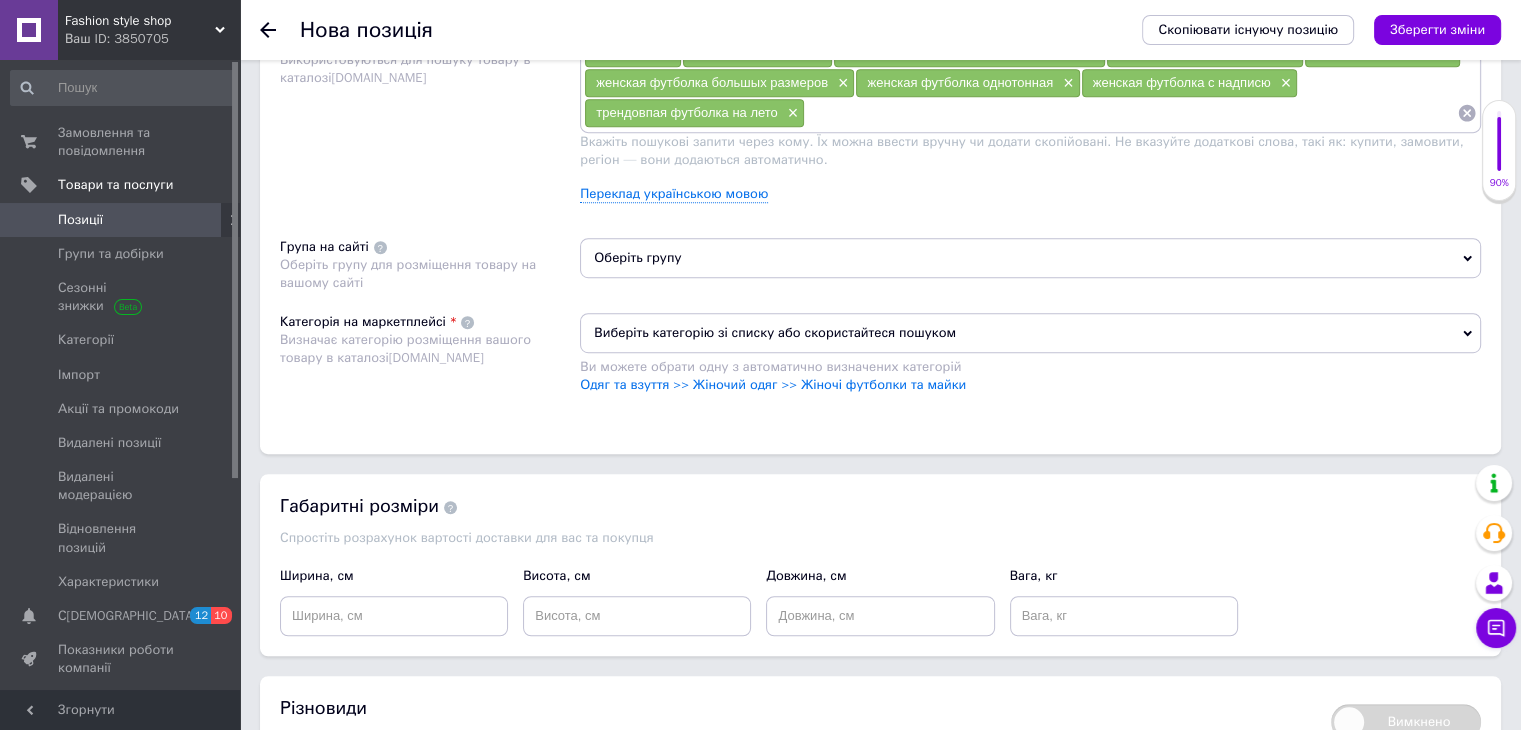 drag, startPoint x: 659, startPoint y: 243, endPoint x: 670, endPoint y: 265, distance: 24.596748 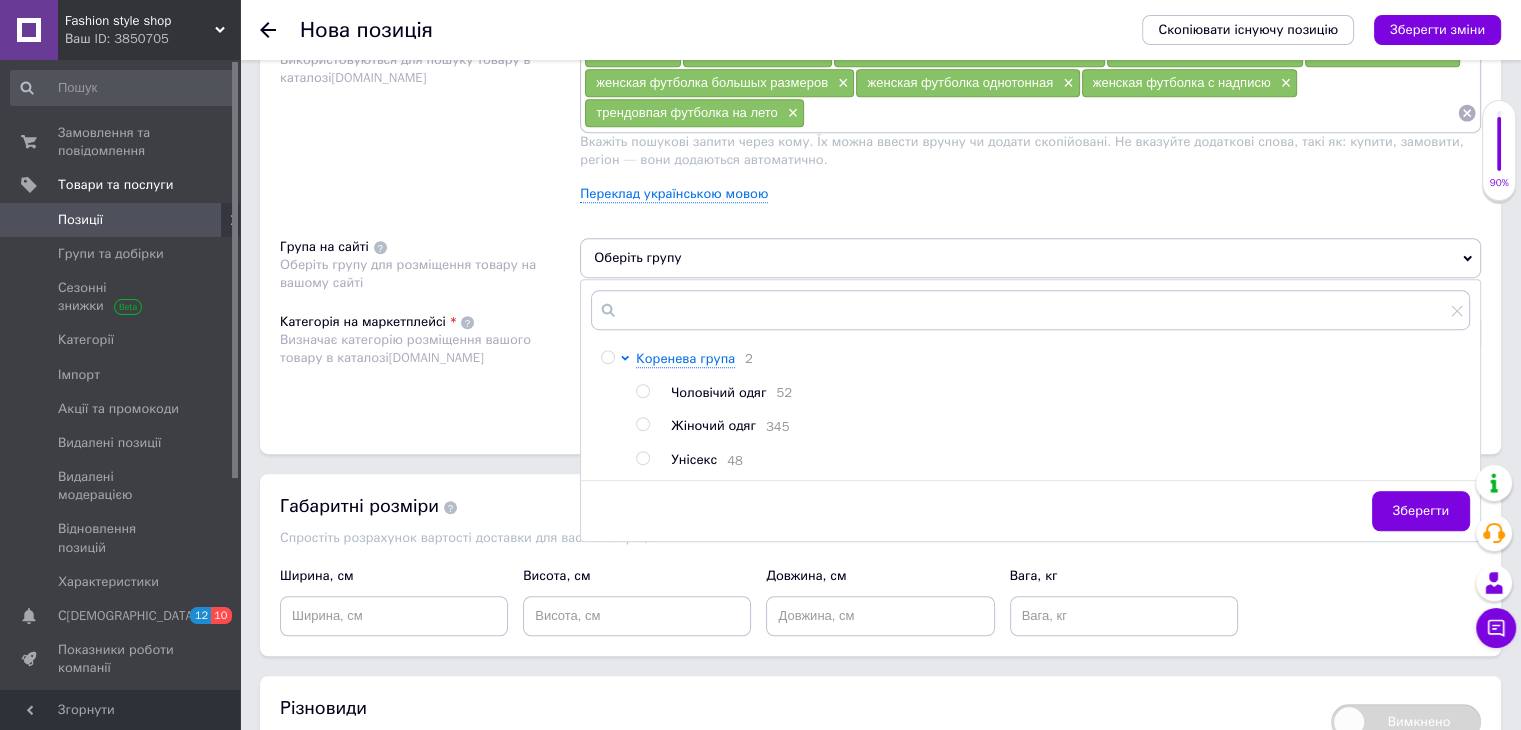 click on "Жіночий одяг" at bounding box center (713, 425) 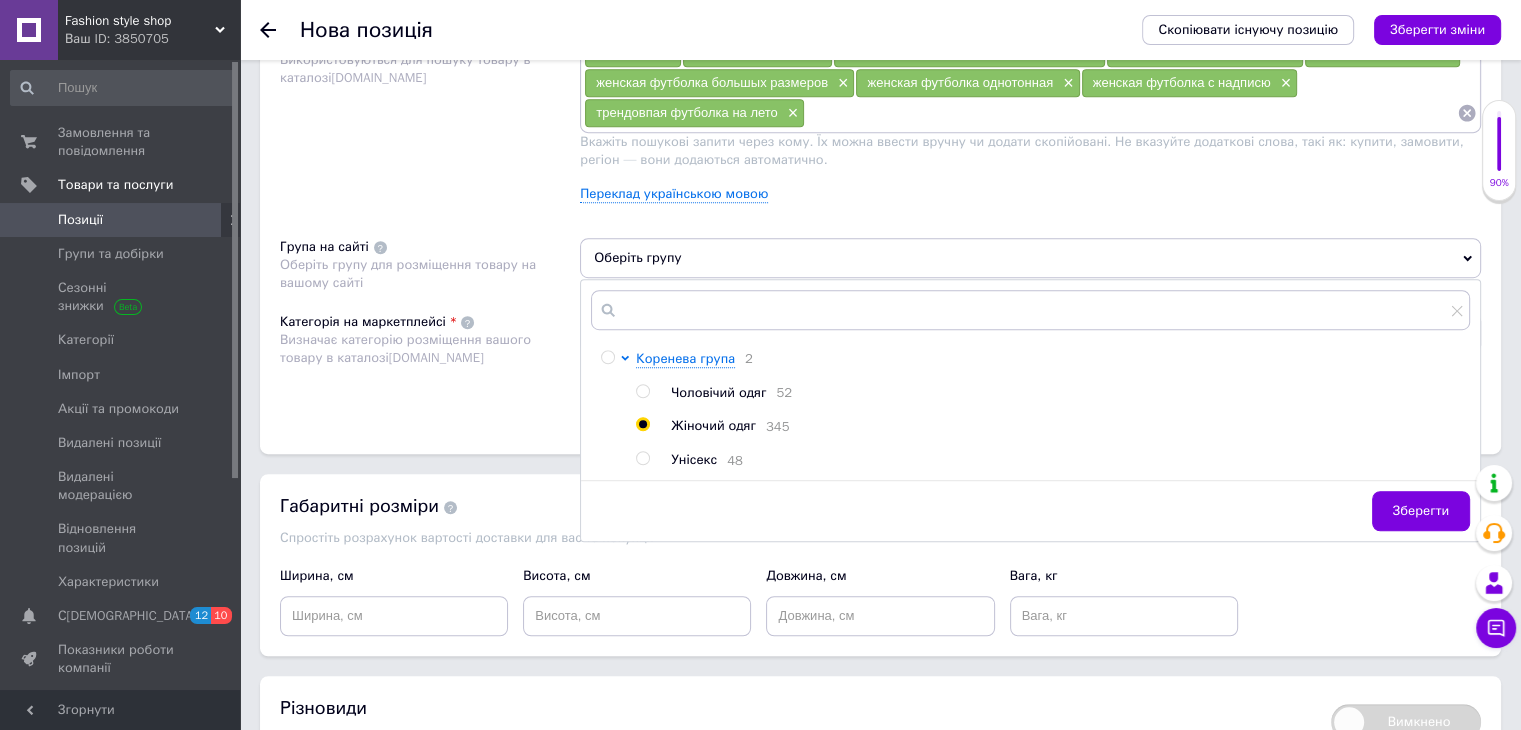 radio on "true" 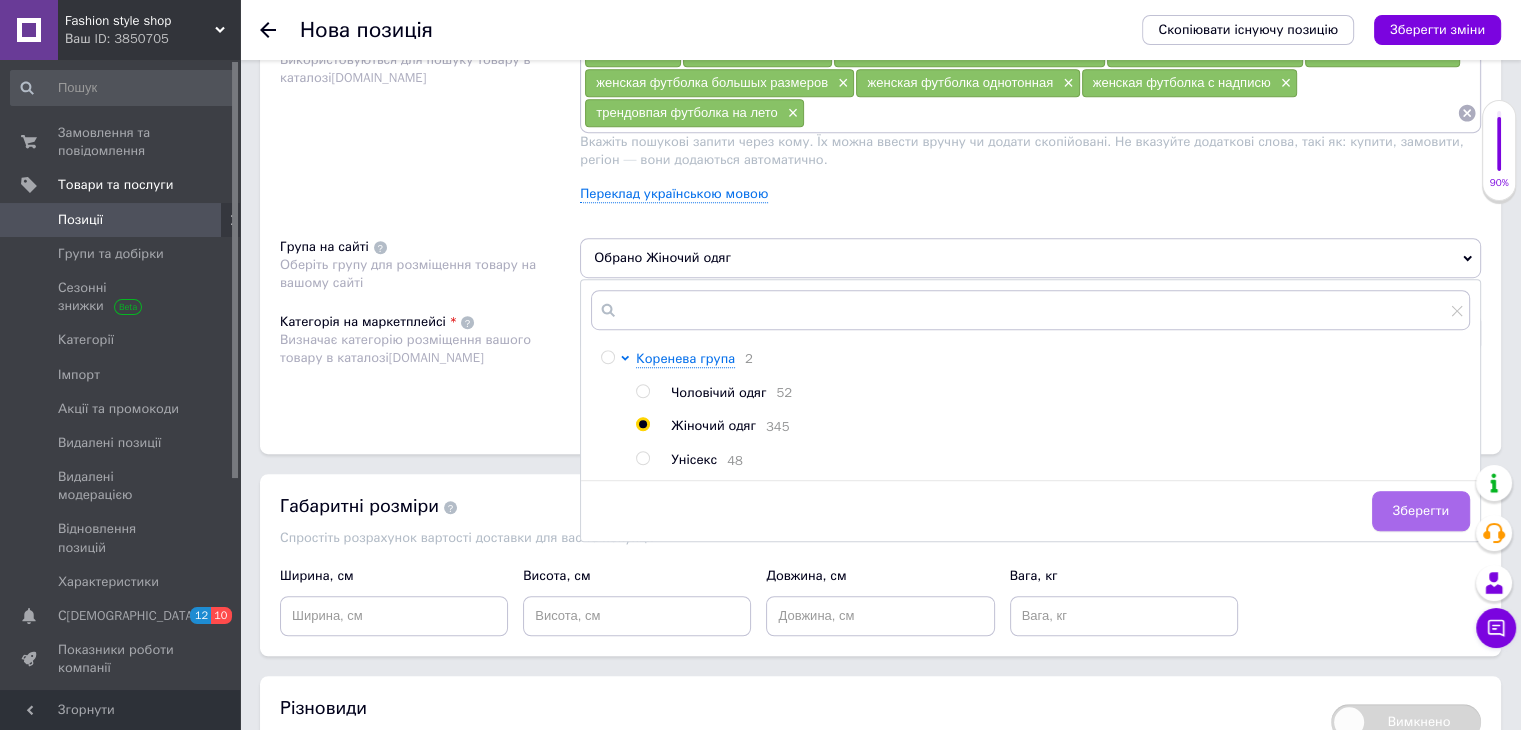 click on "Зберегти" at bounding box center [1421, 511] 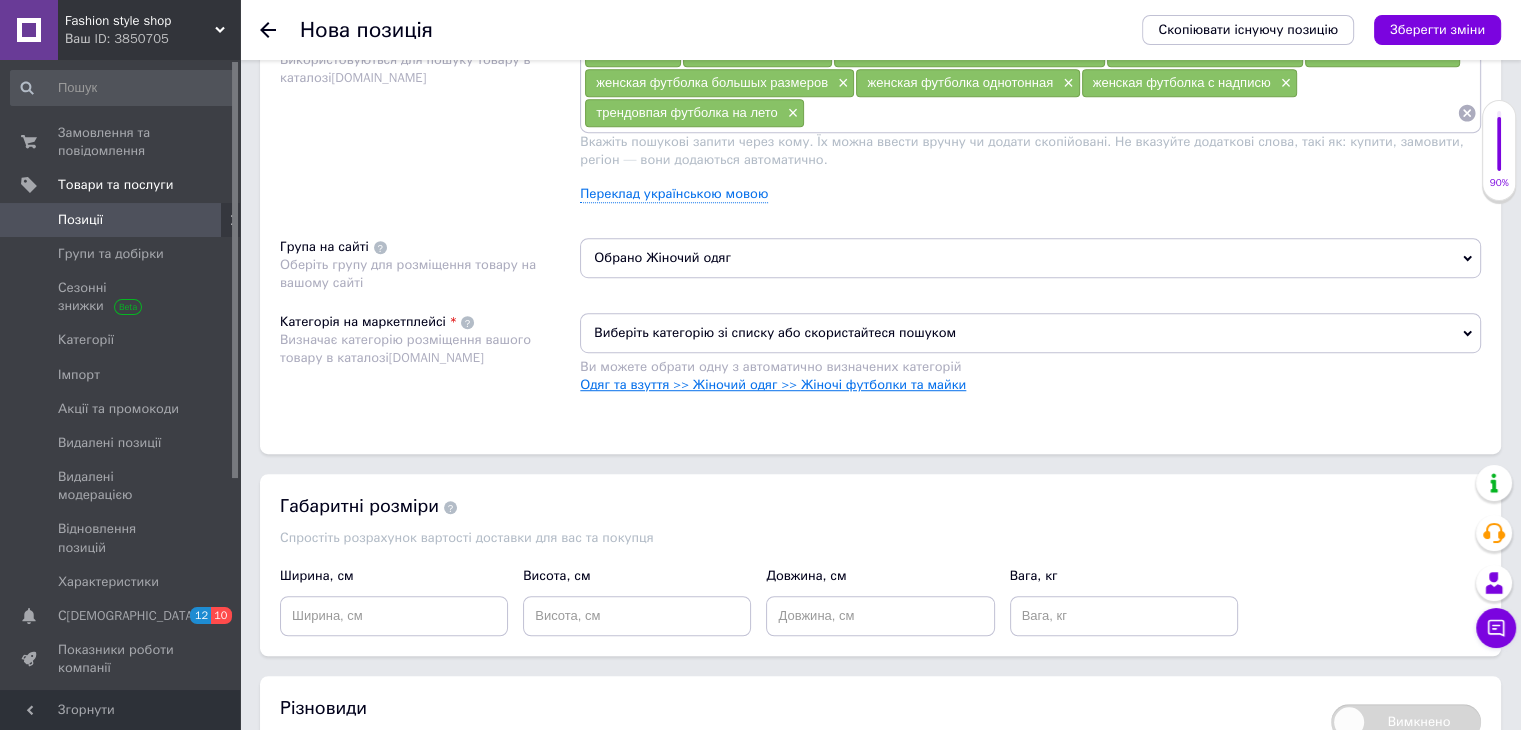 click on "Одяг та взуття >> Жіночий одяг >> Жіночі футболки та майки" at bounding box center (773, 384) 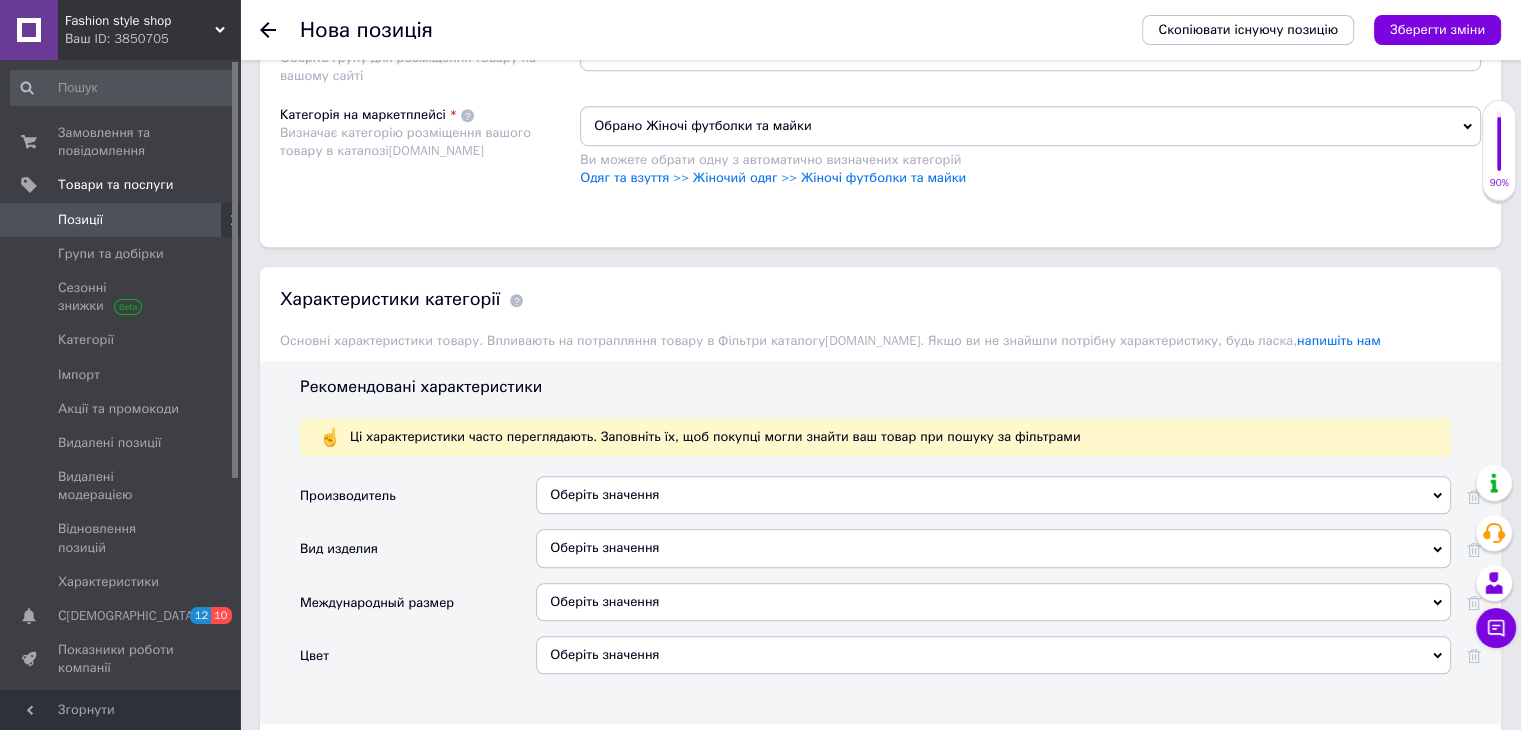 scroll, scrollTop: 1500, scrollLeft: 0, axis: vertical 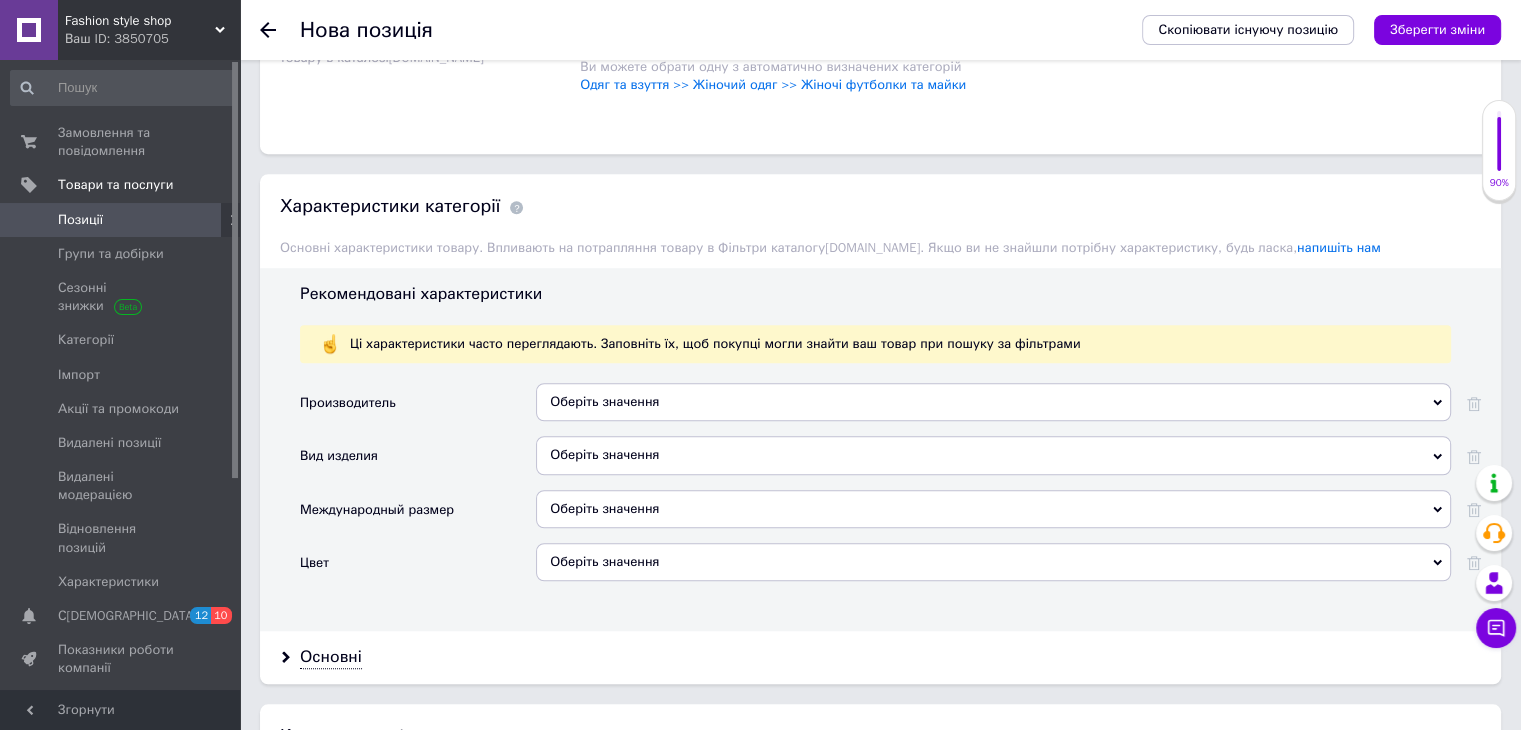 click on "Оберіть значення" at bounding box center (993, 402) 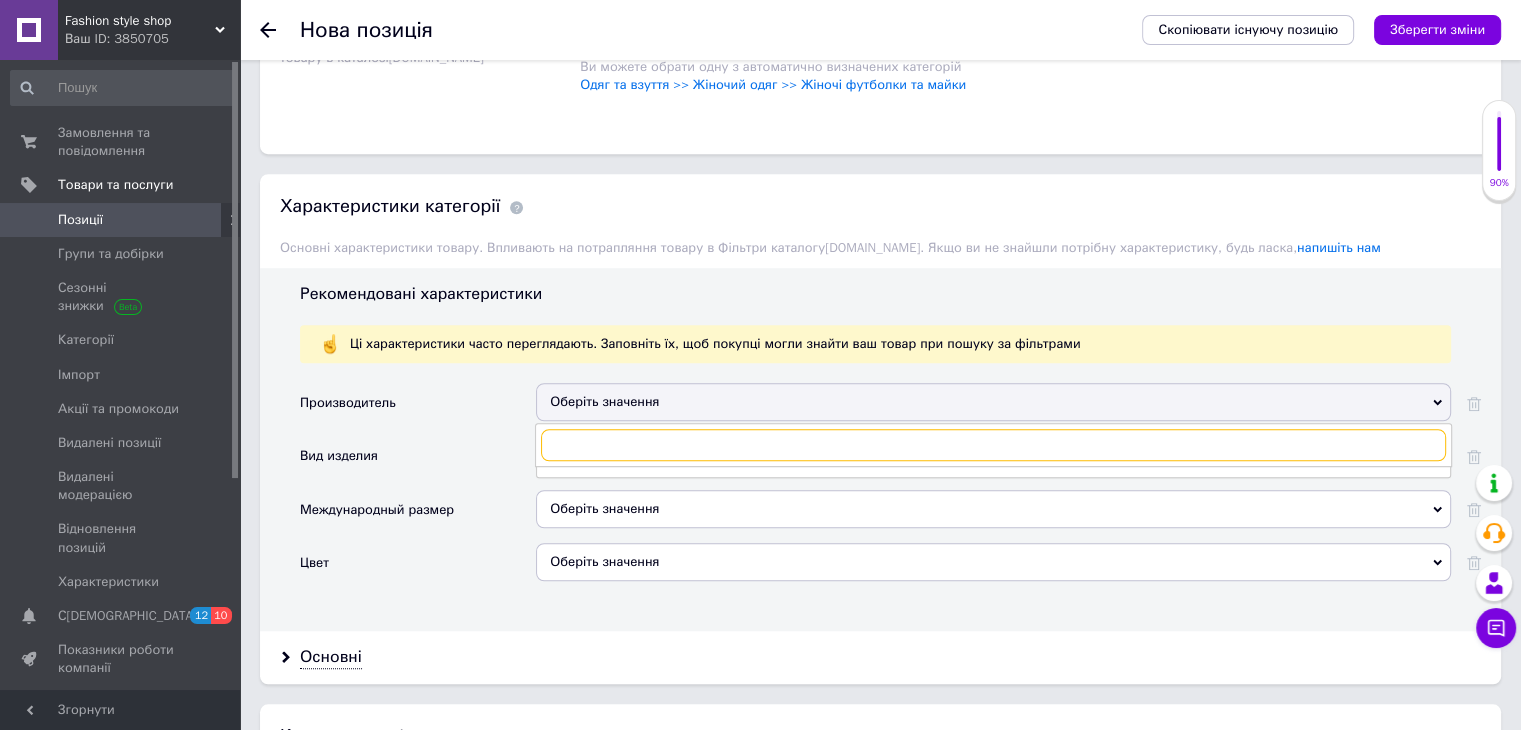 paste on "Fashion Girl" 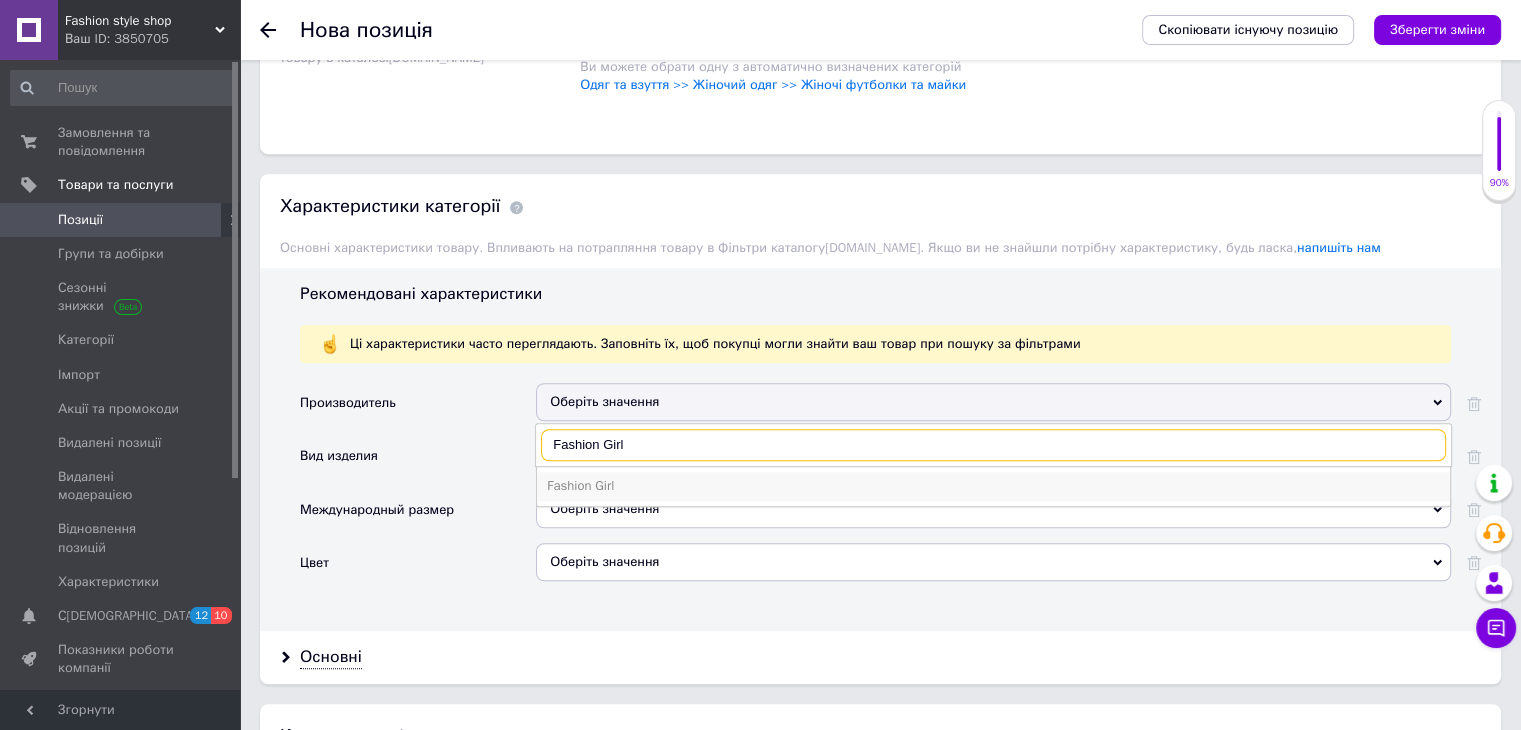 type on "Fashion Girl" 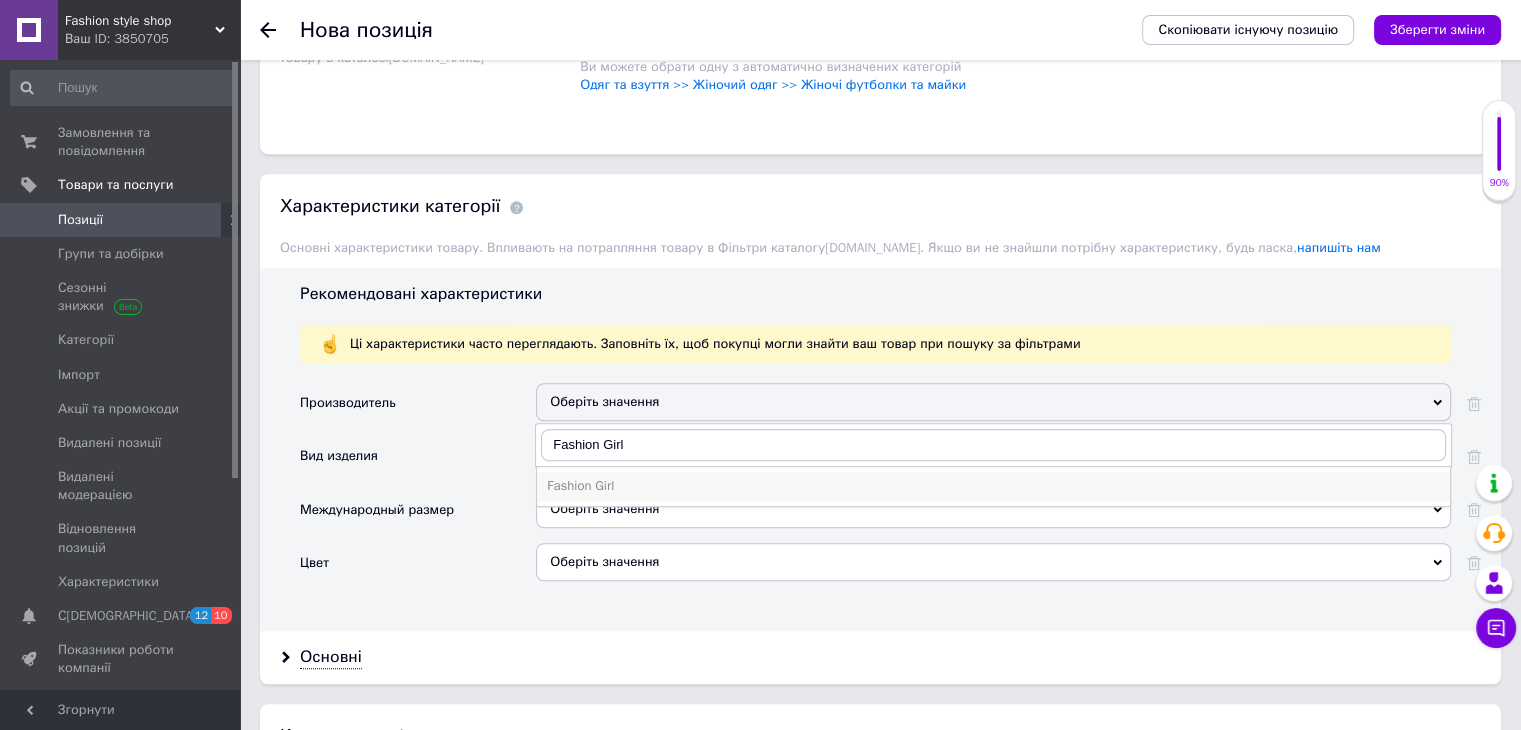 click on "Fashion Girl" at bounding box center (993, 486) 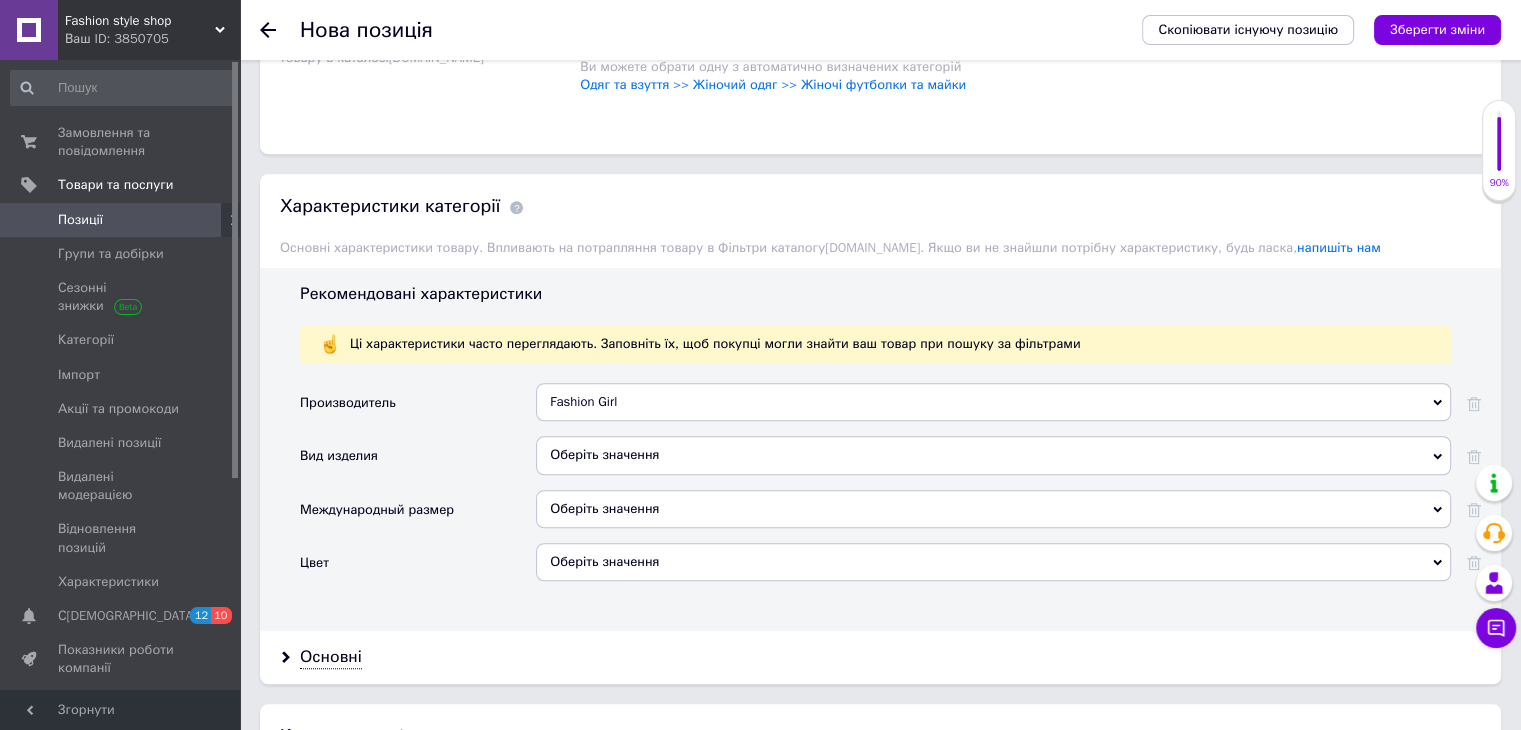 click on "Оберіть значення" at bounding box center [993, 455] 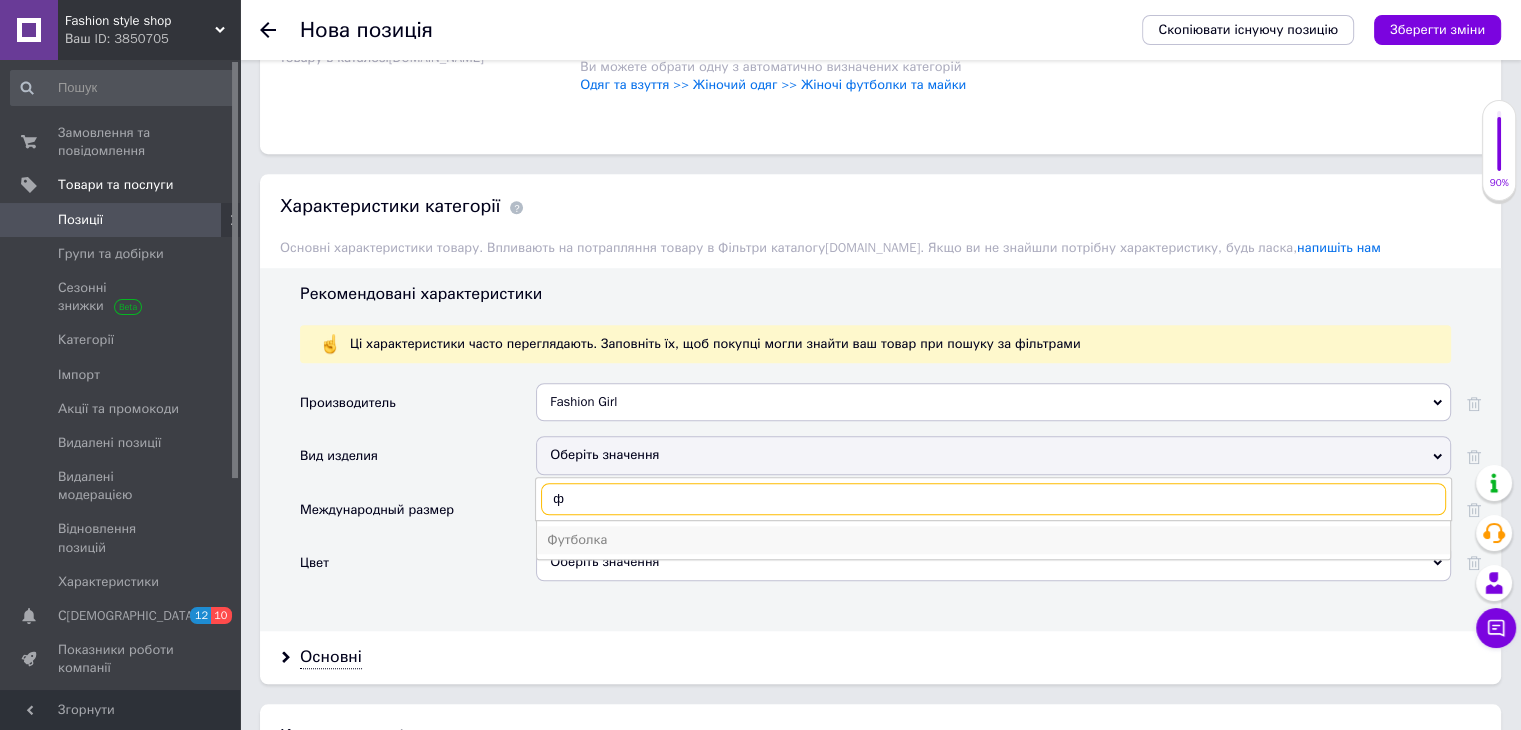 type on "ф" 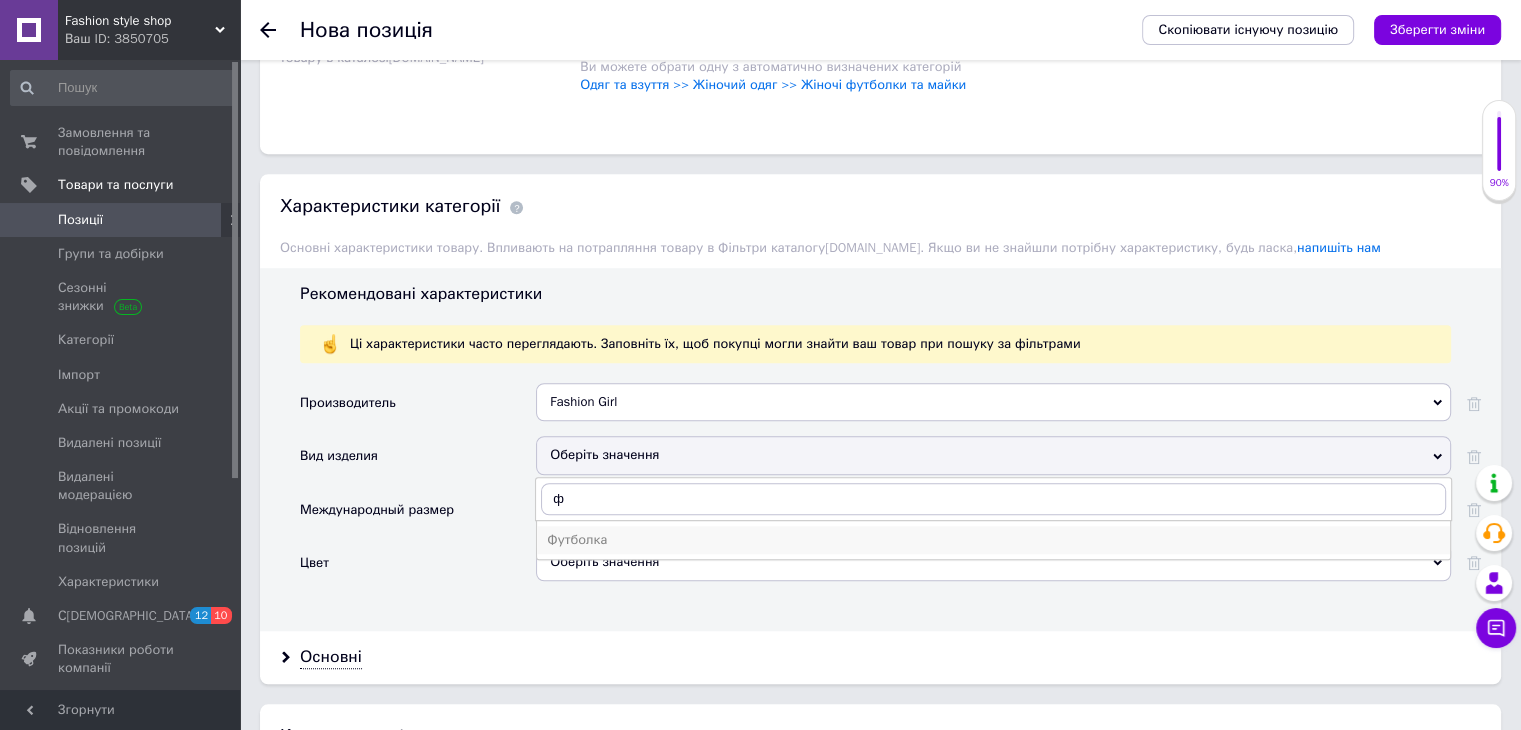 click on "Футболка" at bounding box center [993, 540] 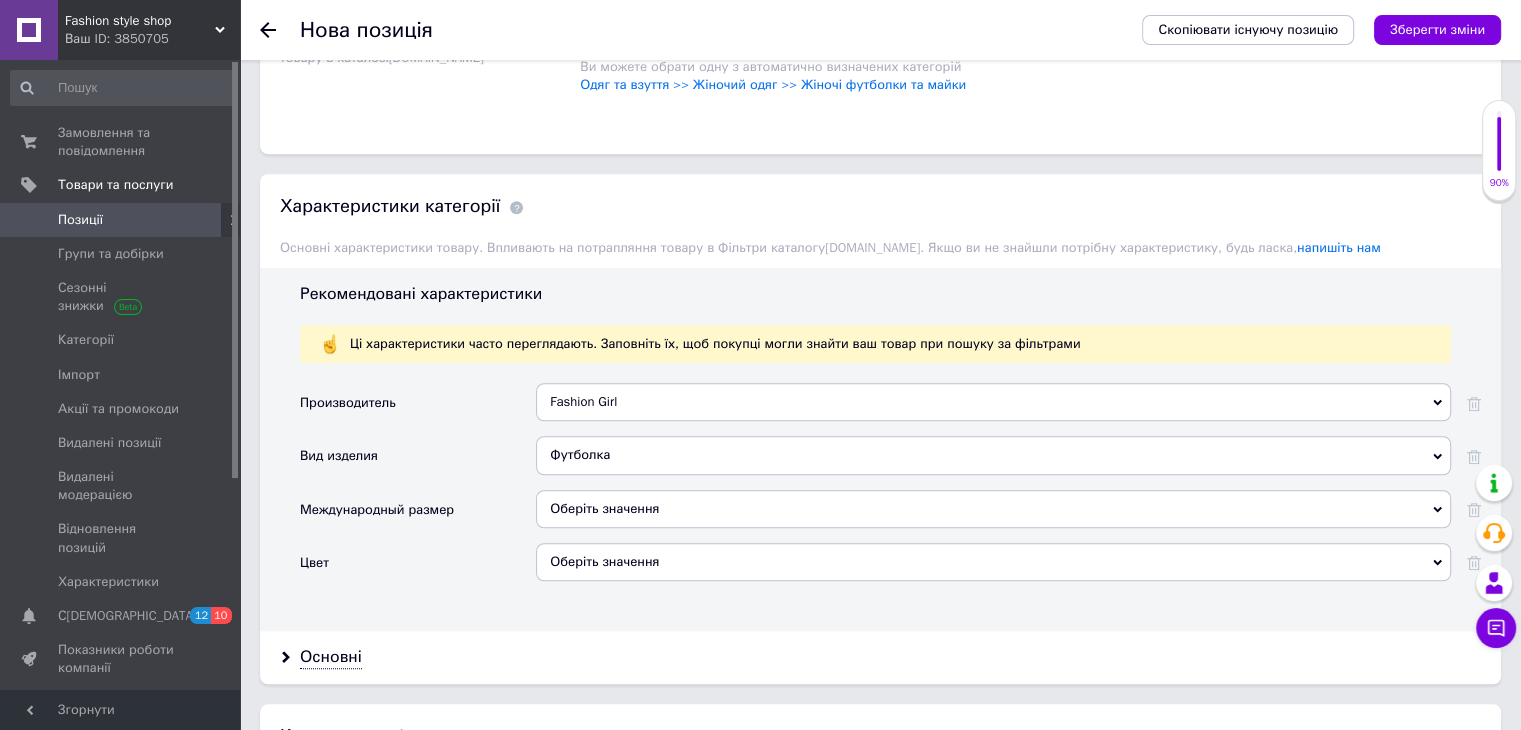 click on "Оберіть значення" at bounding box center (993, 562) 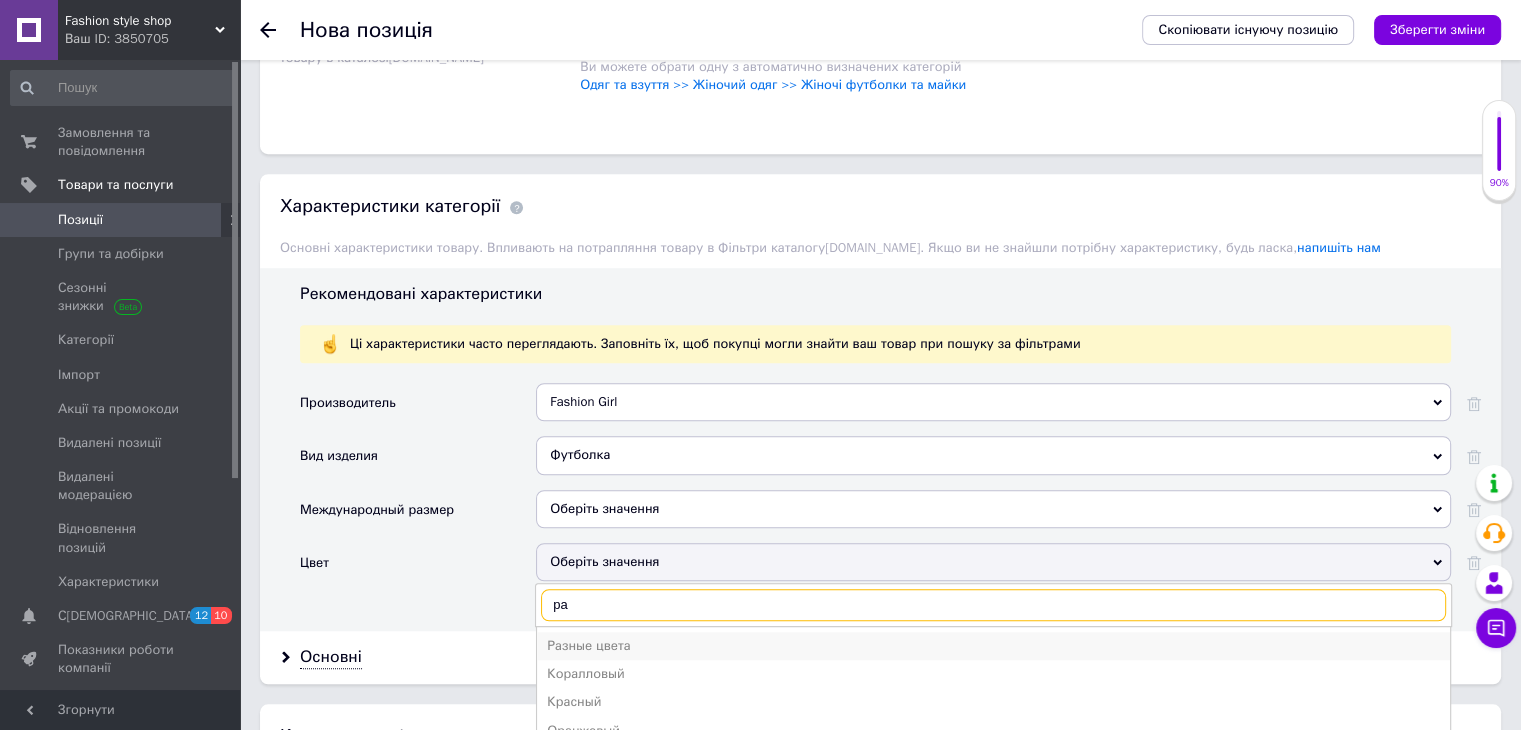 type on "ра" 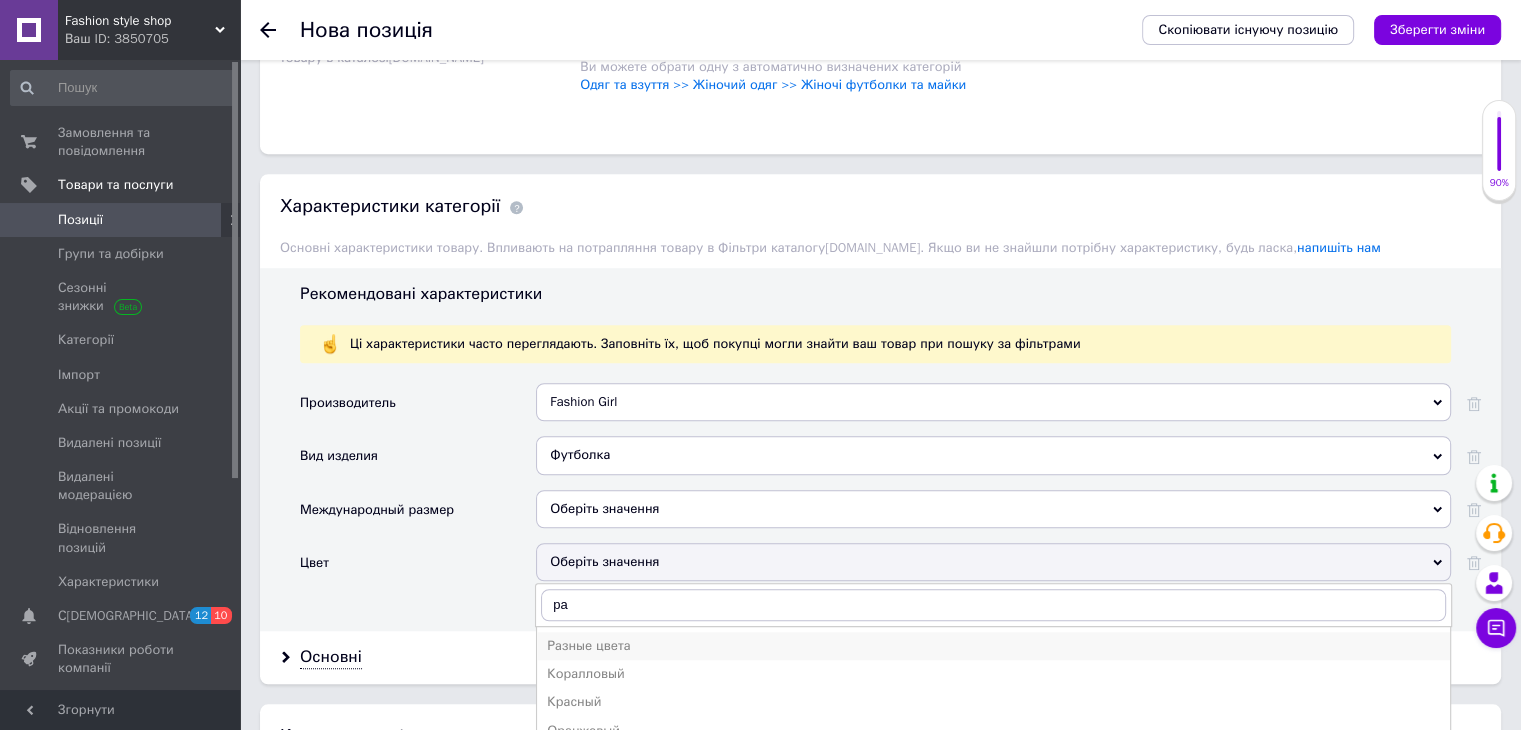 click on "Разные цвета" at bounding box center (993, 646) 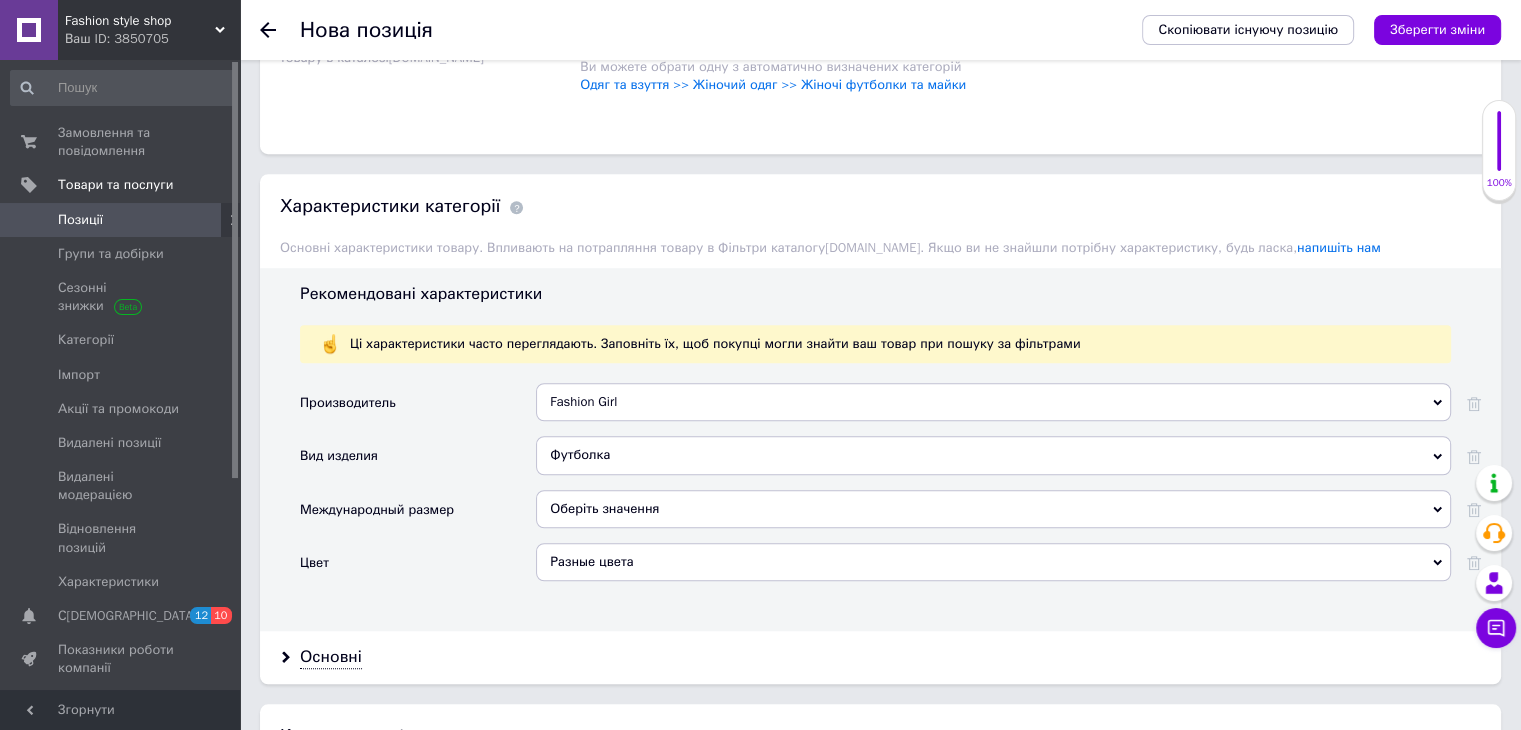click on "Основна інформація Назва позиції (Російська) ✱ Женская футболка свободного кроя "LaLaLand" Код/Артикул 5252 Опис (Російська) ✱ Представляем стильную женскую футболку оверсайз с трендовой надписью "[GEOGRAPHIC_DATA] [US_STATE]" на груди.
Особенности и преимущества модели:
Свободный прямой крой обеспечивает максимальный комфорт и свободу движений, а также идеально садится на любой тип фигуры. Благодаря универсальному фасону ее можно носить как отдельный элемент образа, так и в многослойных лугах.
Характеристики
Стиль: Casual
Сезон: Лето
Длина по спинке: 67-73 см" at bounding box center [880, -29] 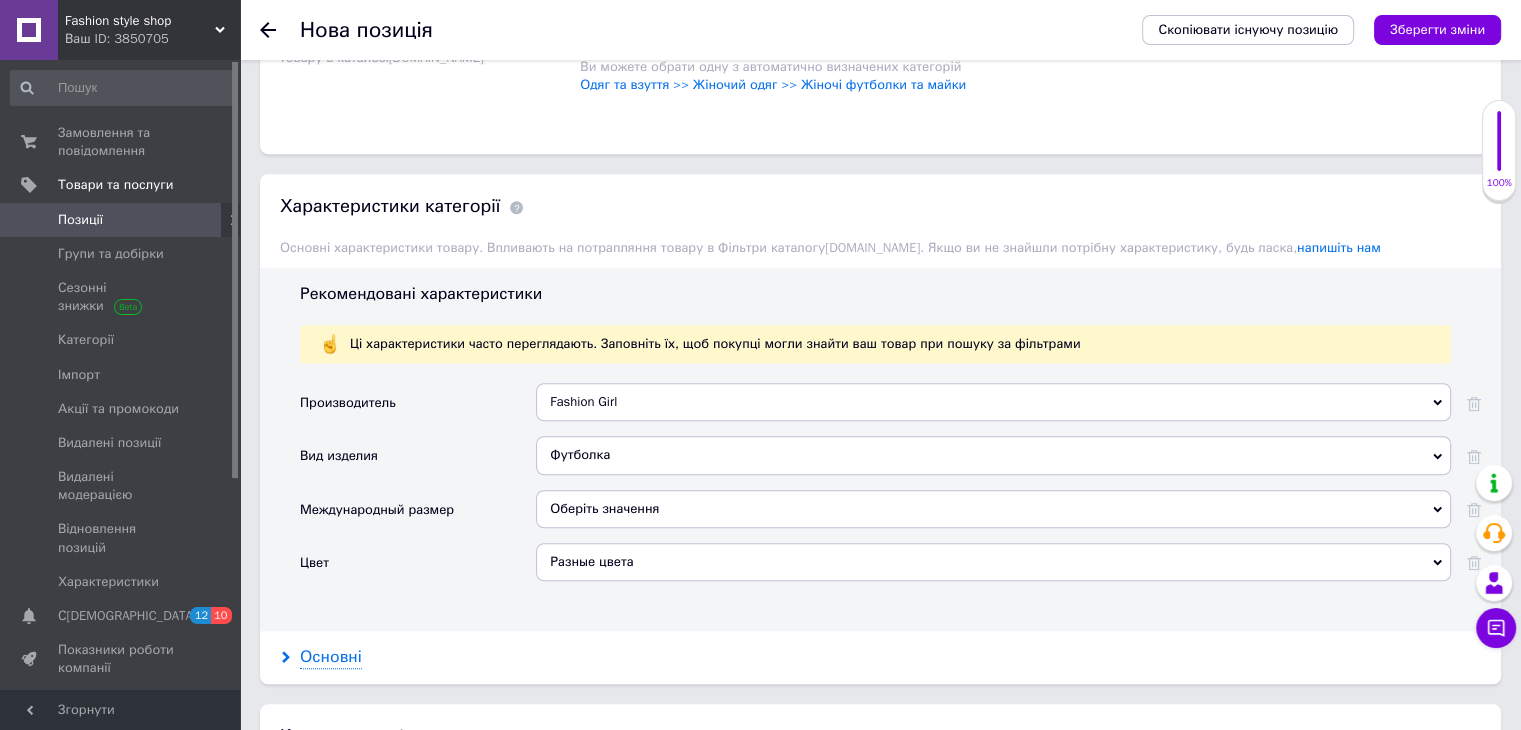 click on "Основні" at bounding box center (331, 657) 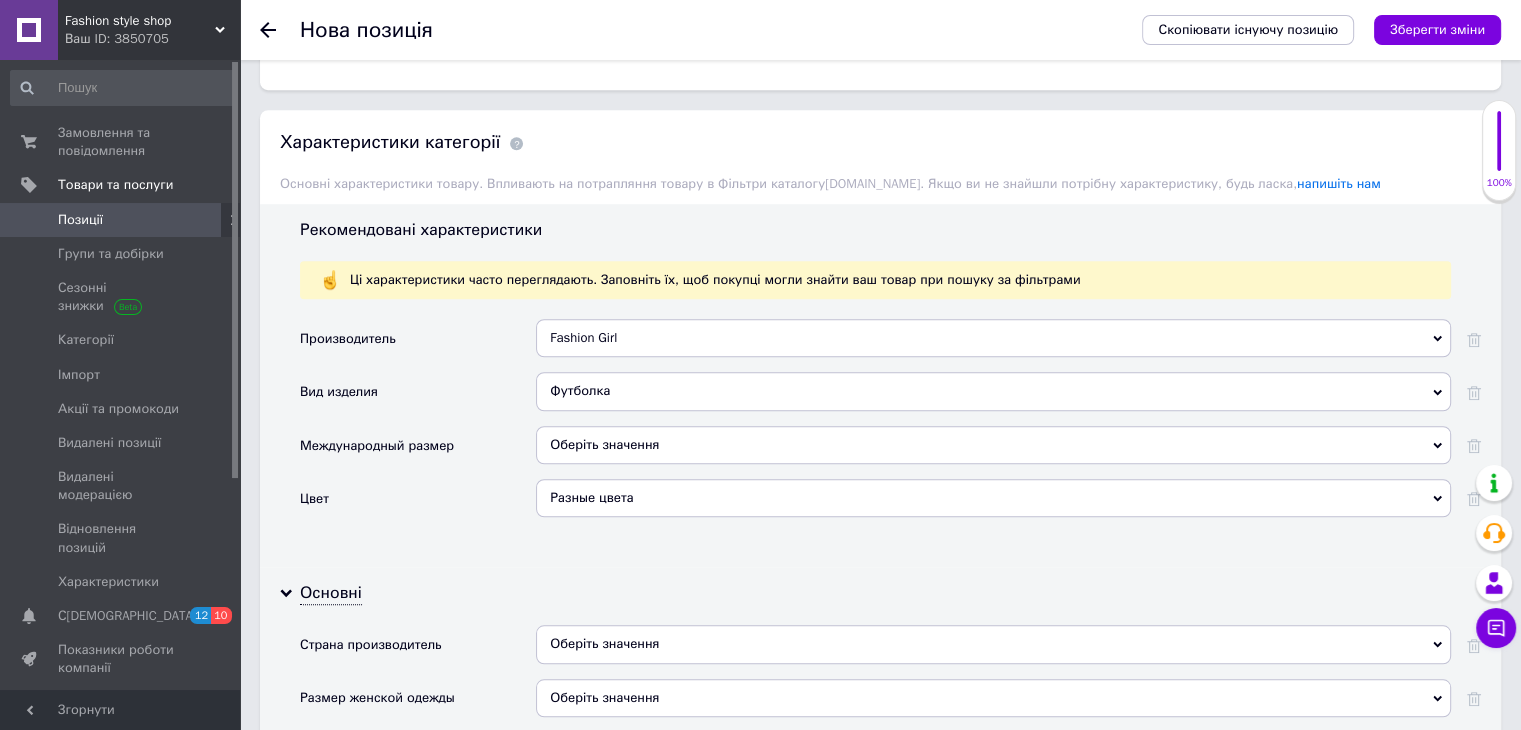 scroll, scrollTop: 1700, scrollLeft: 0, axis: vertical 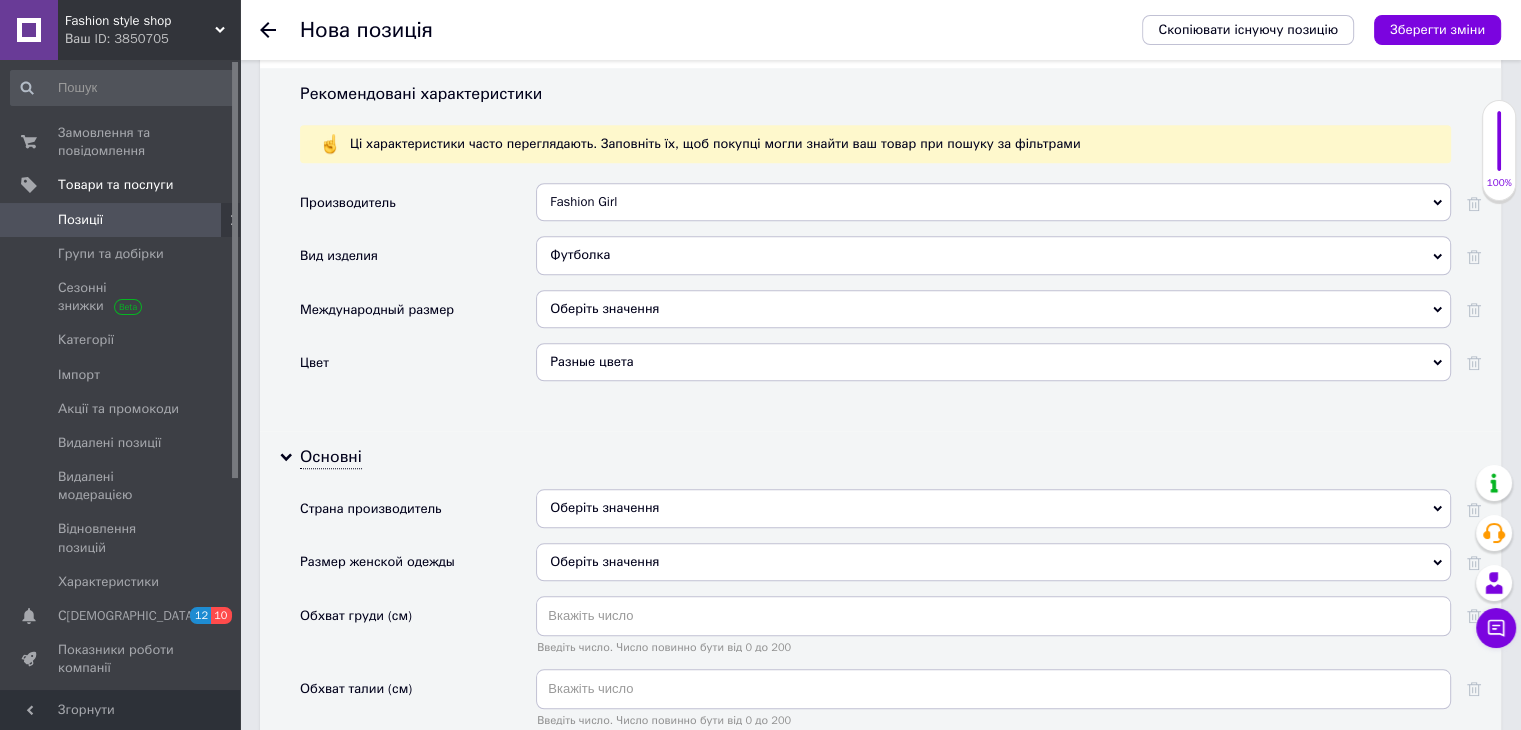 drag, startPoint x: 556, startPoint y: 495, endPoint x: 515, endPoint y: 491, distance: 41.19466 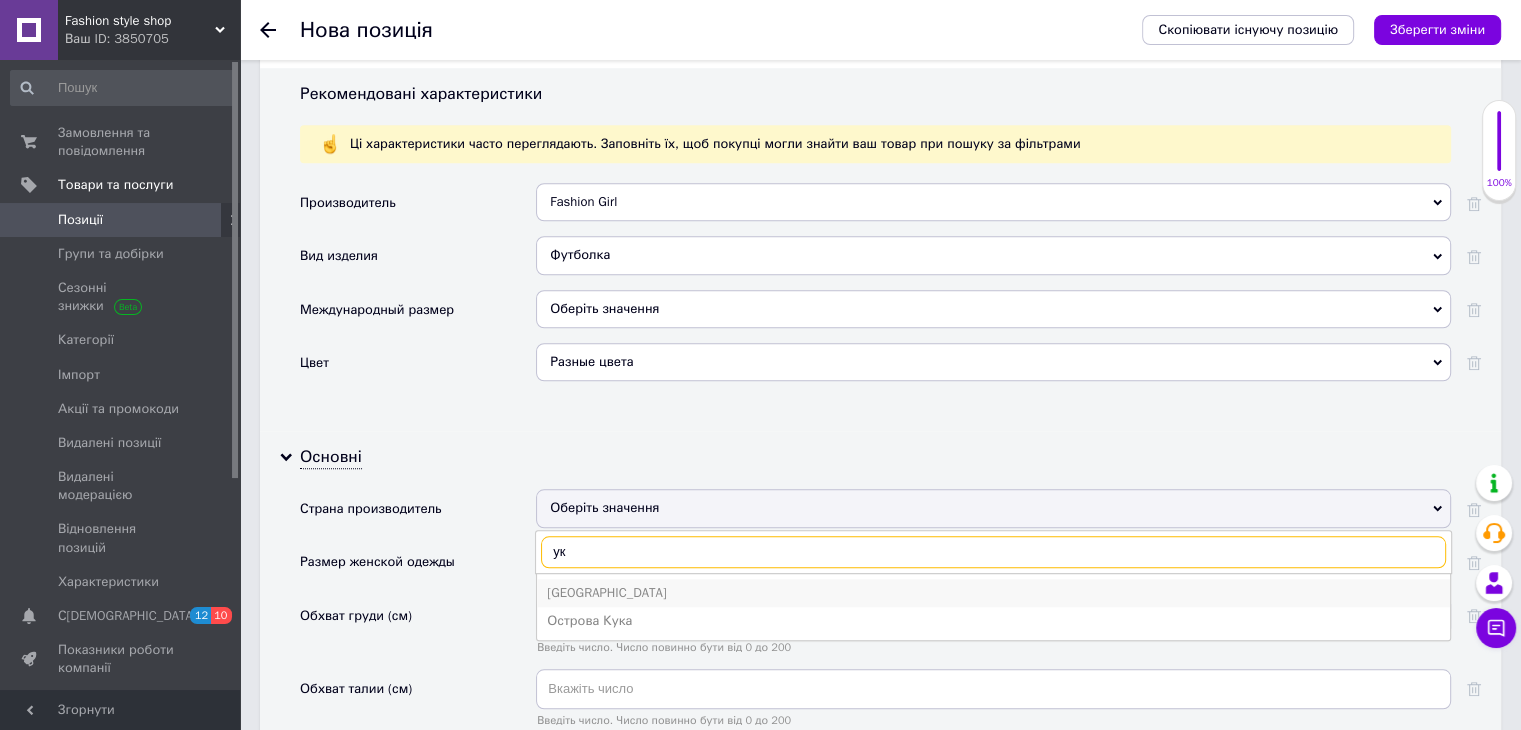 type on "ук" 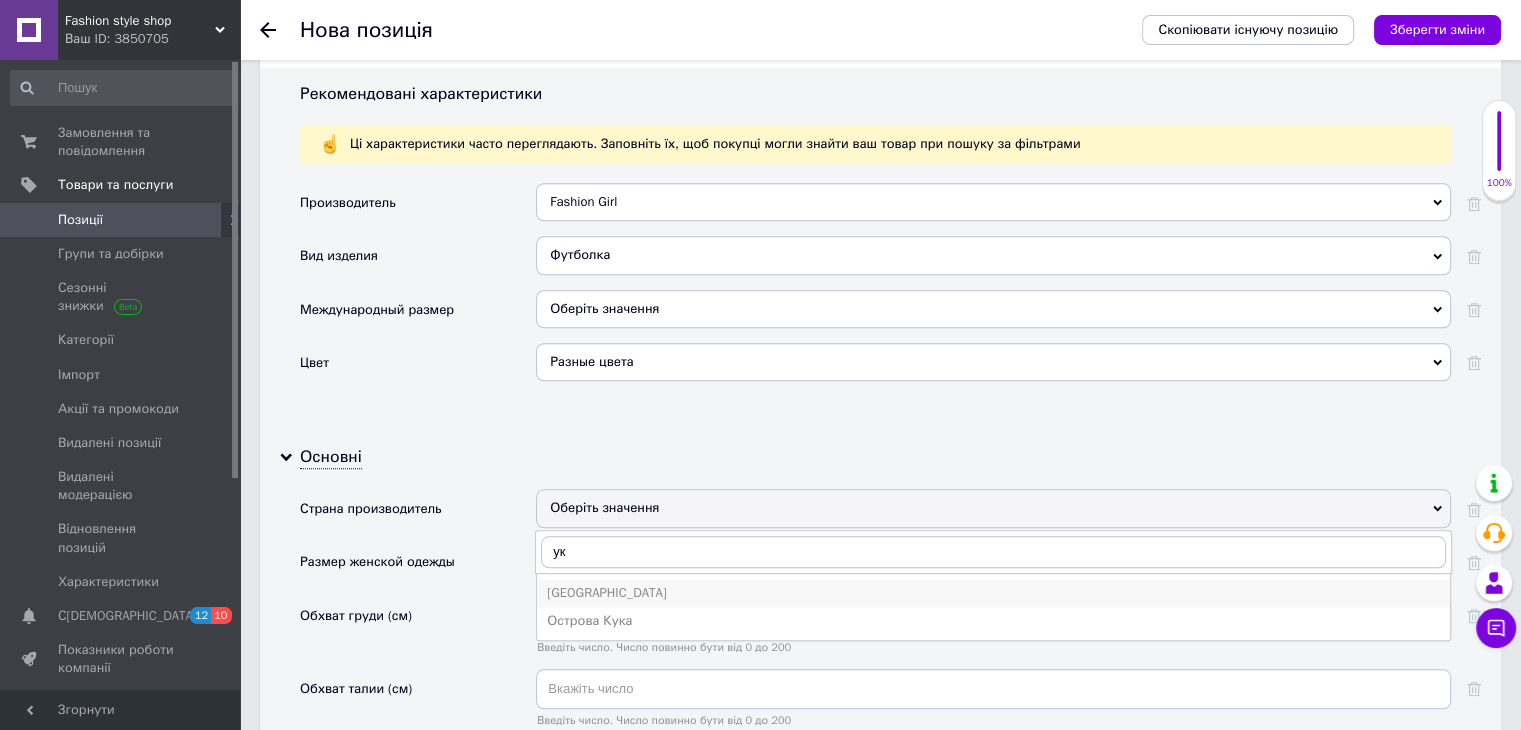 click on "[GEOGRAPHIC_DATA]" at bounding box center (993, 593) 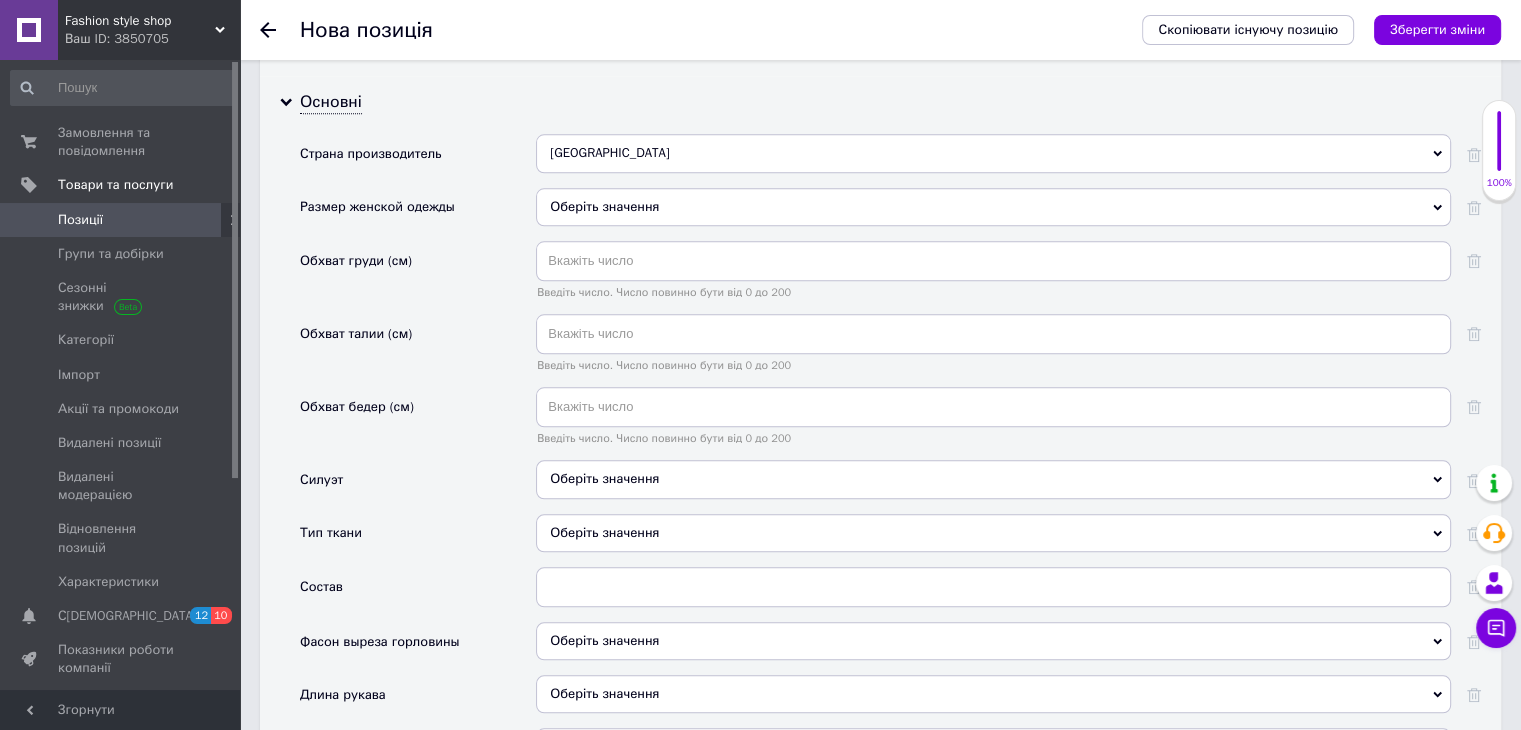 scroll, scrollTop: 2100, scrollLeft: 0, axis: vertical 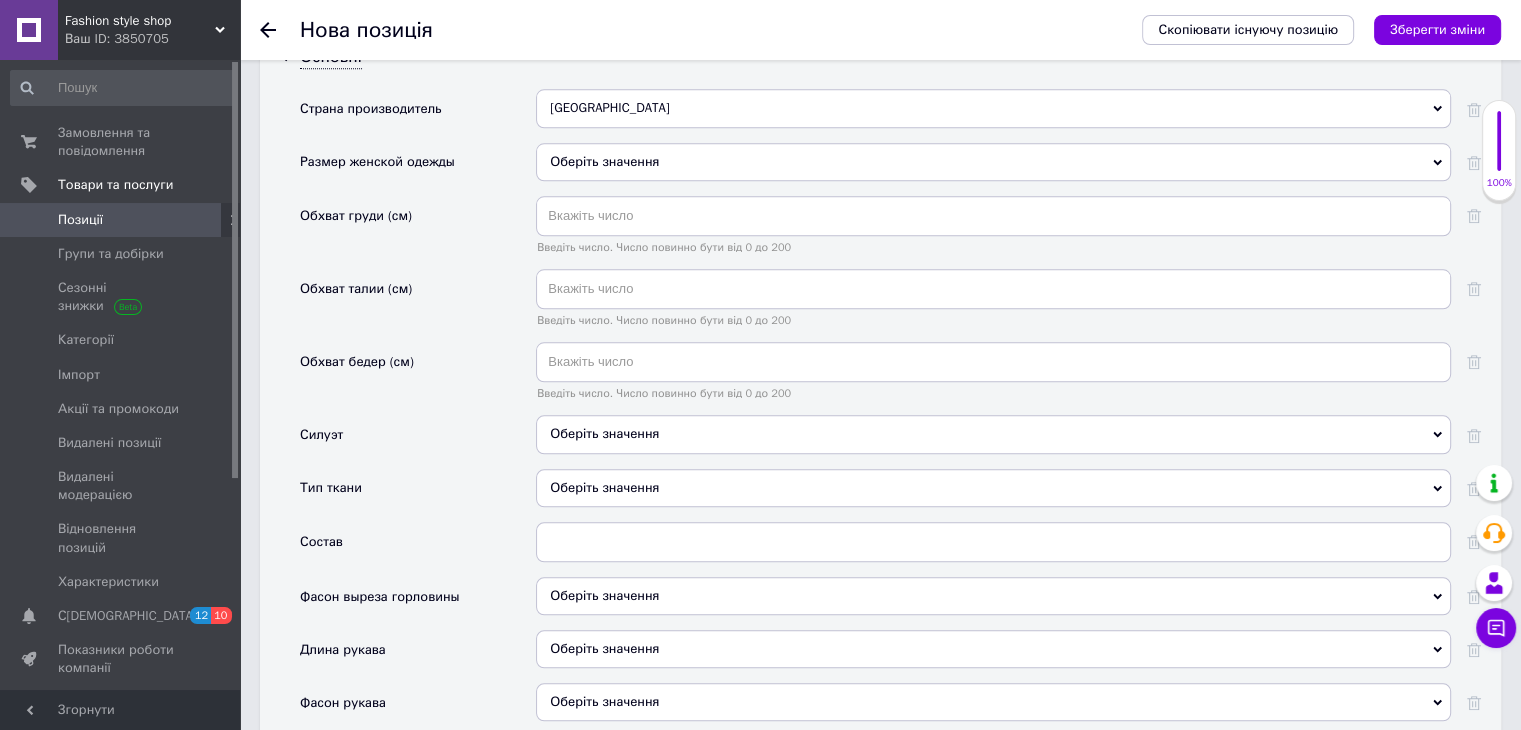 click on "Оберіть значення" at bounding box center [993, 434] 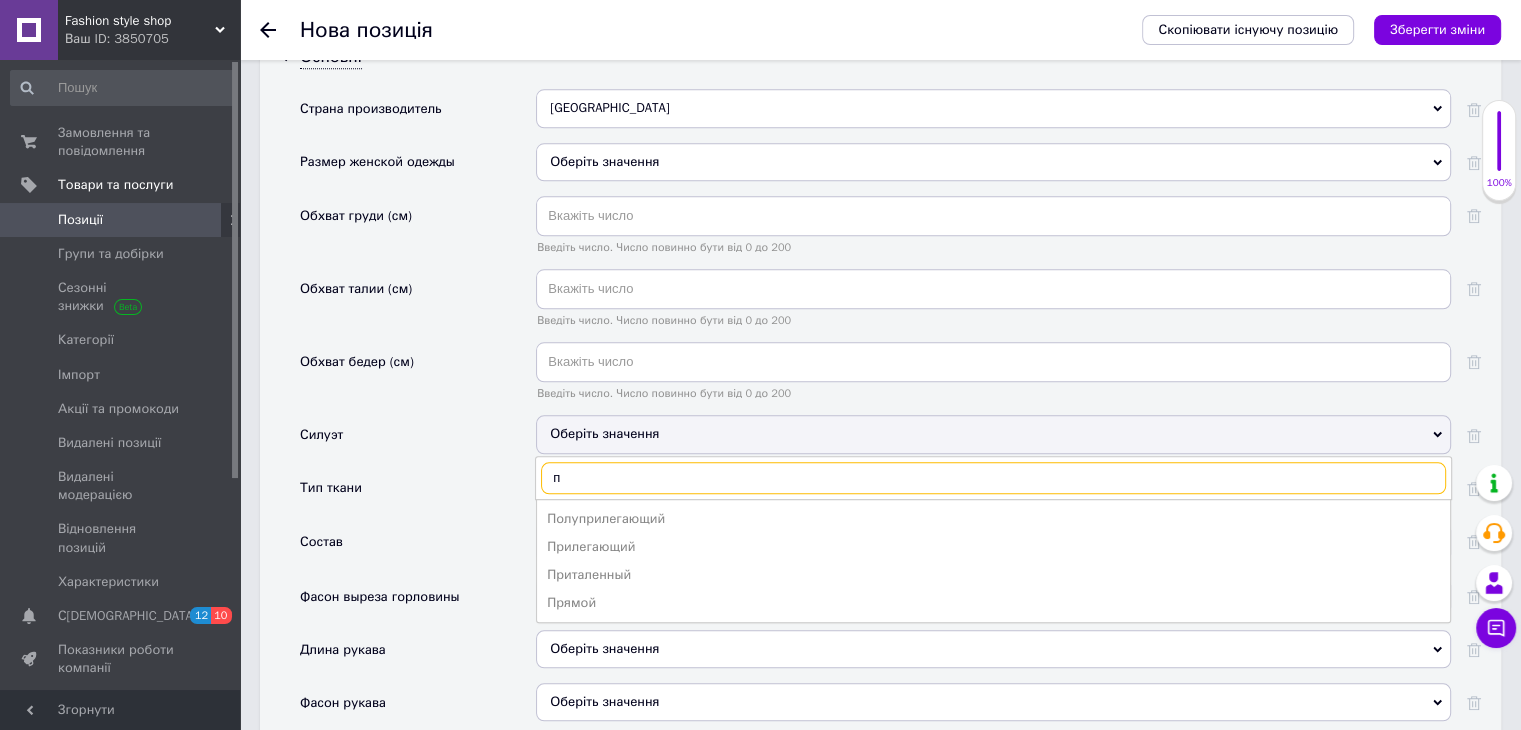 type on "п" 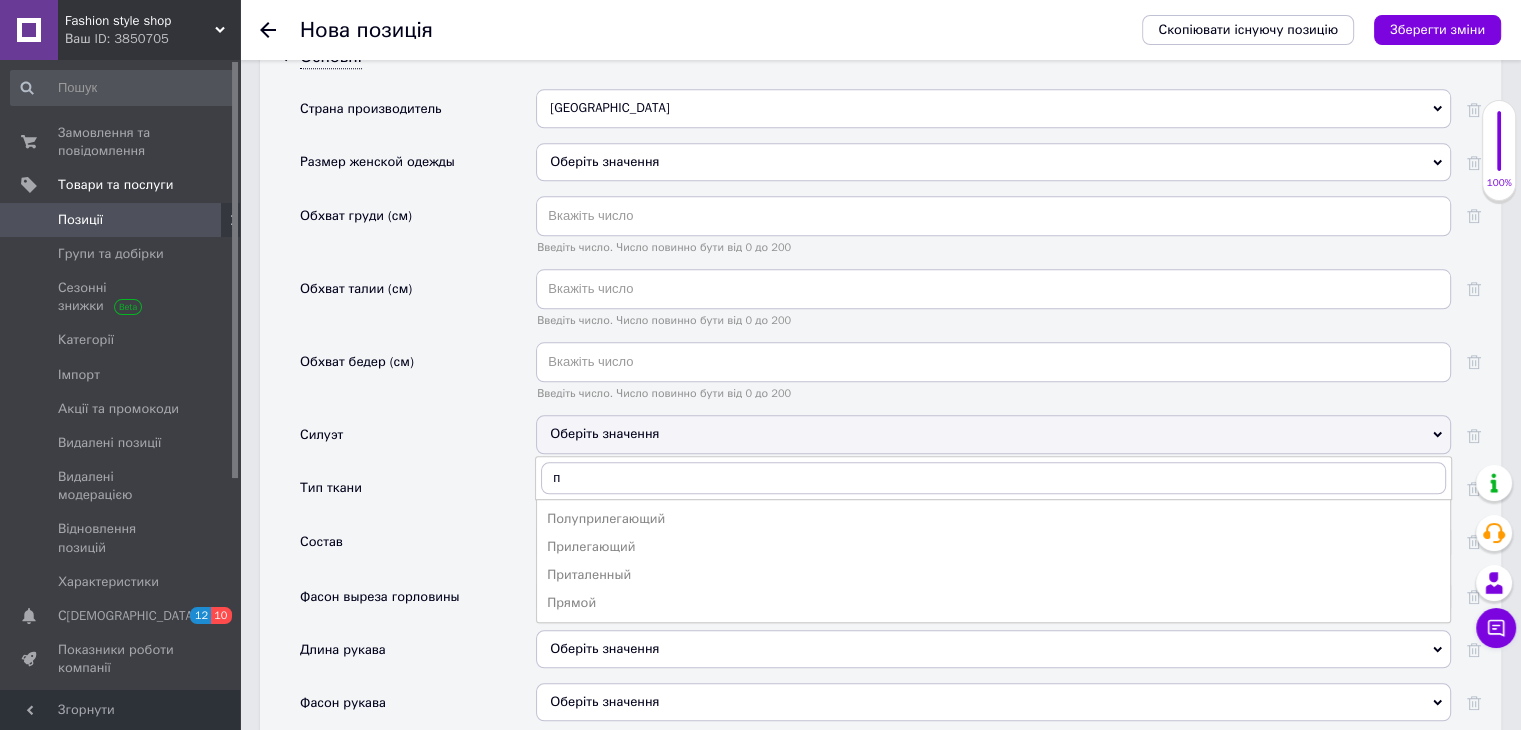 click on "Прямой" at bounding box center (993, 603) 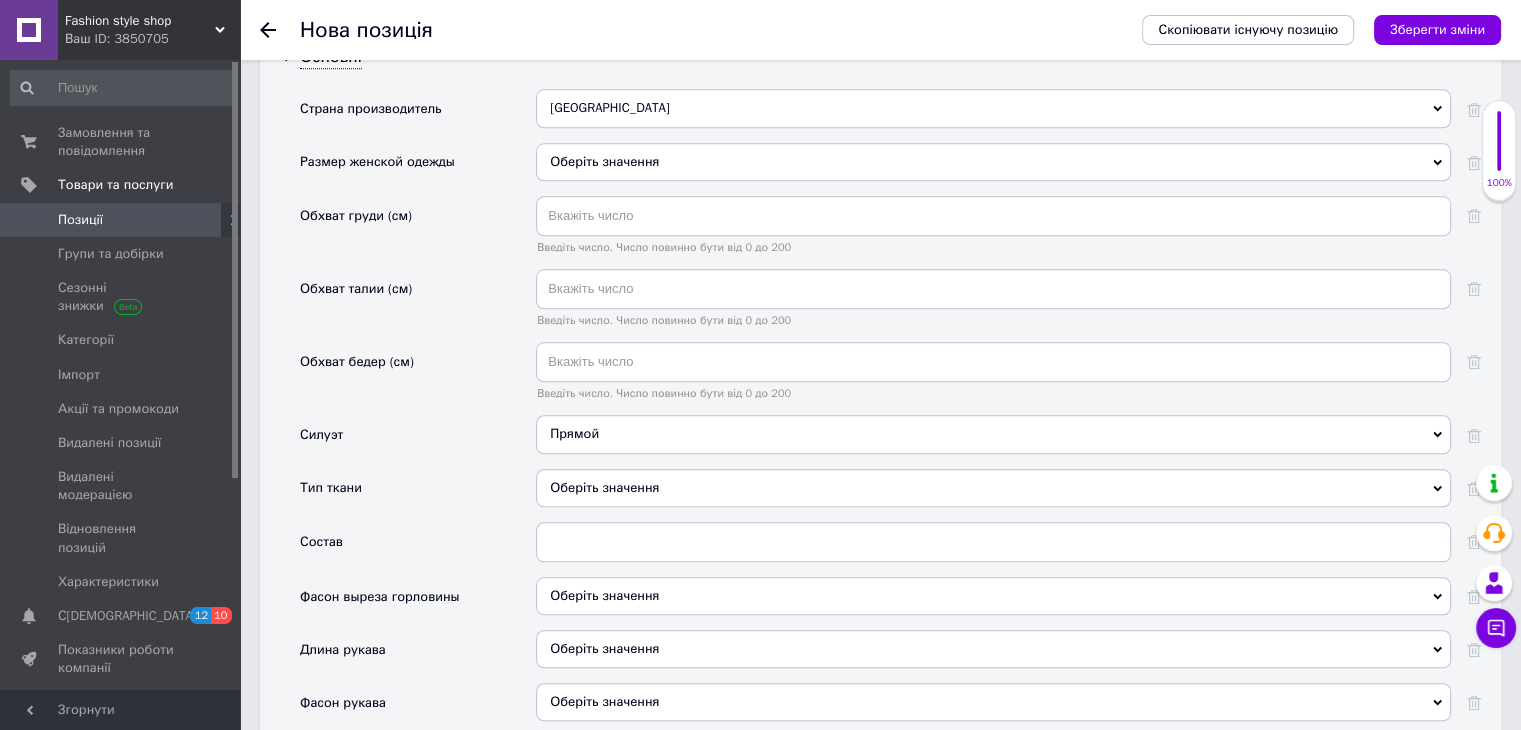 drag, startPoint x: 604, startPoint y: 477, endPoint x: 580, endPoint y: 394, distance: 86.40023 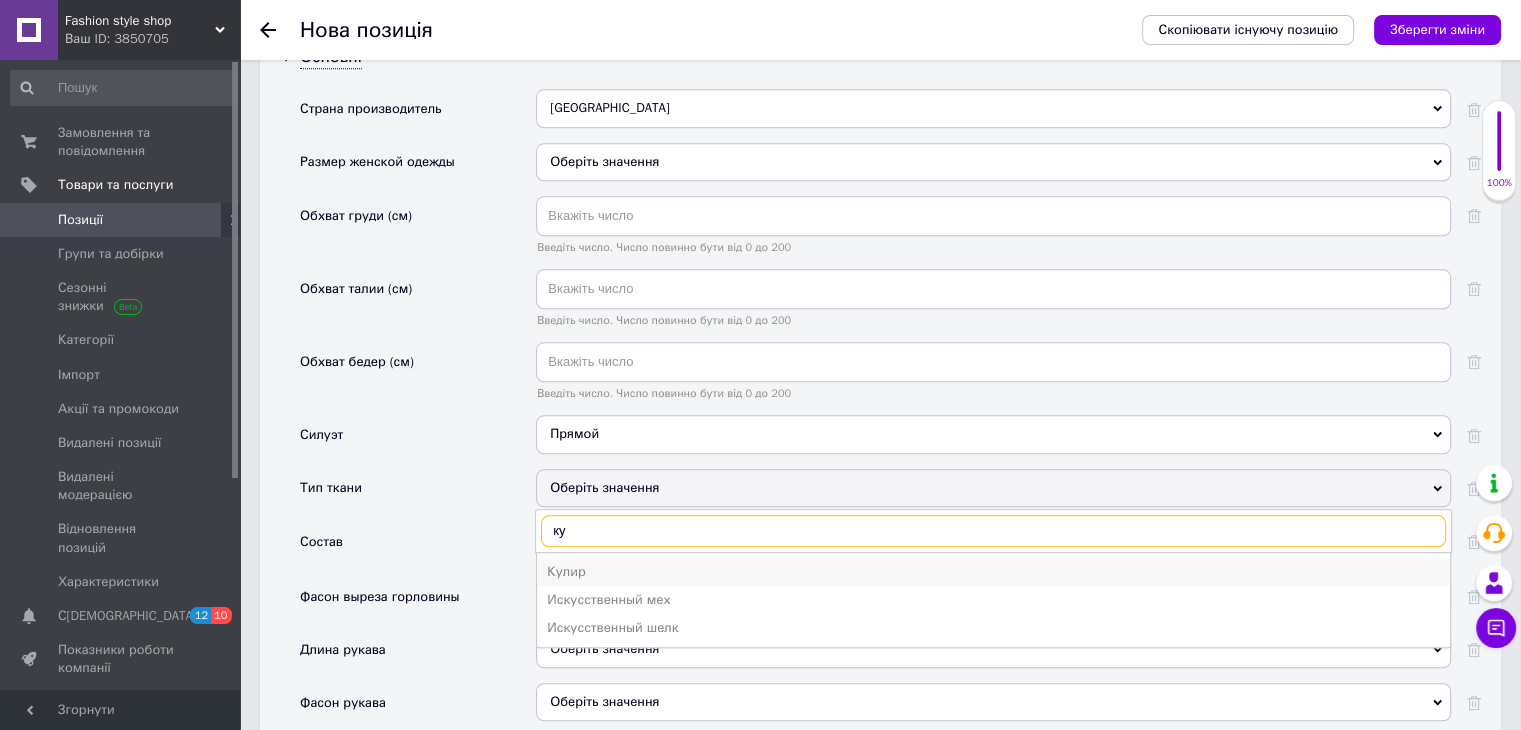 type on "ку" 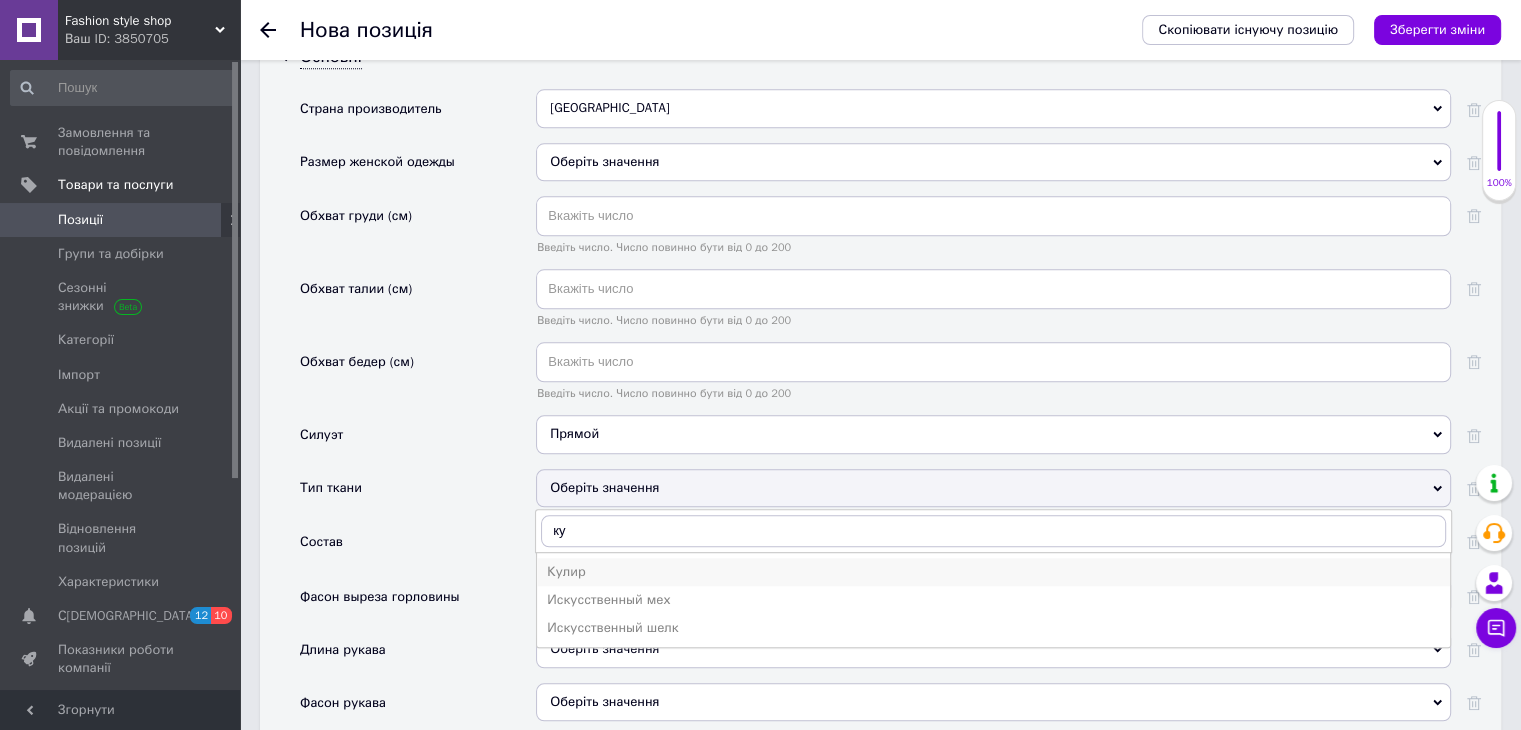 click on "Кулир" at bounding box center [993, 572] 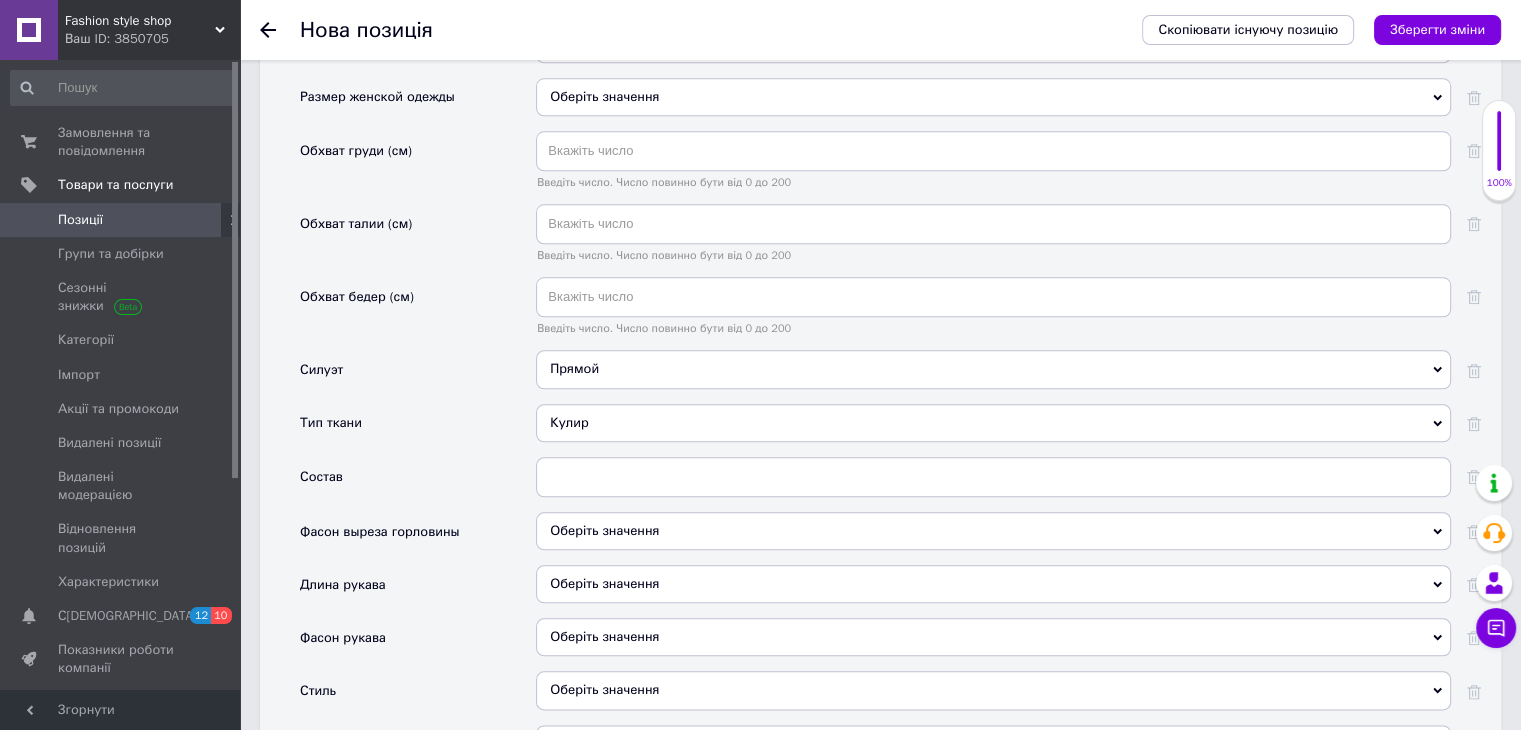 scroll, scrollTop: 2200, scrollLeft: 0, axis: vertical 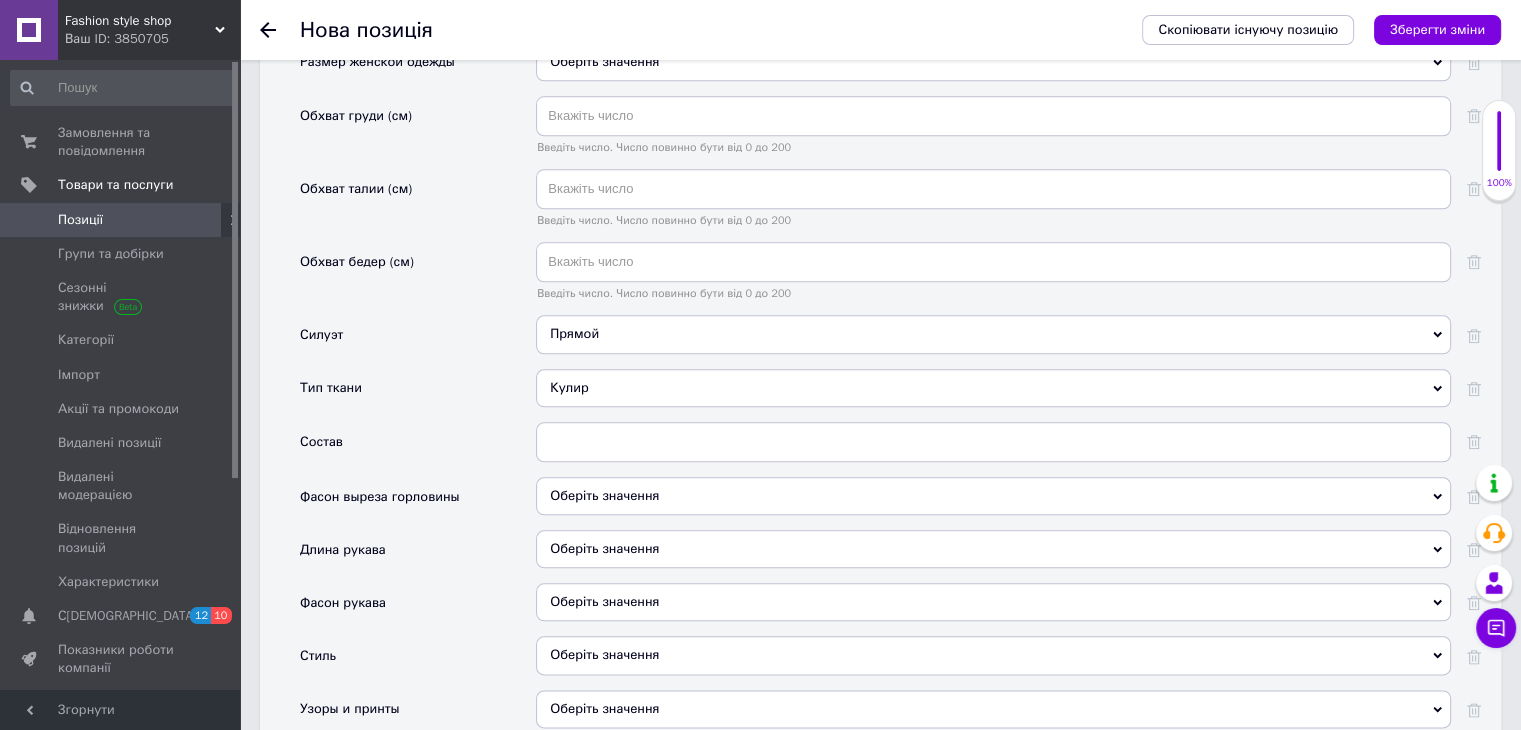 click on "Оберіть значення" at bounding box center [993, 503] 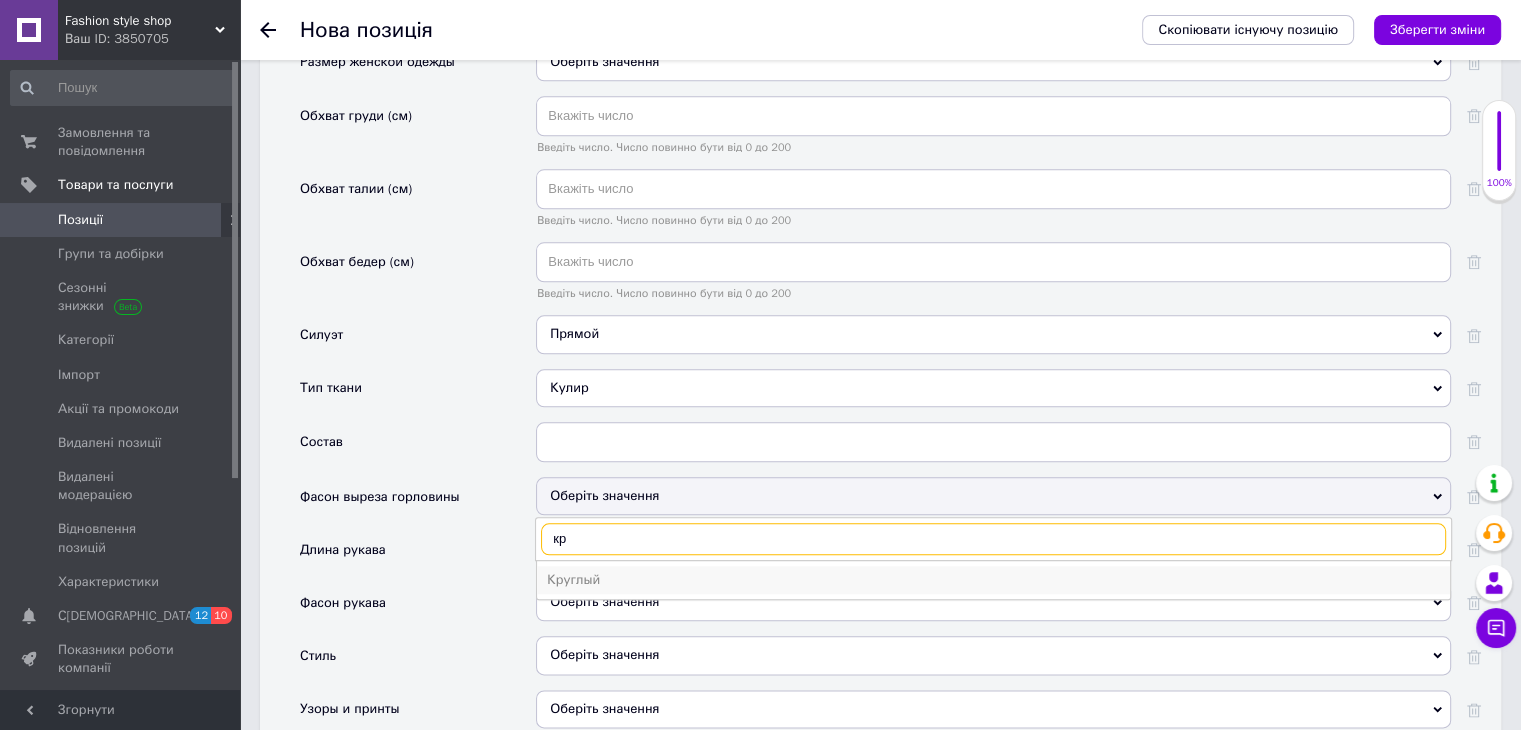 type on "кр" 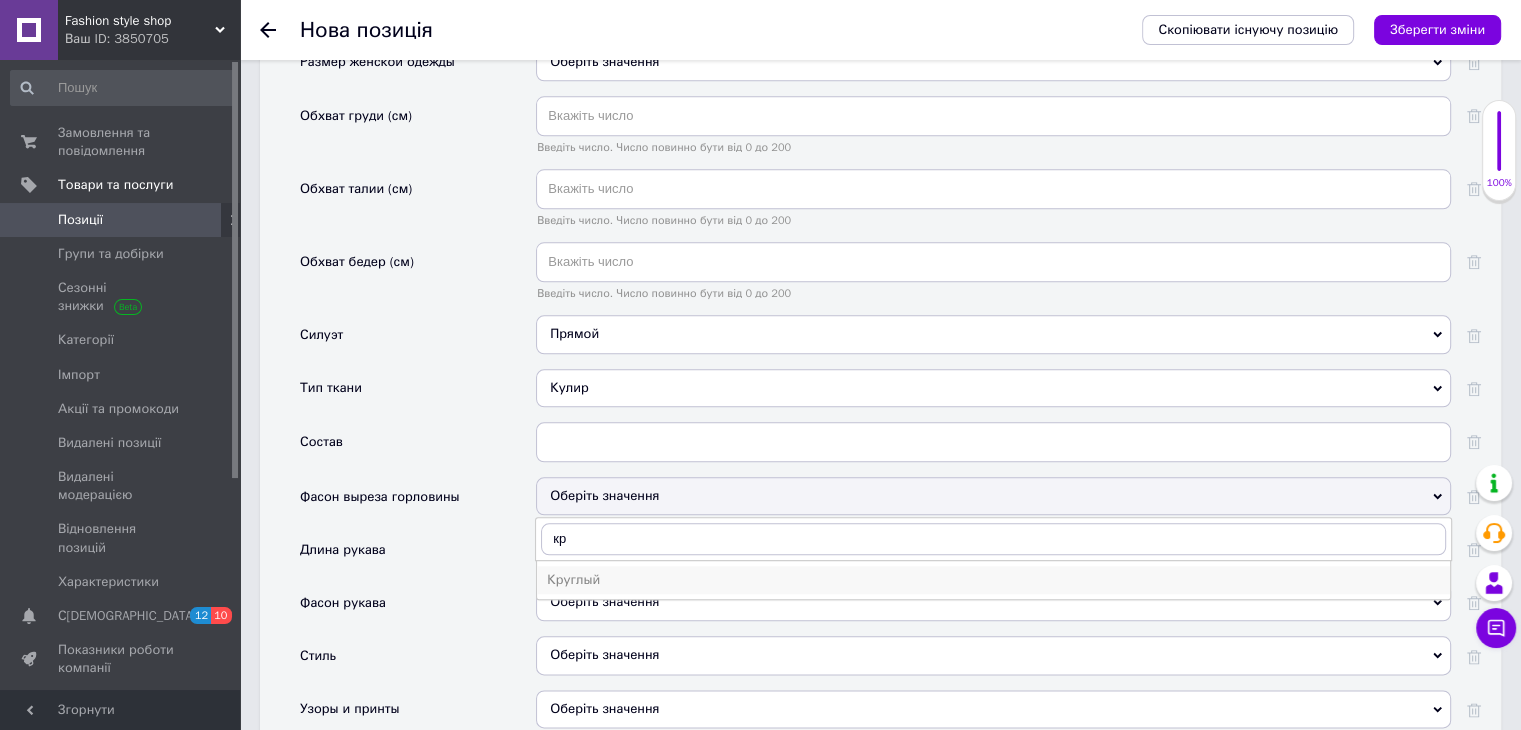 click on "Круглый" at bounding box center (993, 580) 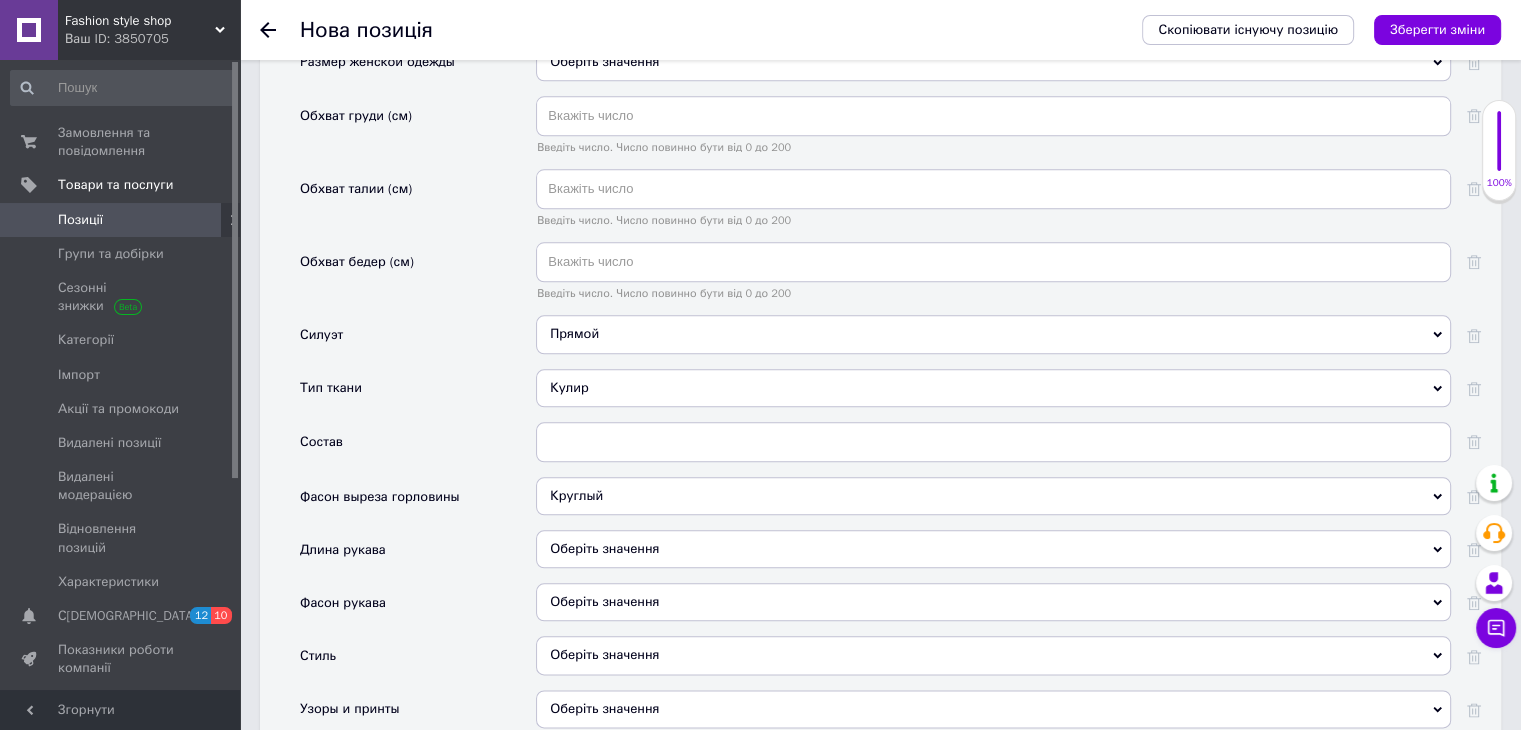 click on "Оберіть значення" at bounding box center [993, 549] 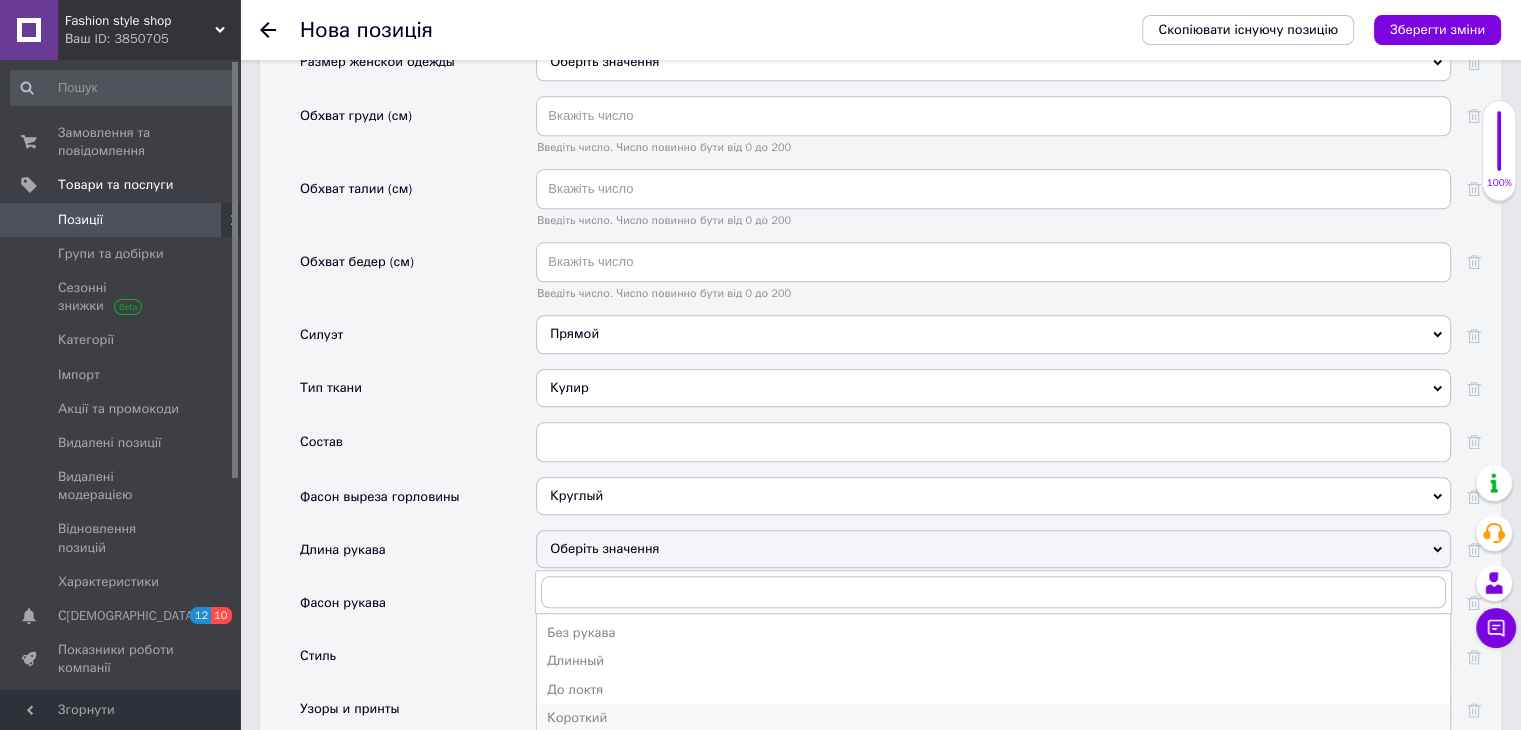 click on "Короткий" at bounding box center [993, 718] 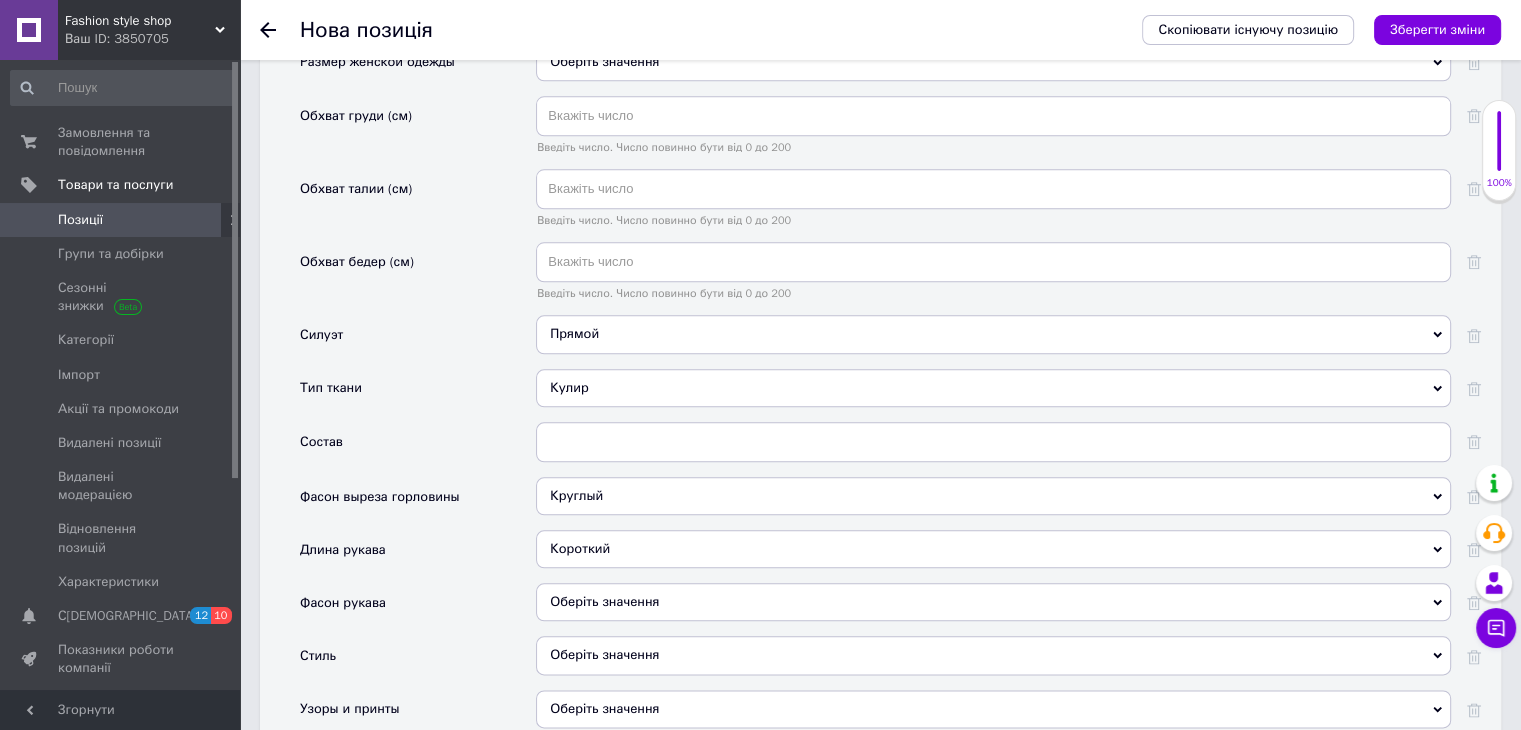 click on "Оберіть значення" at bounding box center [993, 602] 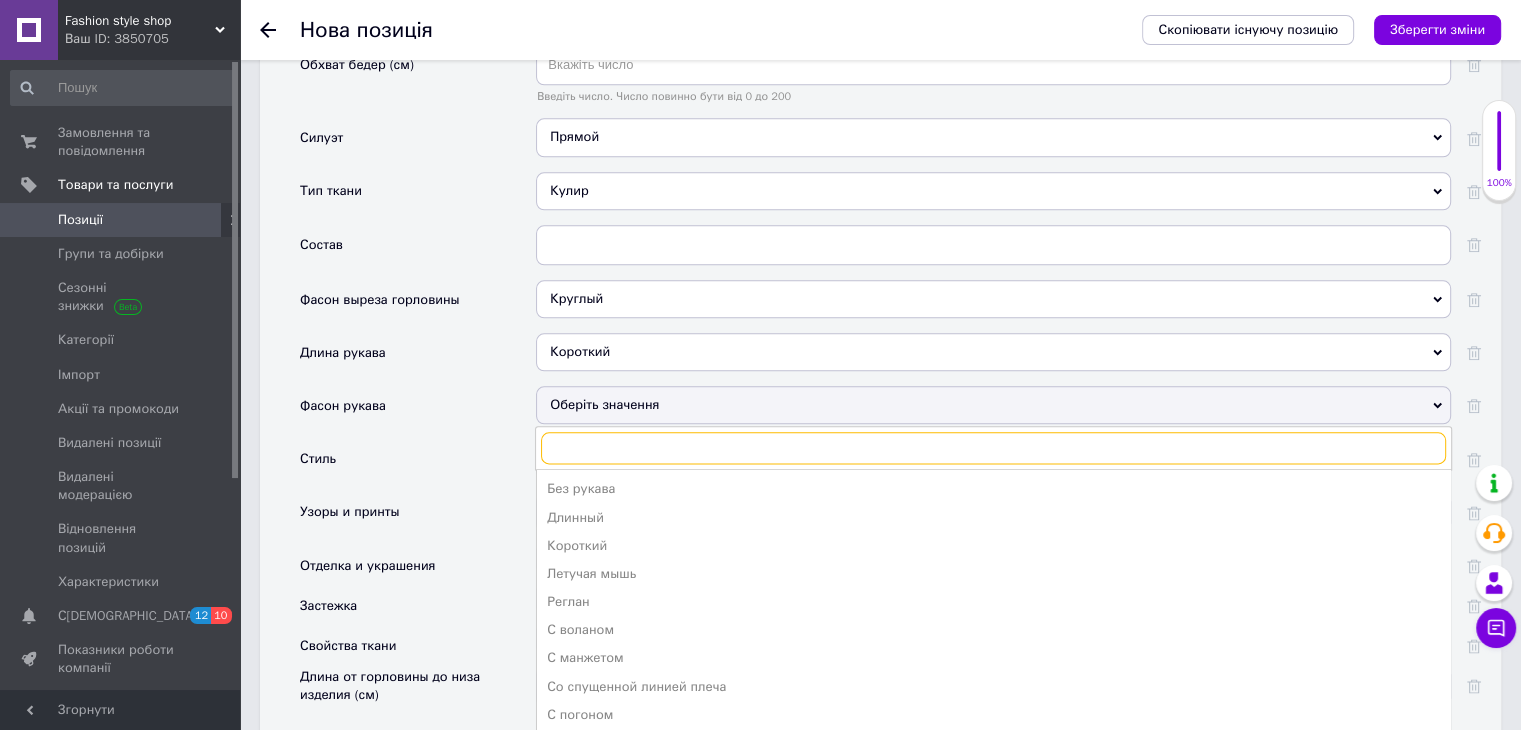 scroll, scrollTop: 2400, scrollLeft: 0, axis: vertical 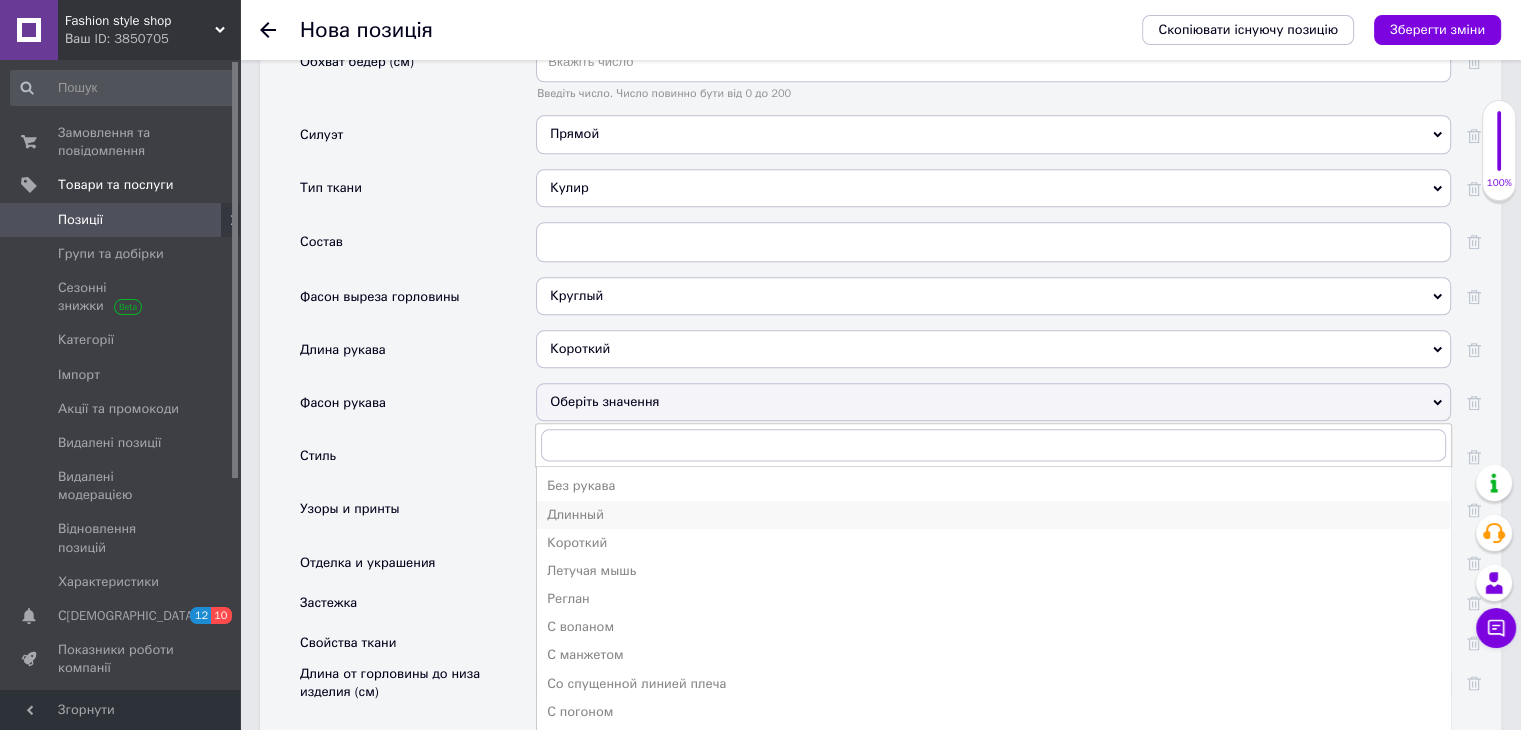 click on "Длинный" at bounding box center (993, 515) 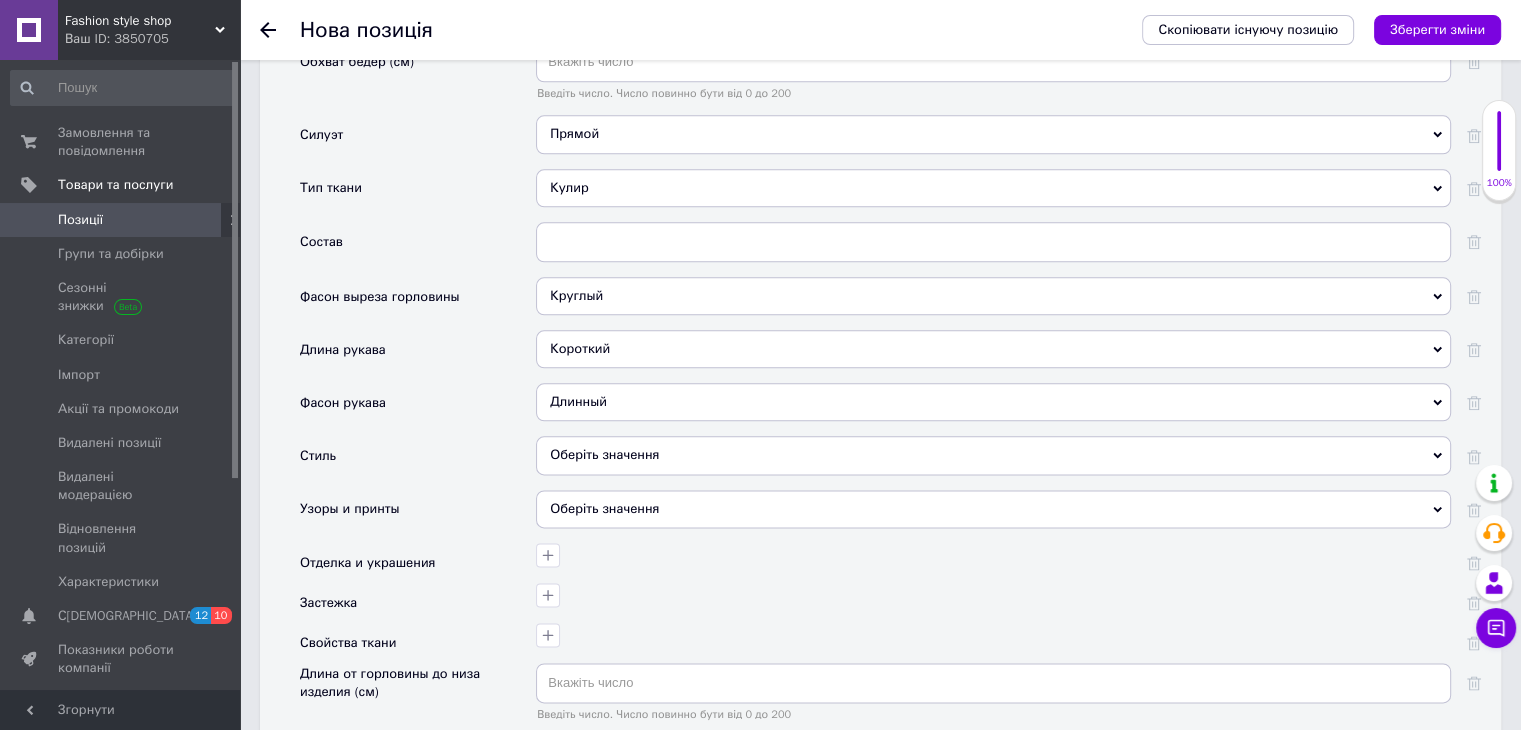 drag, startPoint x: 588, startPoint y: 385, endPoint x: 579, endPoint y: 403, distance: 20.12461 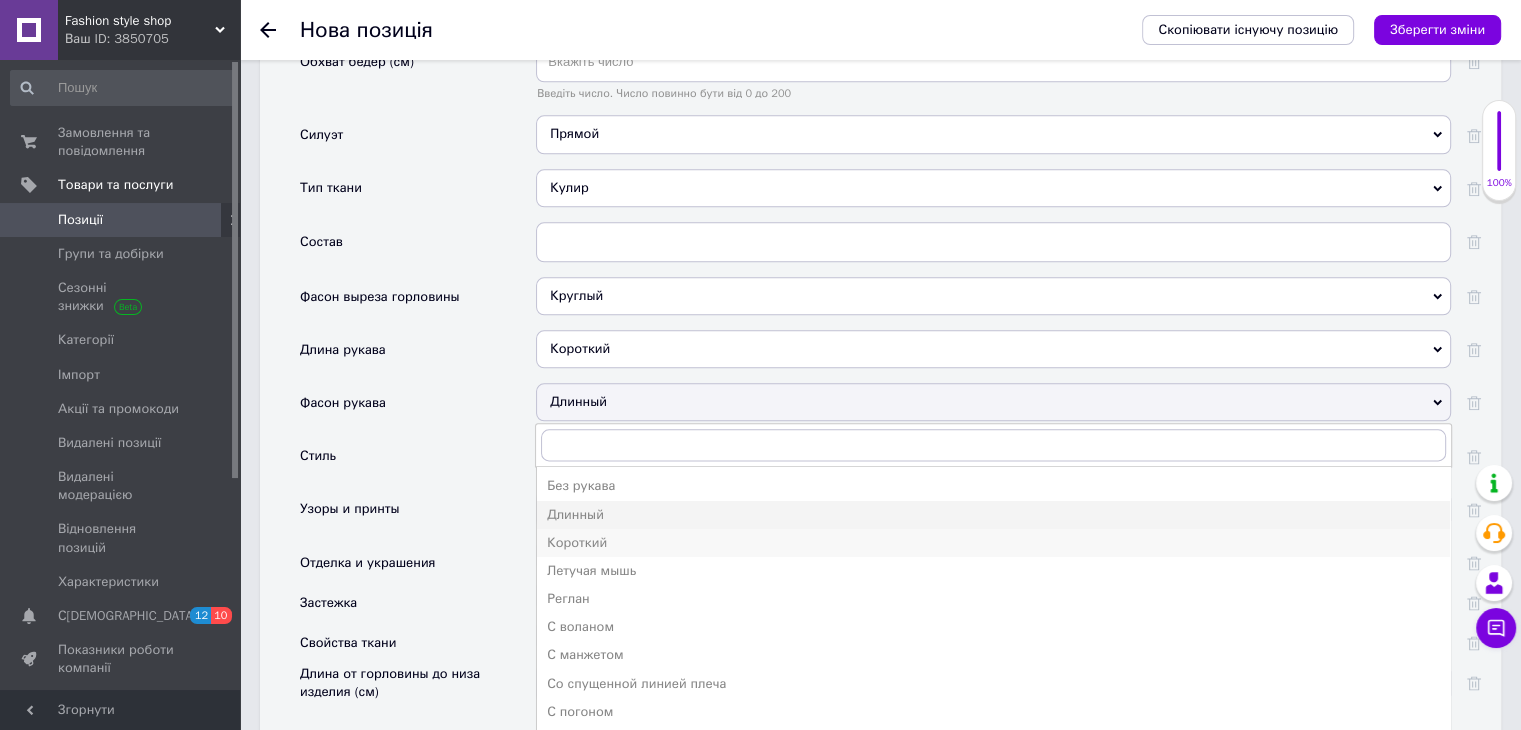 click on "Короткий" at bounding box center [993, 543] 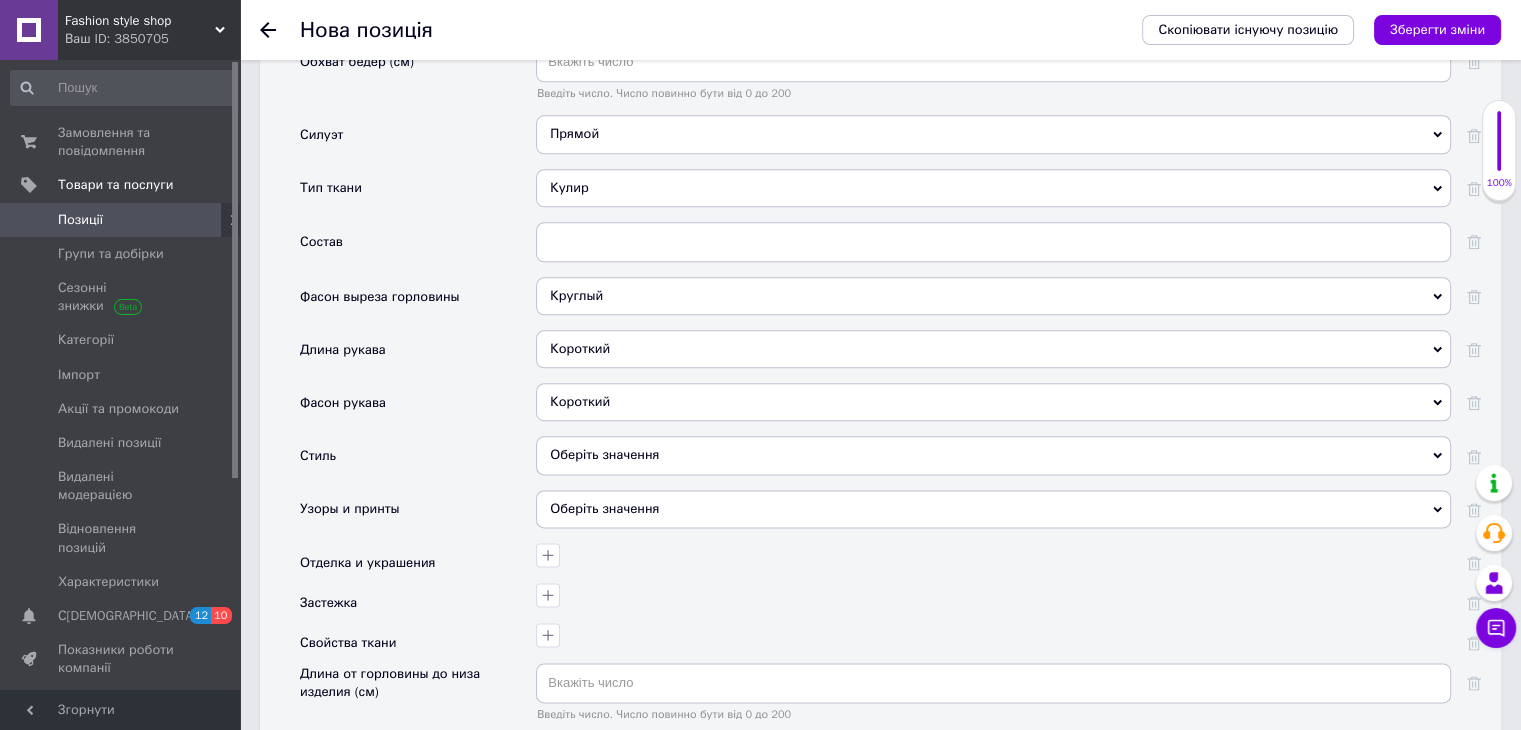 click on "Оберіть значення" at bounding box center [993, 455] 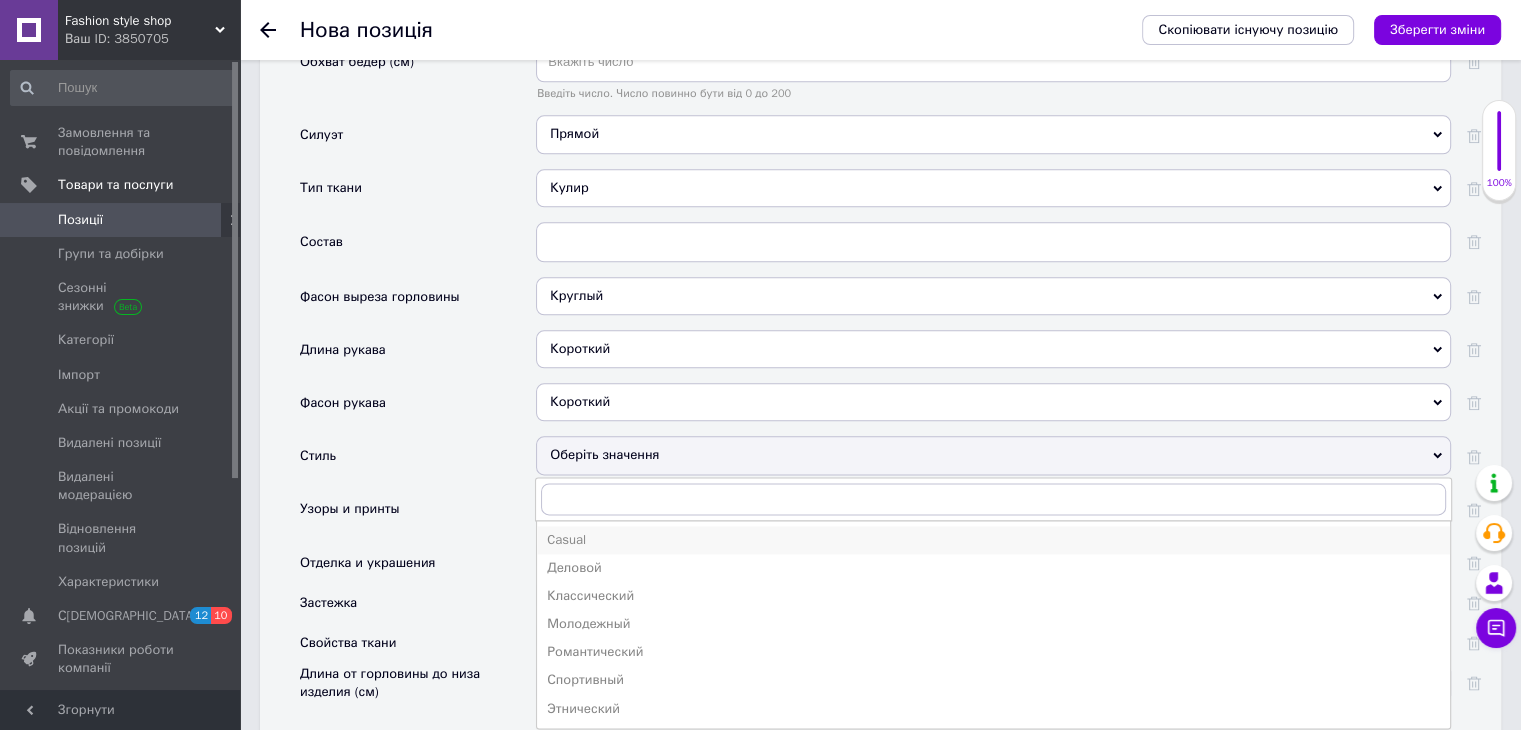 click on "Casual" at bounding box center [993, 540] 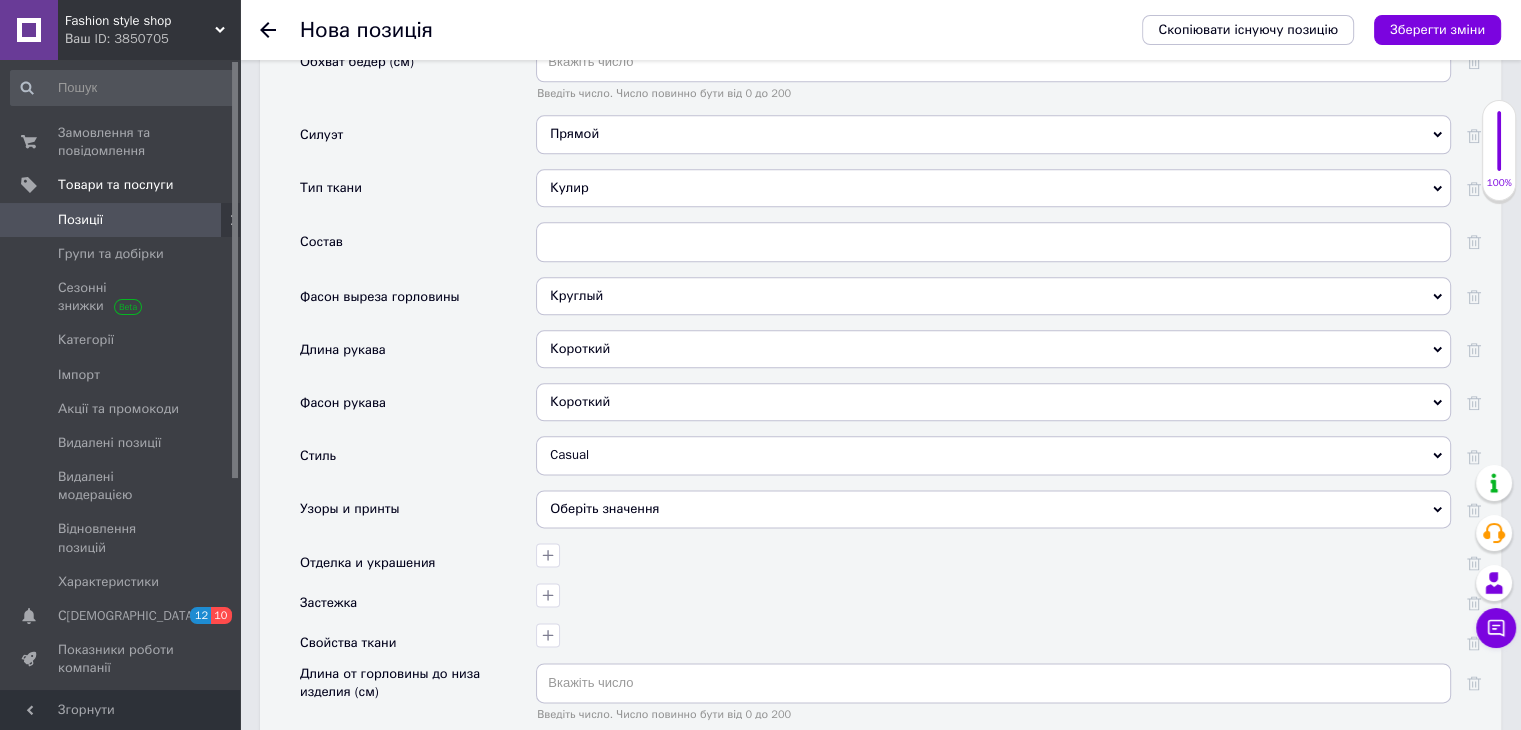 click on "Оберіть значення" at bounding box center (993, 509) 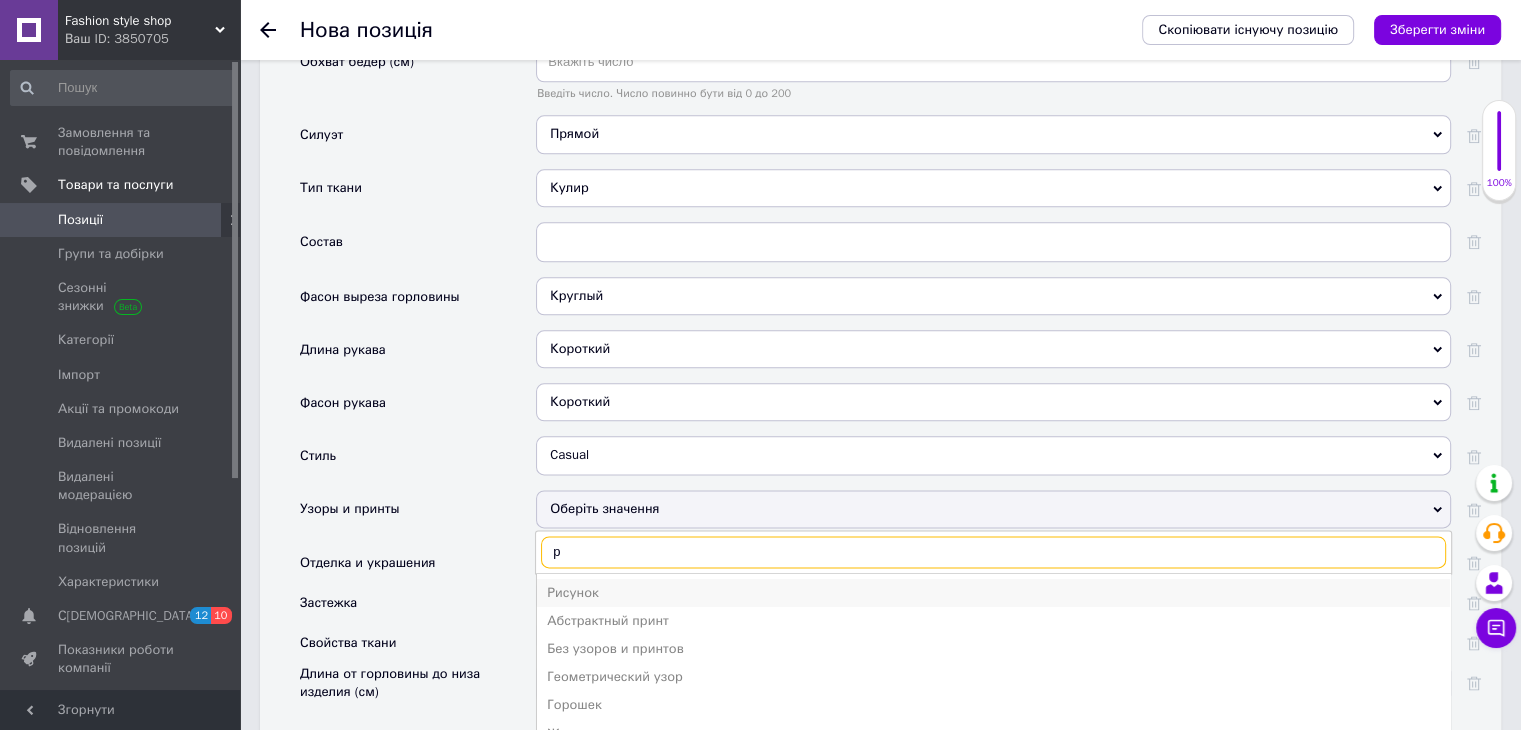 type on "р" 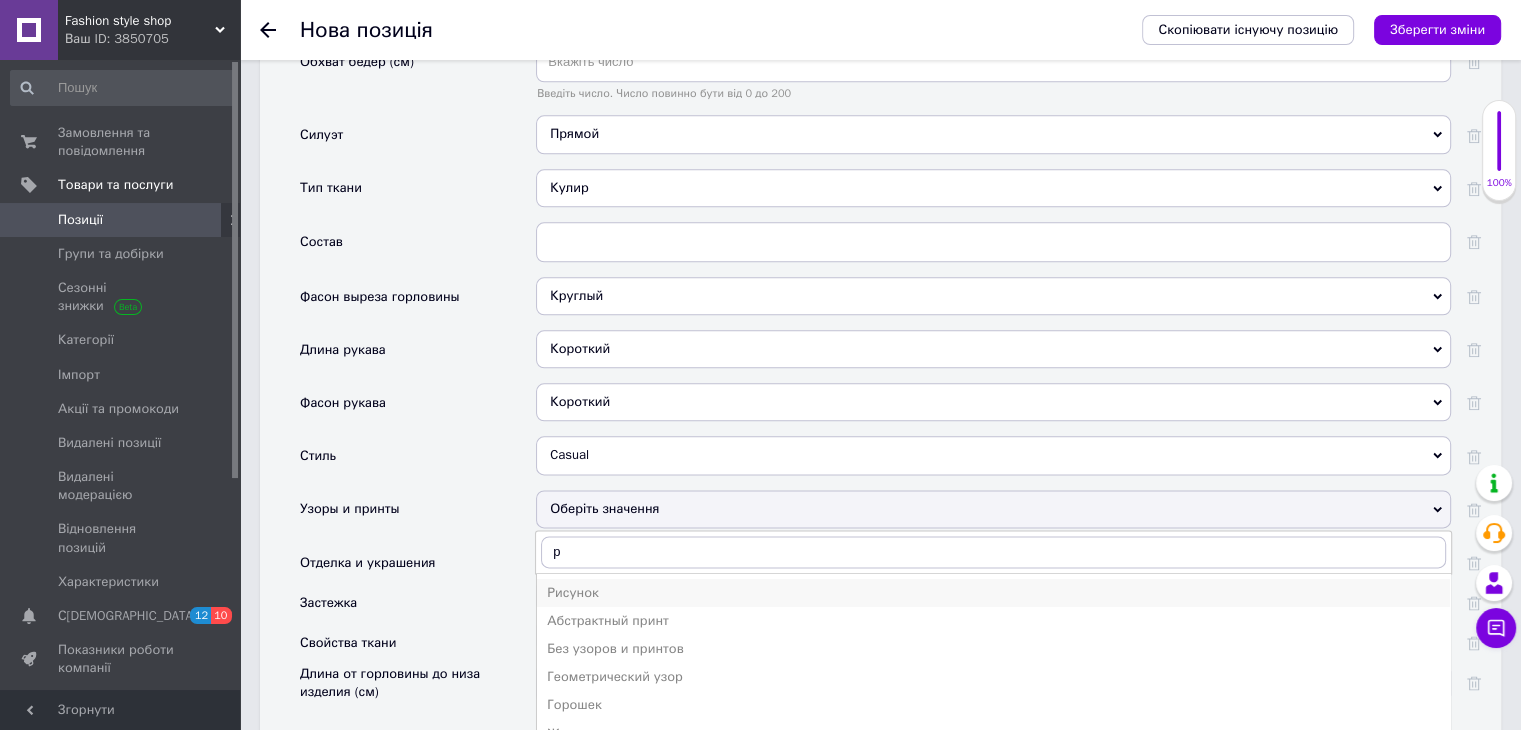 click on "Рисунок" at bounding box center (993, 593) 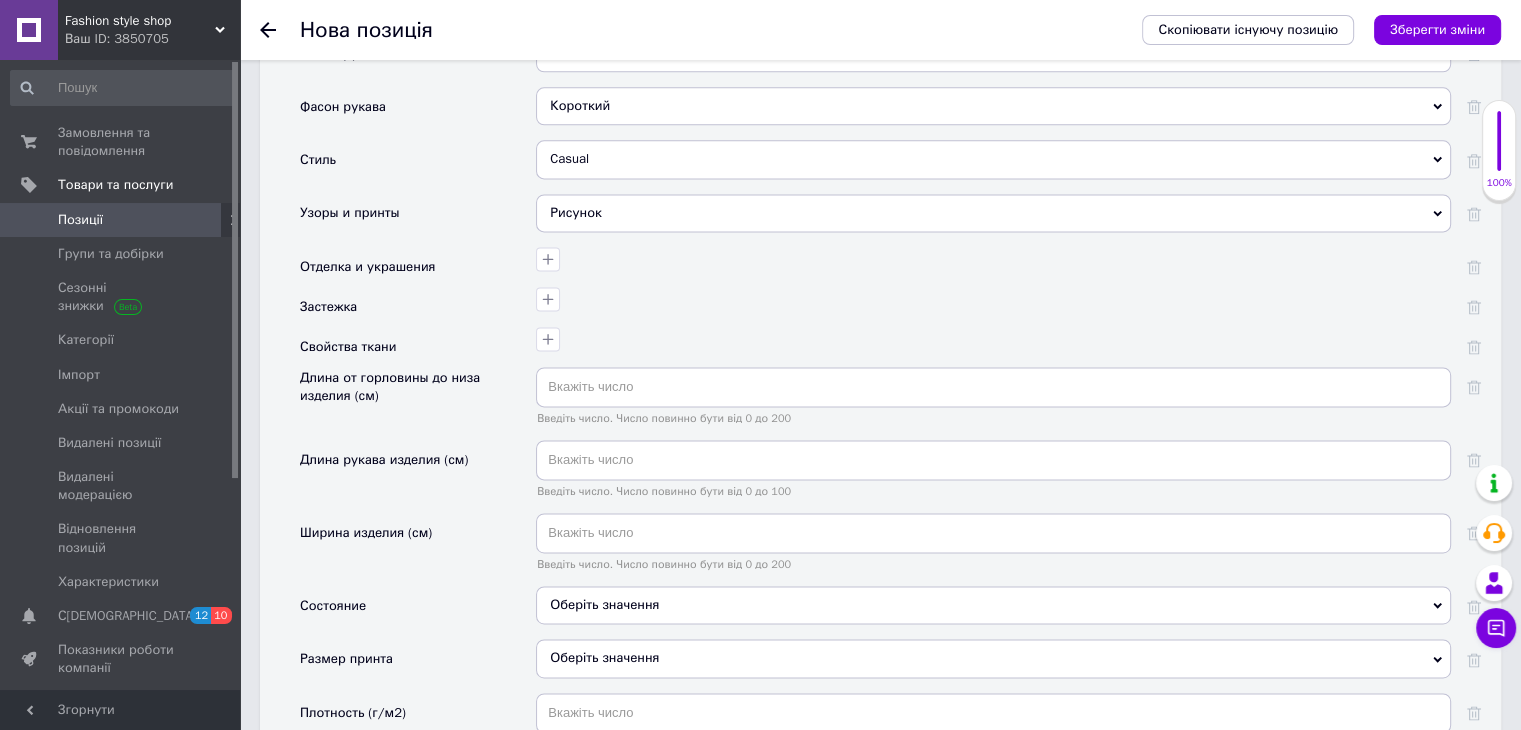 scroll, scrollTop: 2700, scrollLeft: 0, axis: vertical 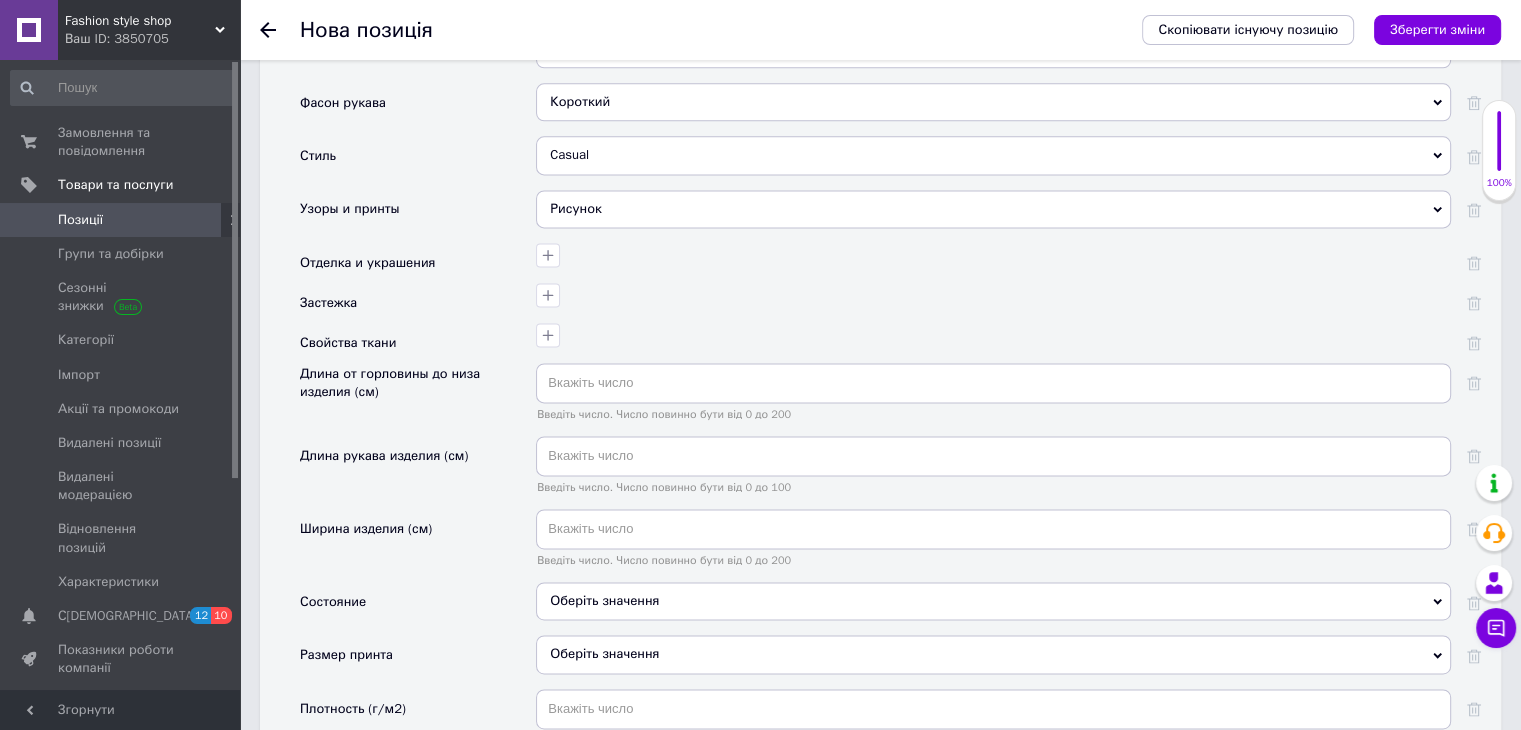 click on "Оберіть значення" at bounding box center (993, 601) 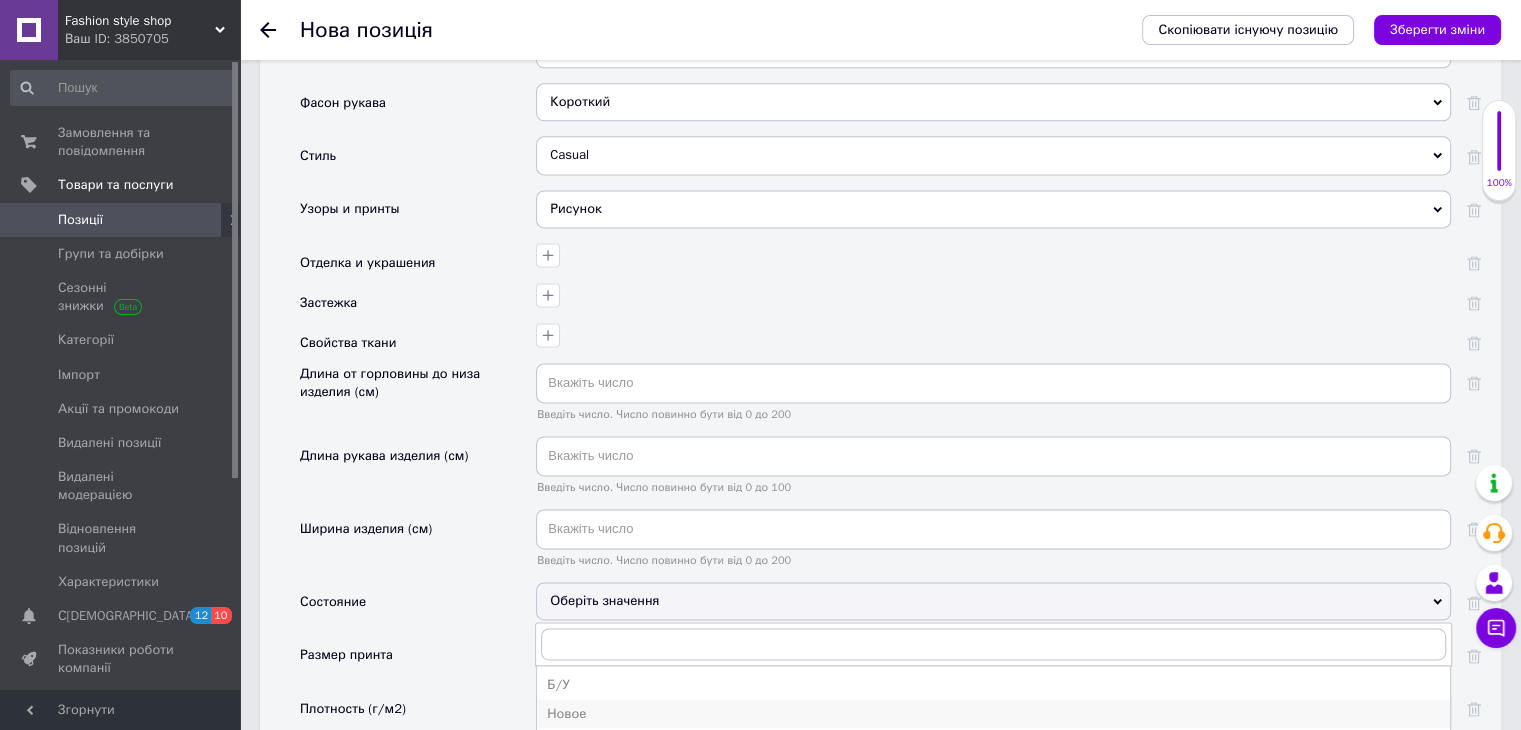click on "Новое" at bounding box center [993, 714] 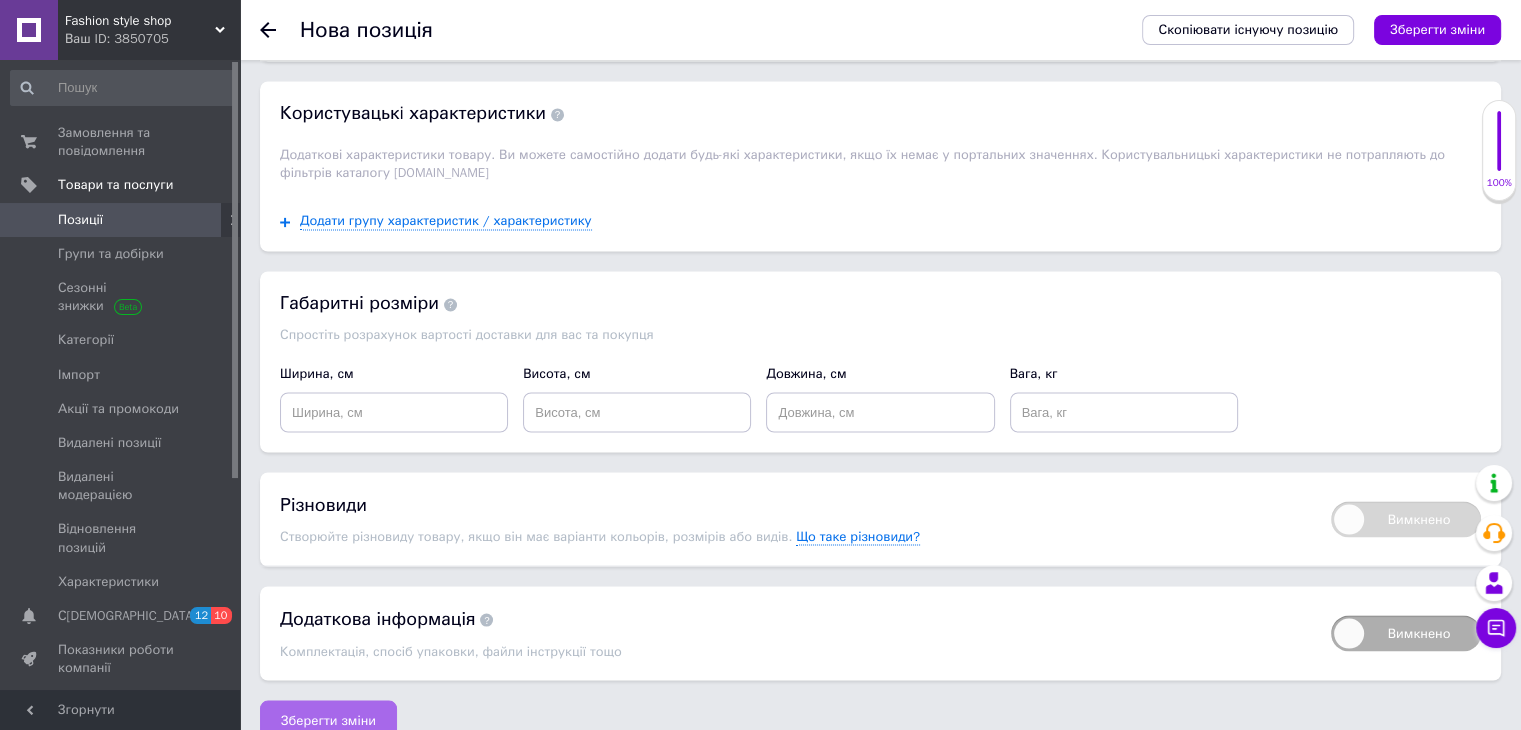 scroll, scrollTop: 3451, scrollLeft: 0, axis: vertical 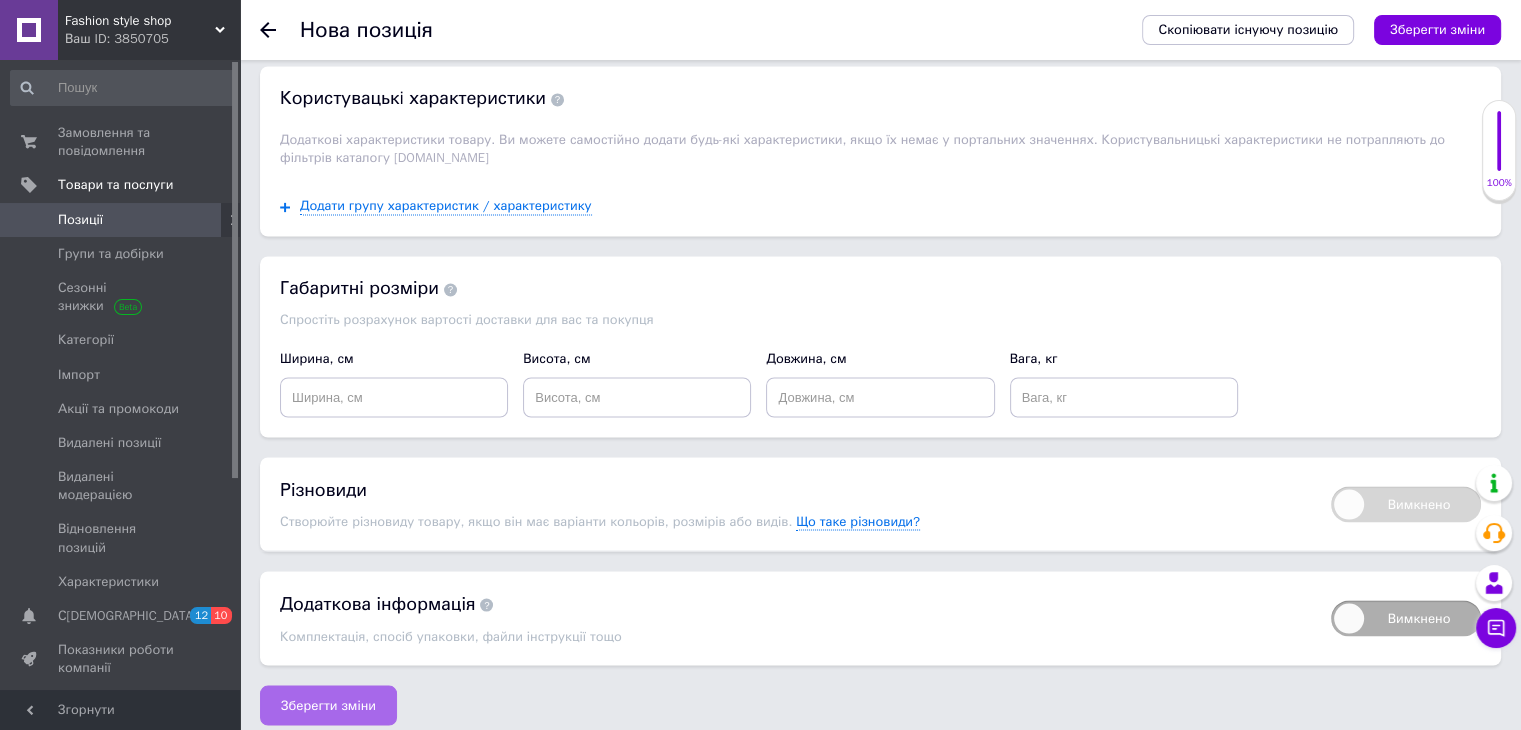 click on "Зберегти зміни" at bounding box center [328, 705] 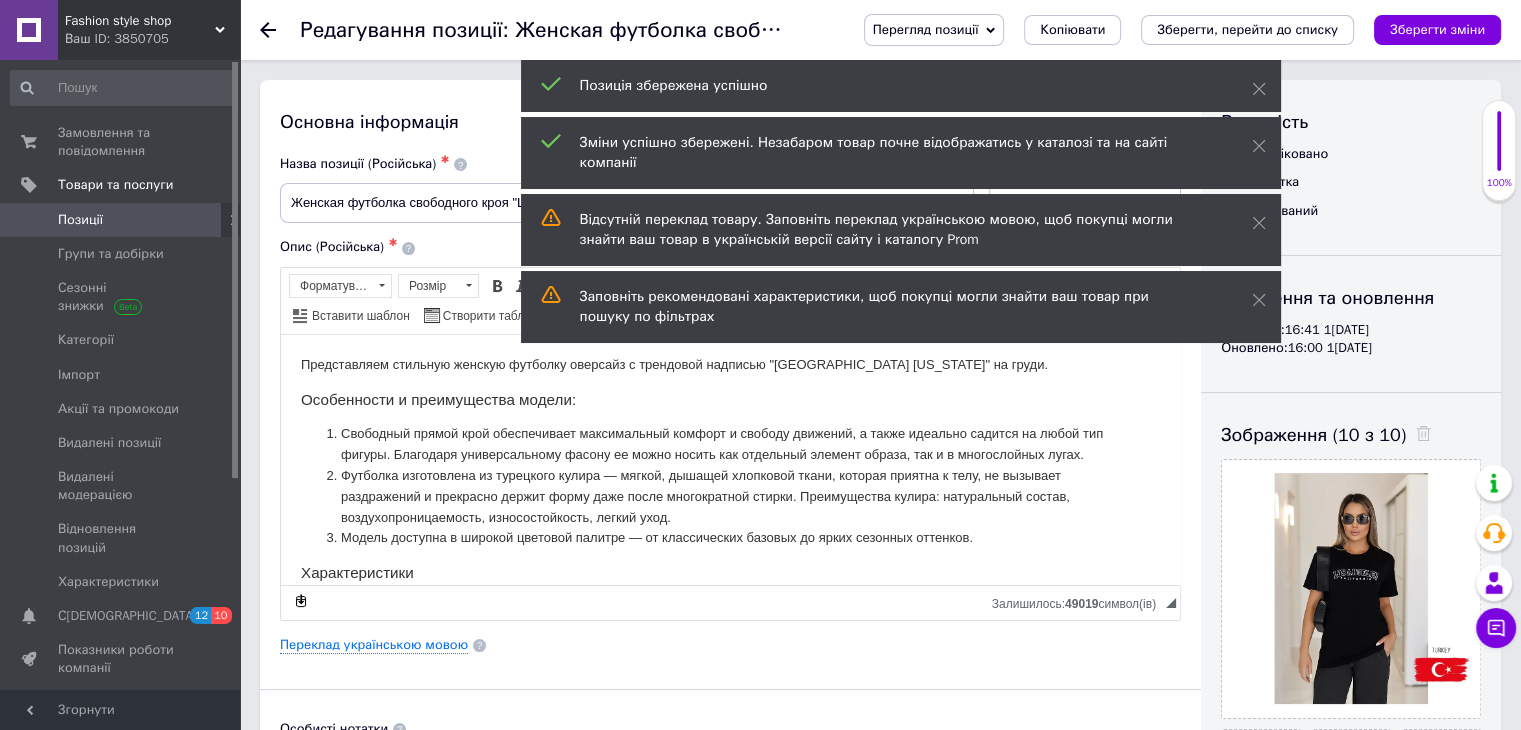 scroll, scrollTop: 0, scrollLeft: 0, axis: both 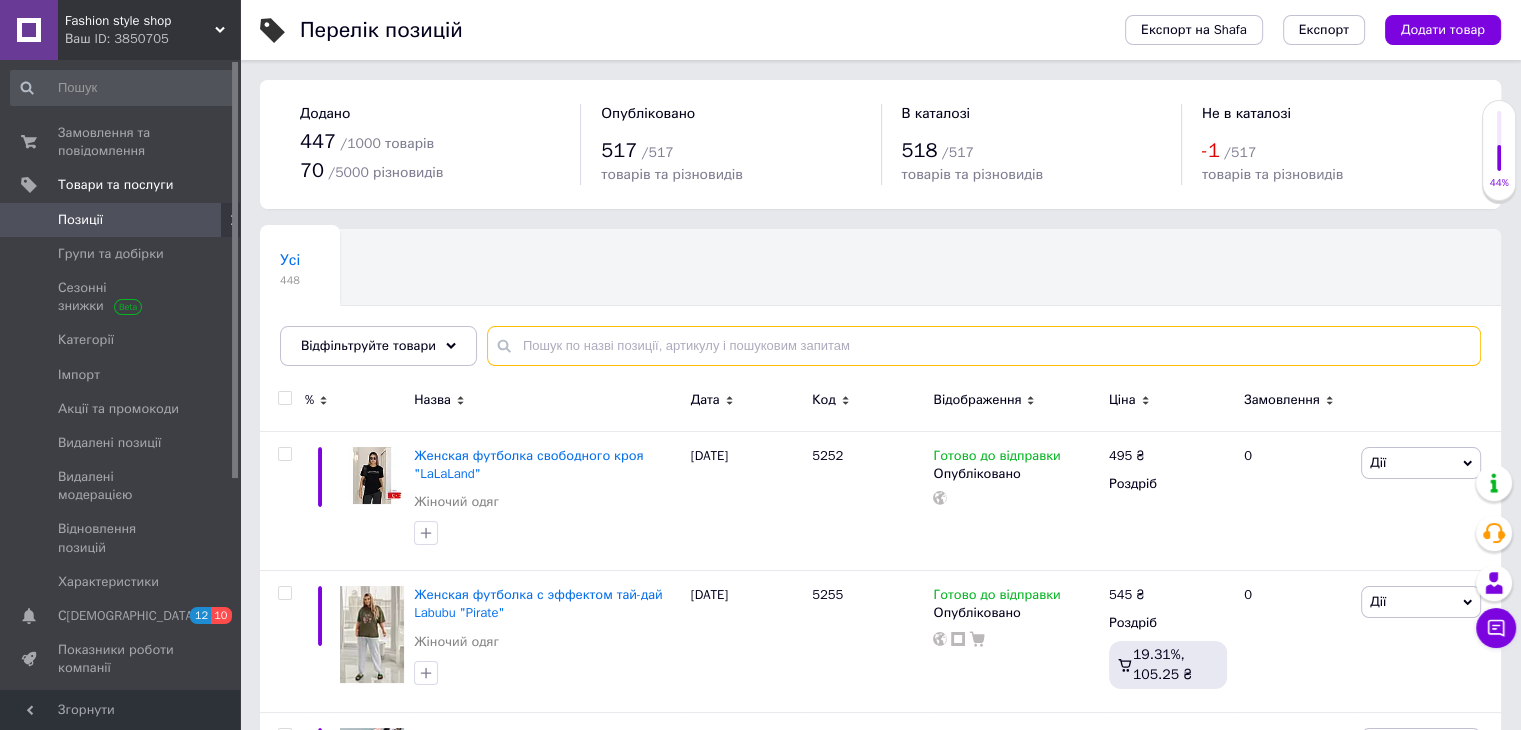 click at bounding box center (984, 346) 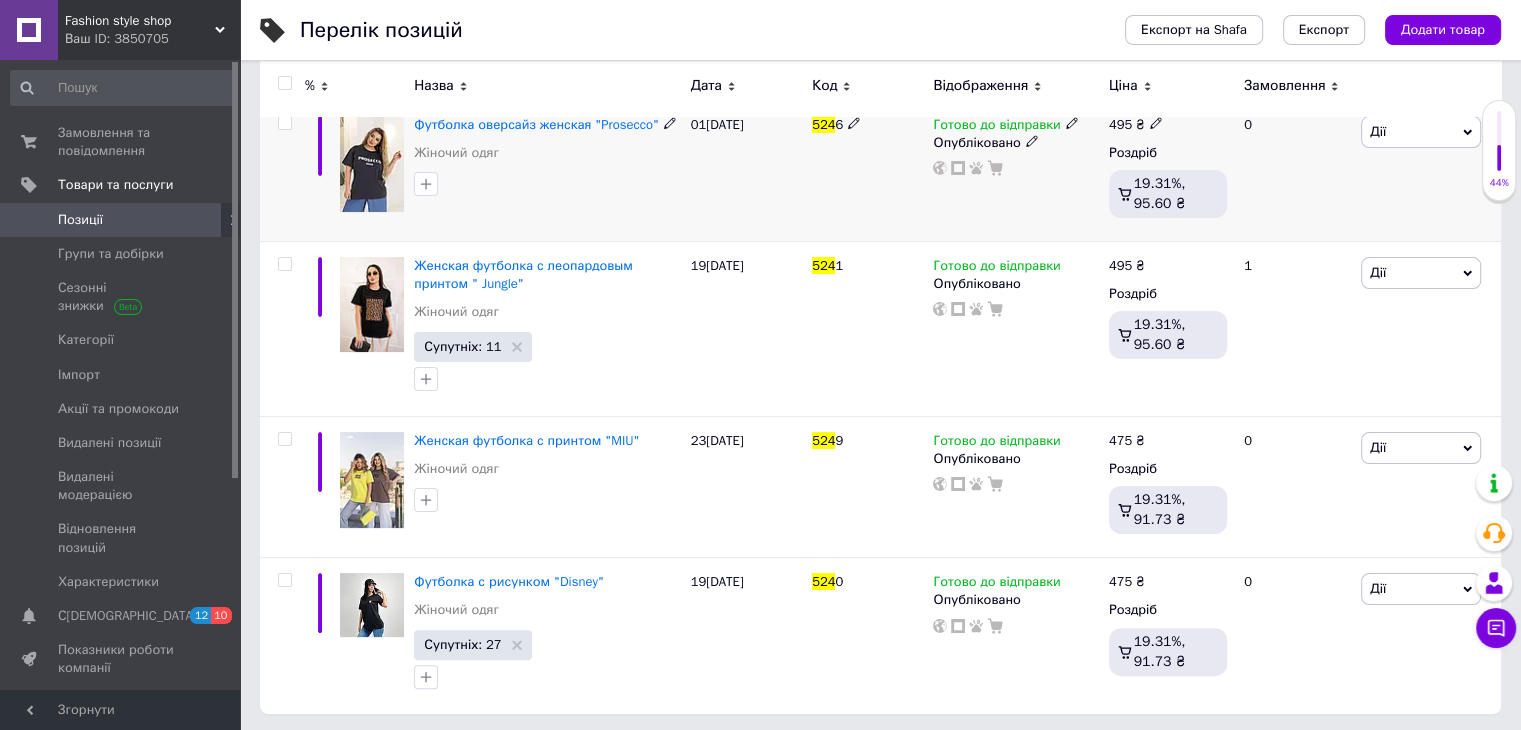 scroll, scrollTop: 333, scrollLeft: 0, axis: vertical 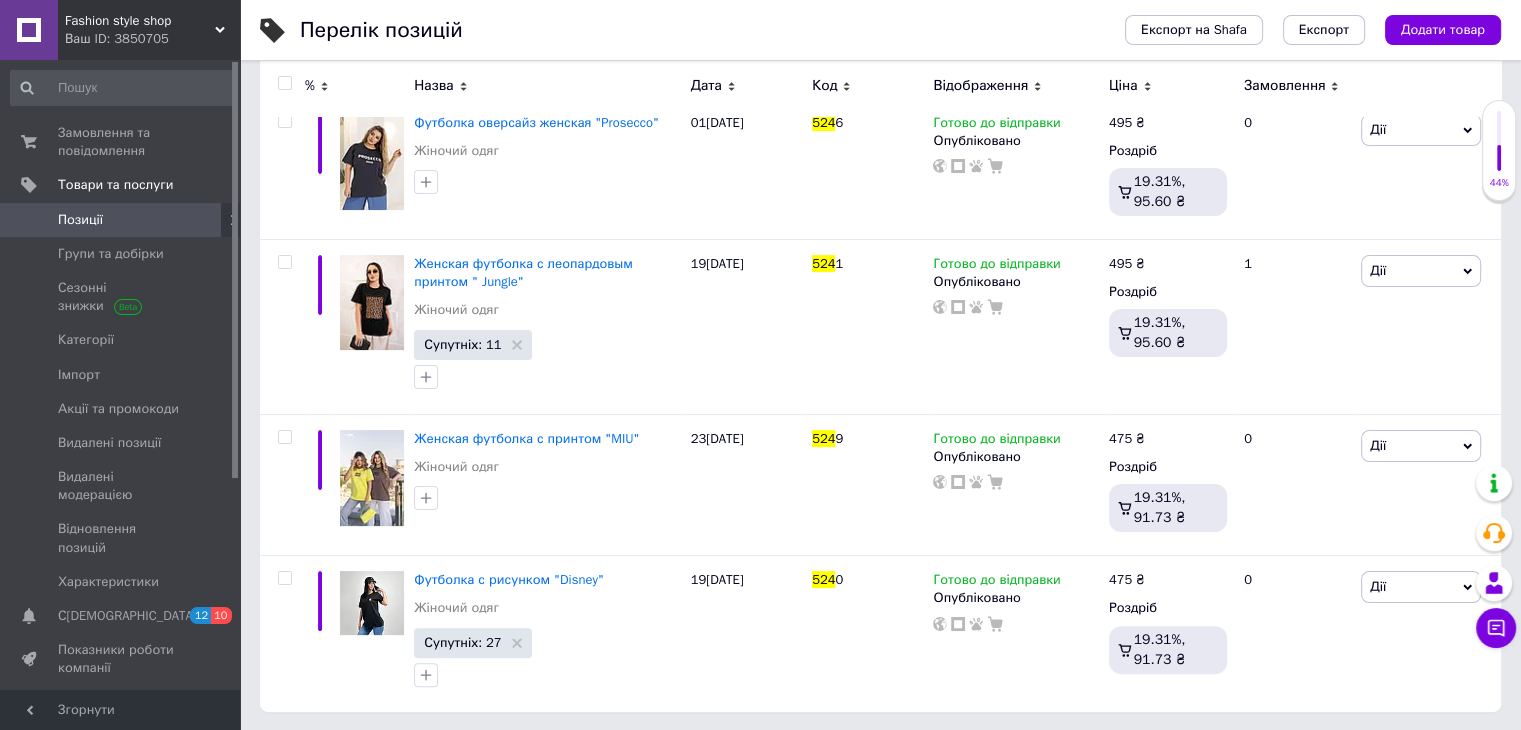 type on "524" 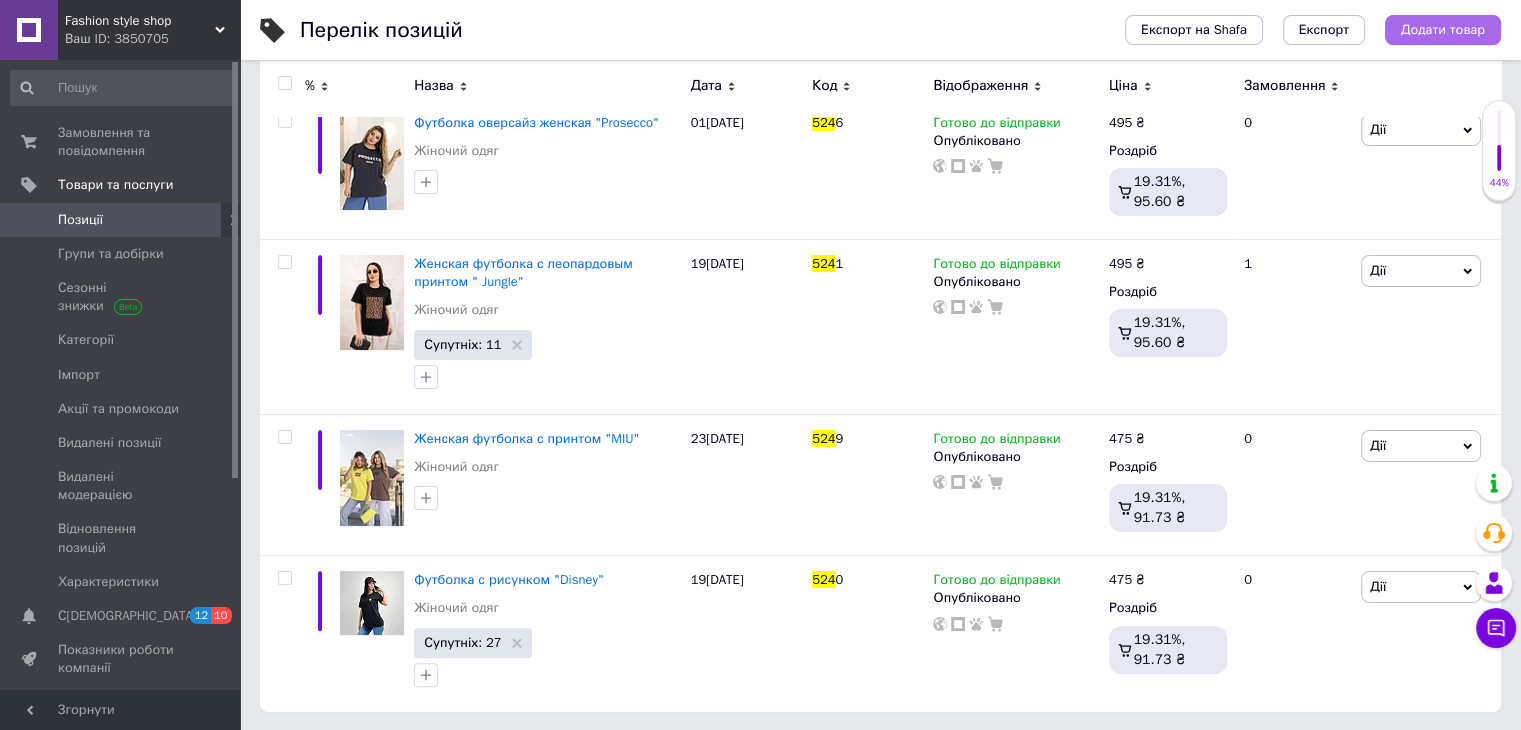 click on "Додати товар" at bounding box center (1443, 30) 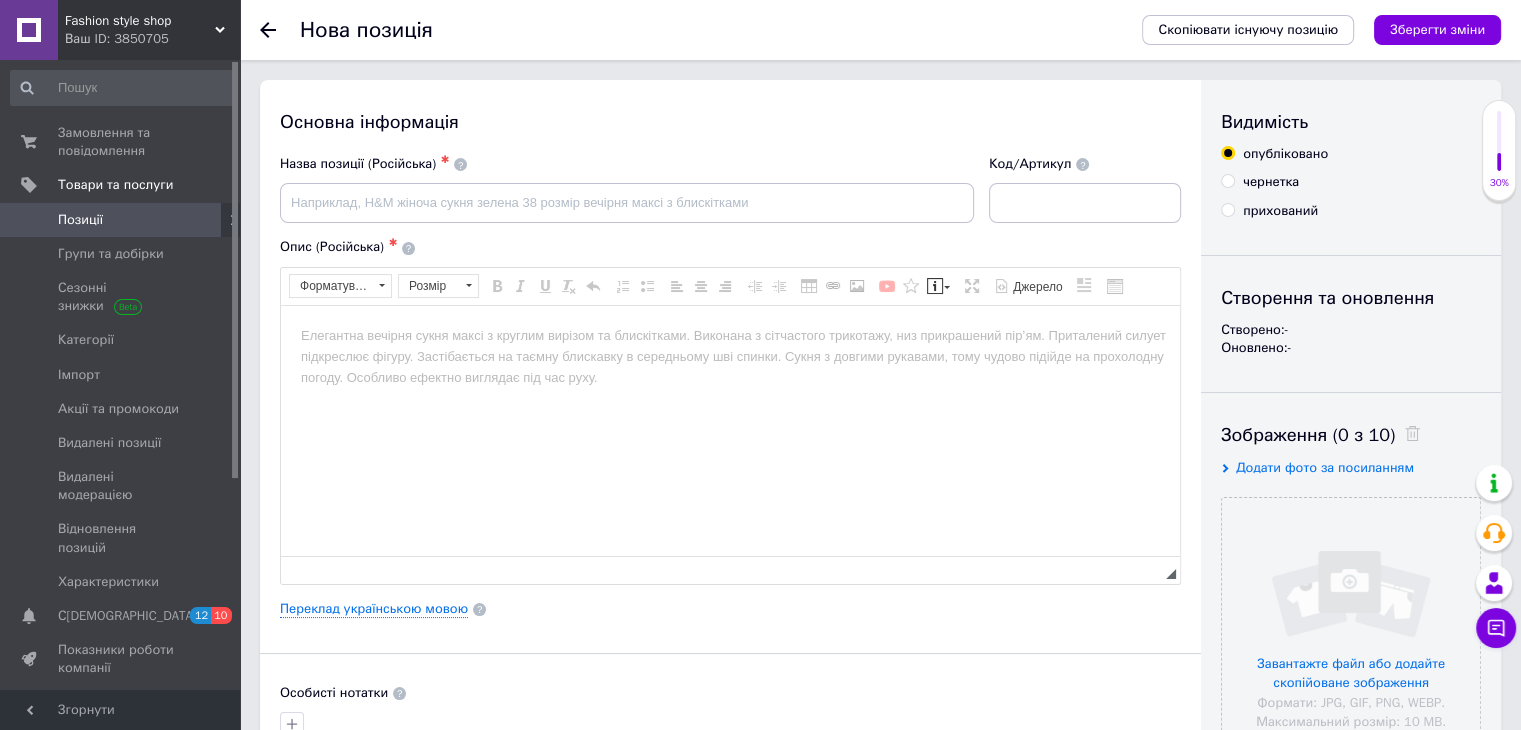 scroll, scrollTop: 0, scrollLeft: 0, axis: both 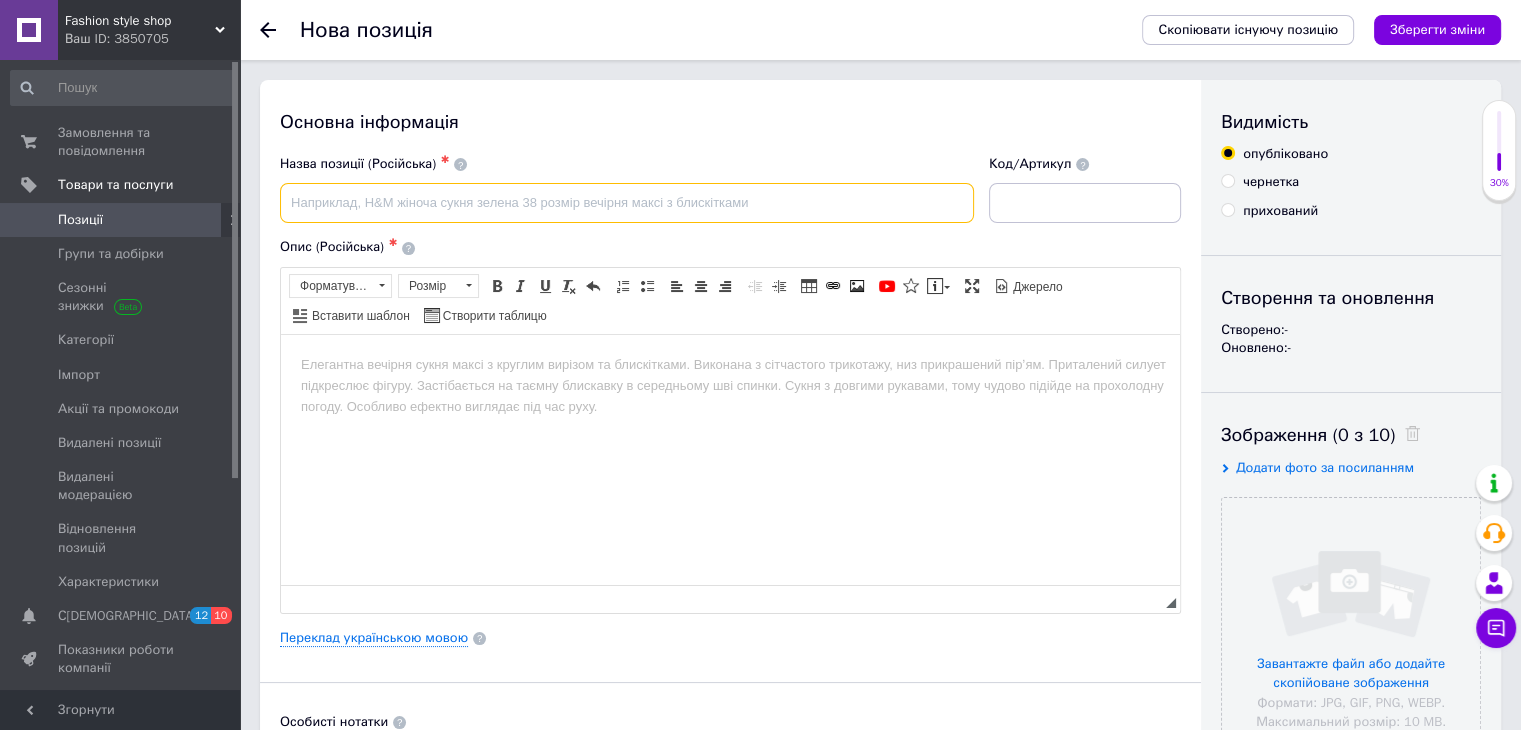 click at bounding box center [627, 203] 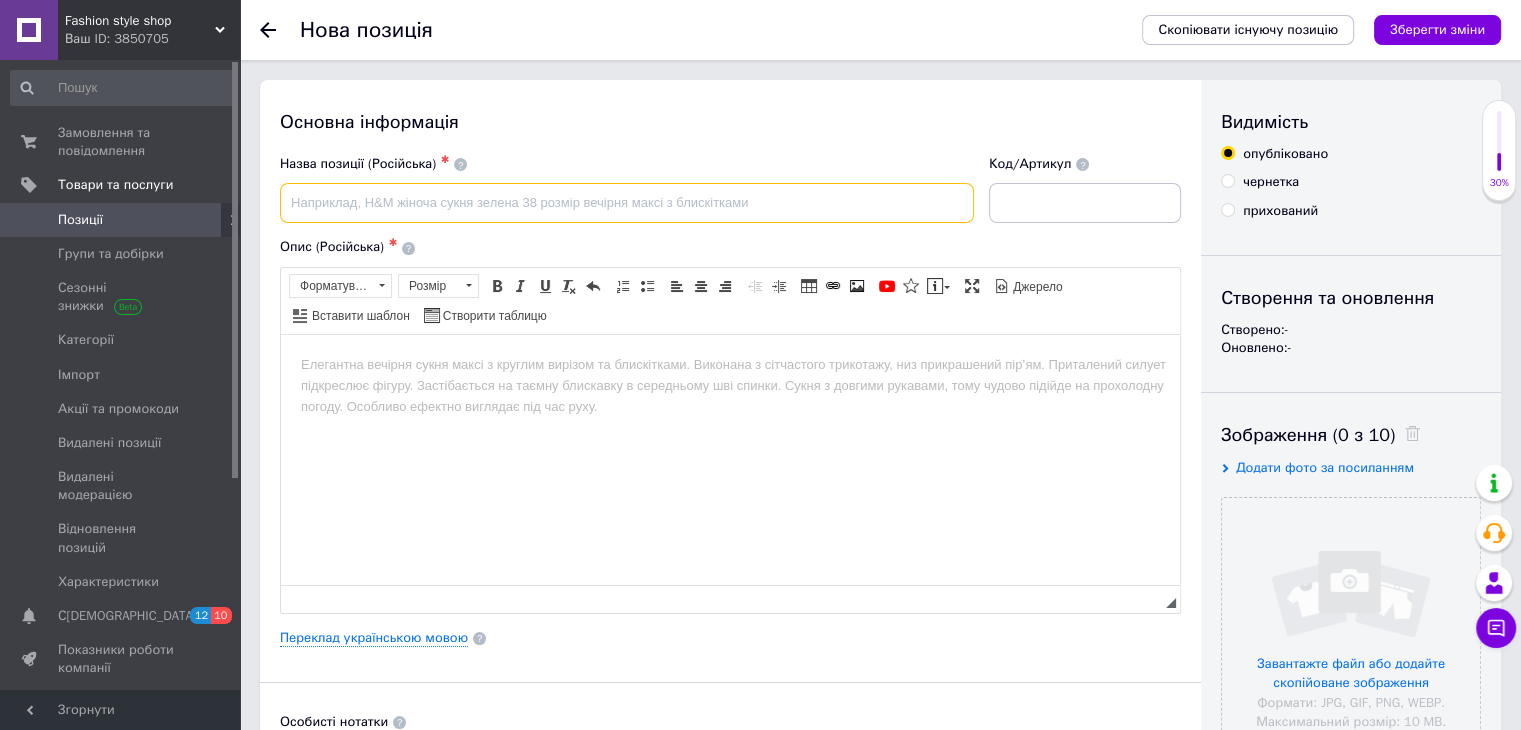 paste on "Футболка летняя оверсайз "[MEDICAL_DATA]"" 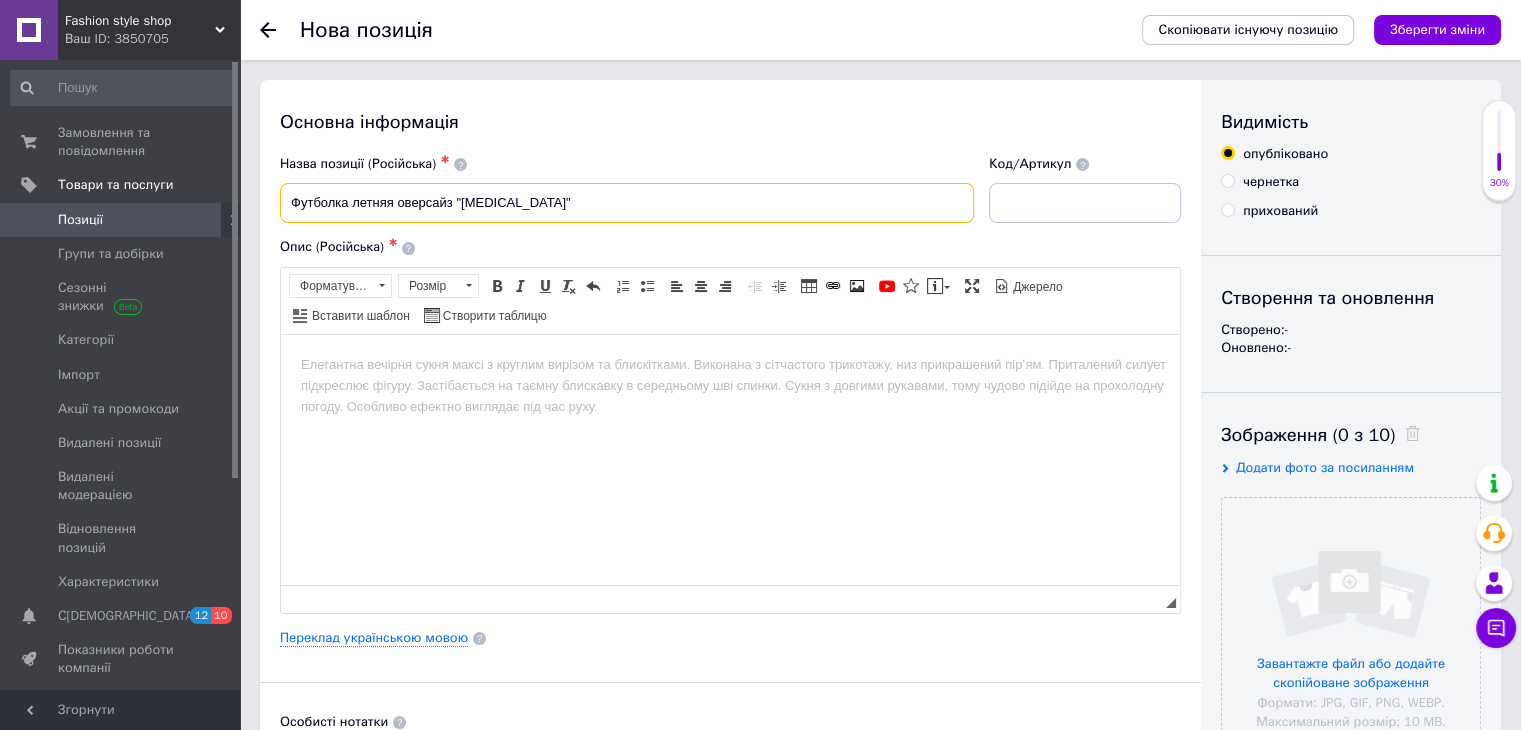 type on "Футболка летняя оверсайз "[MEDICAL_DATA]"" 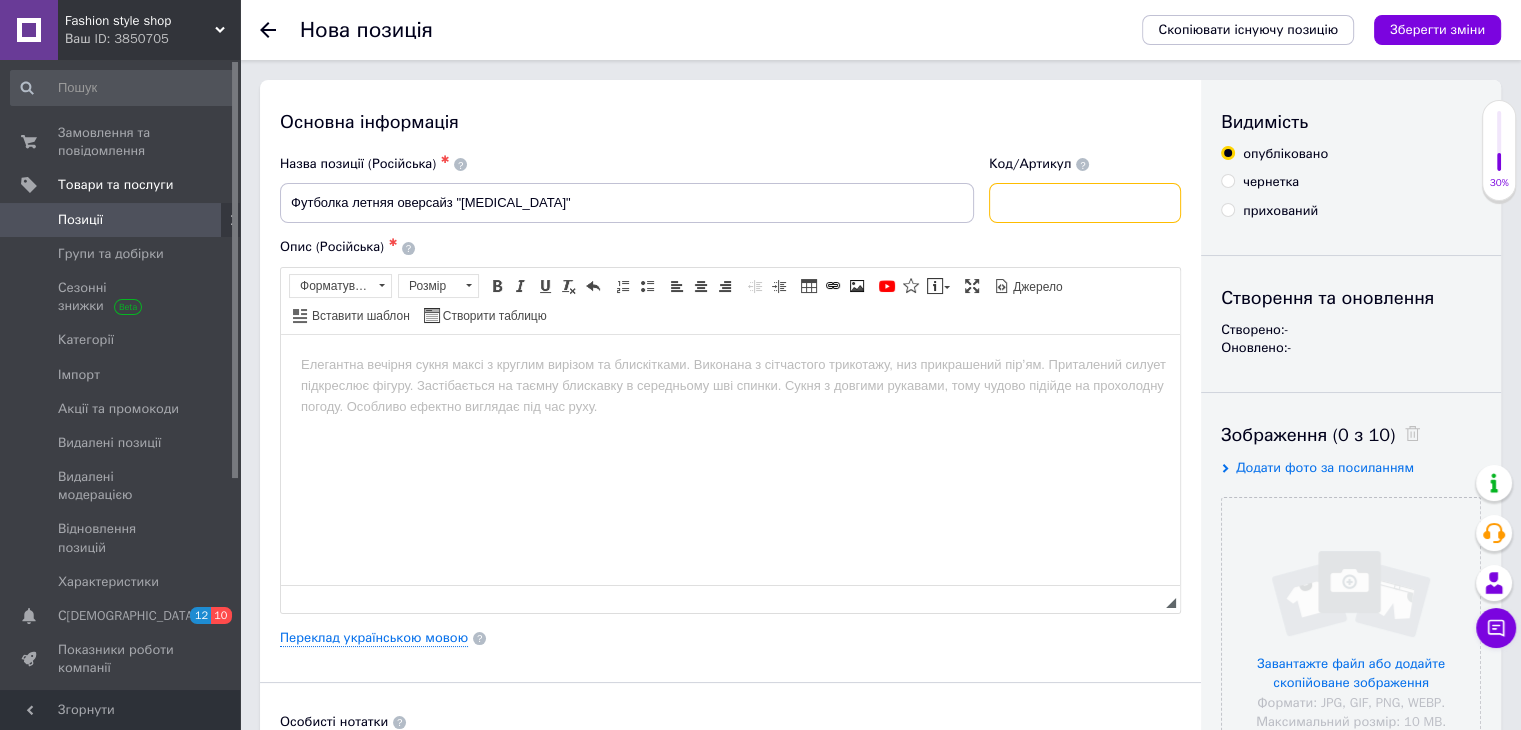 click at bounding box center [1085, 203] 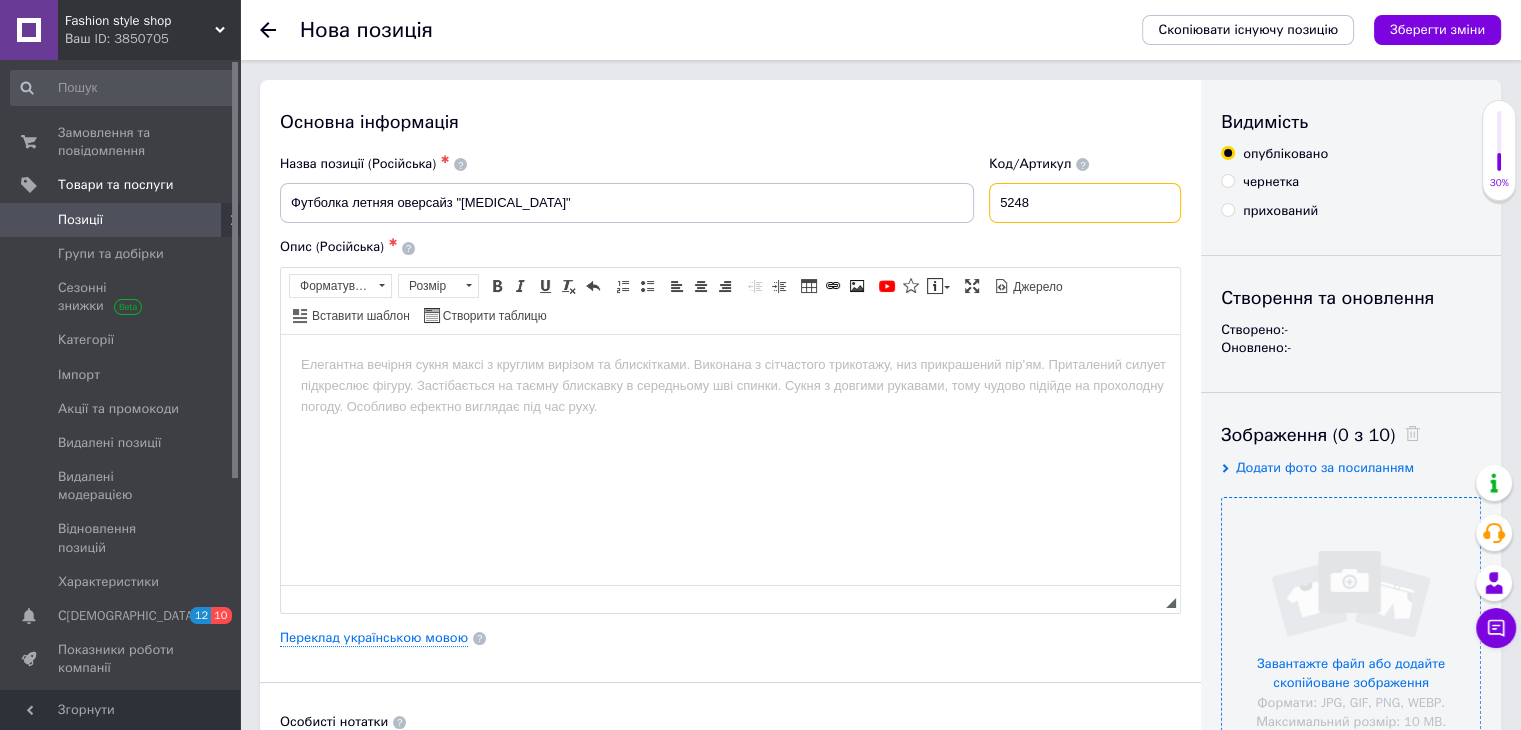 type on "5248" 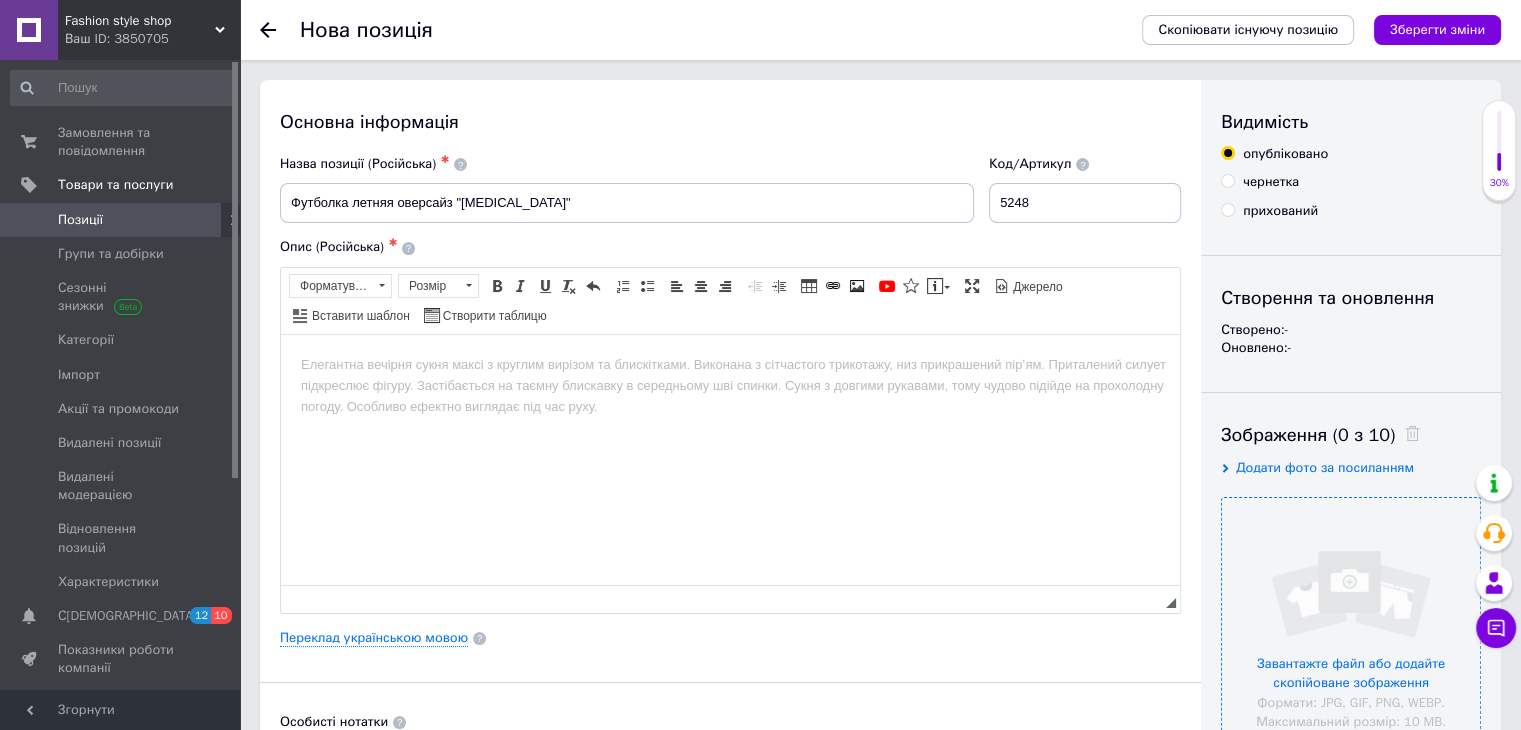 click at bounding box center (1351, 627) 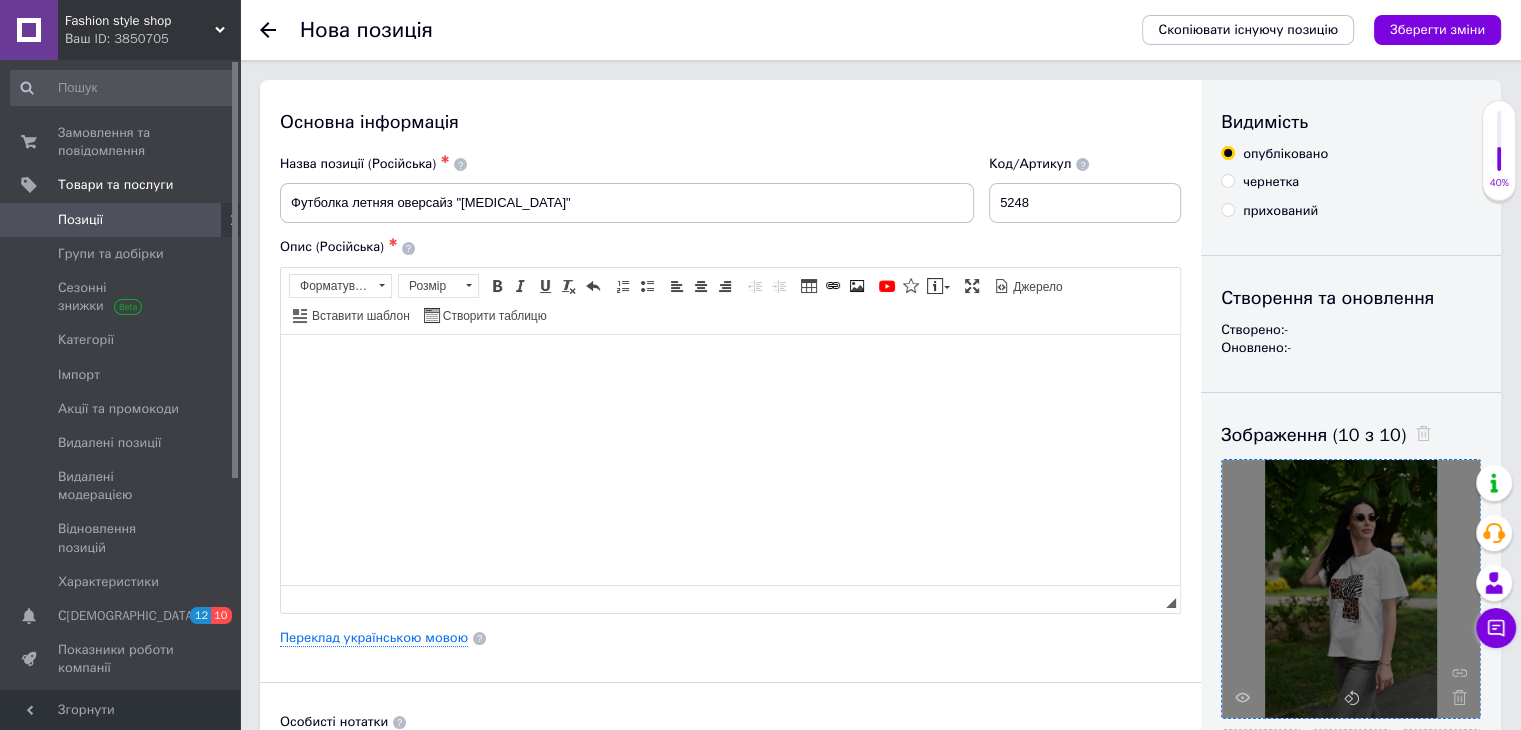 click at bounding box center [730, 364] 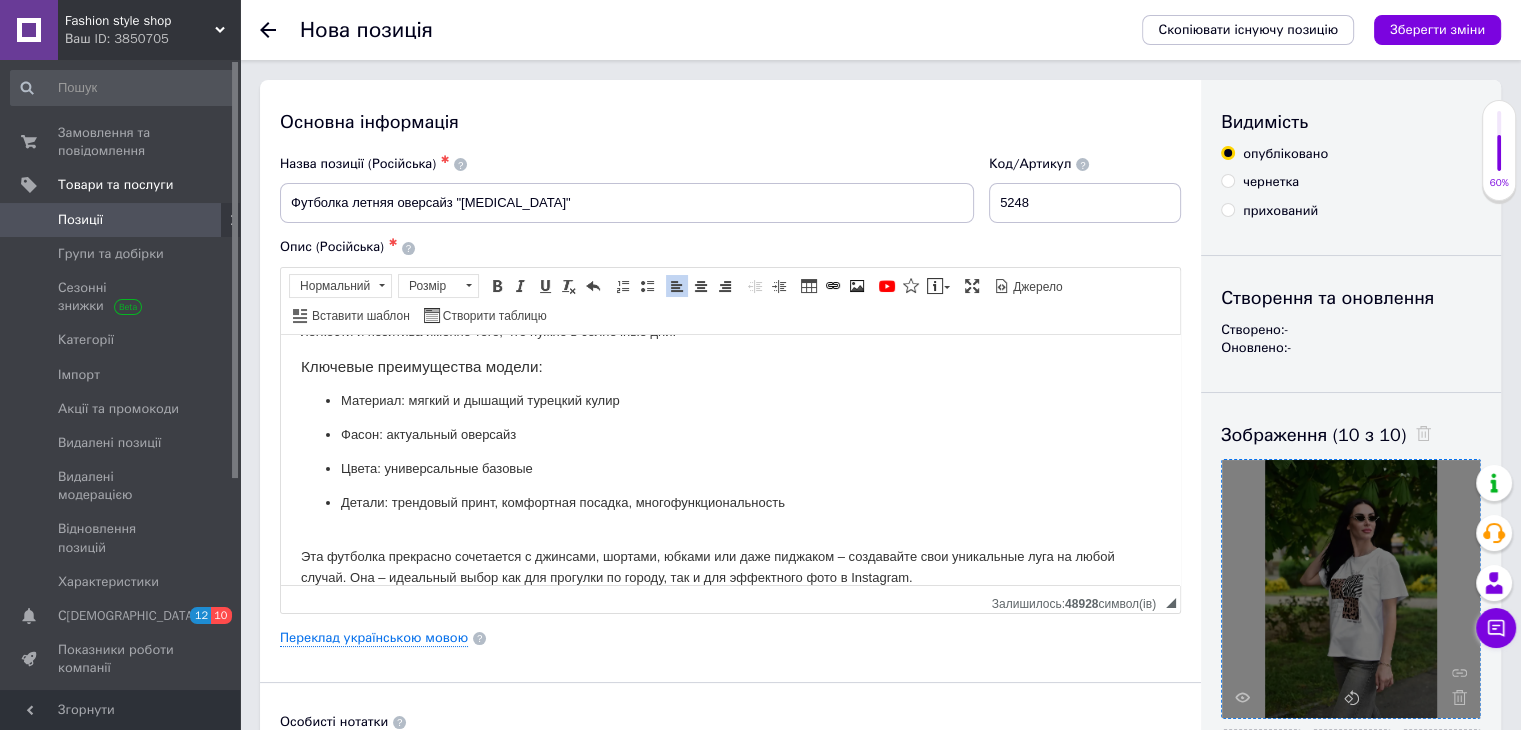 scroll, scrollTop: 184, scrollLeft: 0, axis: vertical 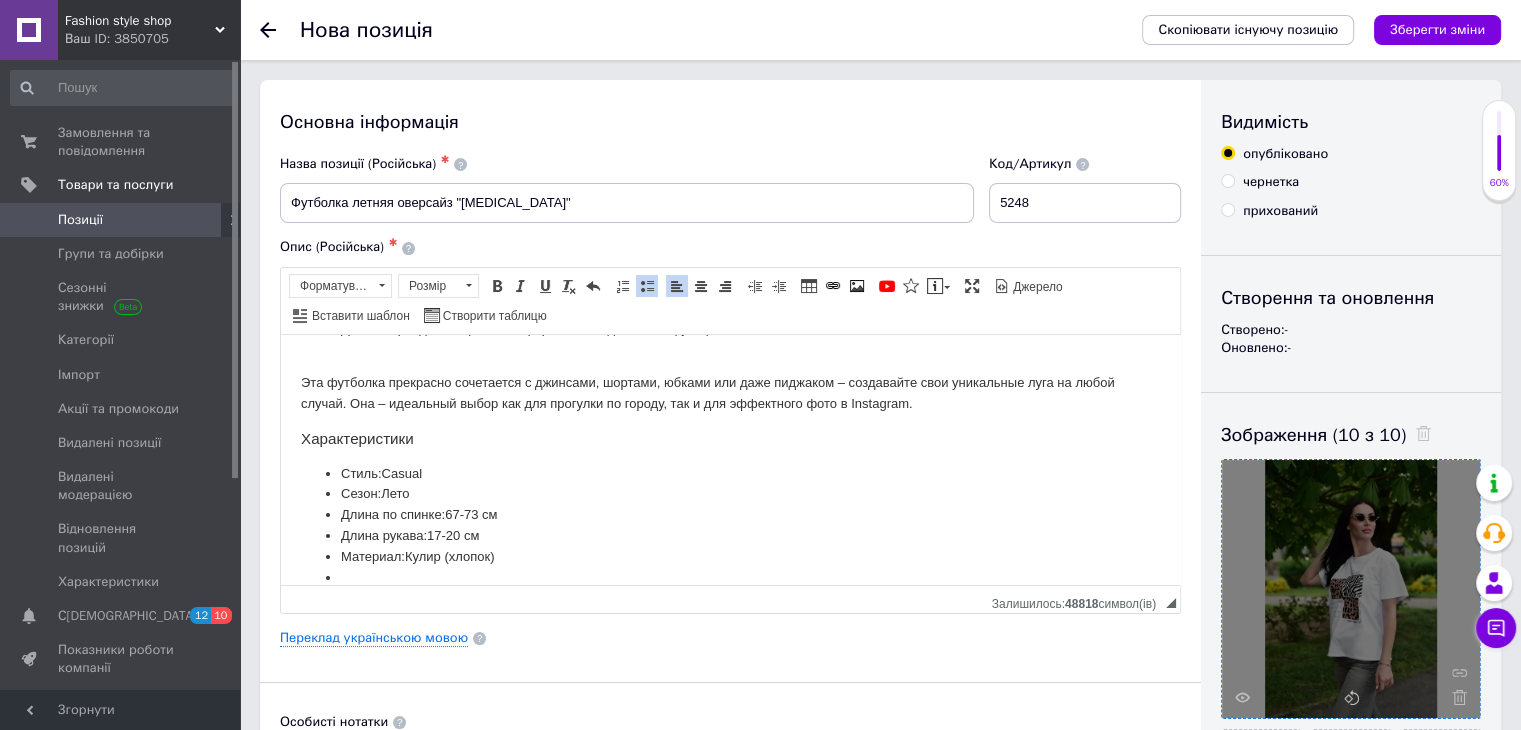 type 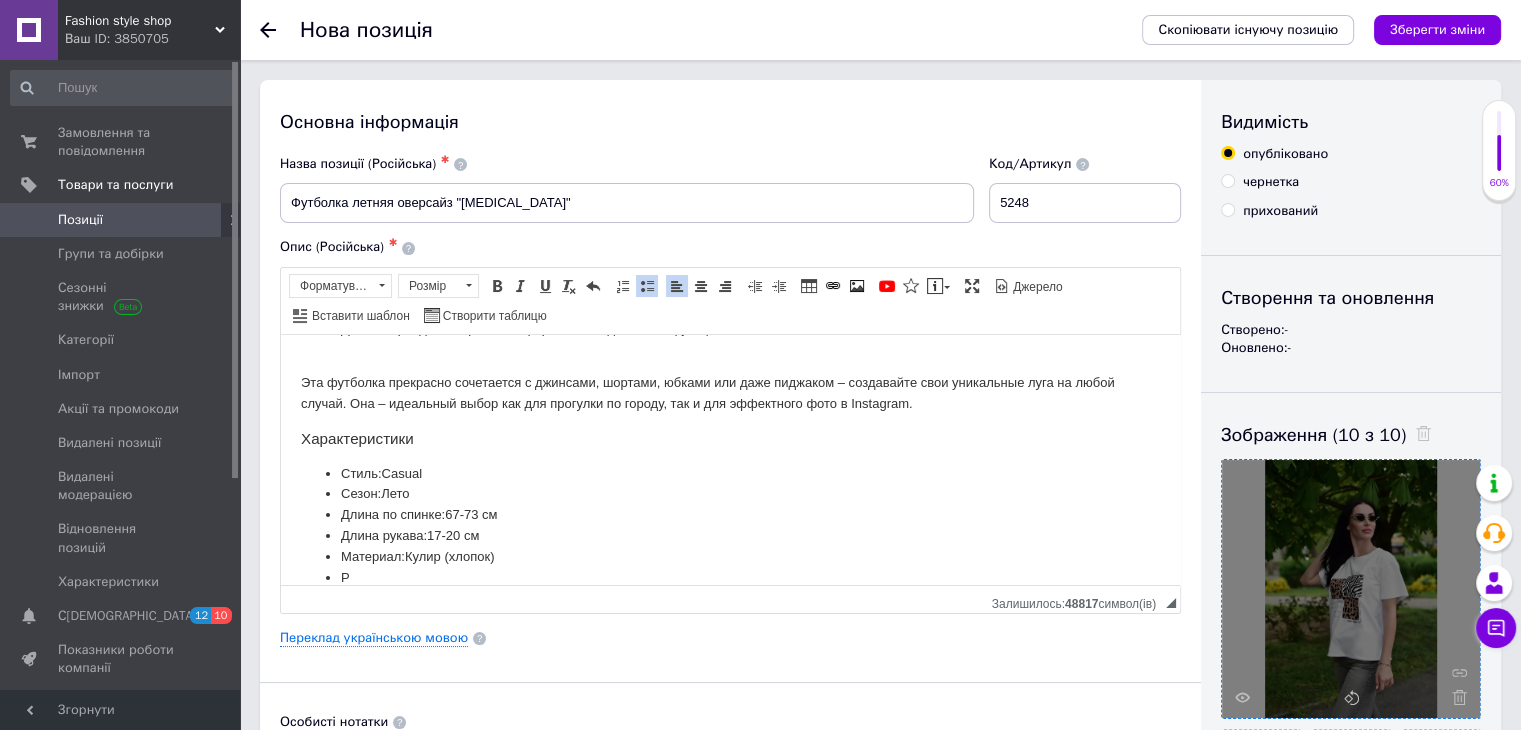 scroll, scrollTop: 0, scrollLeft: 0, axis: both 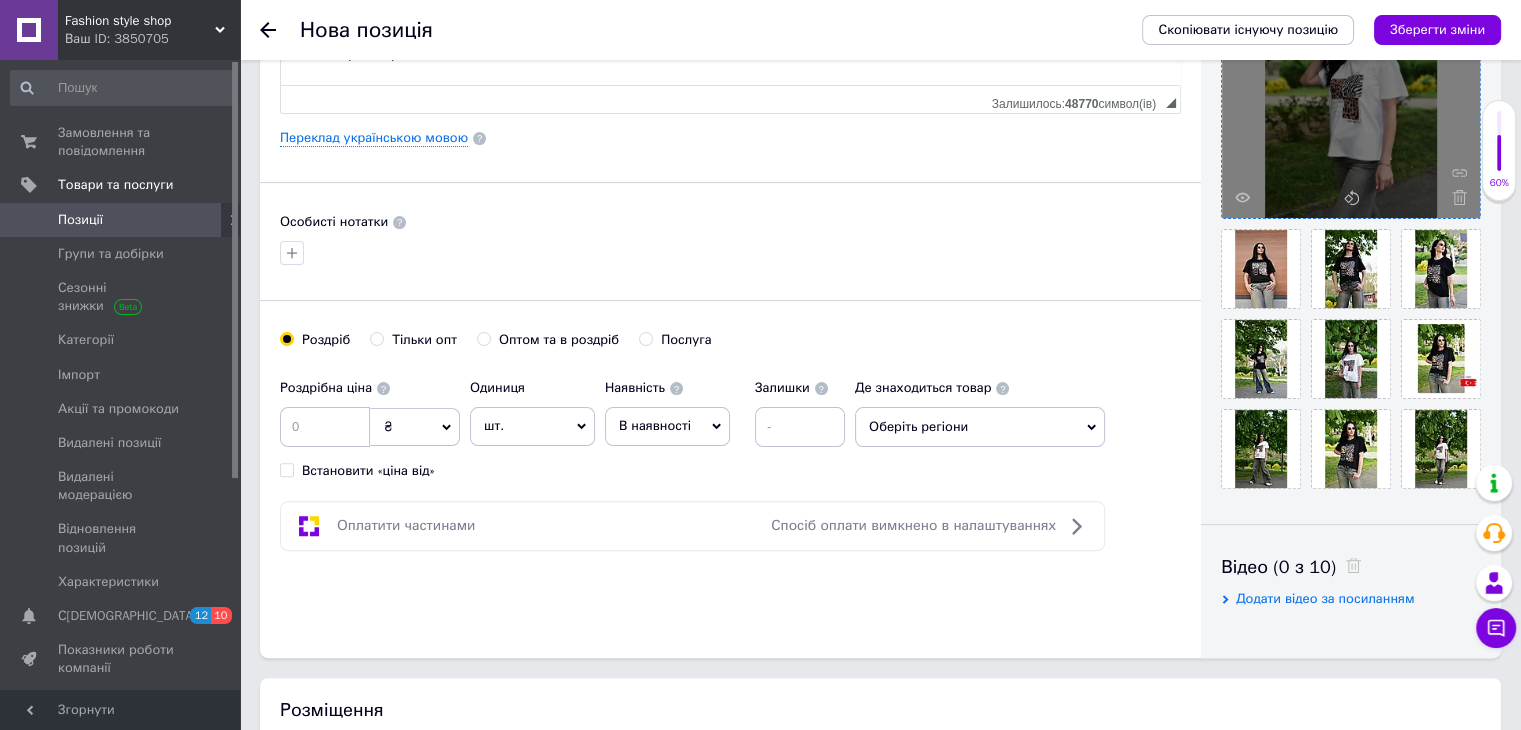 drag, startPoint x: 276, startPoint y: 401, endPoint x: 284, endPoint y: 410, distance: 12.0415945 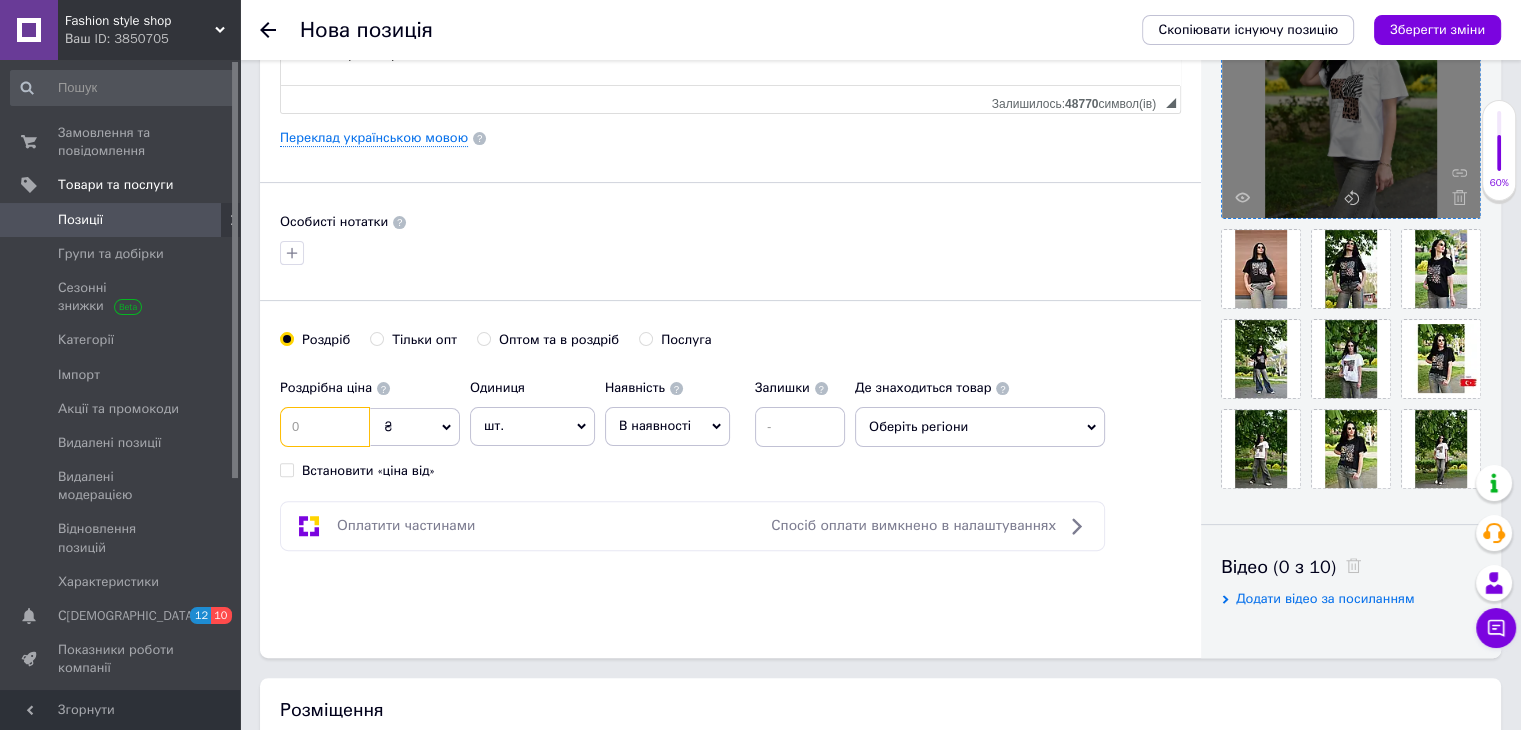 click at bounding box center (325, 427) 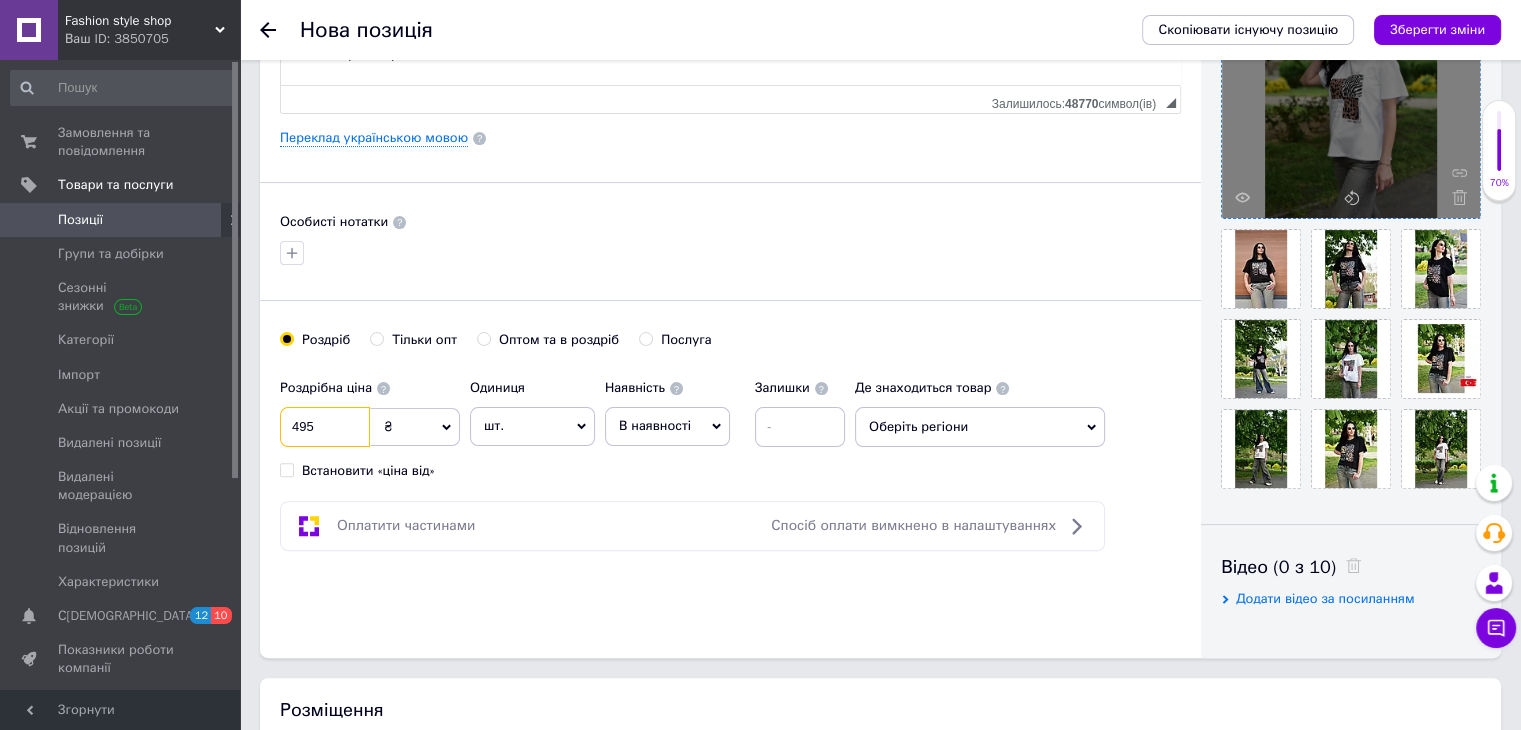 type on "495" 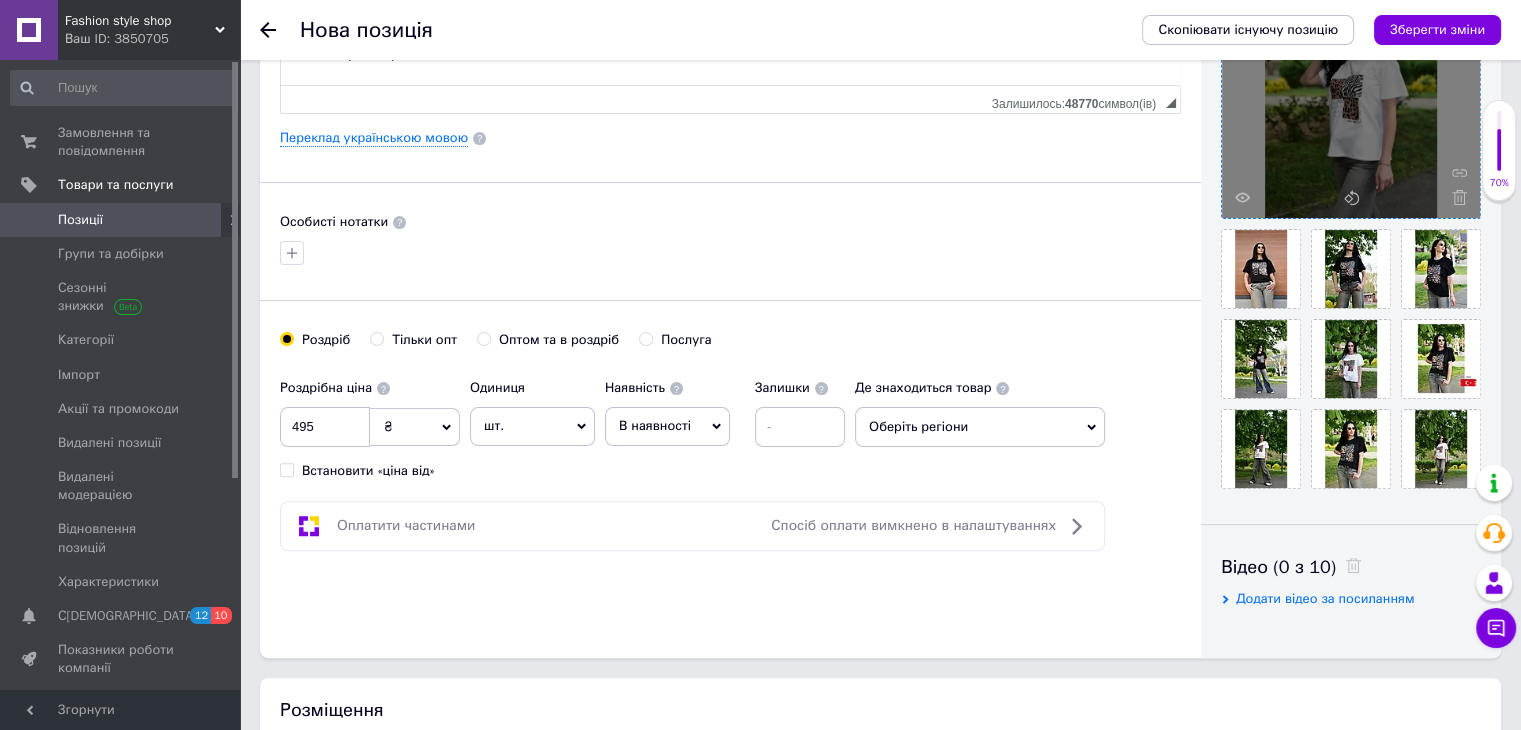 drag, startPoint x: 668, startPoint y: 421, endPoint x: 681, endPoint y: 433, distance: 17.691807 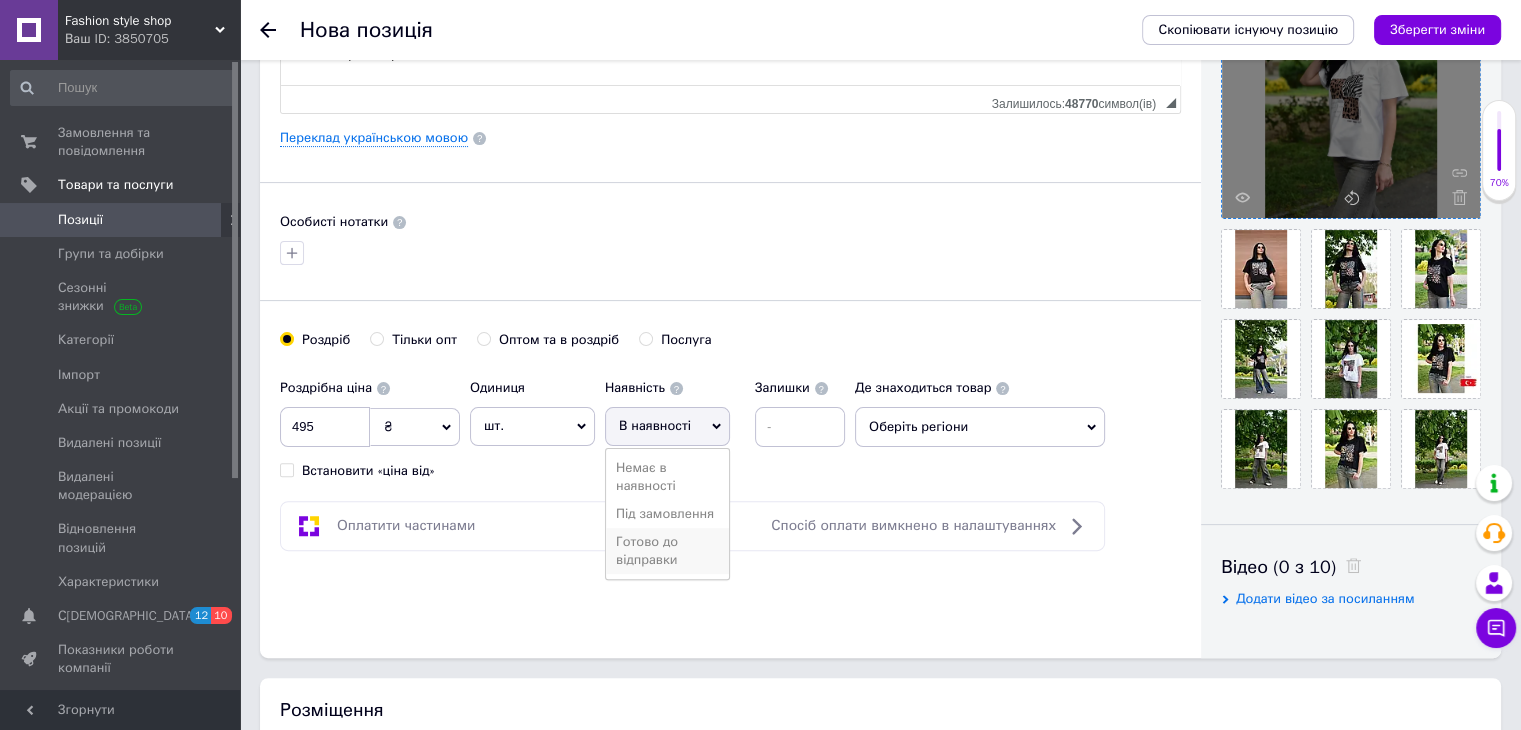 click on "Готово до відправки" at bounding box center (667, 551) 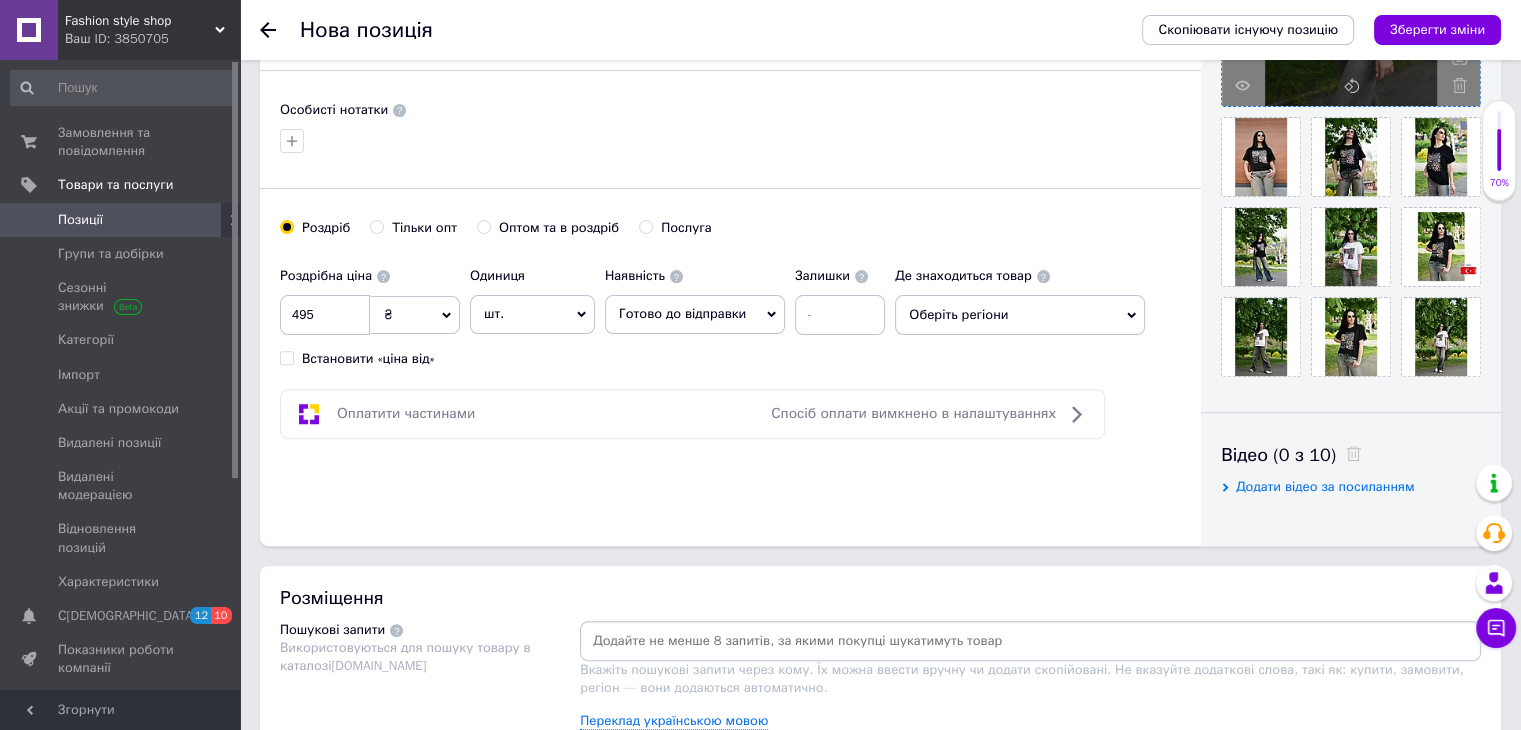 scroll, scrollTop: 800, scrollLeft: 0, axis: vertical 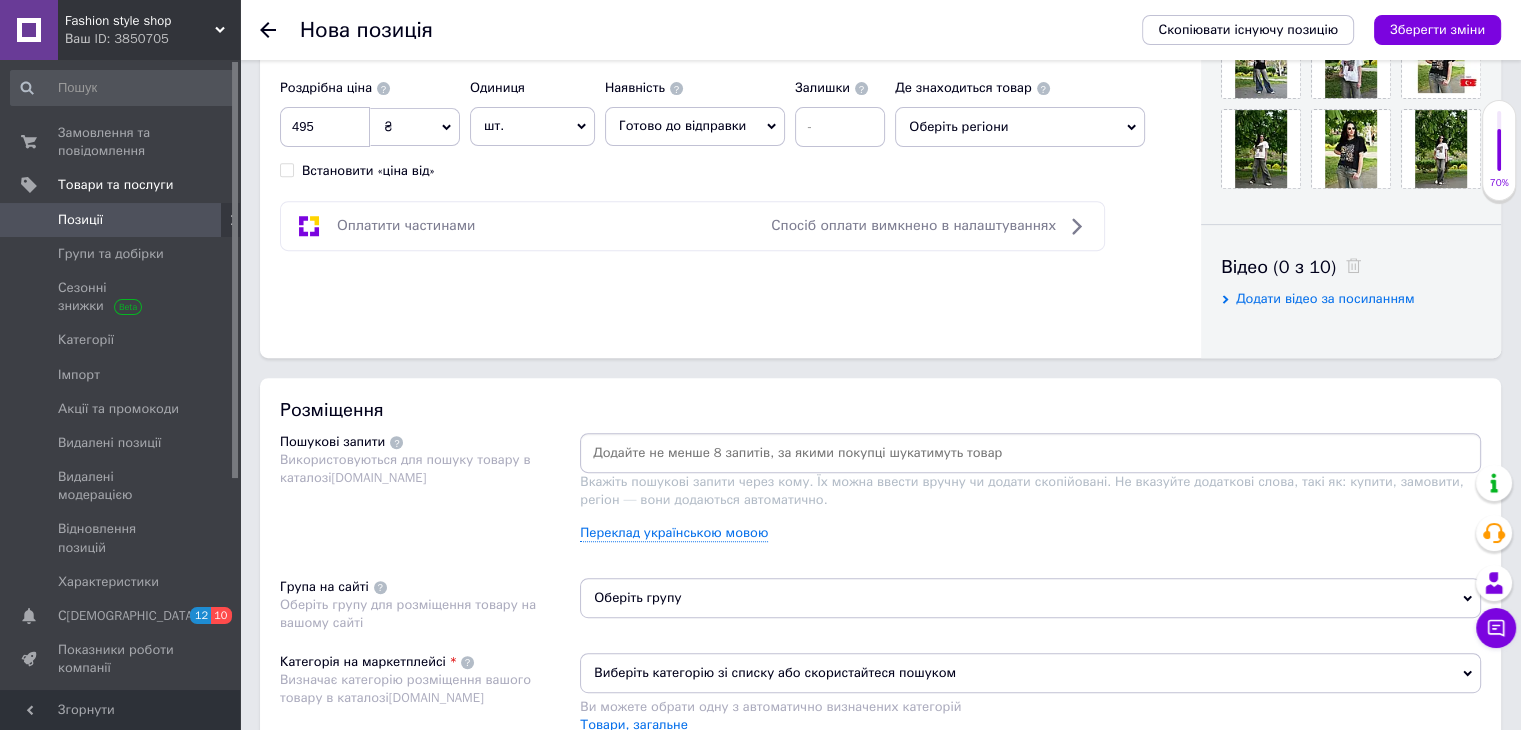 click at bounding box center [1030, 453] 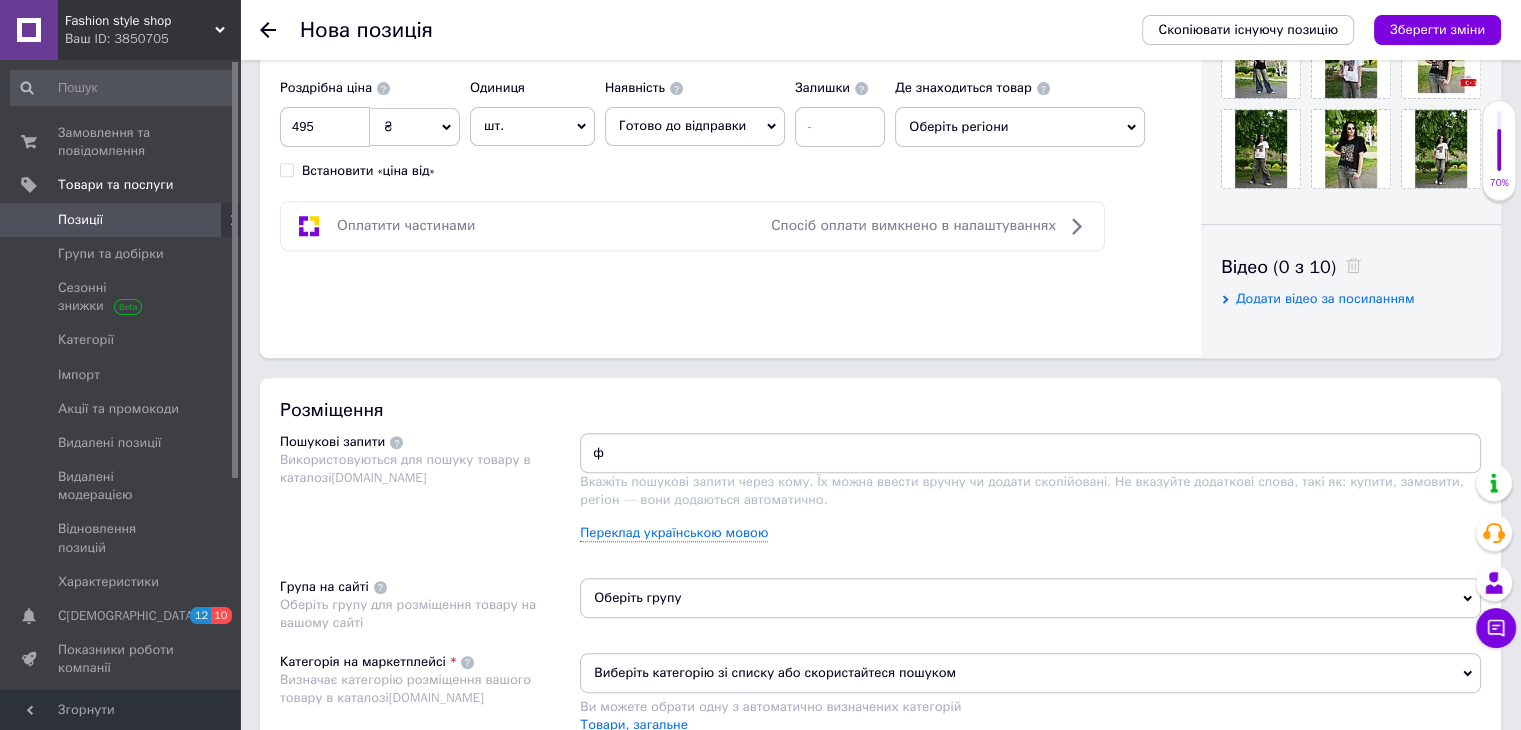 scroll, scrollTop: 0, scrollLeft: 0, axis: both 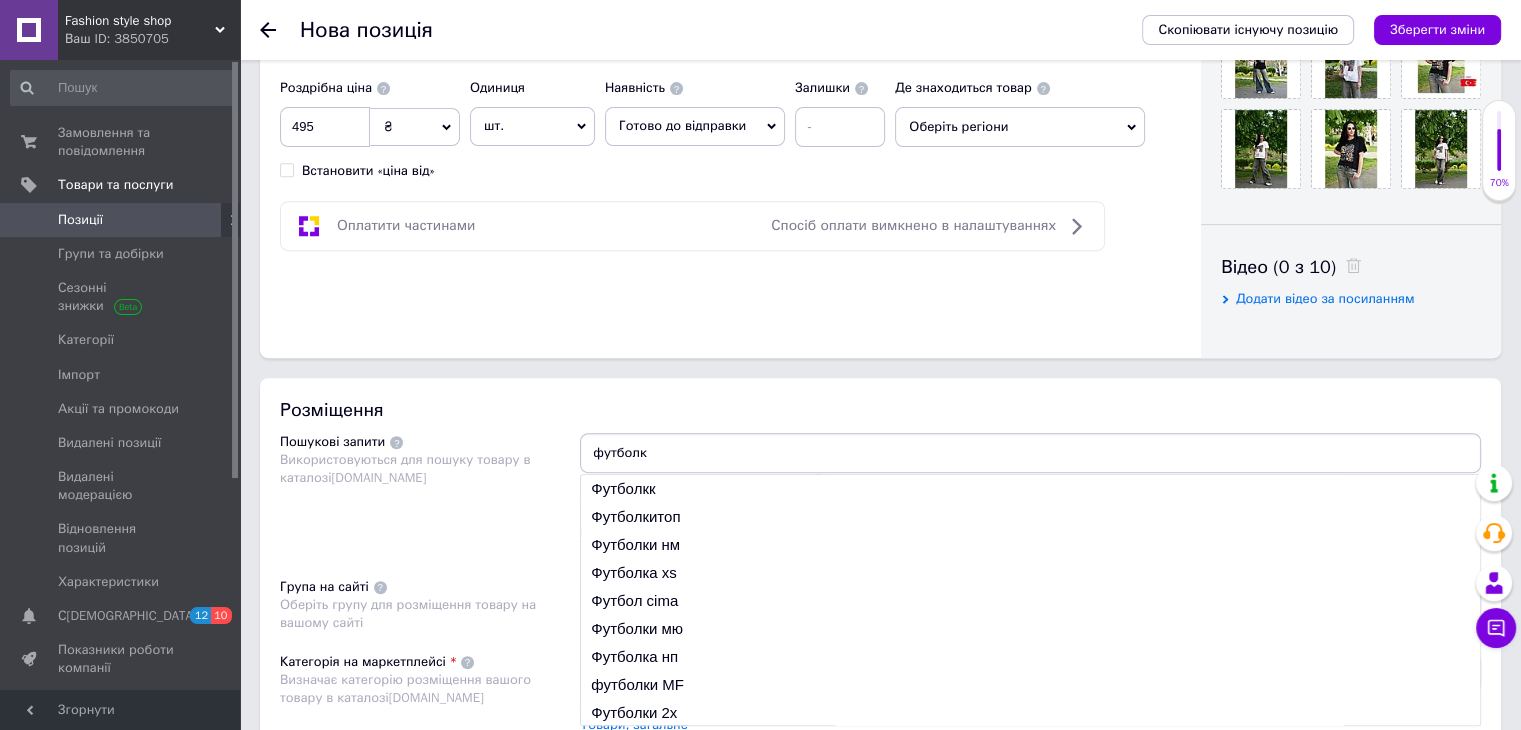 type on "футболка" 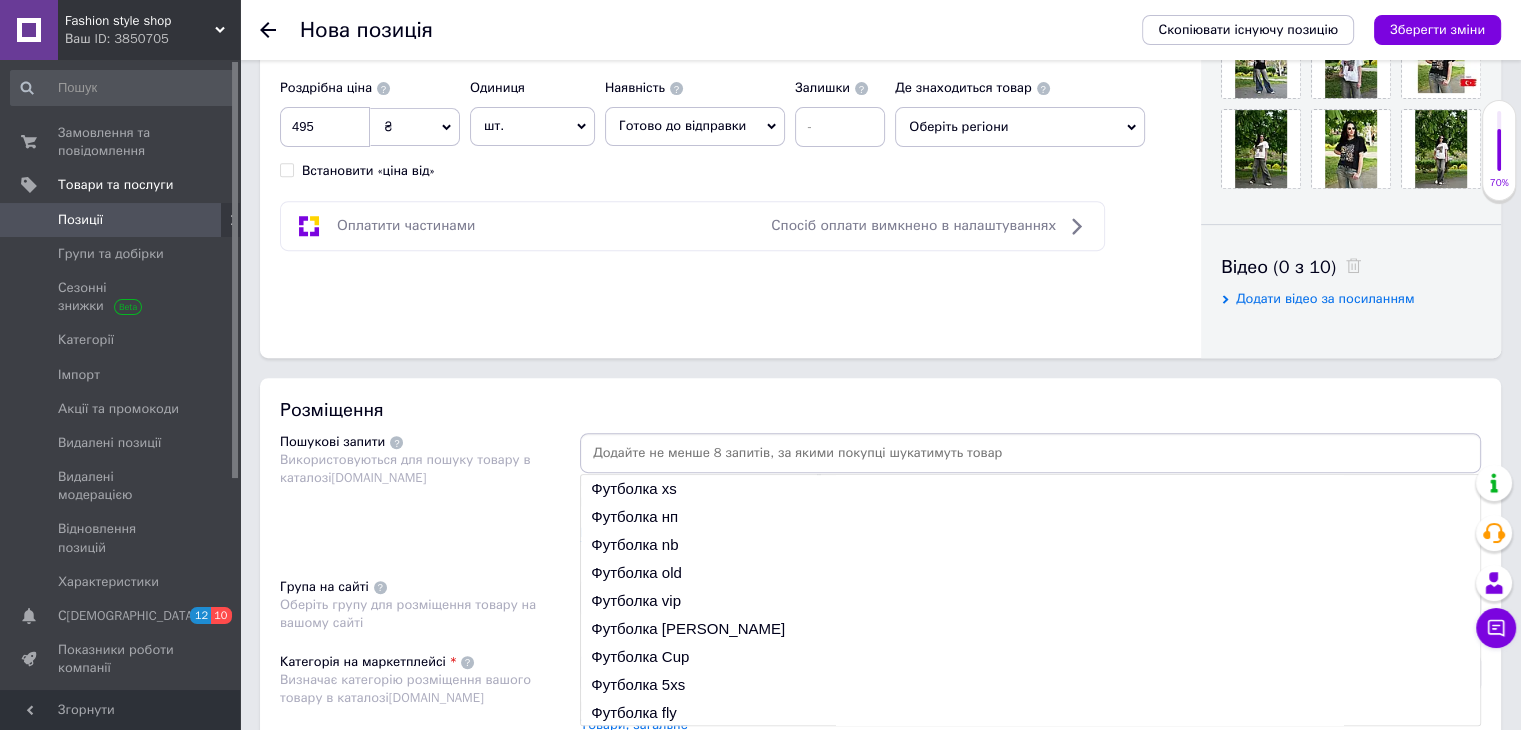 scroll, scrollTop: 0, scrollLeft: 0, axis: both 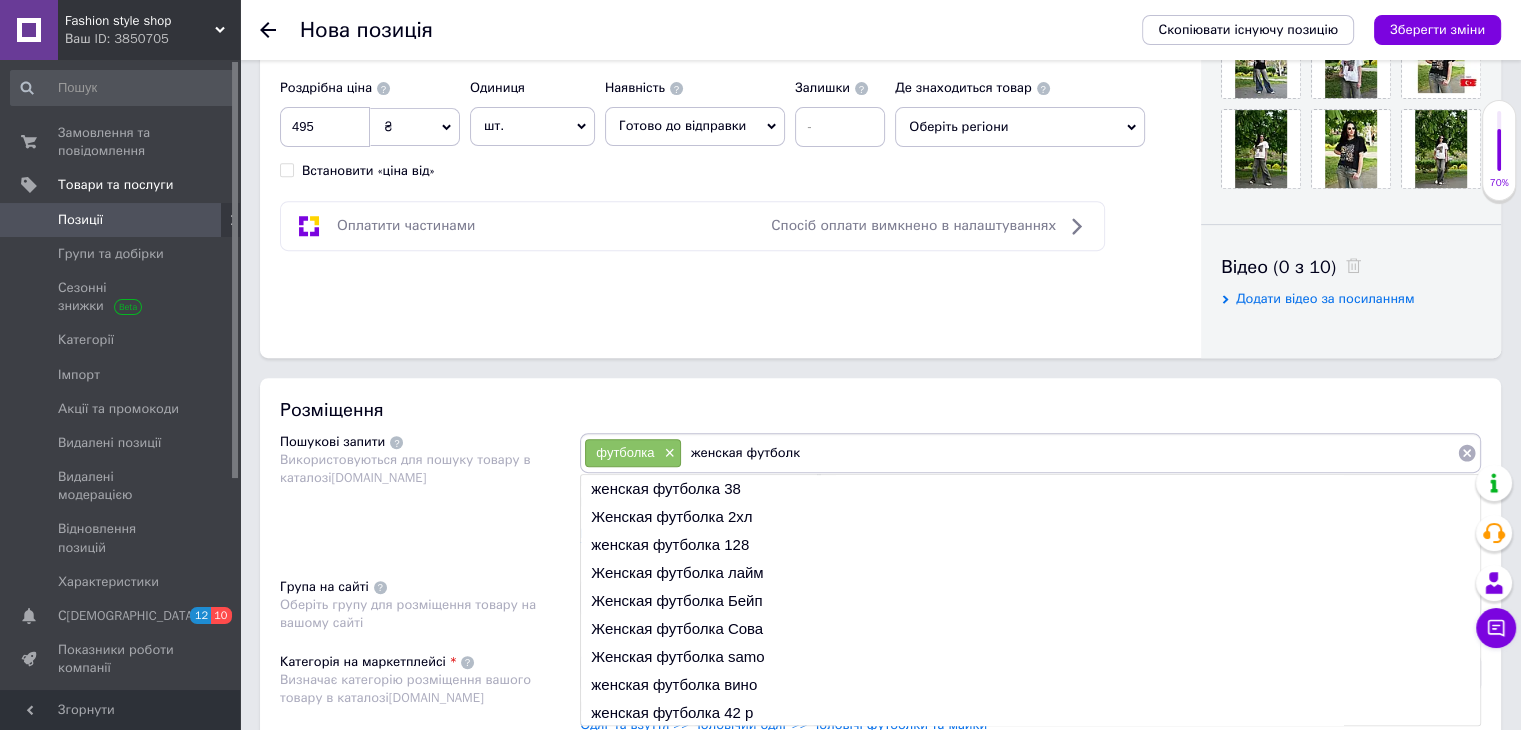 type on "женская футболка" 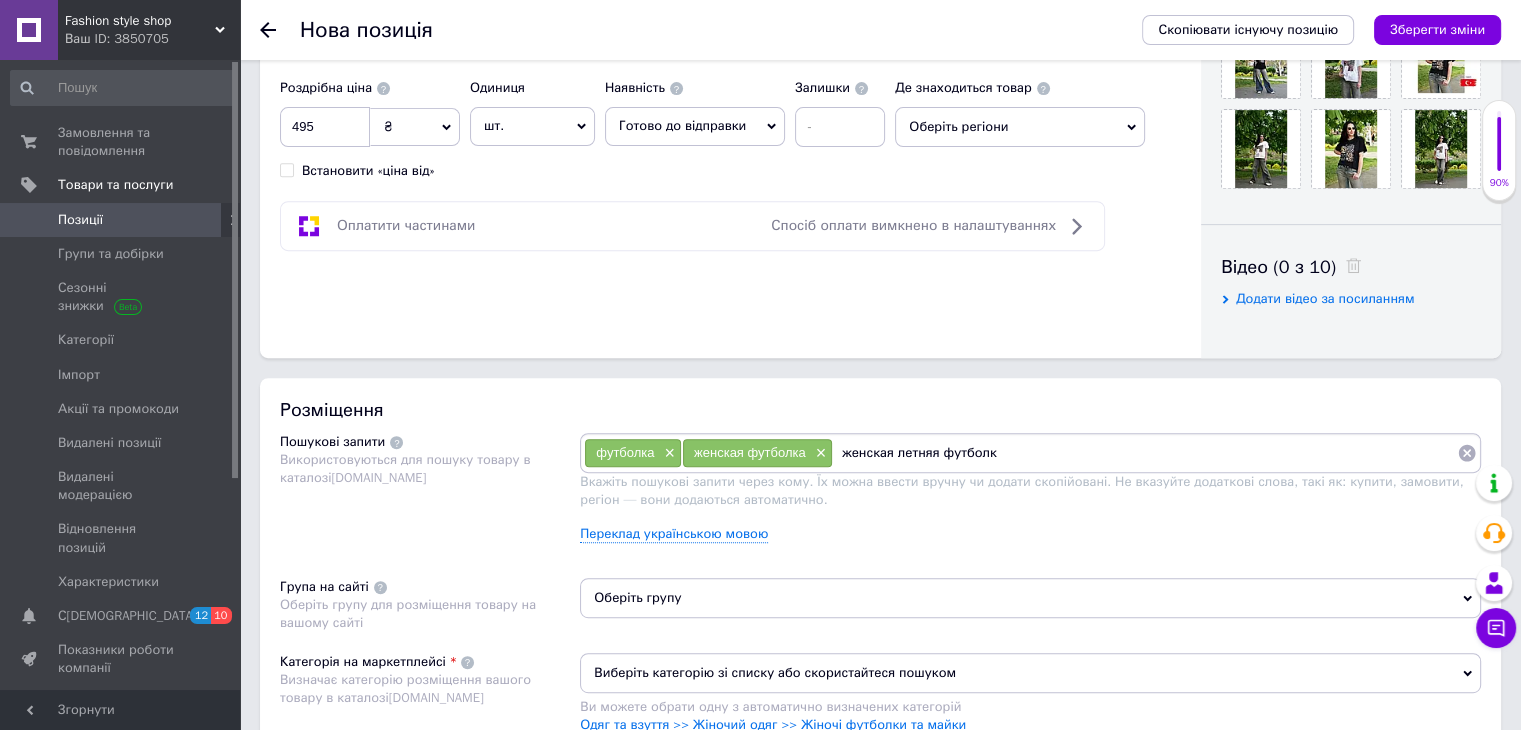 type on "женская летняя футболка" 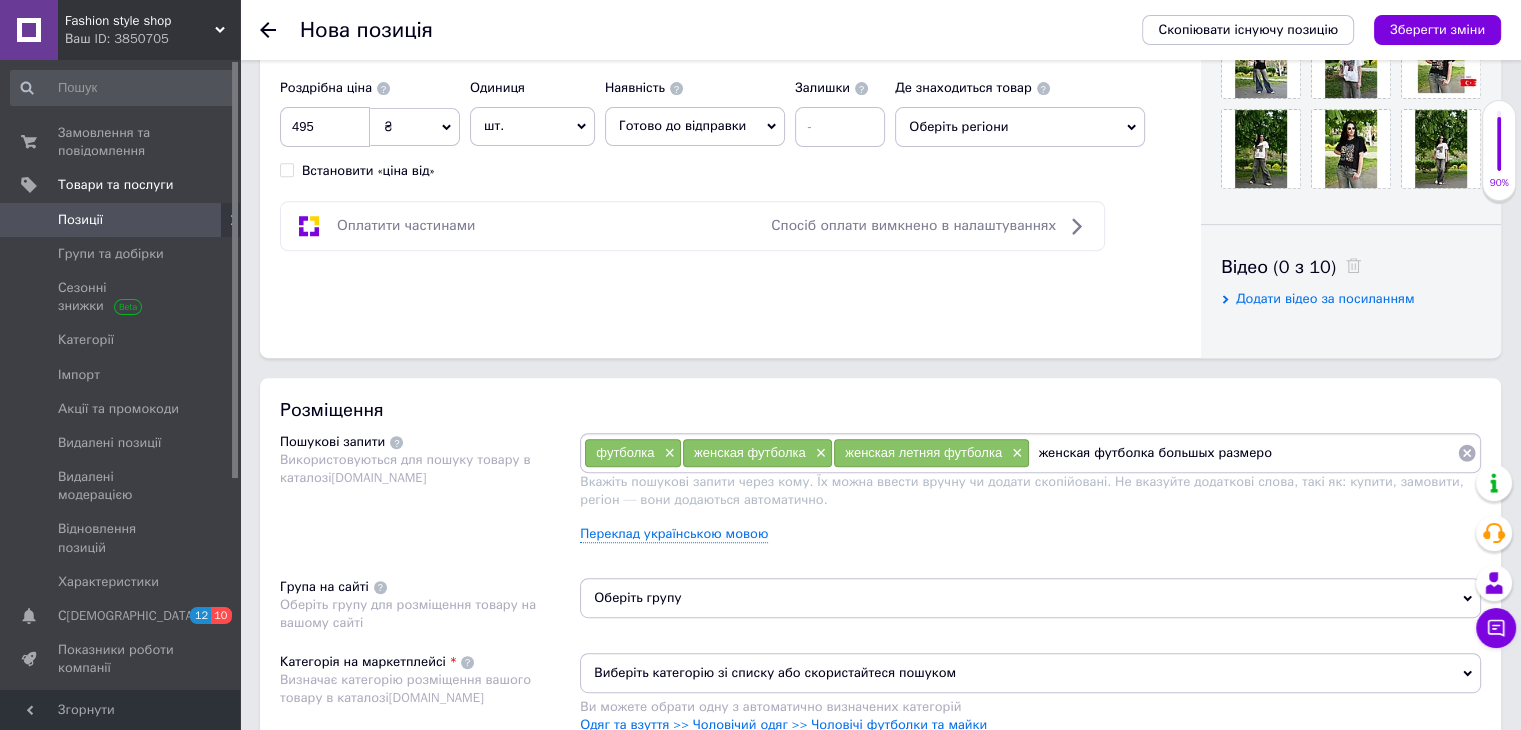 type on "женская футболка большых размеров" 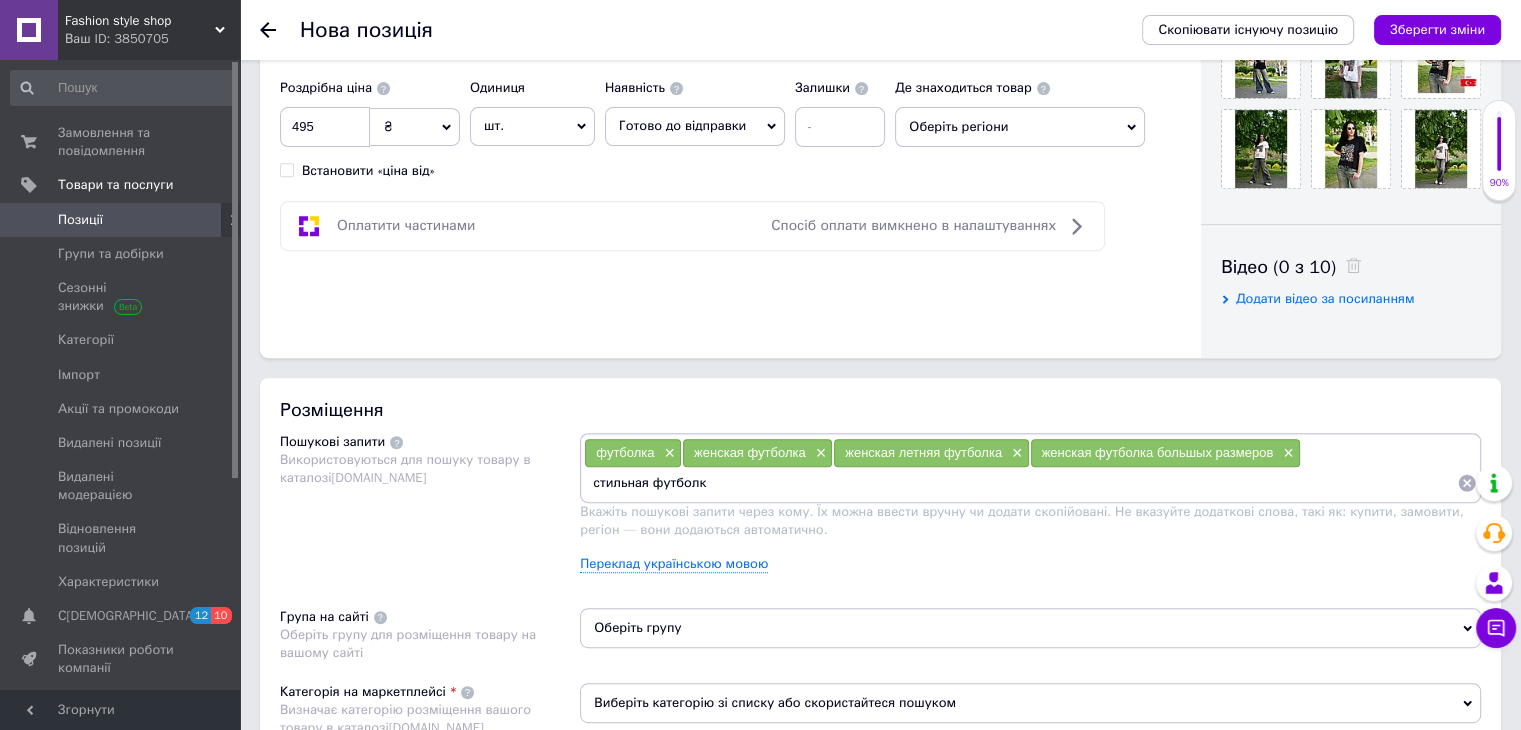 type on "стильная футболка" 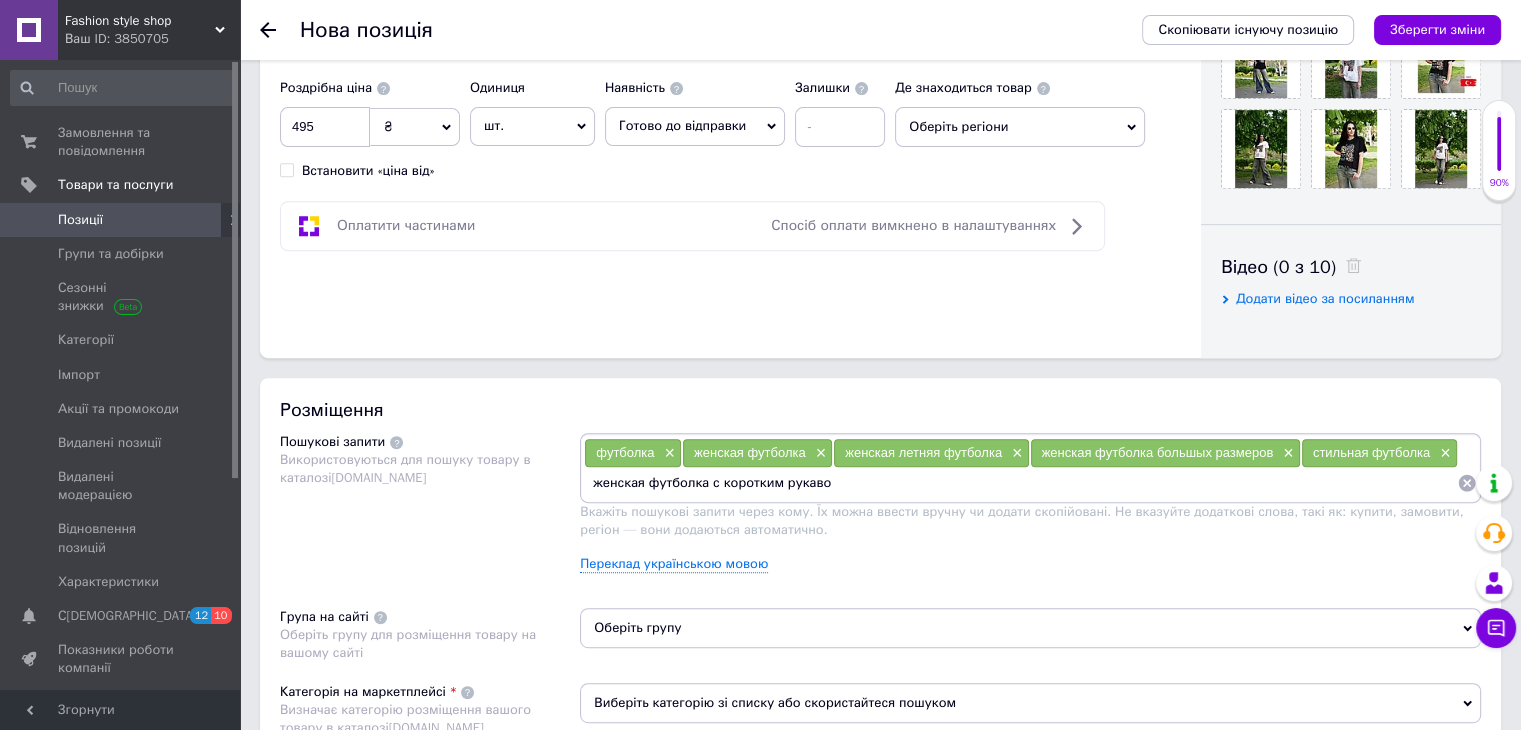 type on "женская футболка с коротким рукавом" 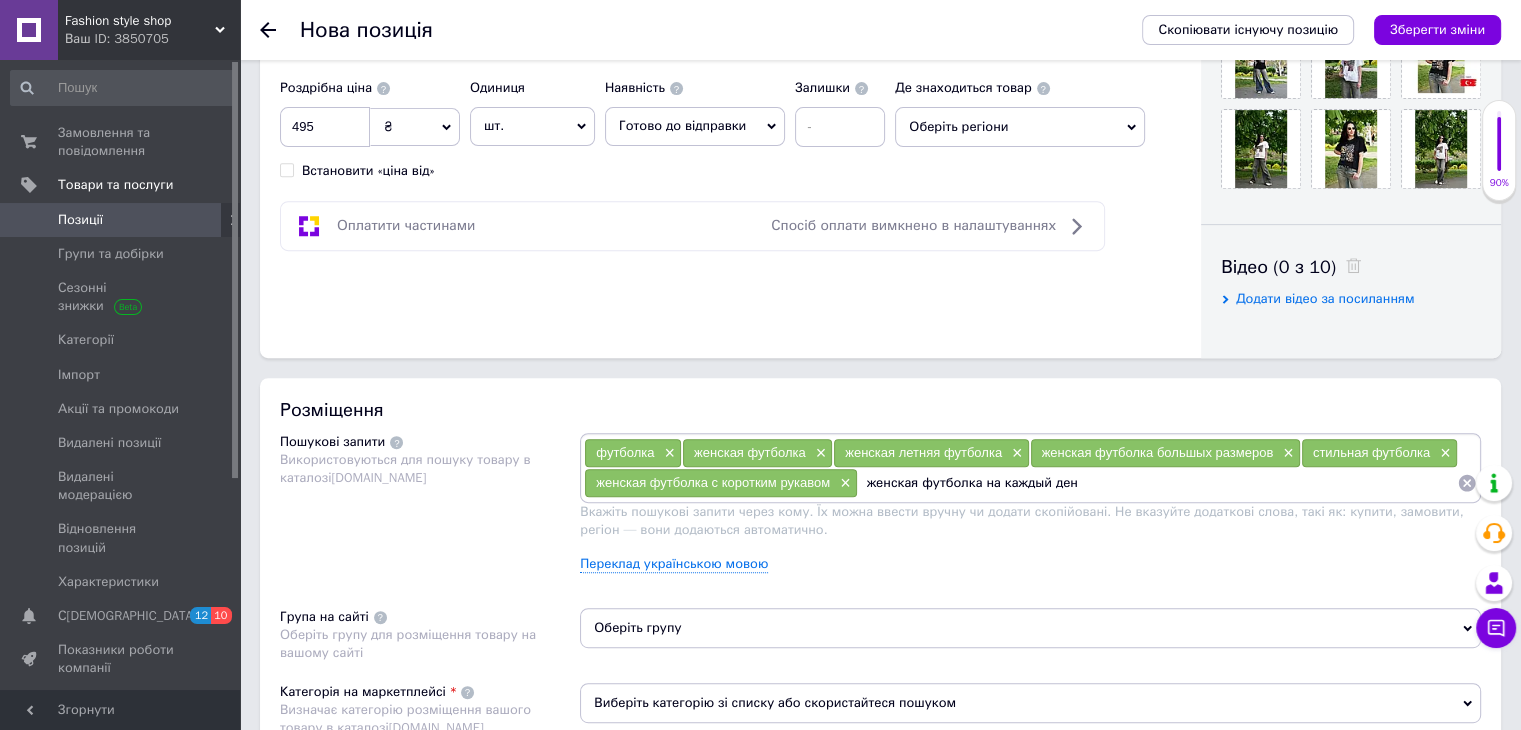 type on "женская футболка на каждый день" 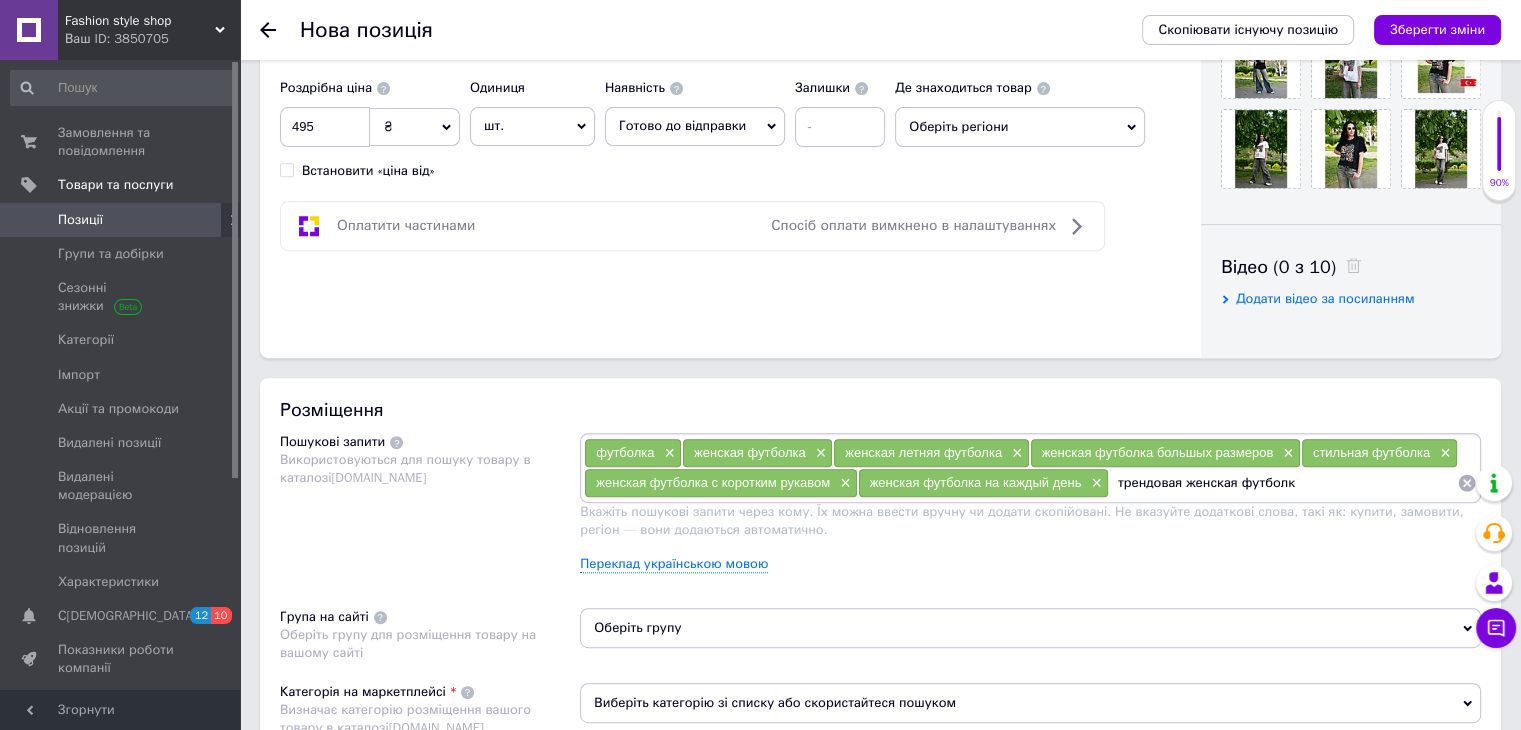 type on "трендовая женская футболка" 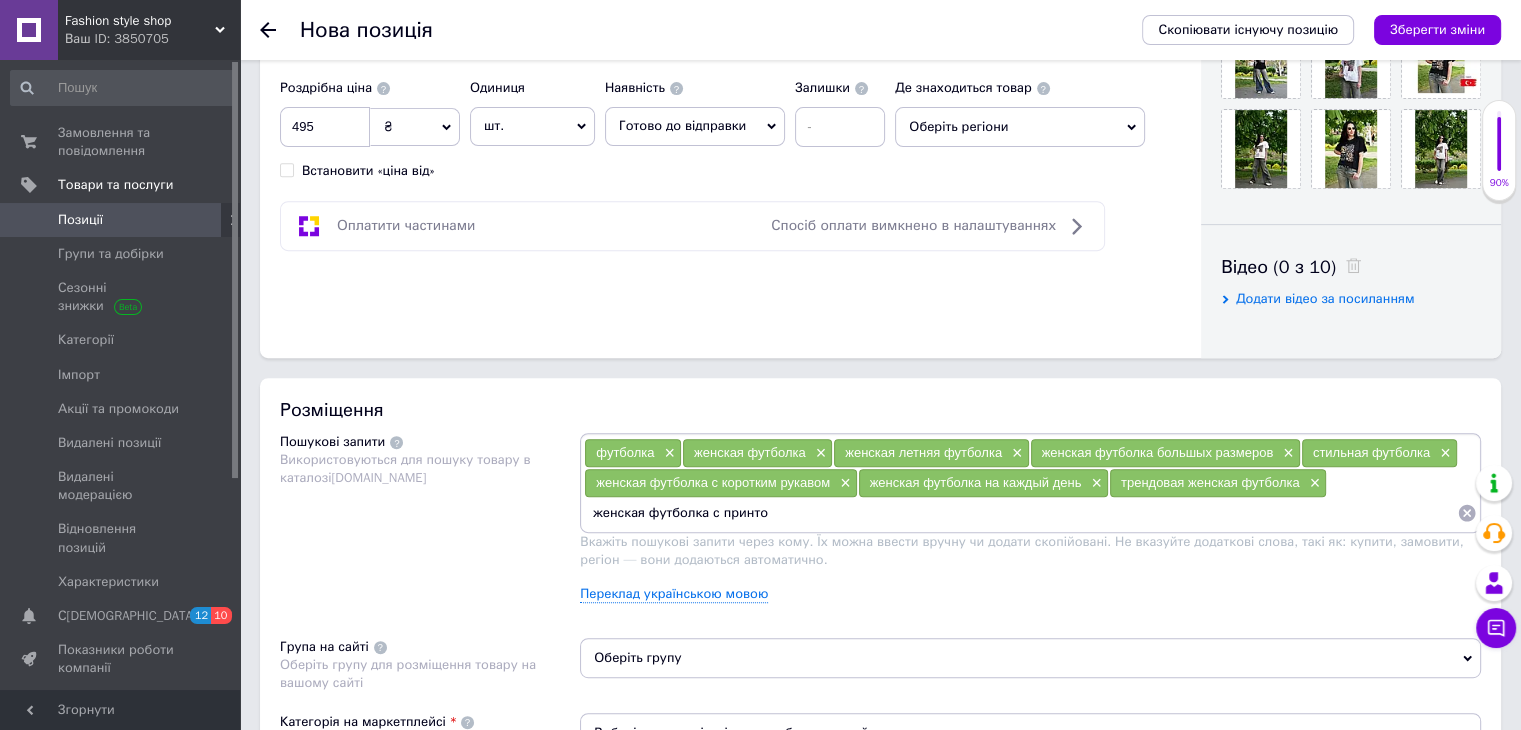 type on "женская футболка с принтом" 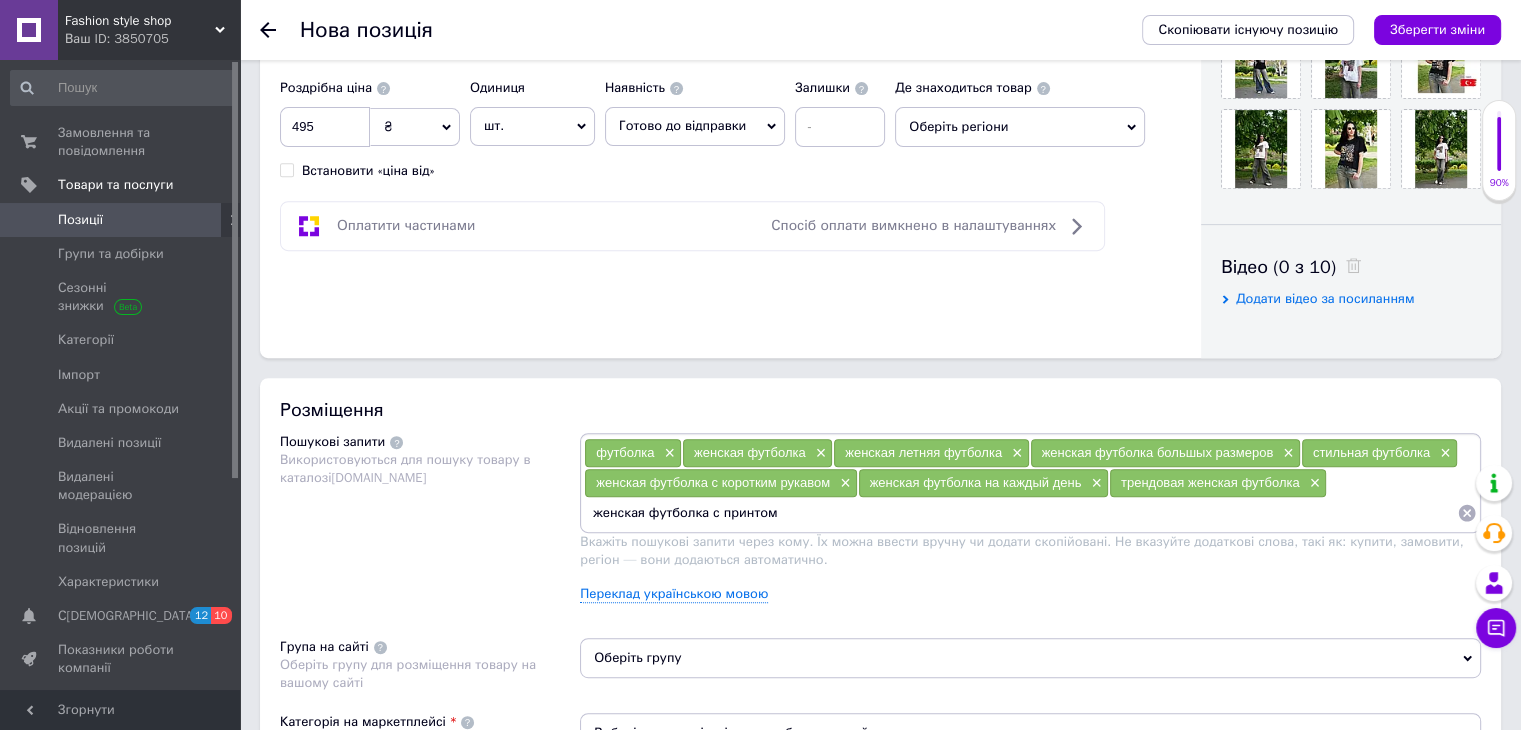 type 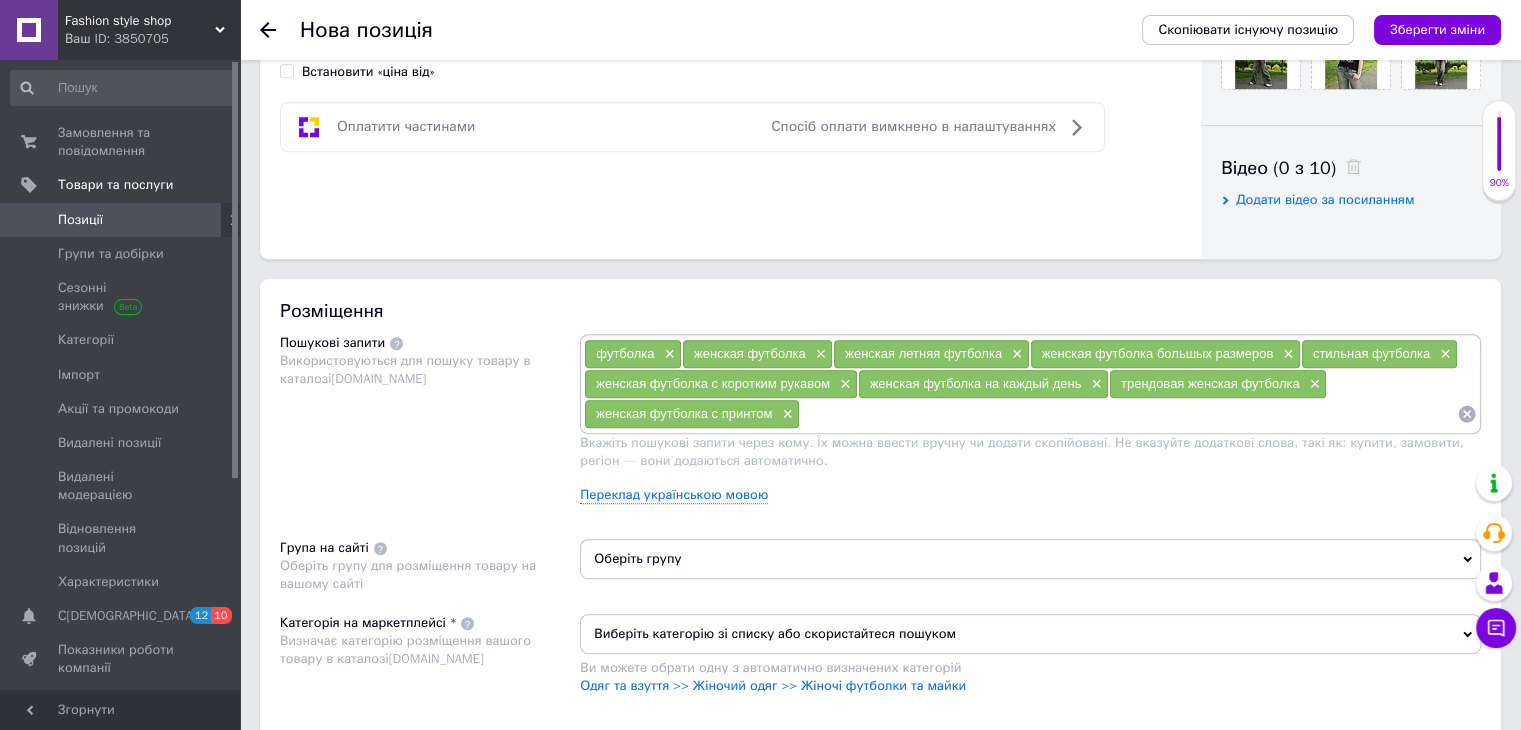 scroll, scrollTop: 900, scrollLeft: 0, axis: vertical 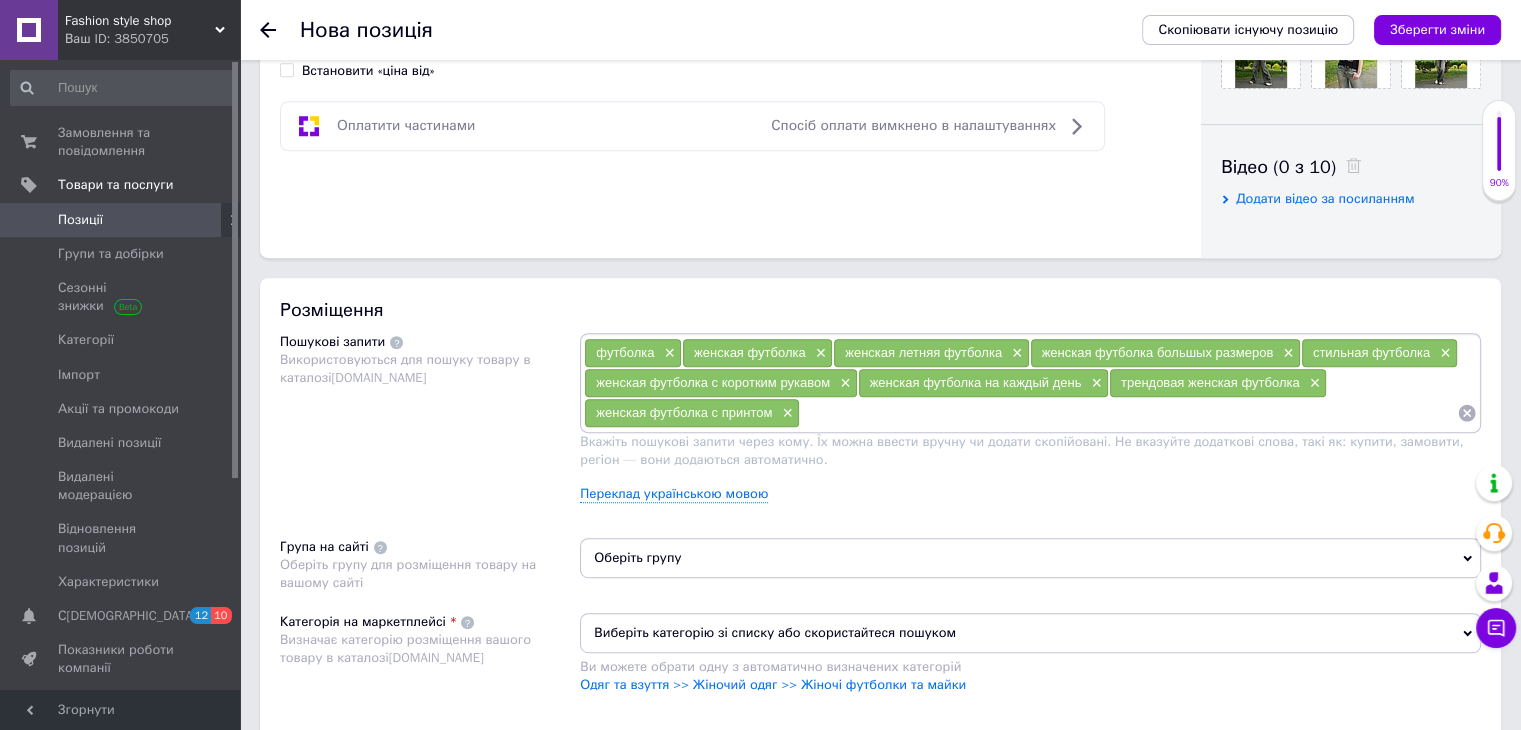 click on "Розміщення Пошукові запити Використовуються для пошуку товару в каталозі  [DOMAIN_NAME] футболка × женская футболка × женская летняя футболка × женская футболка большых размеров × стильная футболка × женская футболка с коротким рукавом × женская футболка на каждый день × трендовая женская футболка × женская футболка с принтом × Вкажіть пошукові запити через кому. Їх можна ввести вручну чи додати скопійовані. Не вказуйте додаткові слова, такі як: купити, замовити, регіон — вони додаються автоматично. Переклад українською мовою Група на сайті Оберіть групу [DOMAIN_NAME]" at bounding box center [880, 516] 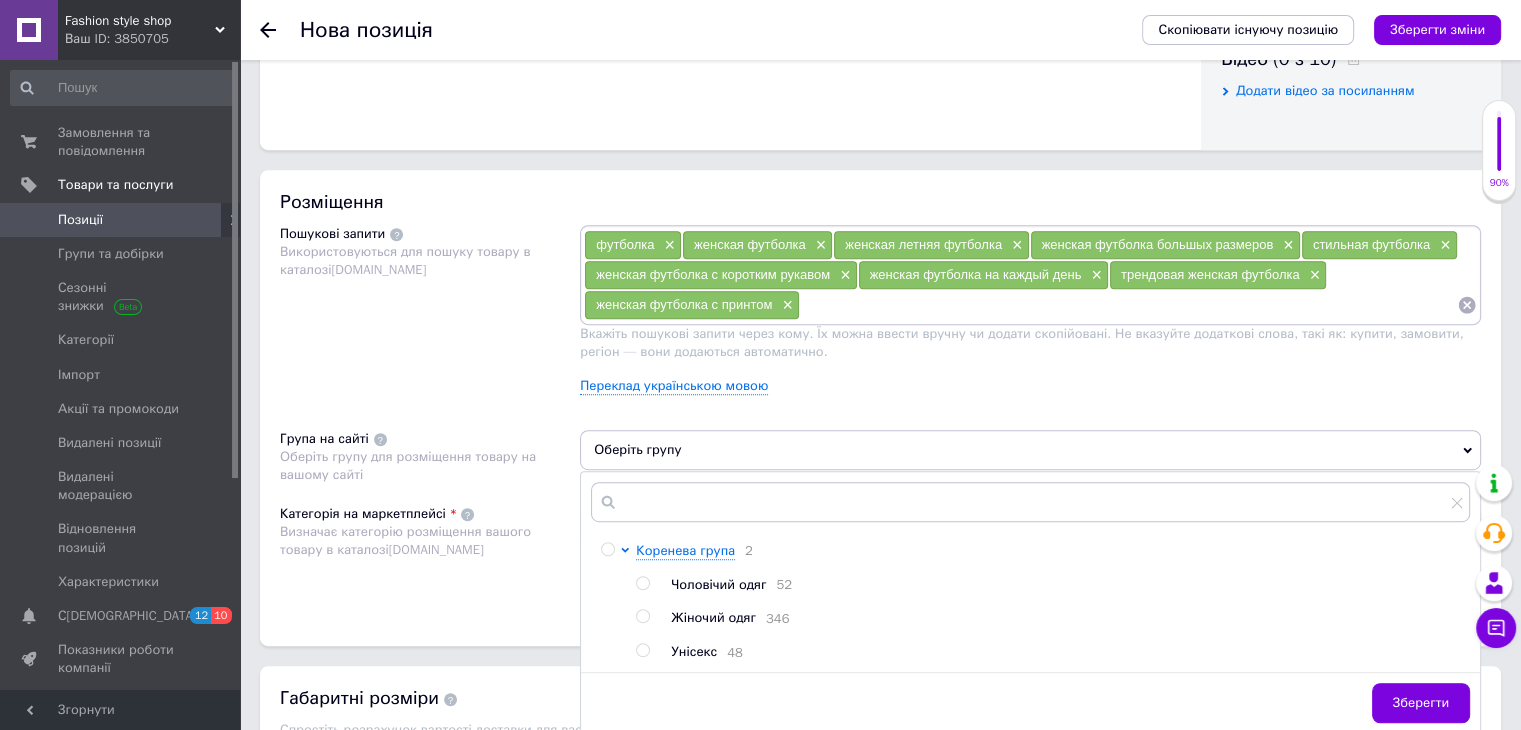 scroll, scrollTop: 1200, scrollLeft: 0, axis: vertical 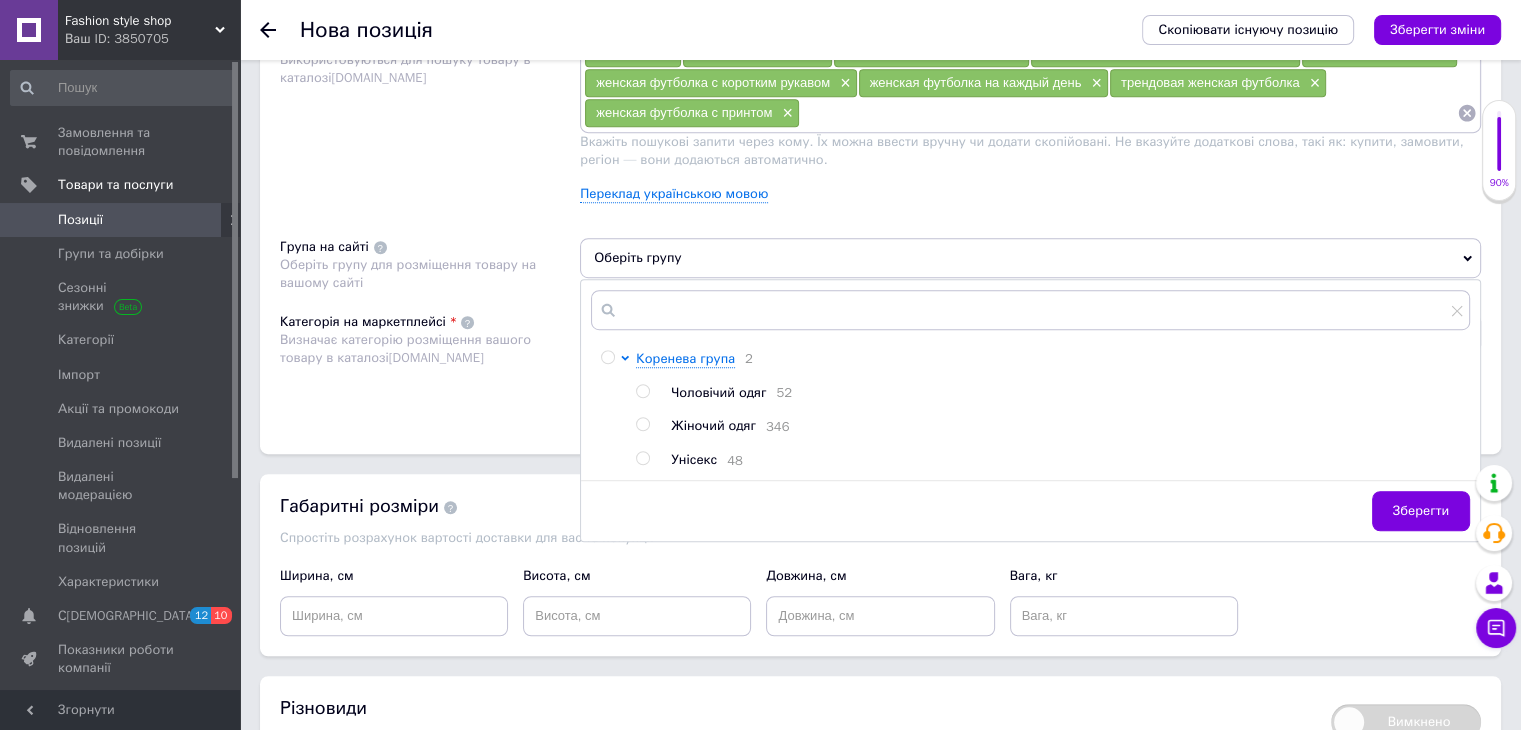 drag, startPoint x: 721, startPoint y: 425, endPoint x: 930, endPoint y: 438, distance: 209.40392 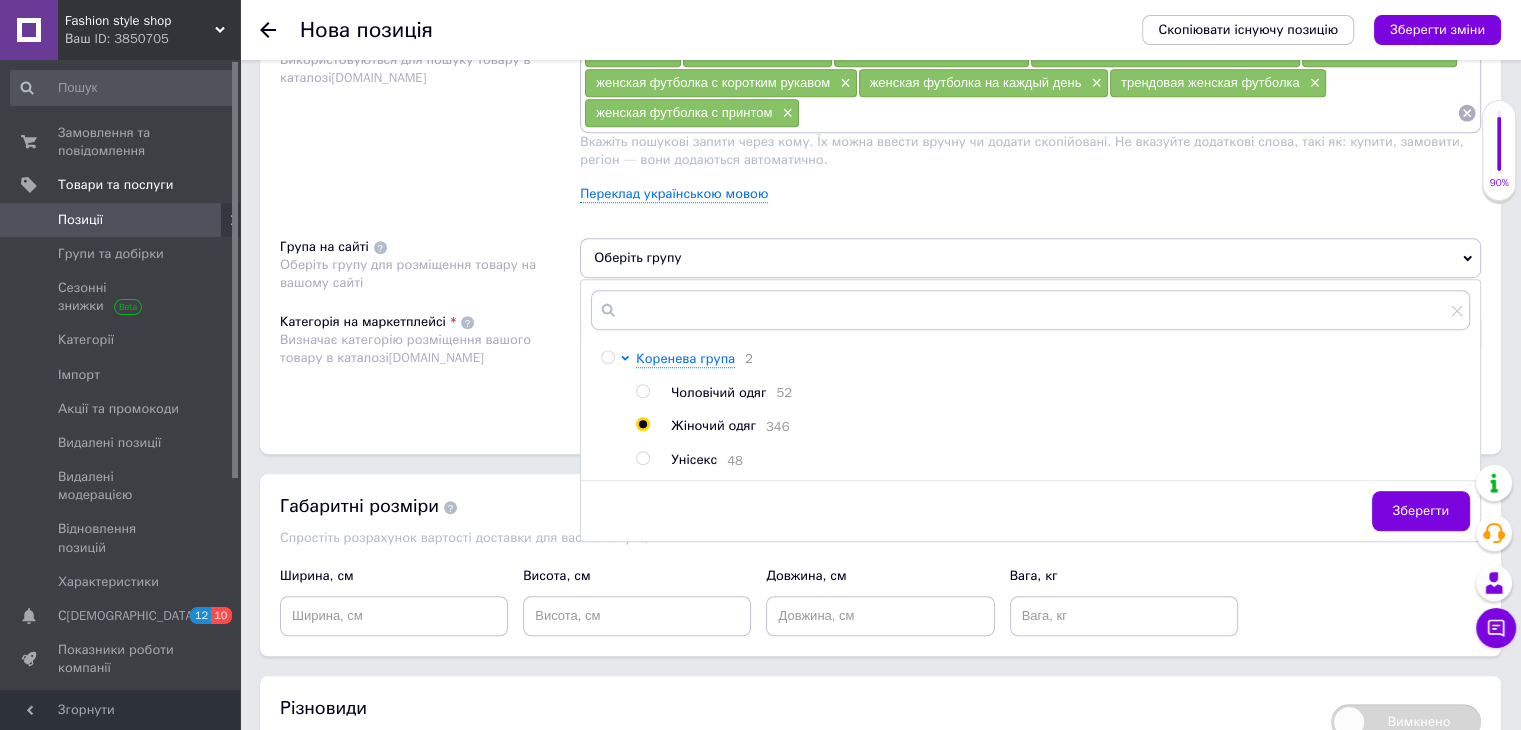 radio on "true" 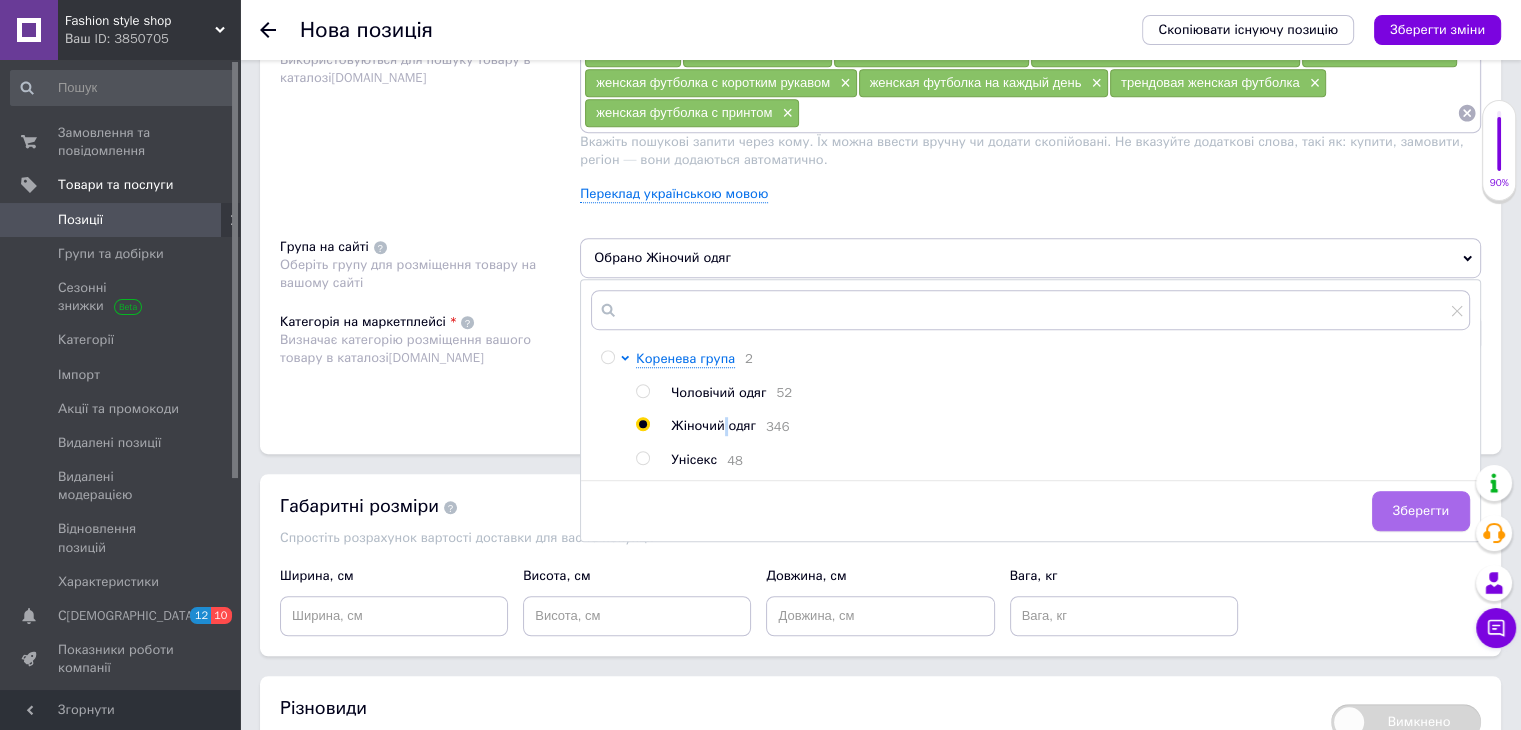 click on "Зберегти" at bounding box center (1421, 511) 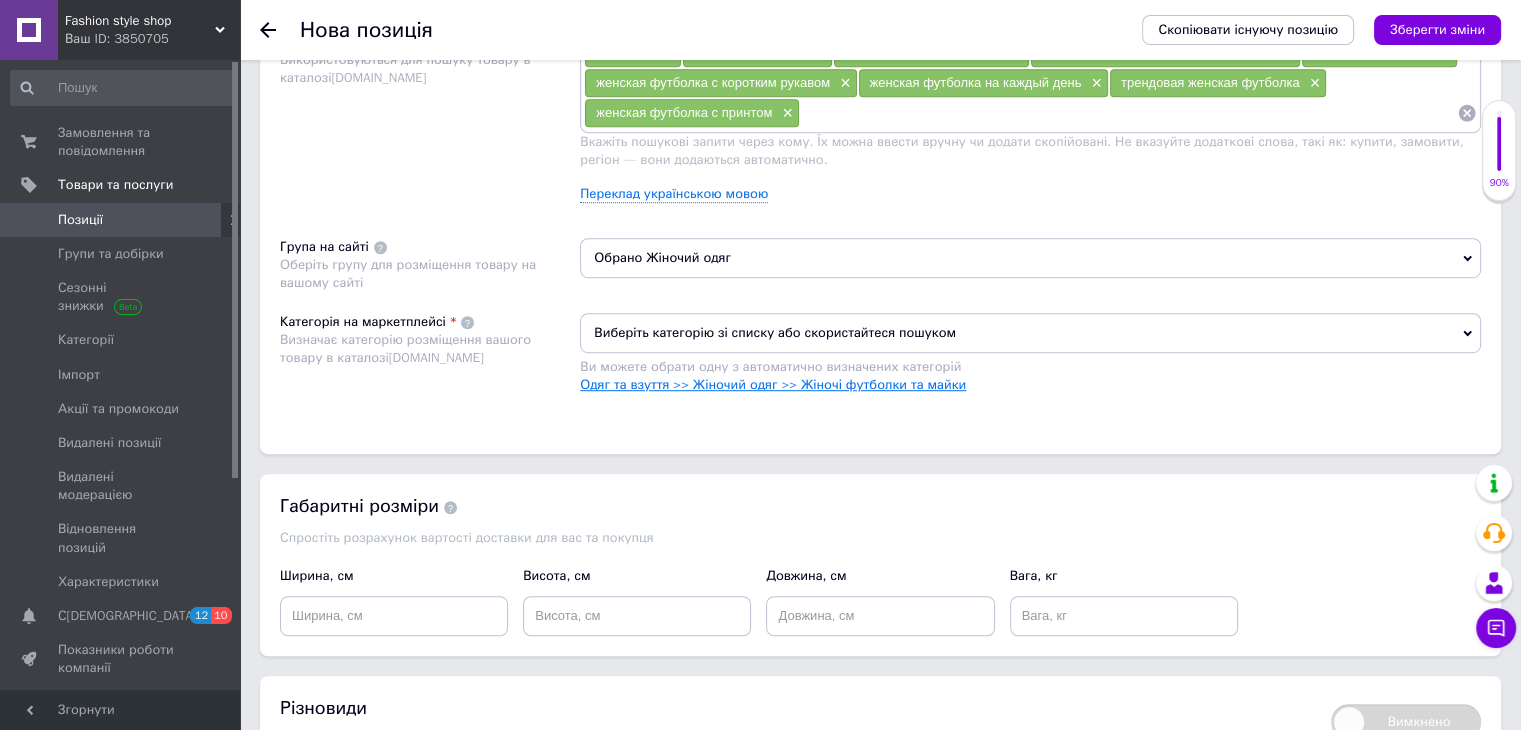 click on "Одяг та взуття >> Жіночий одяг >> Жіночі футболки та майки" at bounding box center (773, 384) 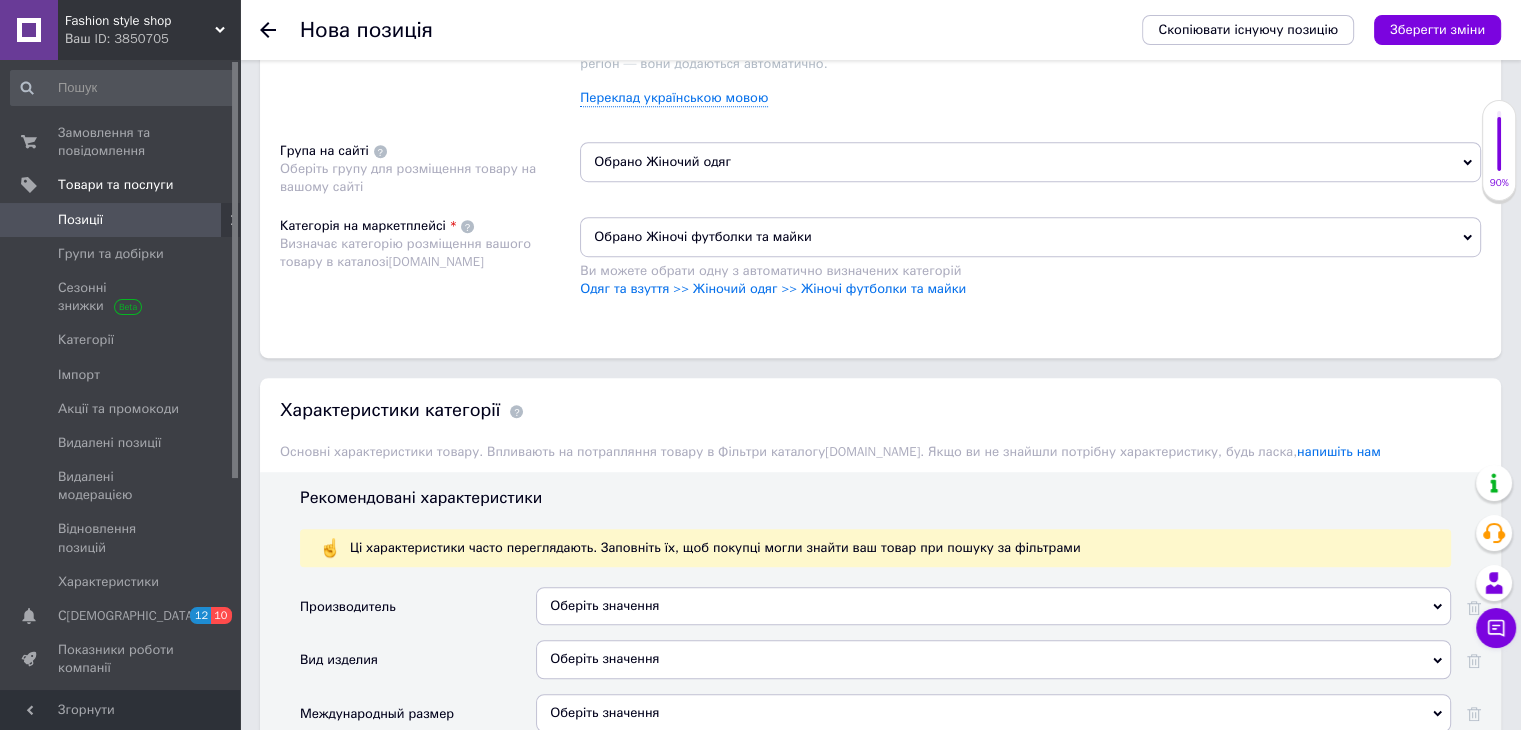 scroll, scrollTop: 1400, scrollLeft: 0, axis: vertical 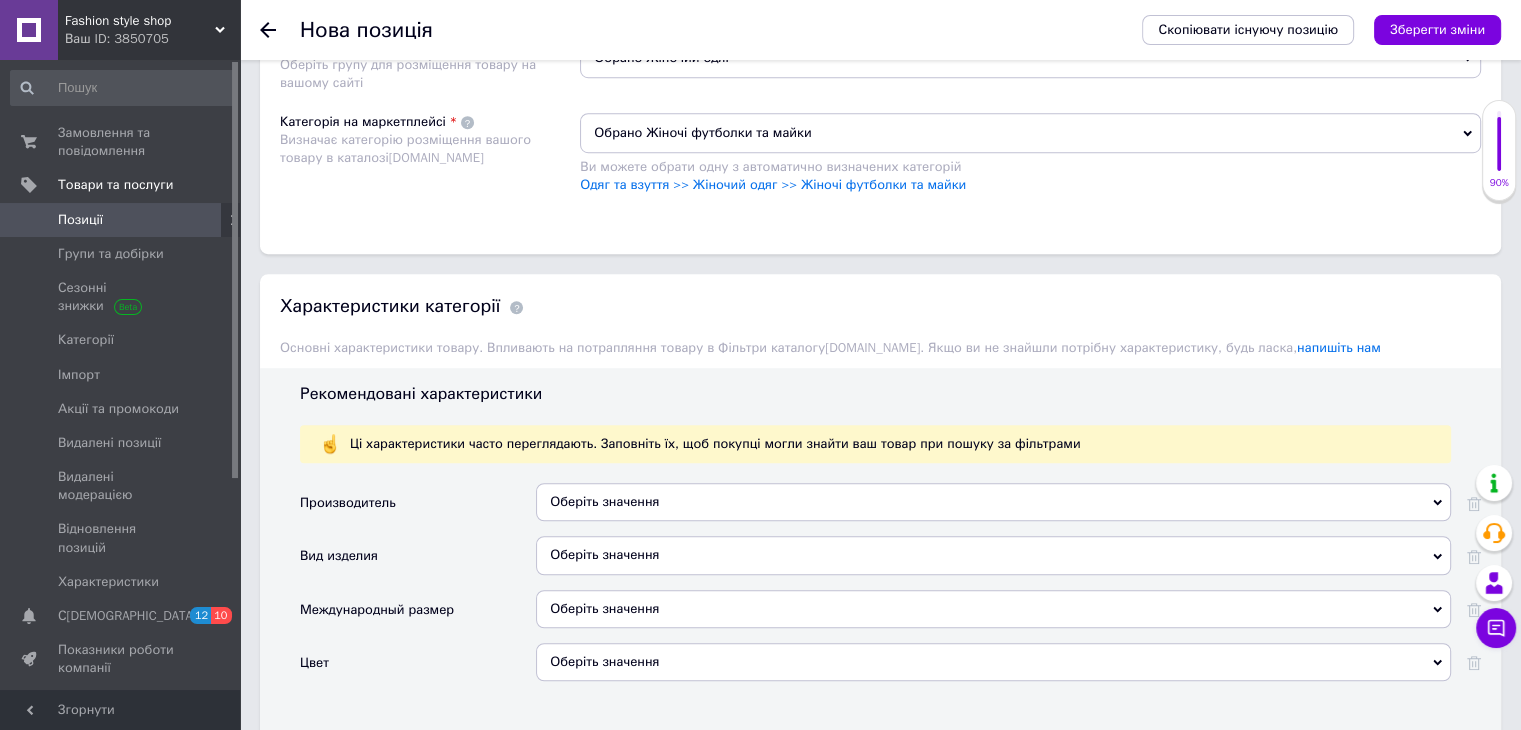 click on "Оберіть значення" at bounding box center (993, 502) 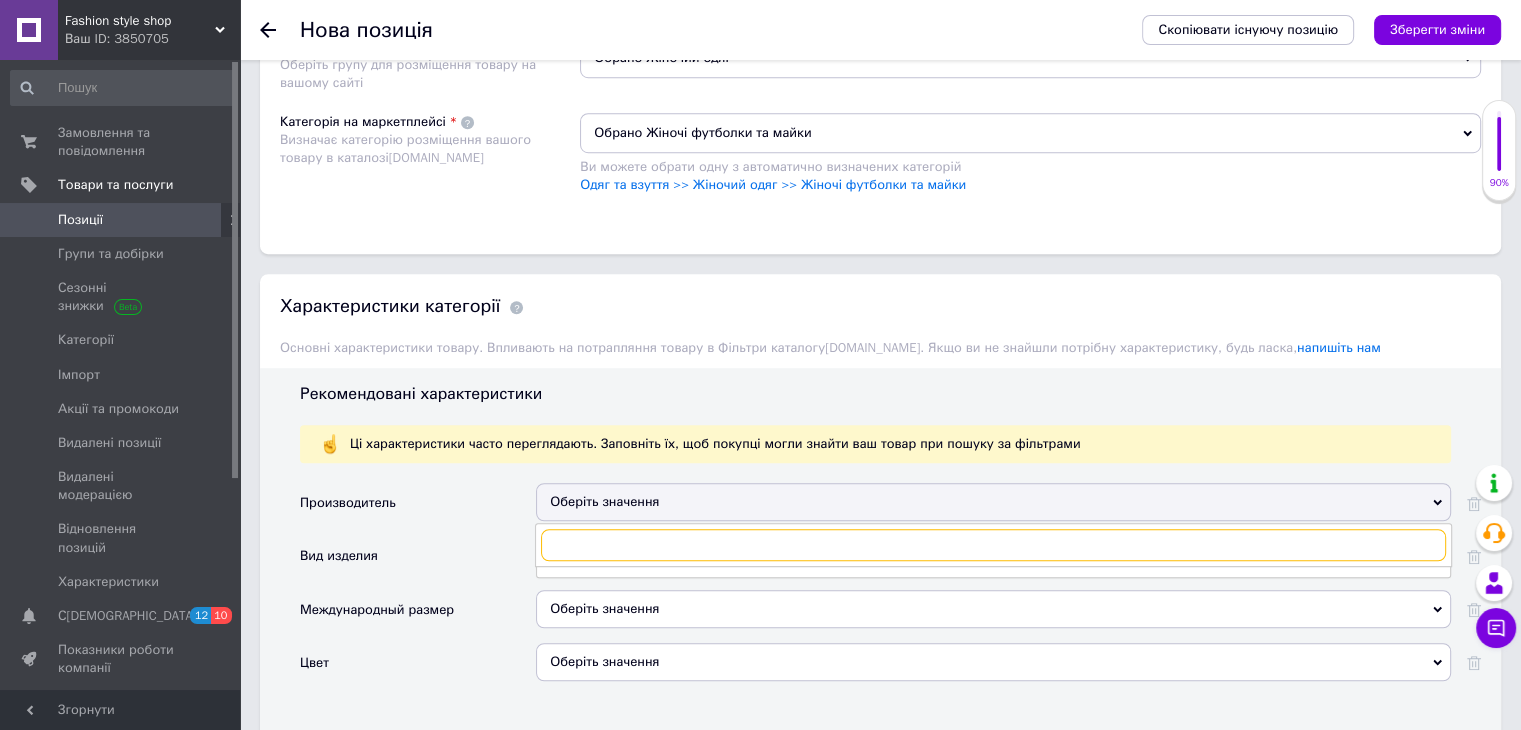 paste on "Fashion Gi" 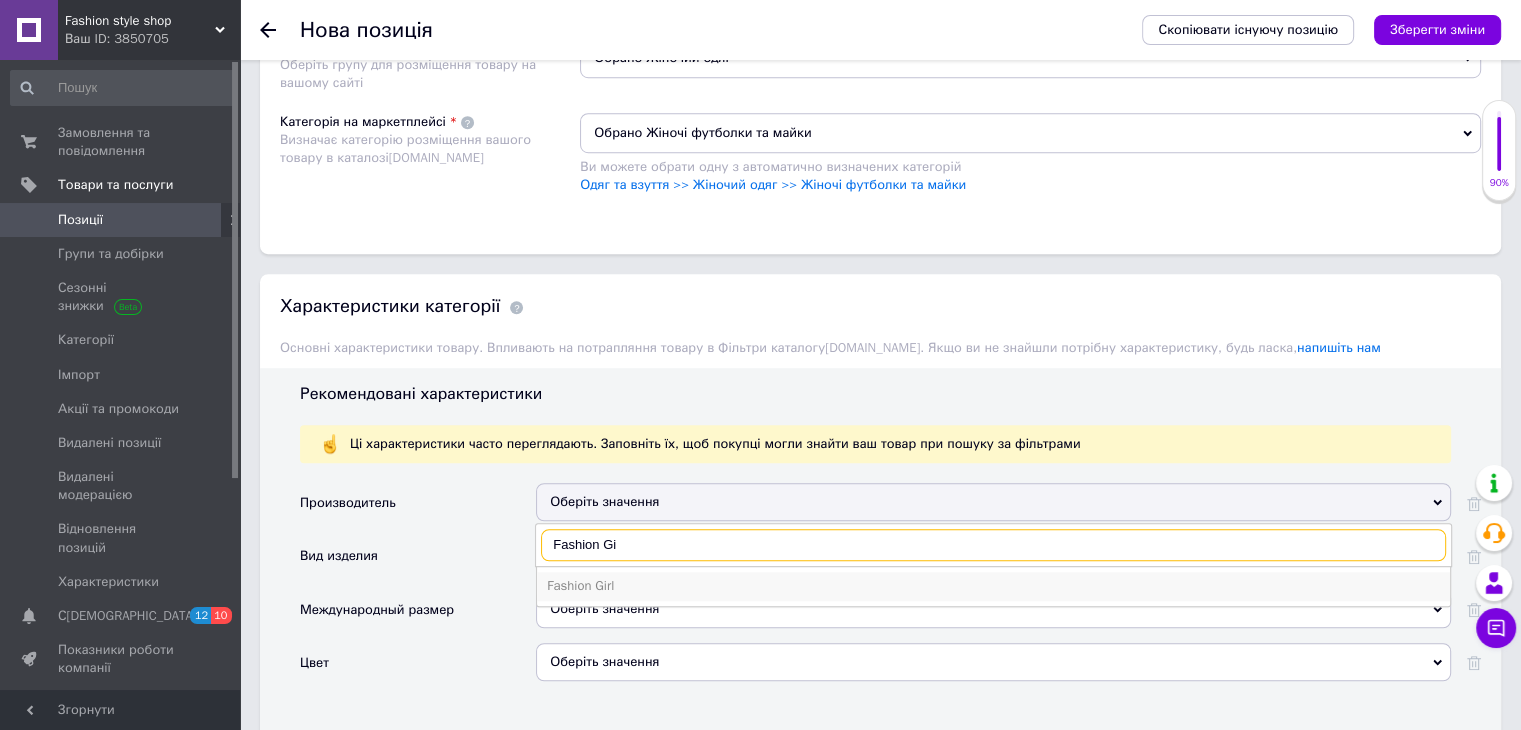 type on "Fashion Gi" 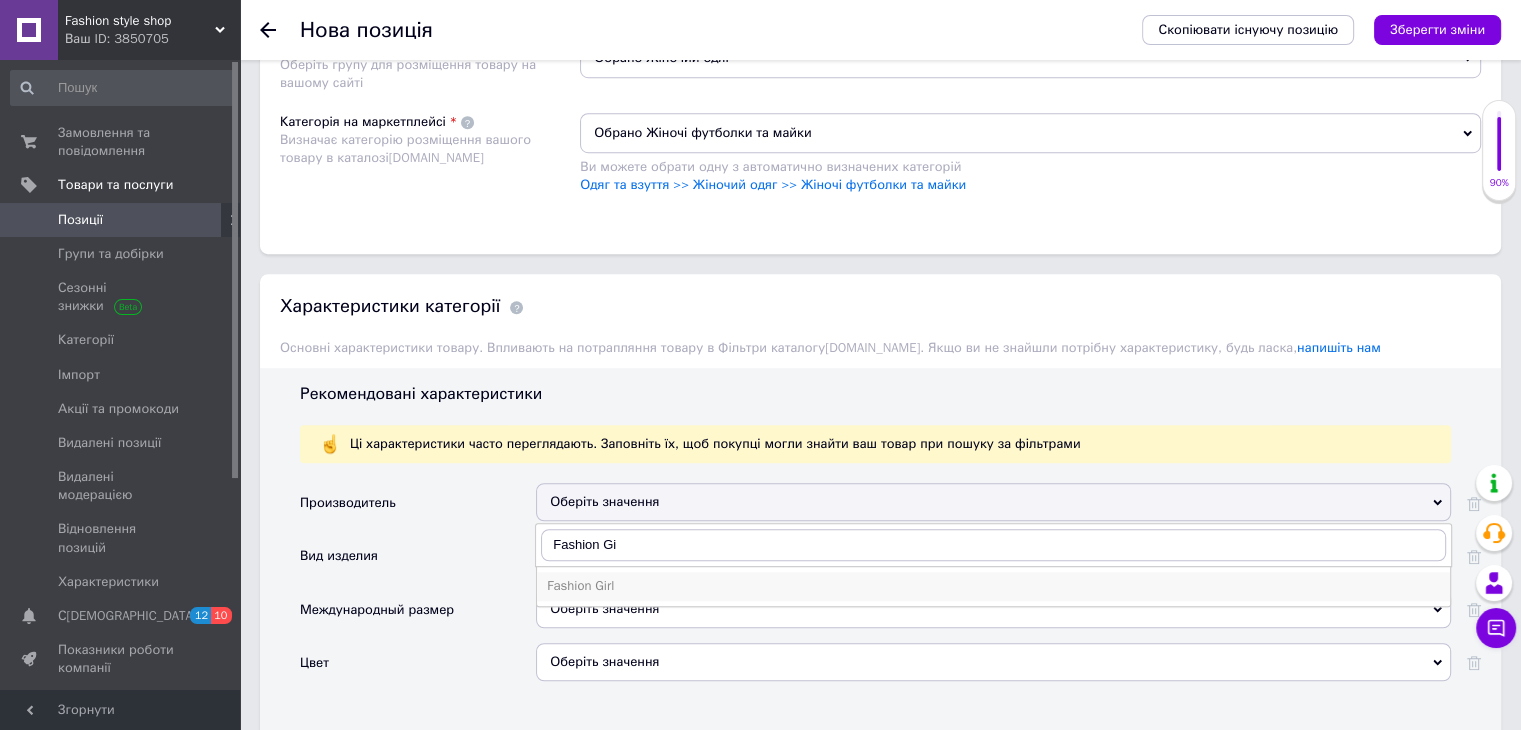 click on "Fashion Girl" at bounding box center [993, 586] 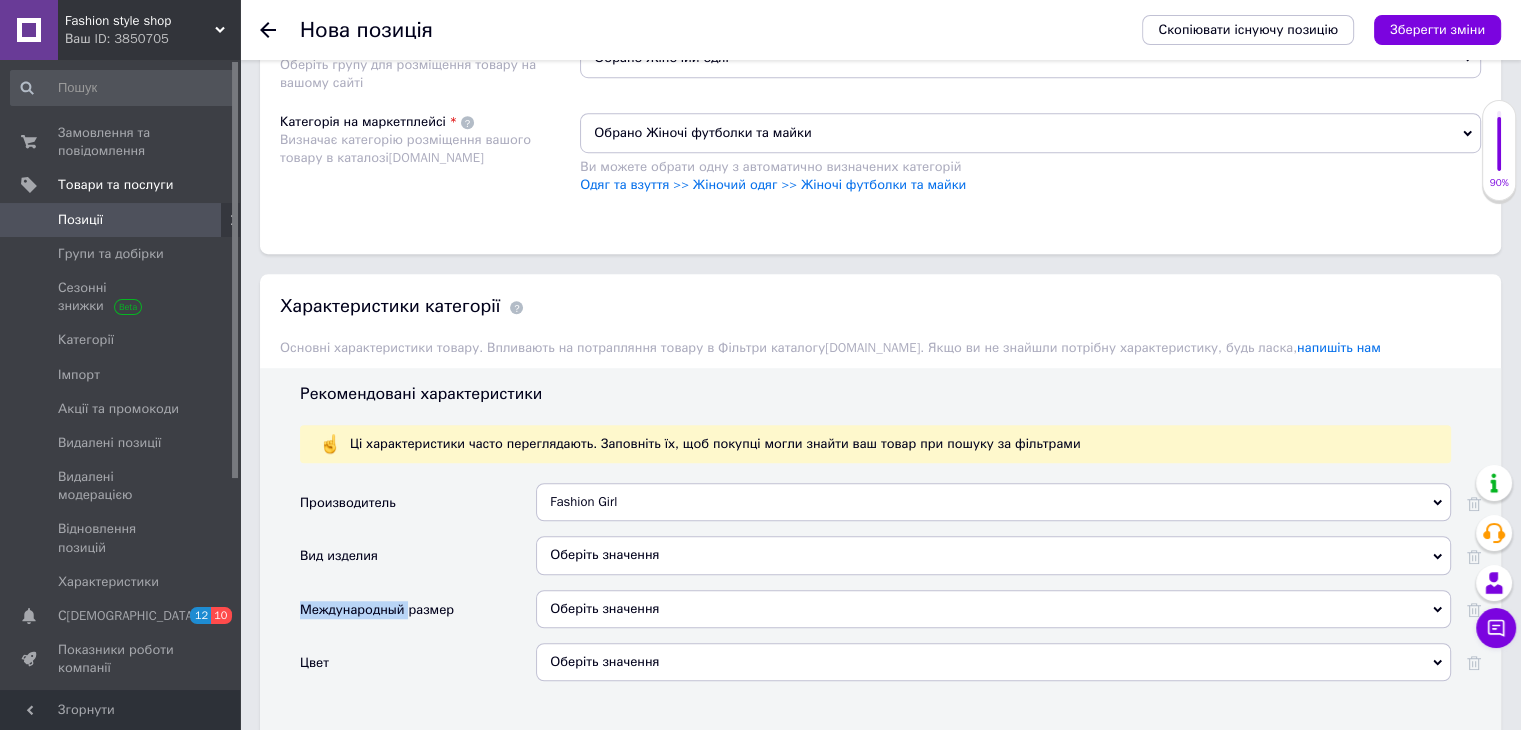 click on "Оберіть значення" at bounding box center (993, 562) 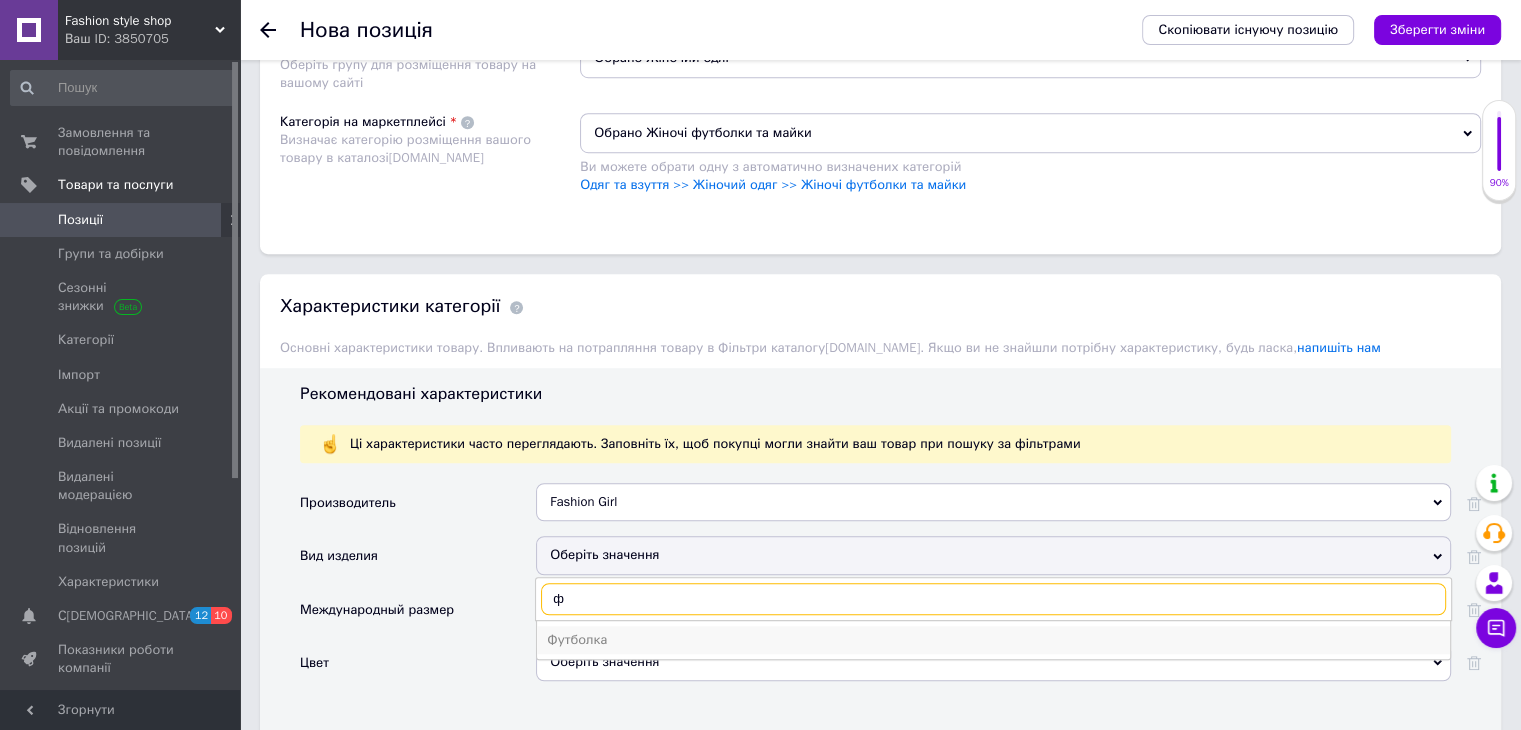 type on "ф" 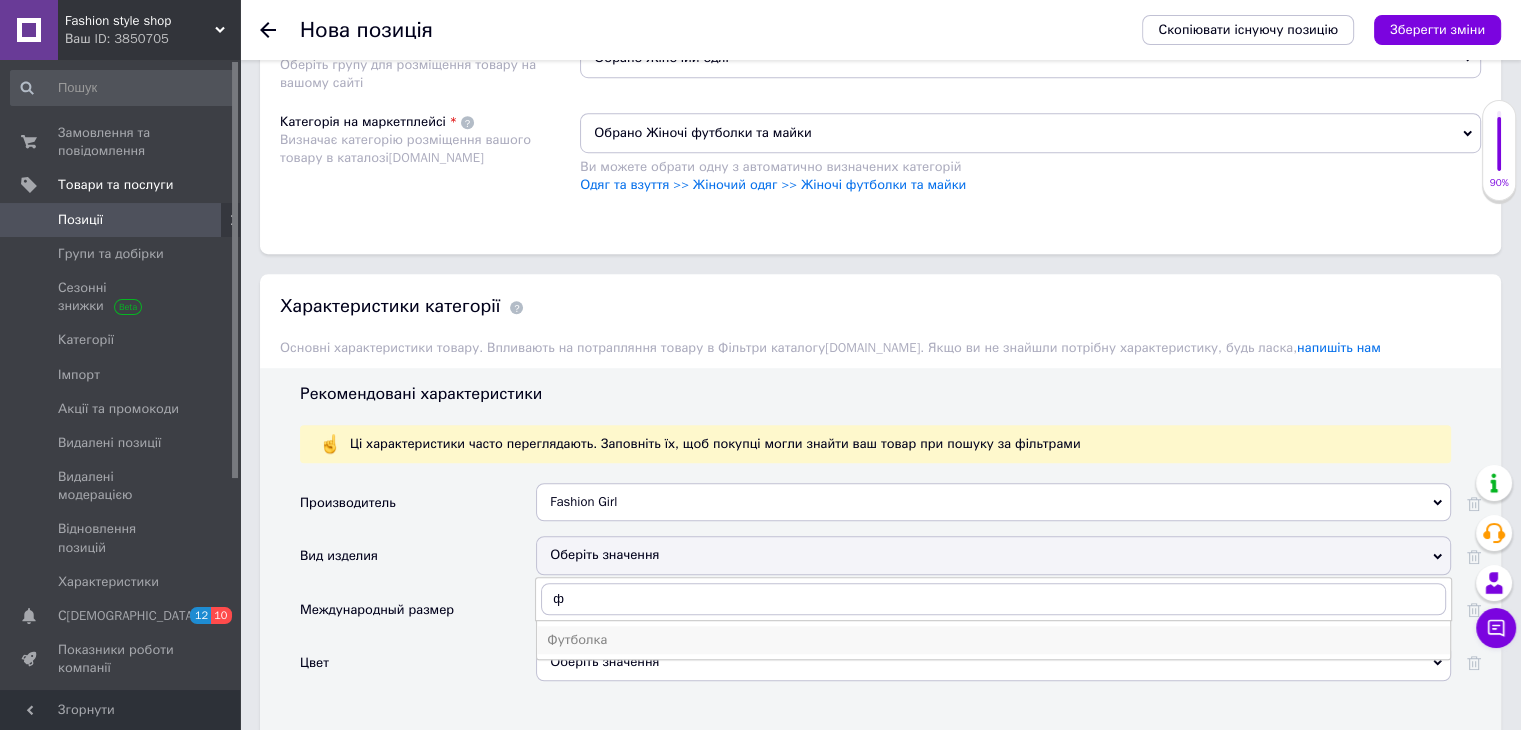 click on "Футболка" at bounding box center (993, 640) 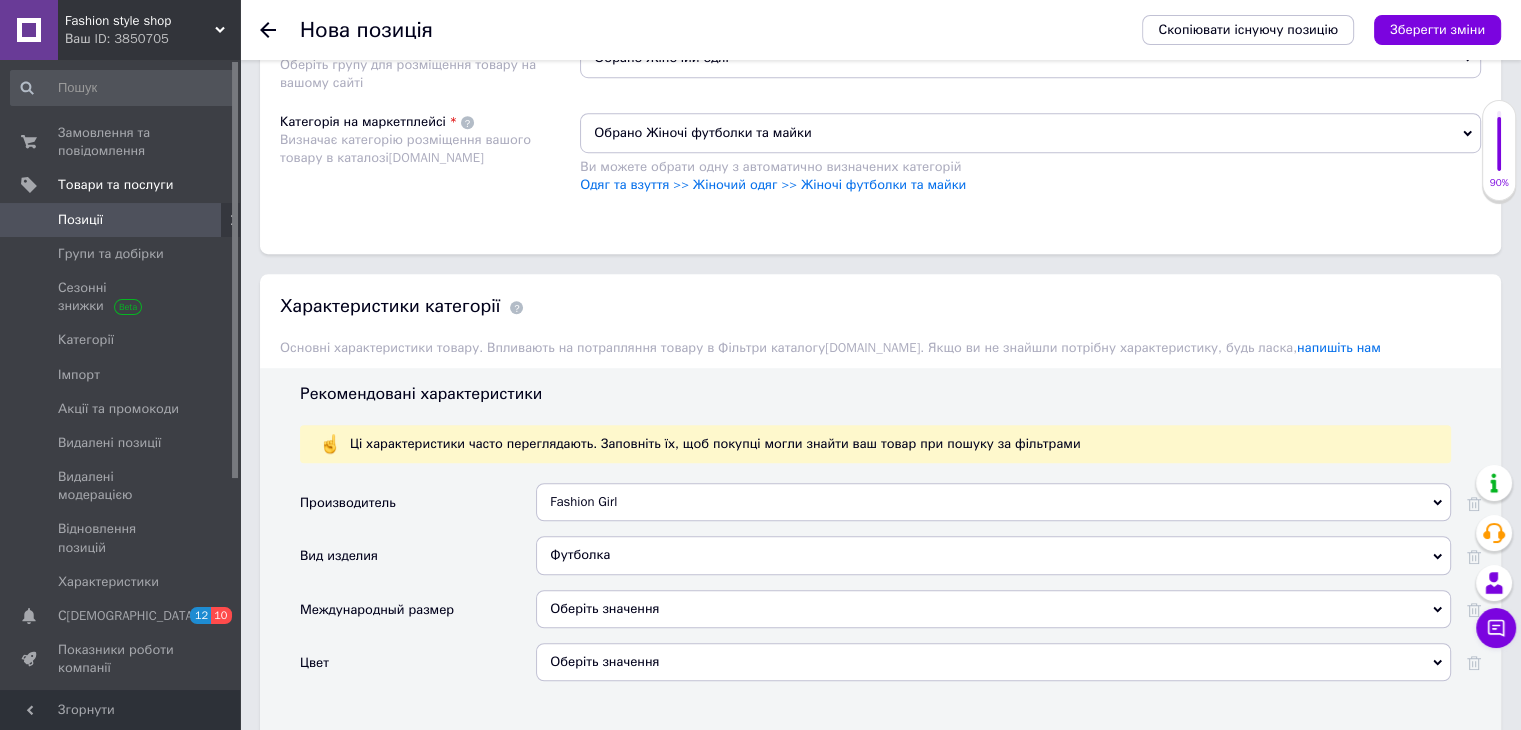 click on "Оберіть значення" at bounding box center [993, 662] 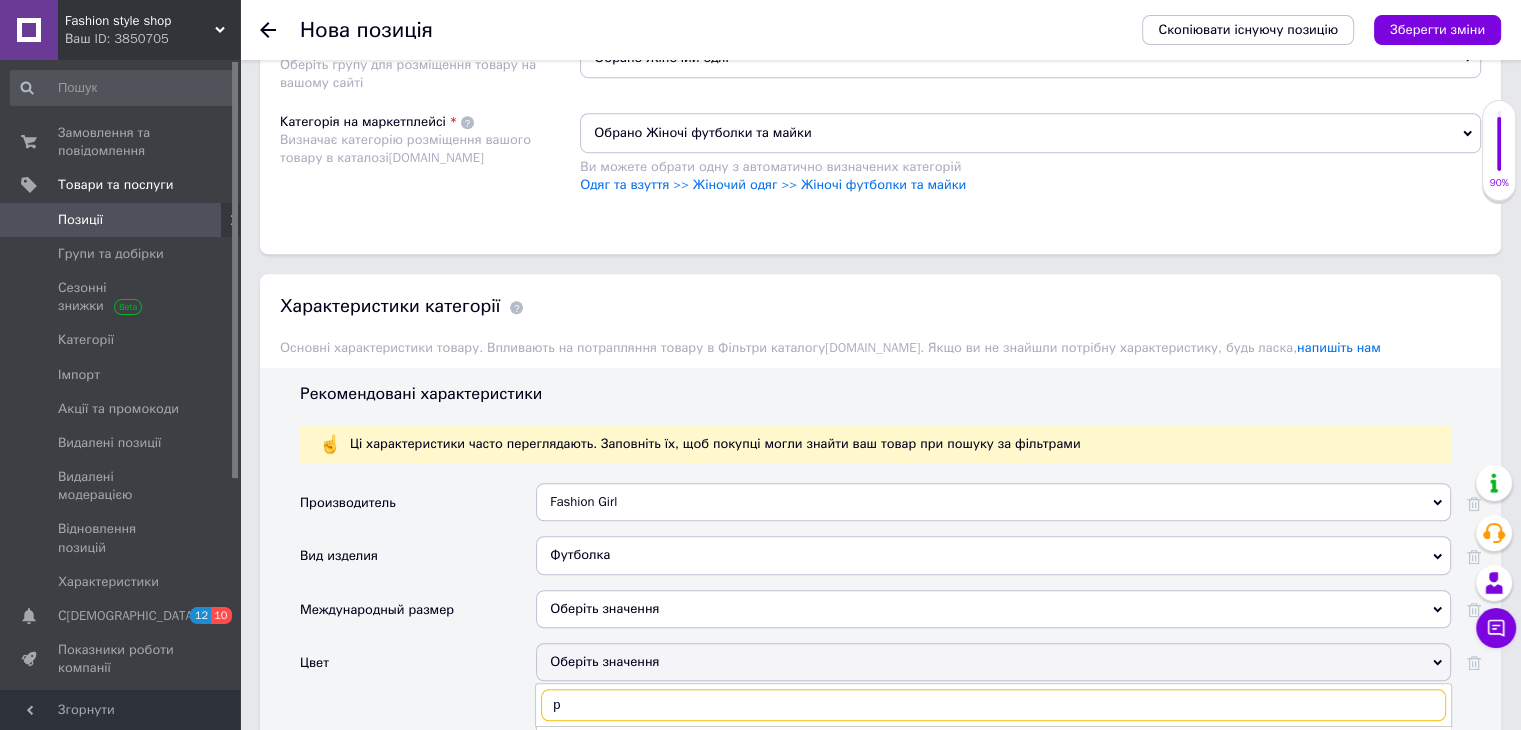 scroll, scrollTop: 1500, scrollLeft: 0, axis: vertical 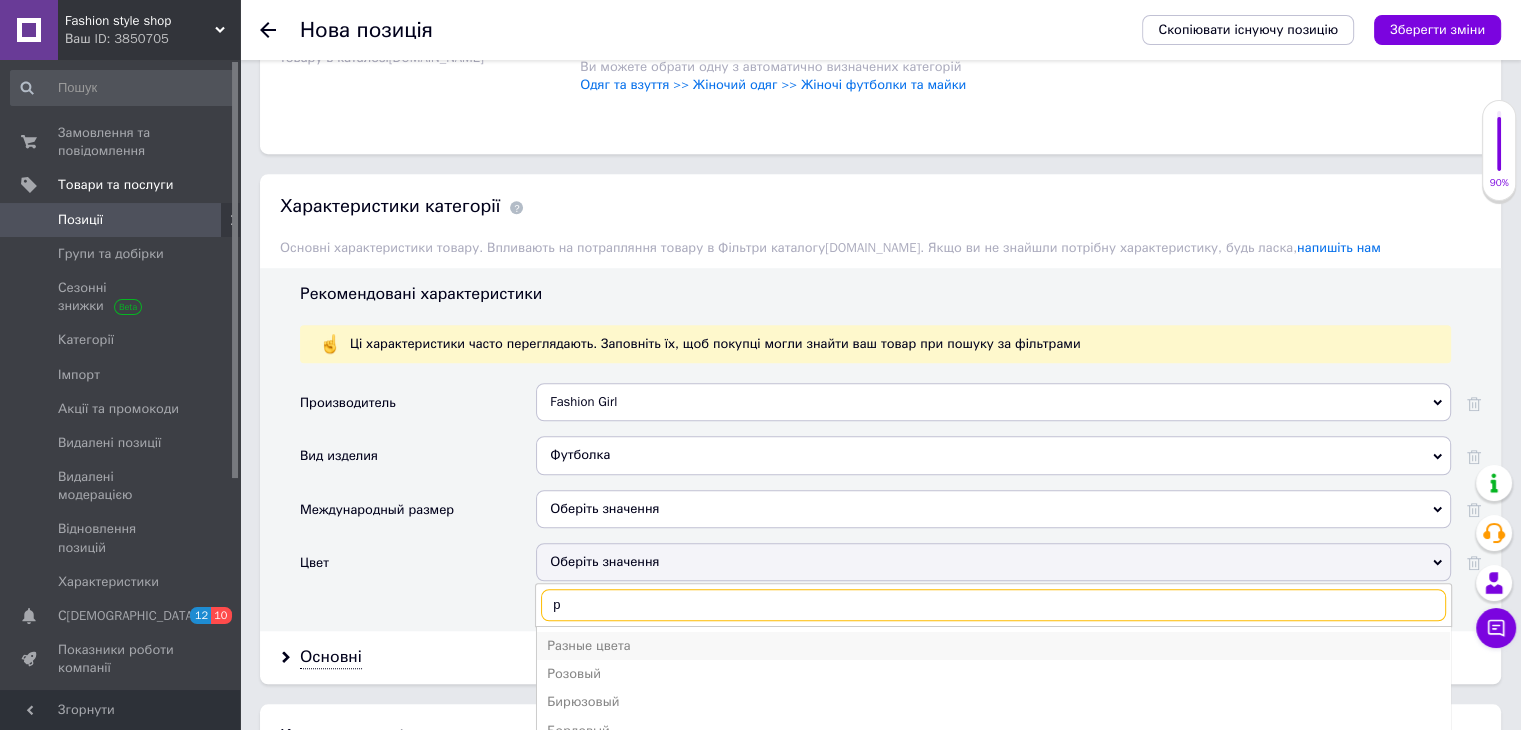 type on "р" 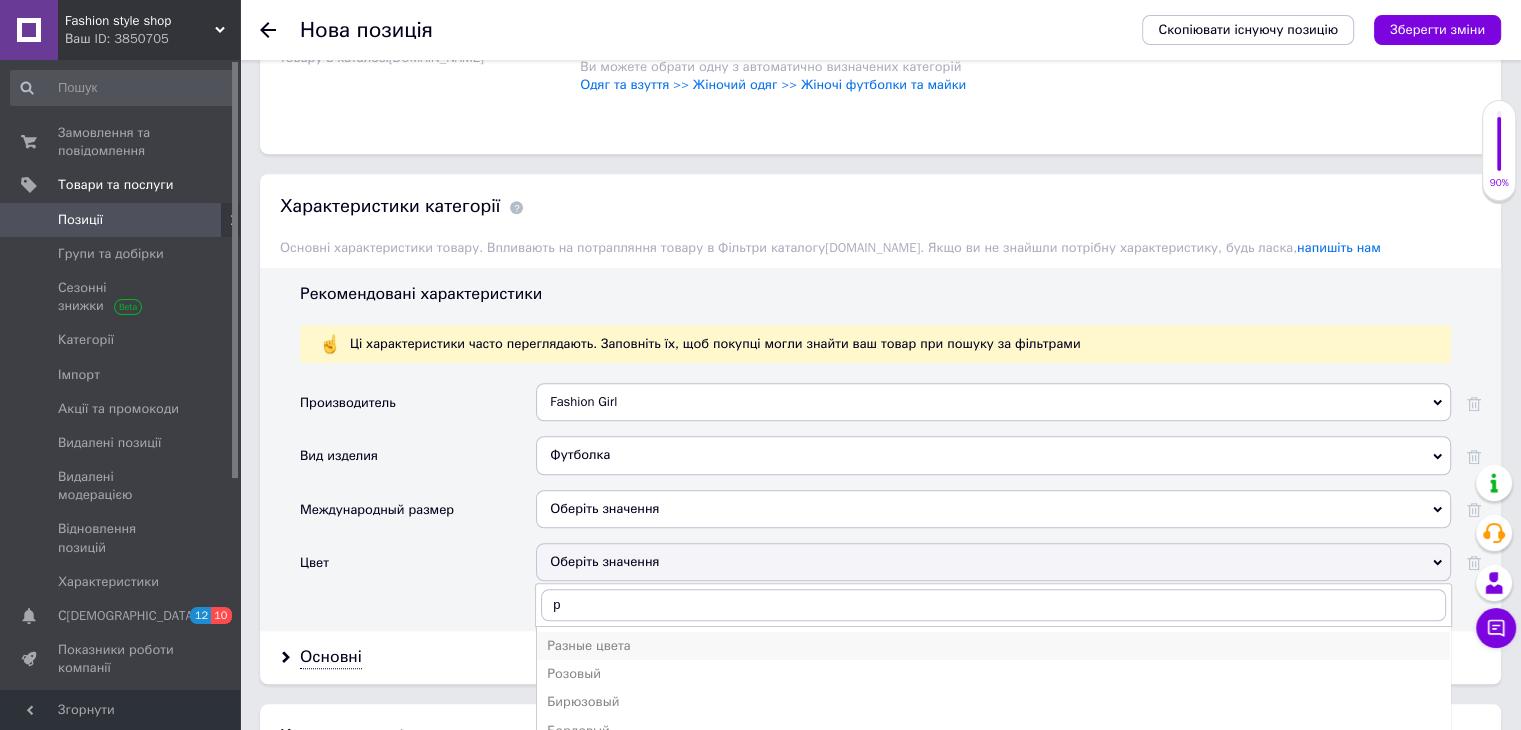click on "Разные цвета" at bounding box center [993, 646] 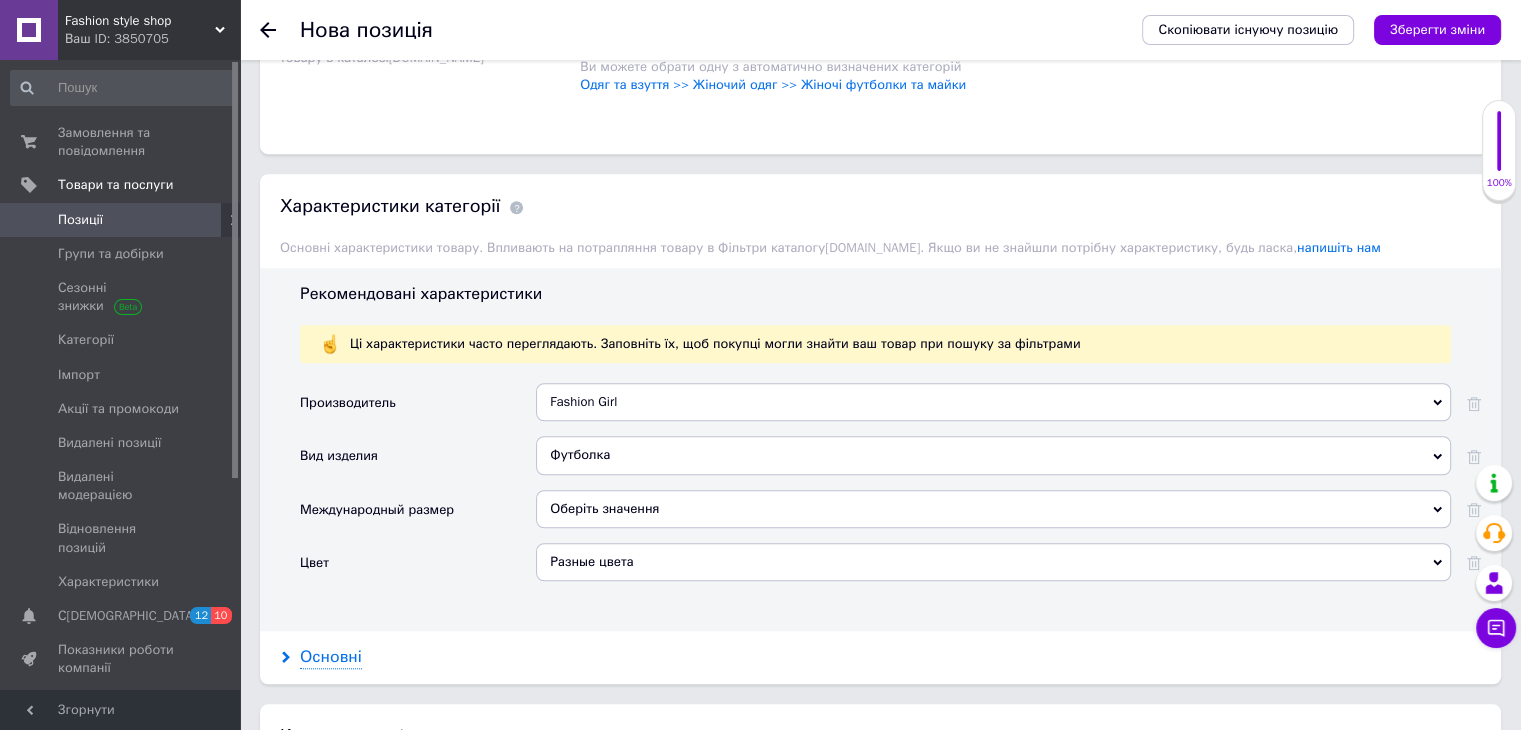 click on "Основні" at bounding box center [331, 657] 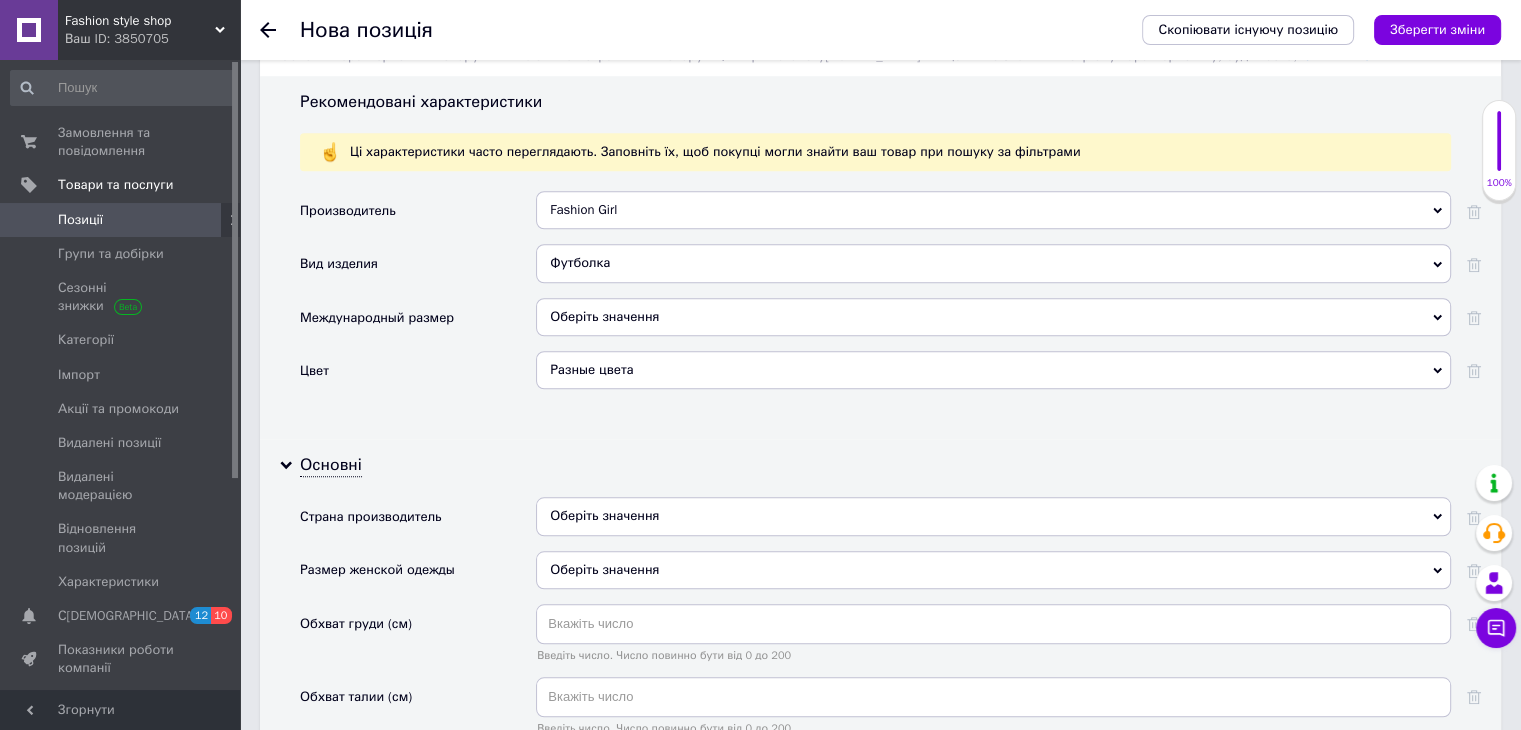 scroll, scrollTop: 1700, scrollLeft: 0, axis: vertical 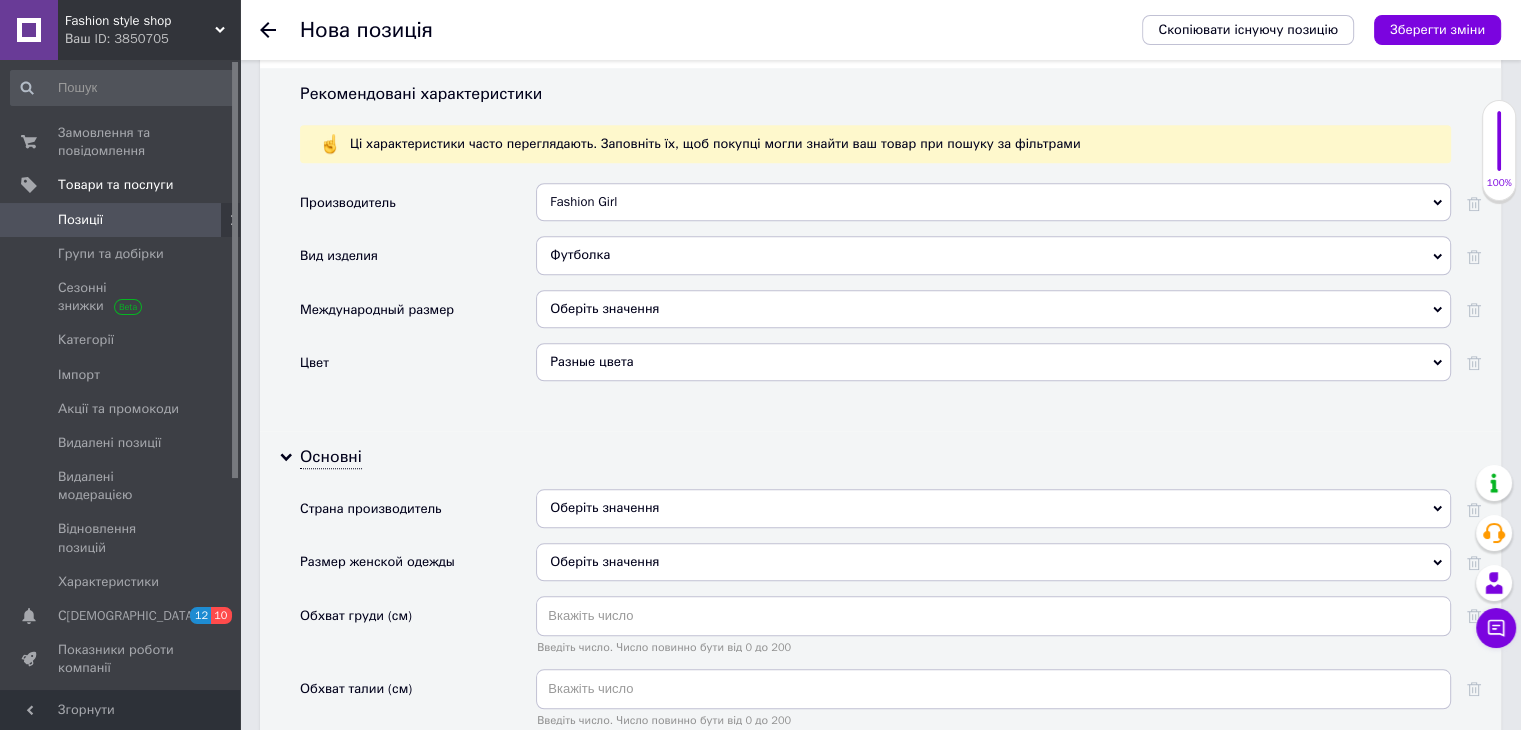 click on "Оберіть значення" at bounding box center [993, 508] 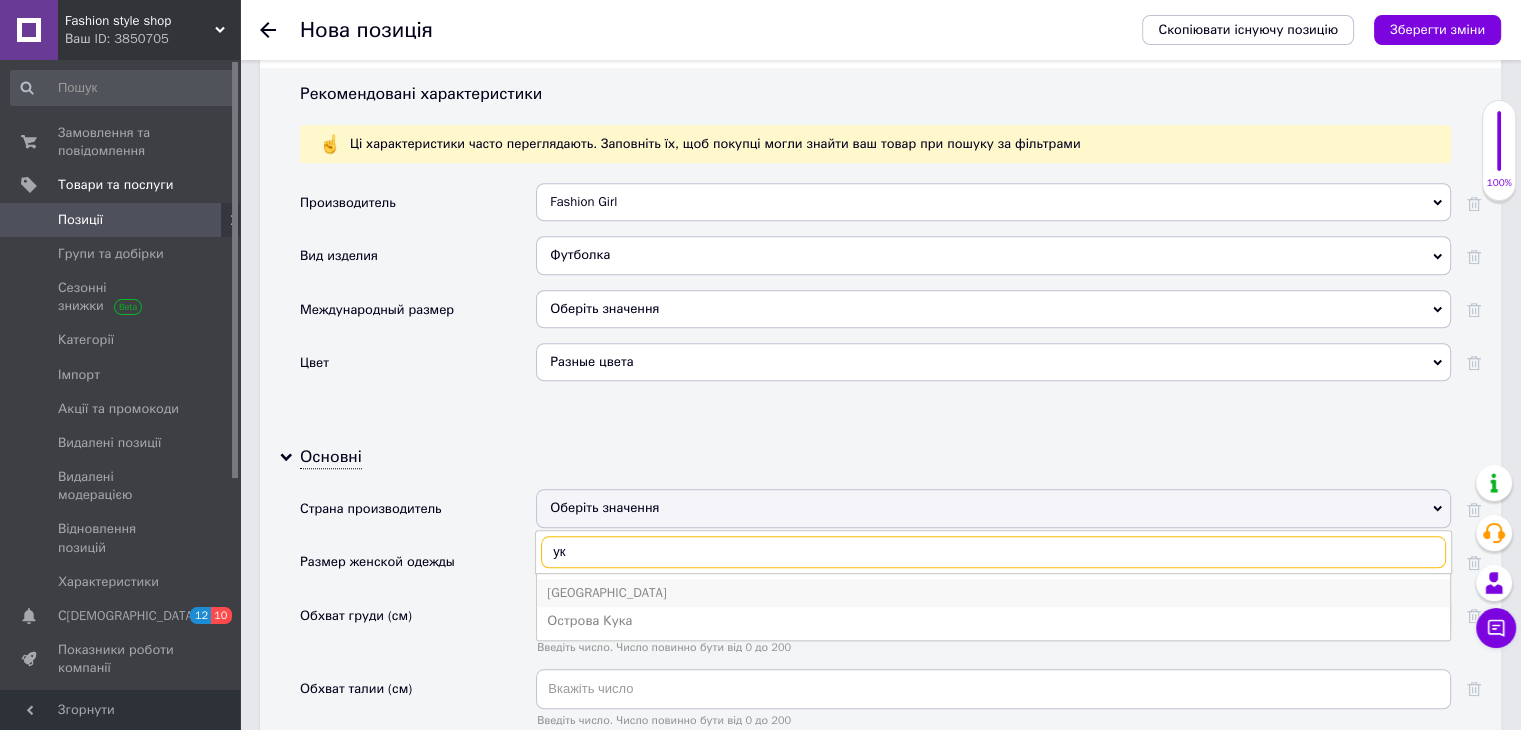 type on "ук" 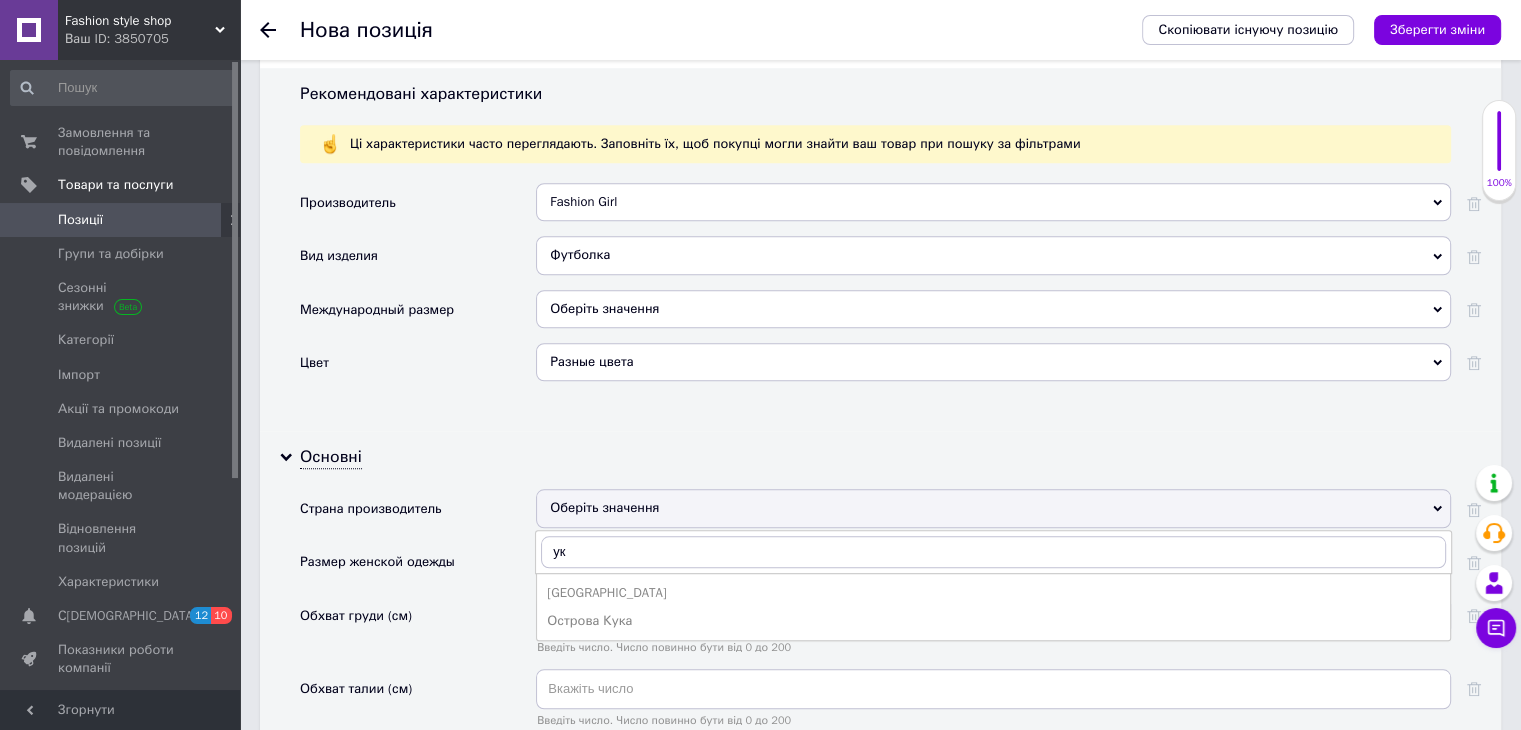 click on "[GEOGRAPHIC_DATA]" at bounding box center (993, 593) 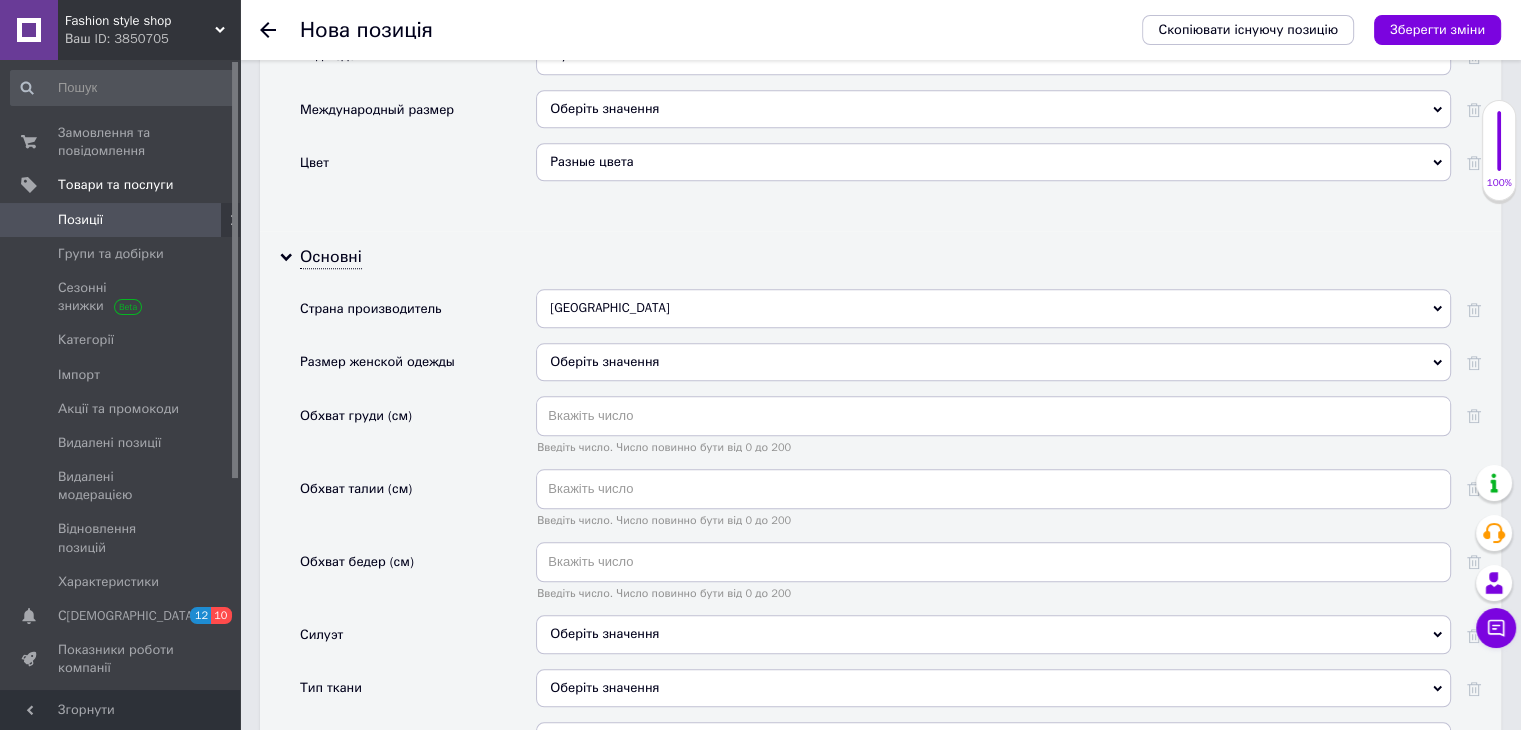 scroll, scrollTop: 2000, scrollLeft: 0, axis: vertical 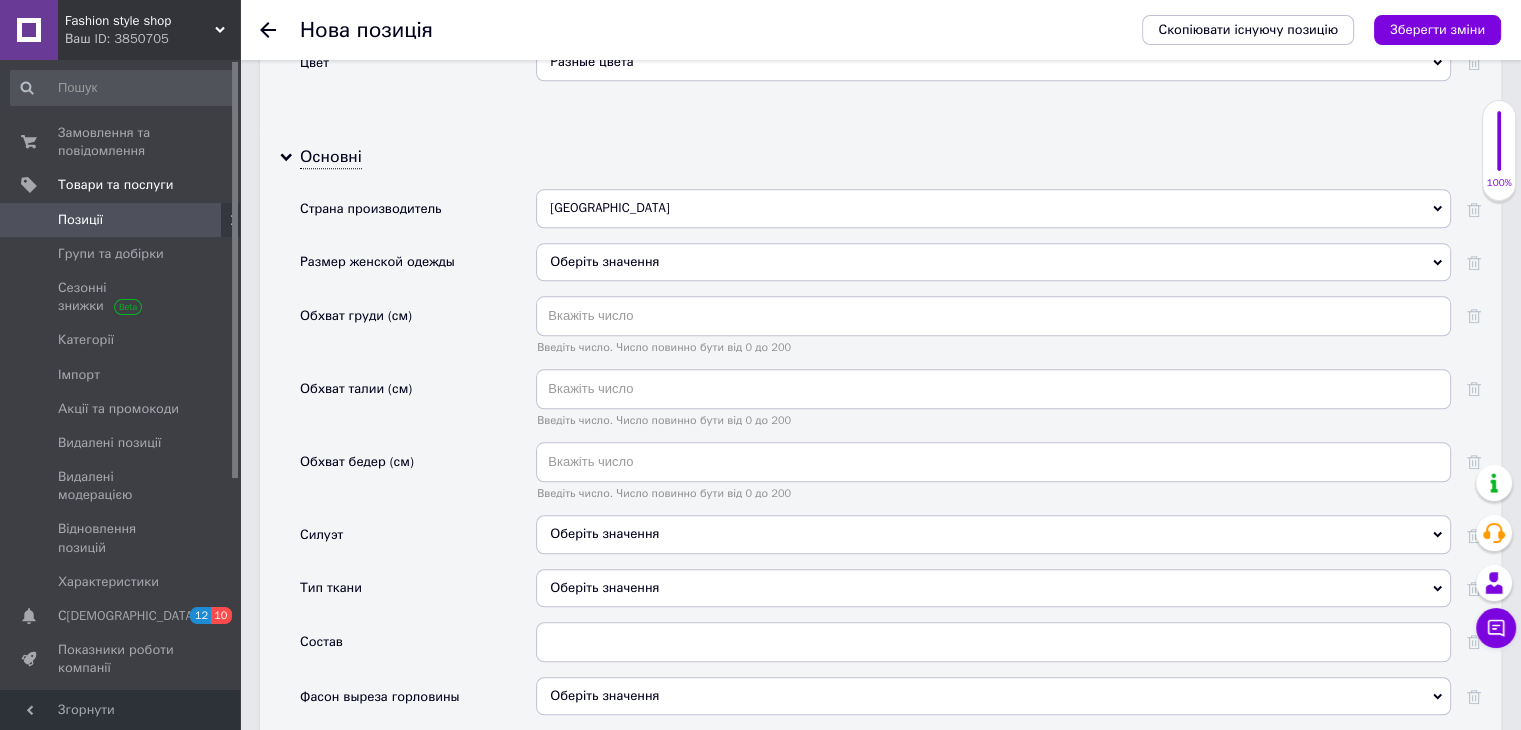 click on "Оберіть значення" at bounding box center [993, 534] 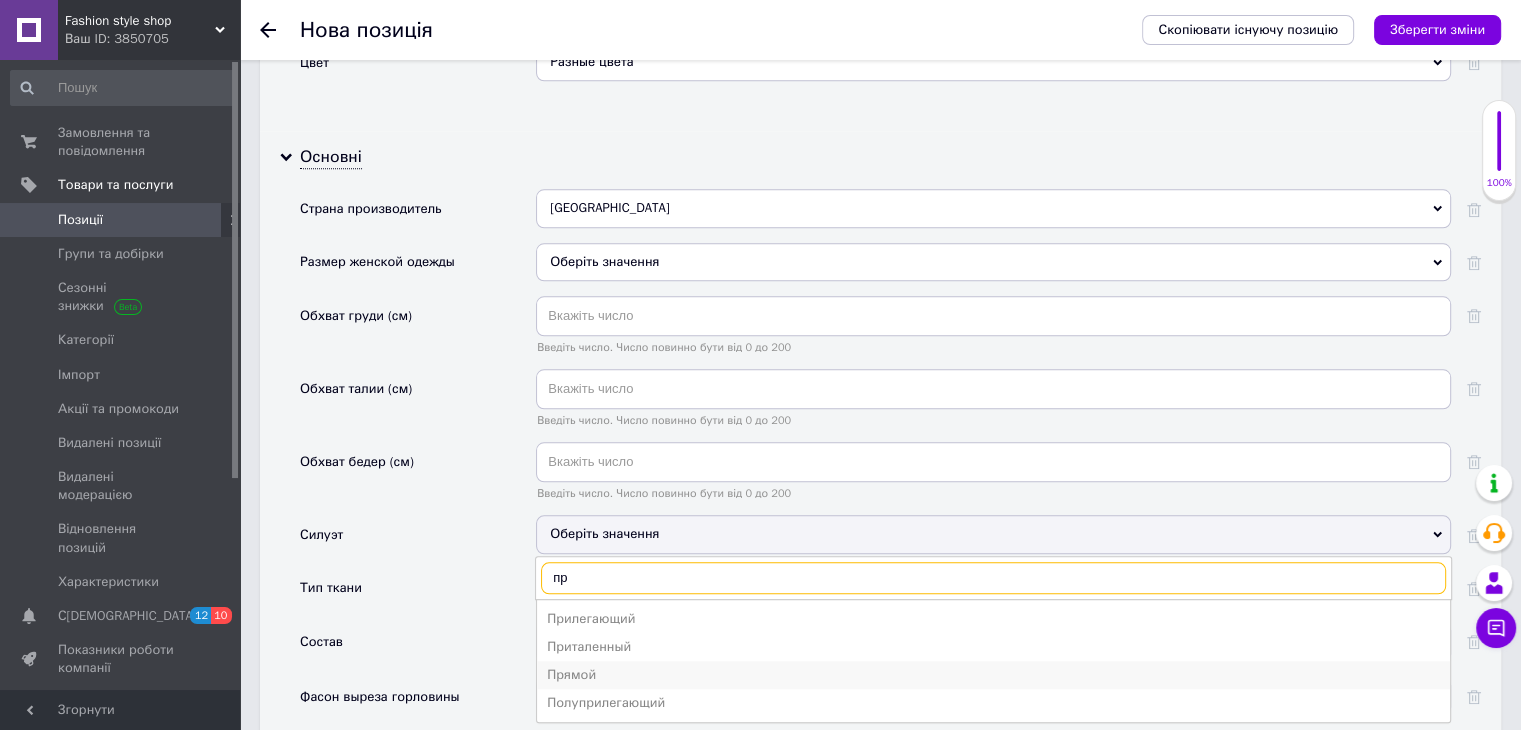 type on "пр" 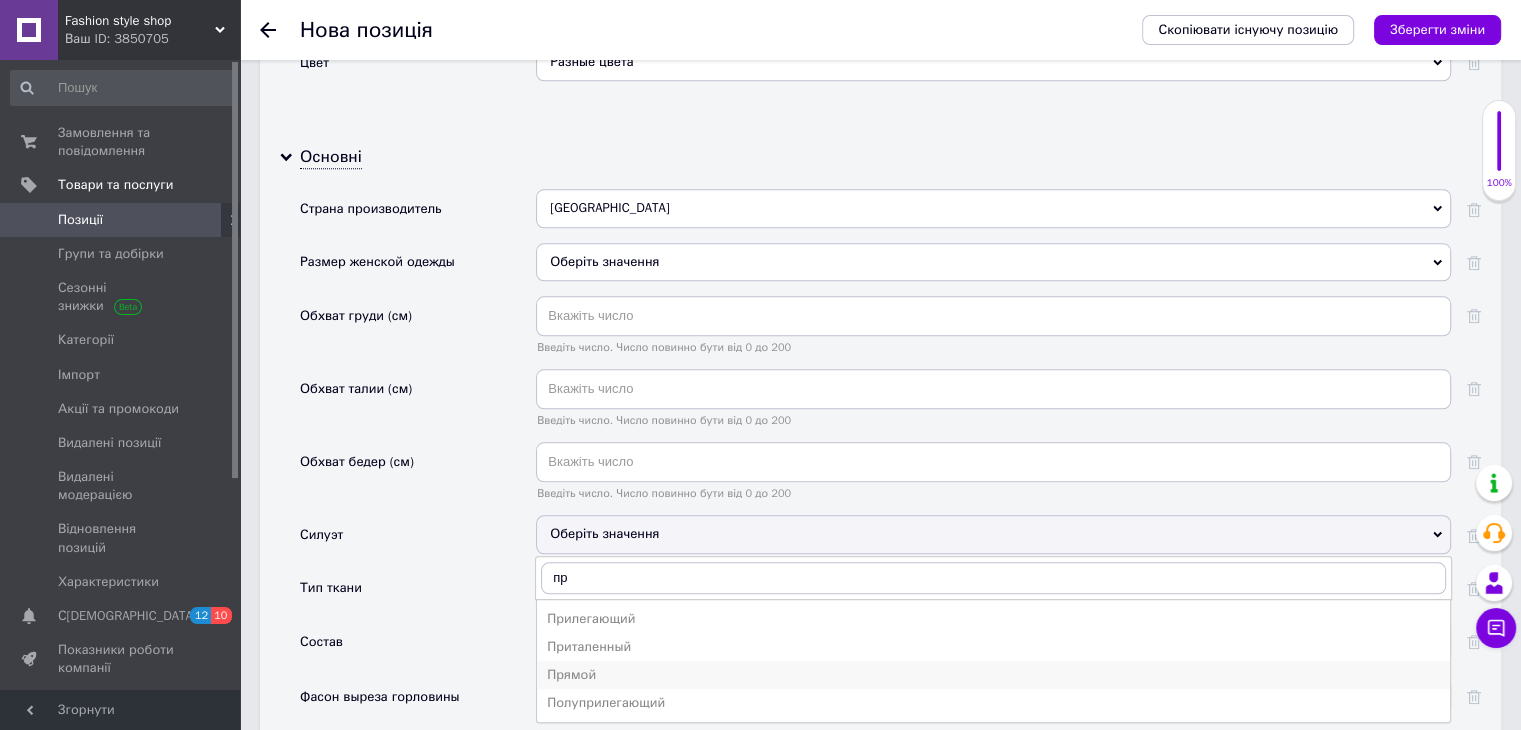 click on "Прямой" at bounding box center [993, 675] 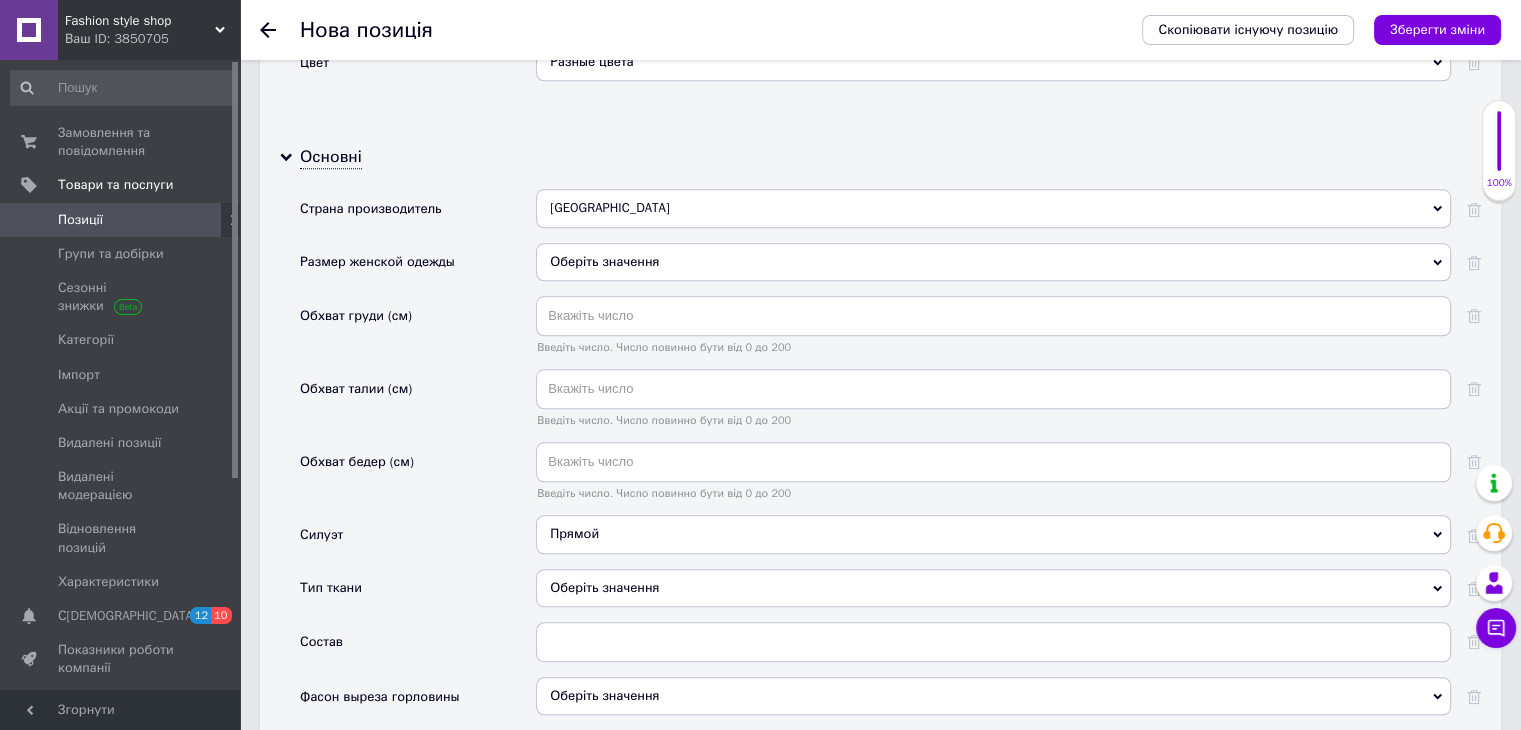 click on "Оберіть значення" at bounding box center (993, 588) 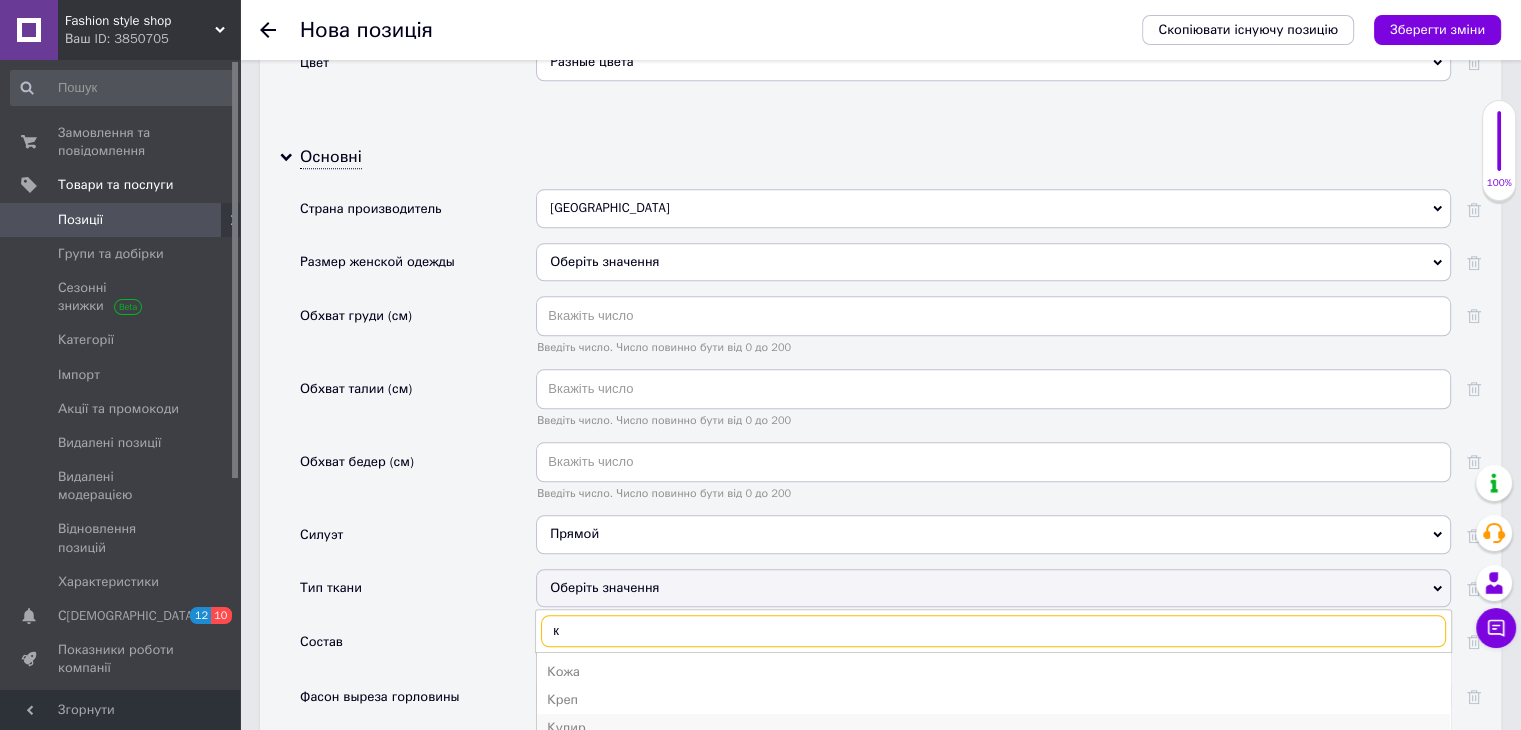 type on "к" 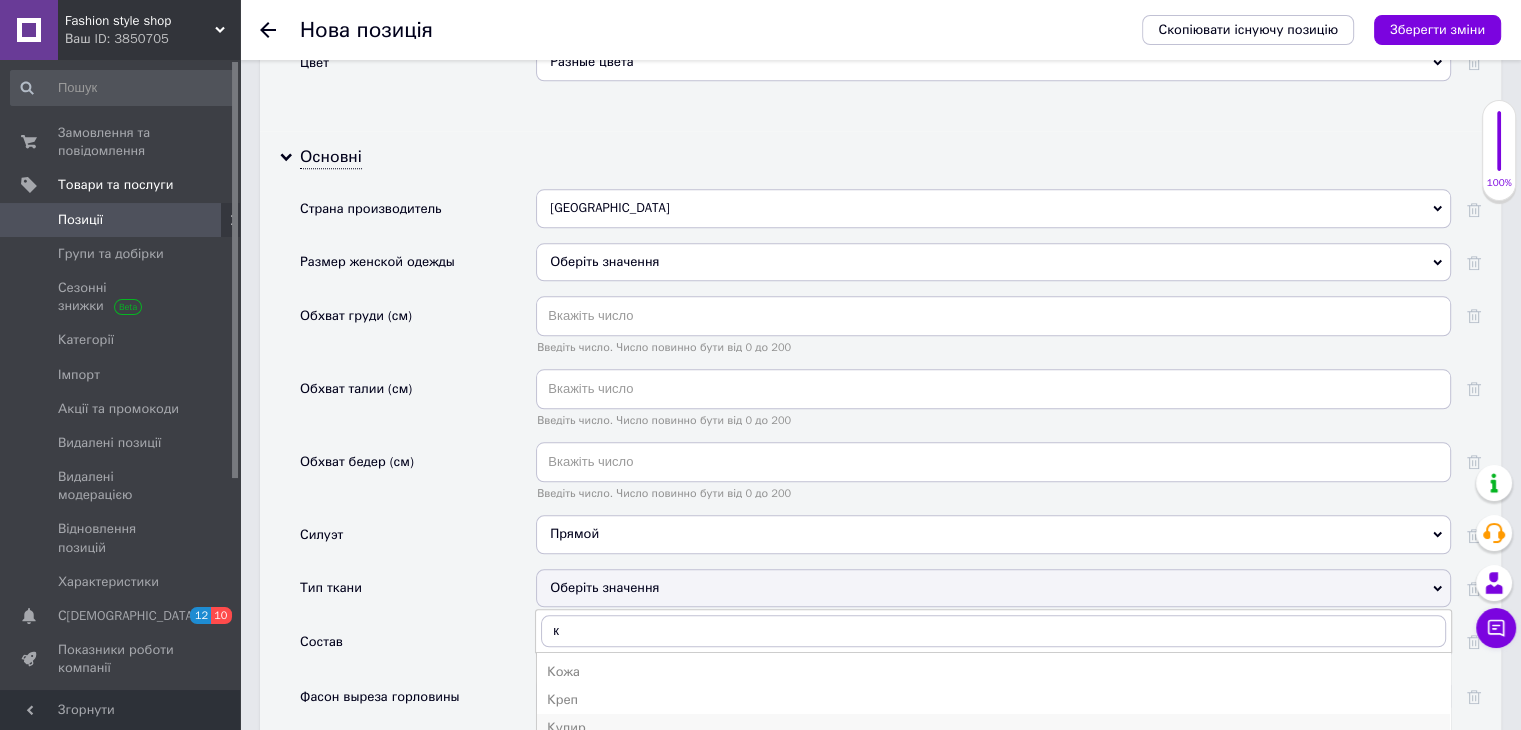 click on "Кулир" at bounding box center [993, 728] 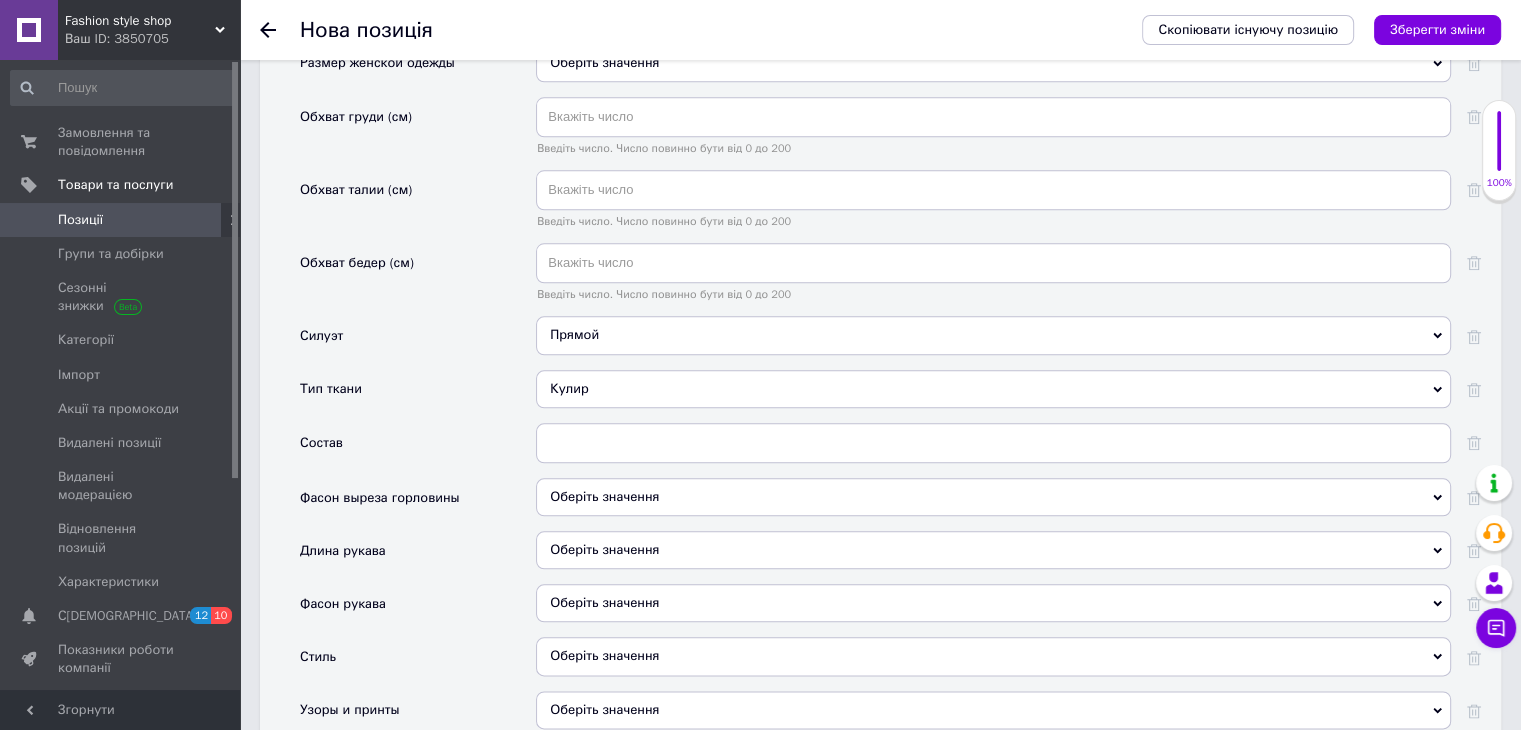 scroll, scrollTop: 2200, scrollLeft: 0, axis: vertical 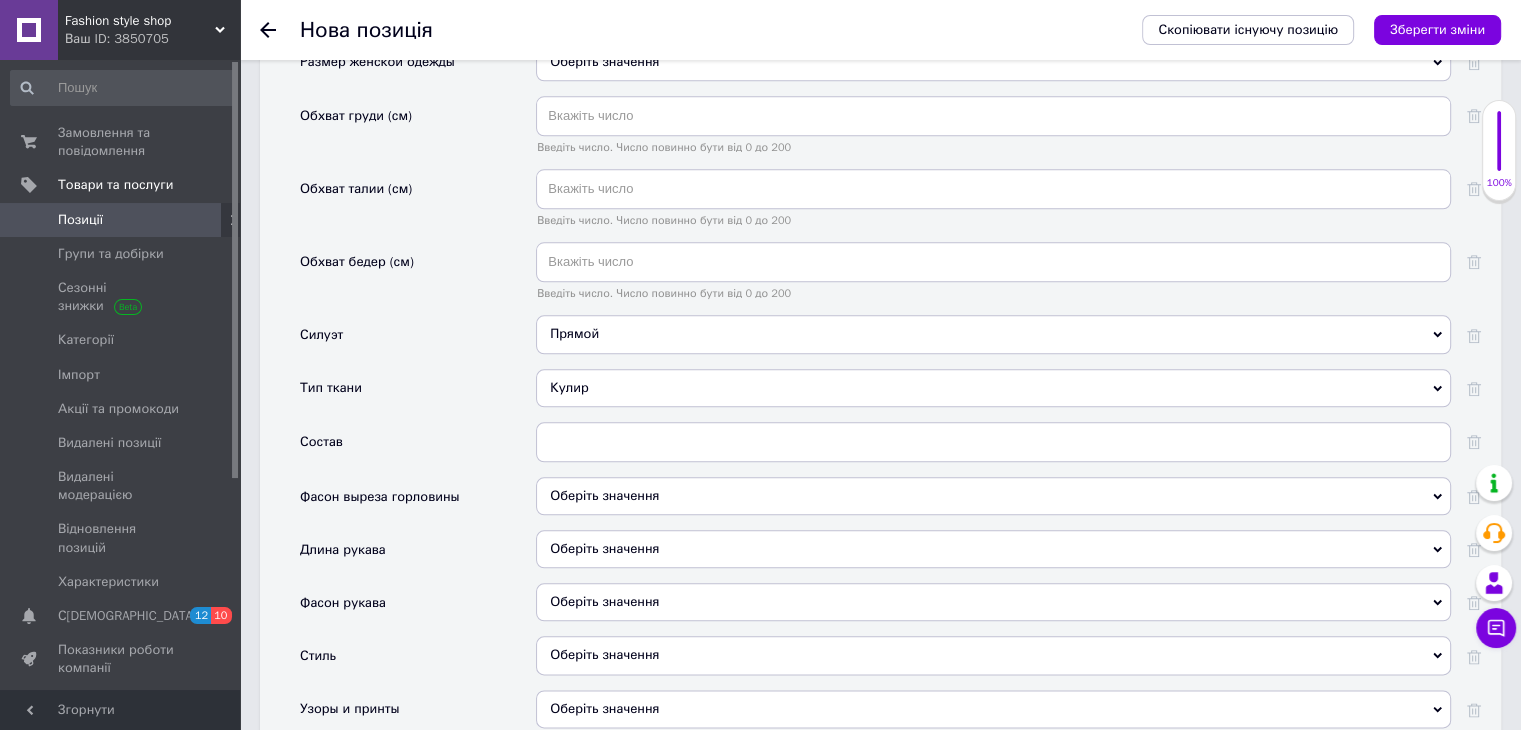 click on "Оберіть значення" at bounding box center (993, 496) 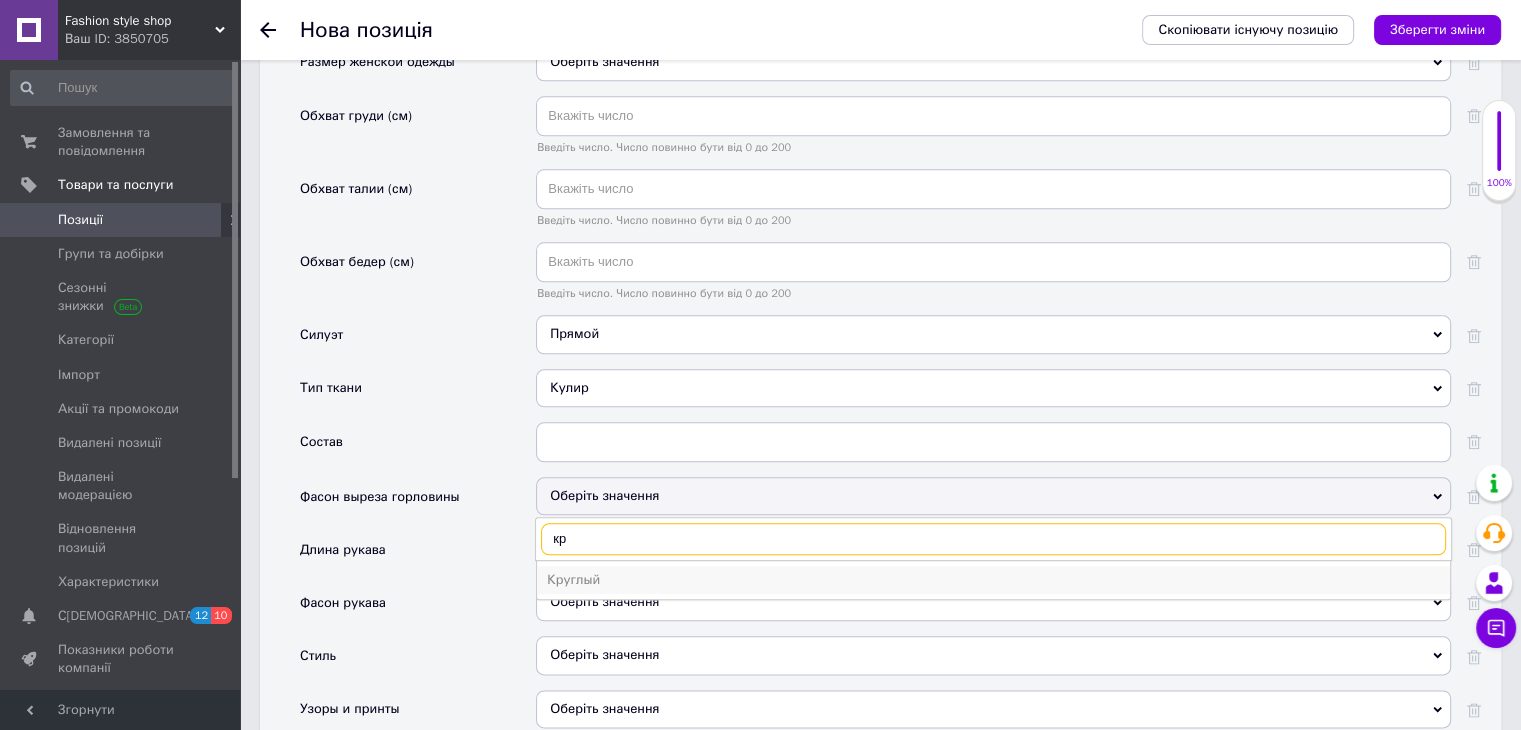 type on "кр" 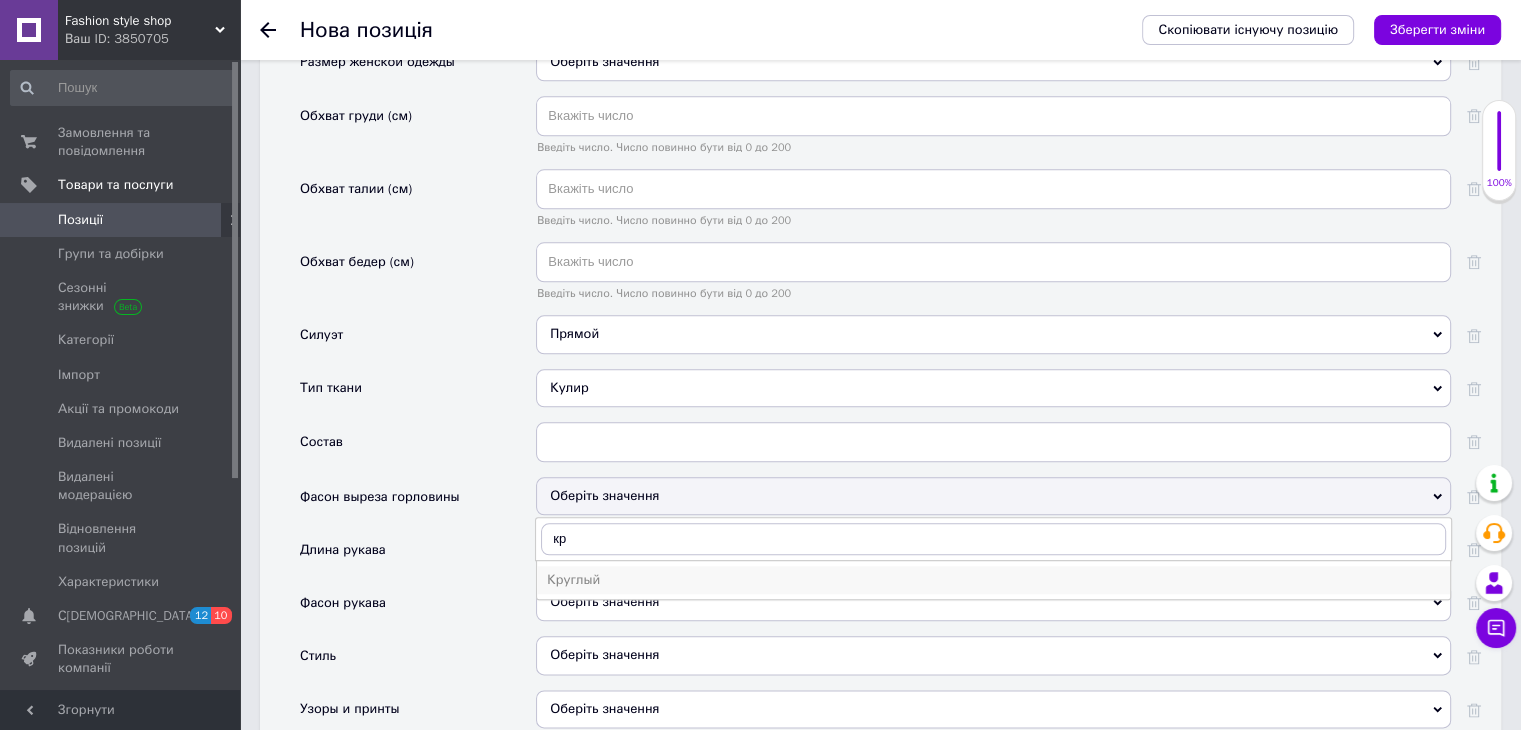 click on "Круглый" at bounding box center (993, 580) 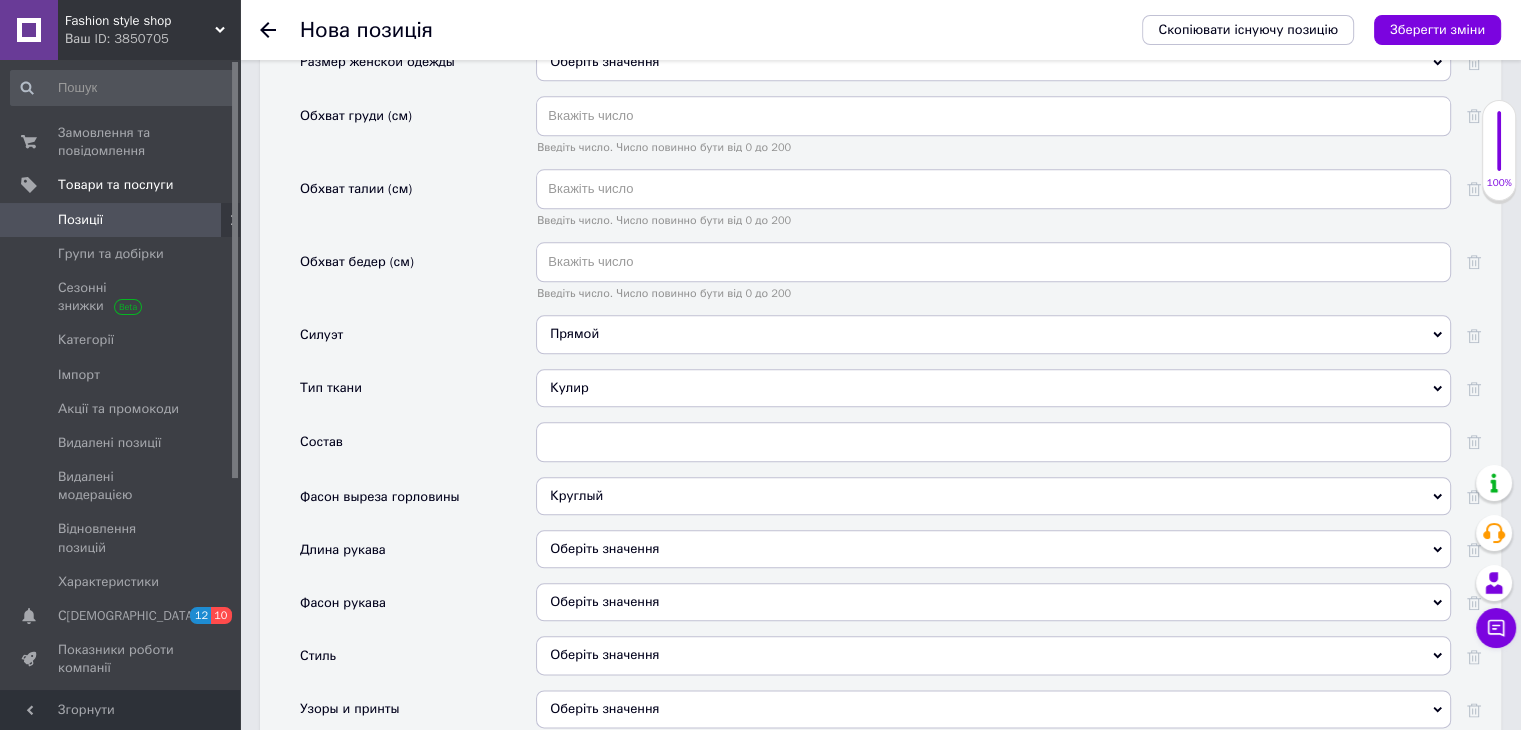 click on "Оберіть значення" at bounding box center (993, 602) 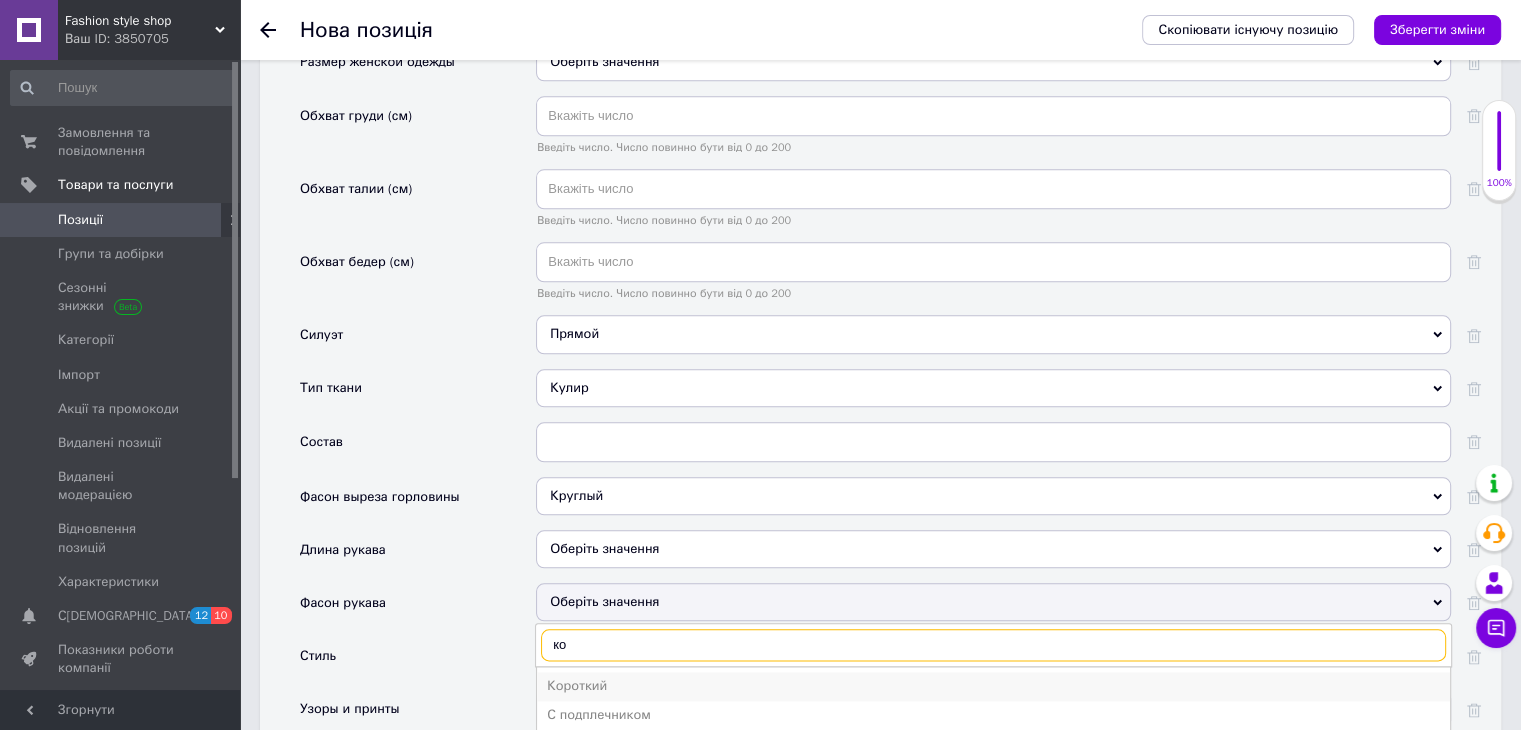type on "ко" 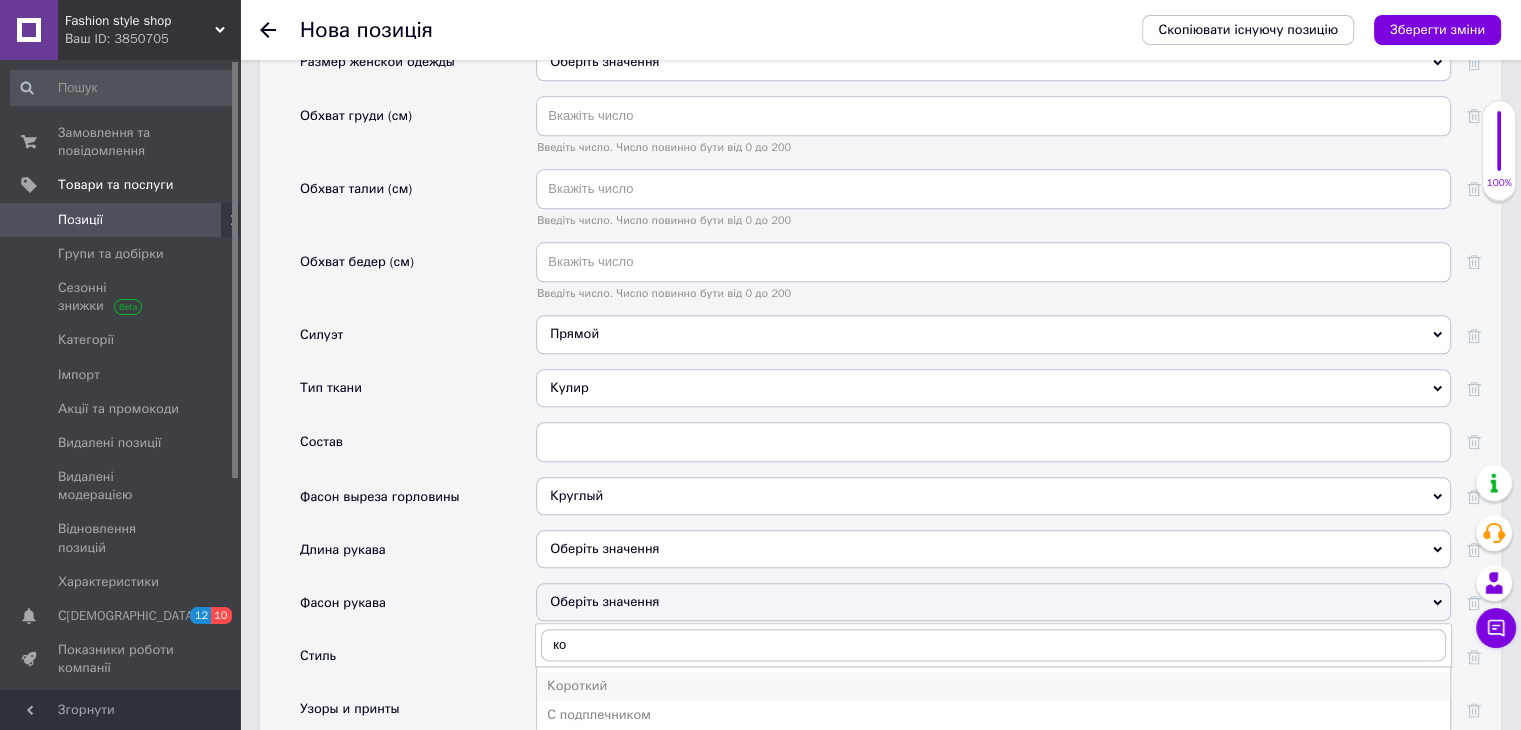 click on "Короткий" at bounding box center (993, 686) 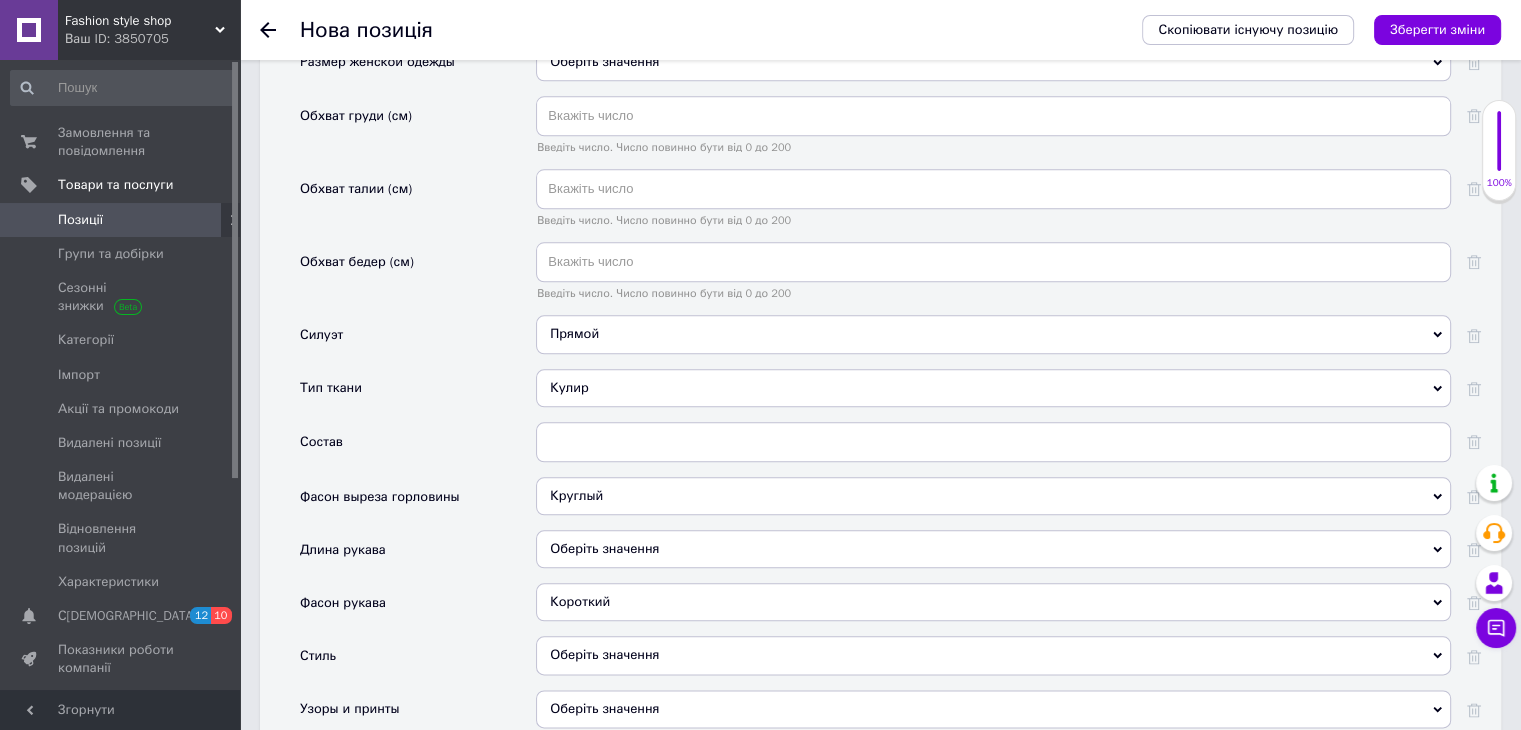click on "Оберіть значення" at bounding box center [993, 549] 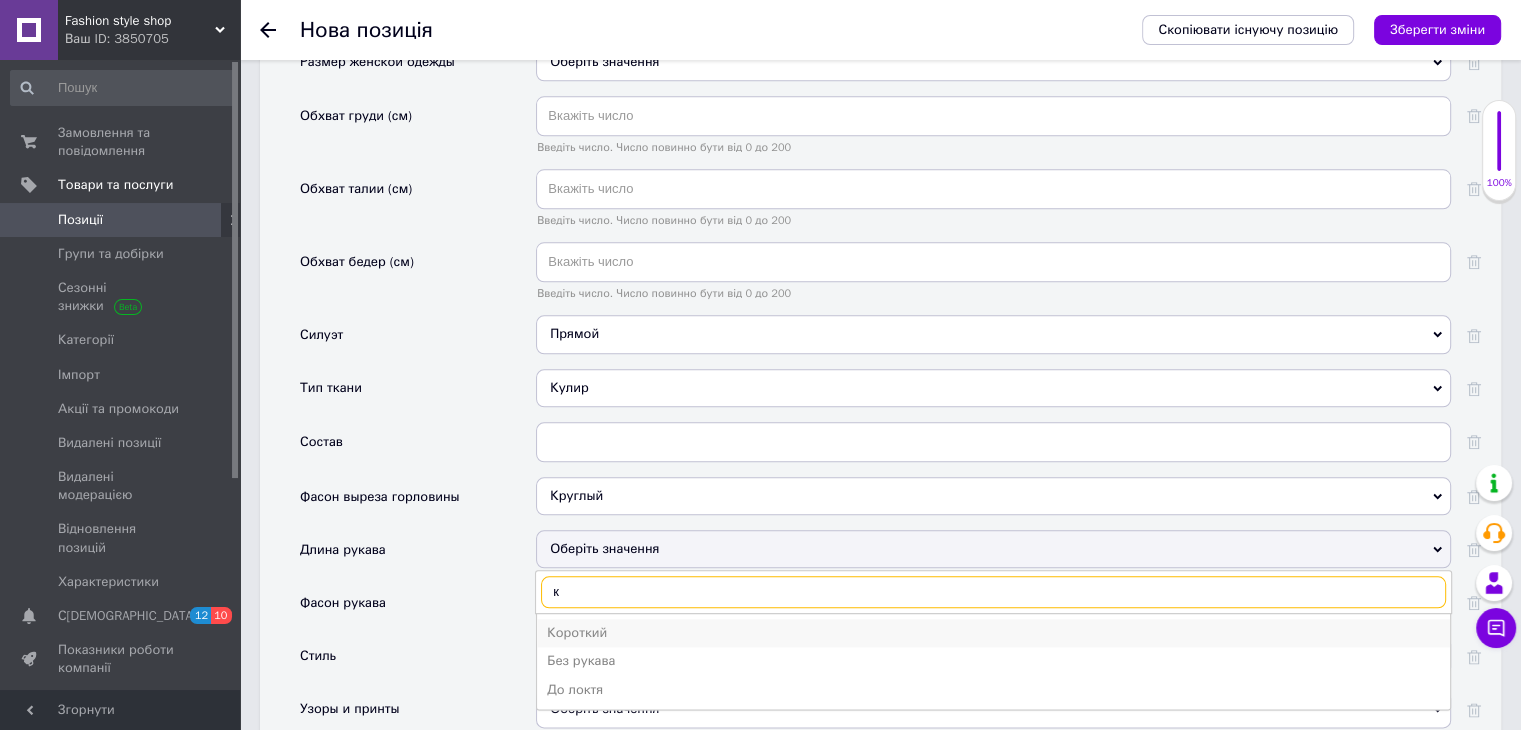 type on "к" 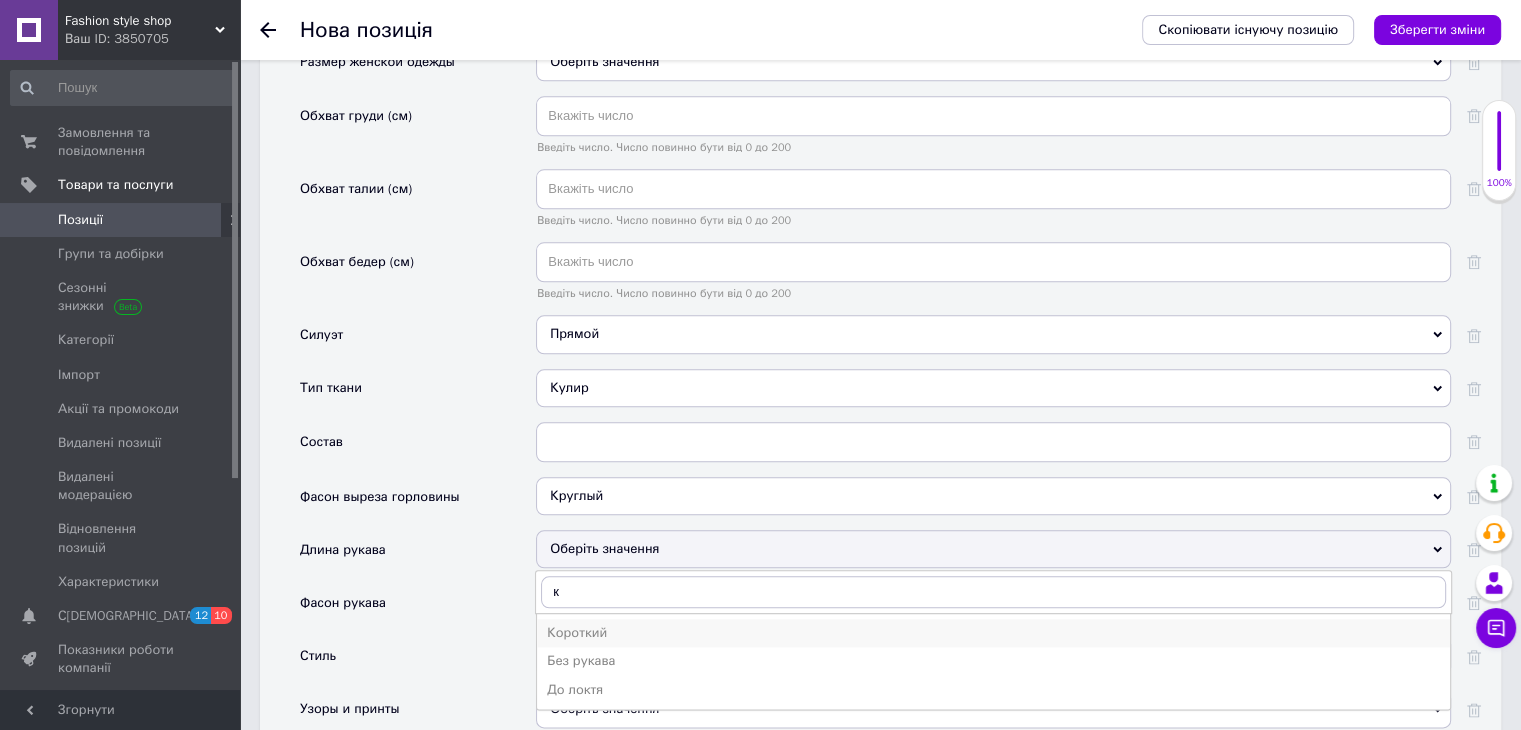 click on "Короткий" at bounding box center [993, 633] 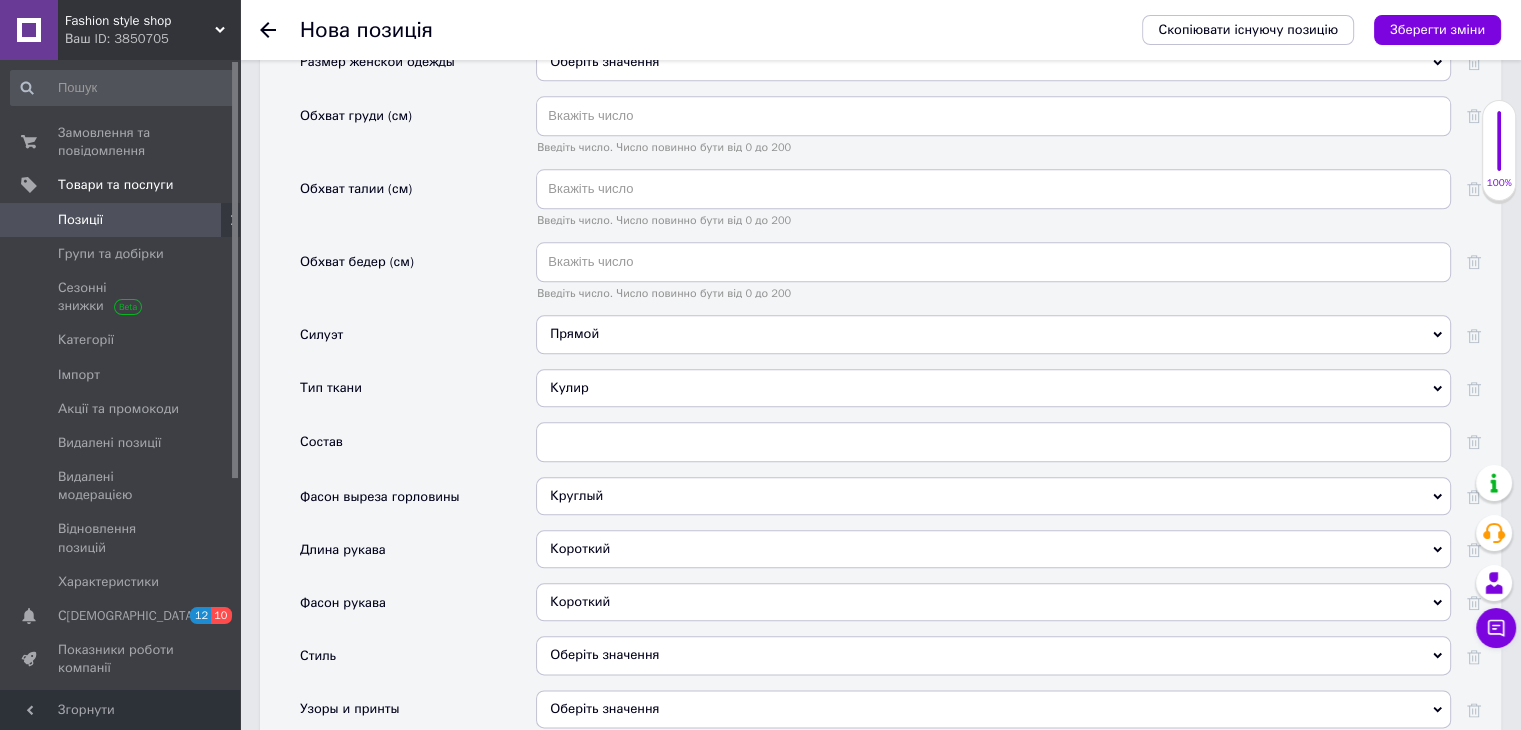 click on "Оберіть значення" at bounding box center (993, 655) 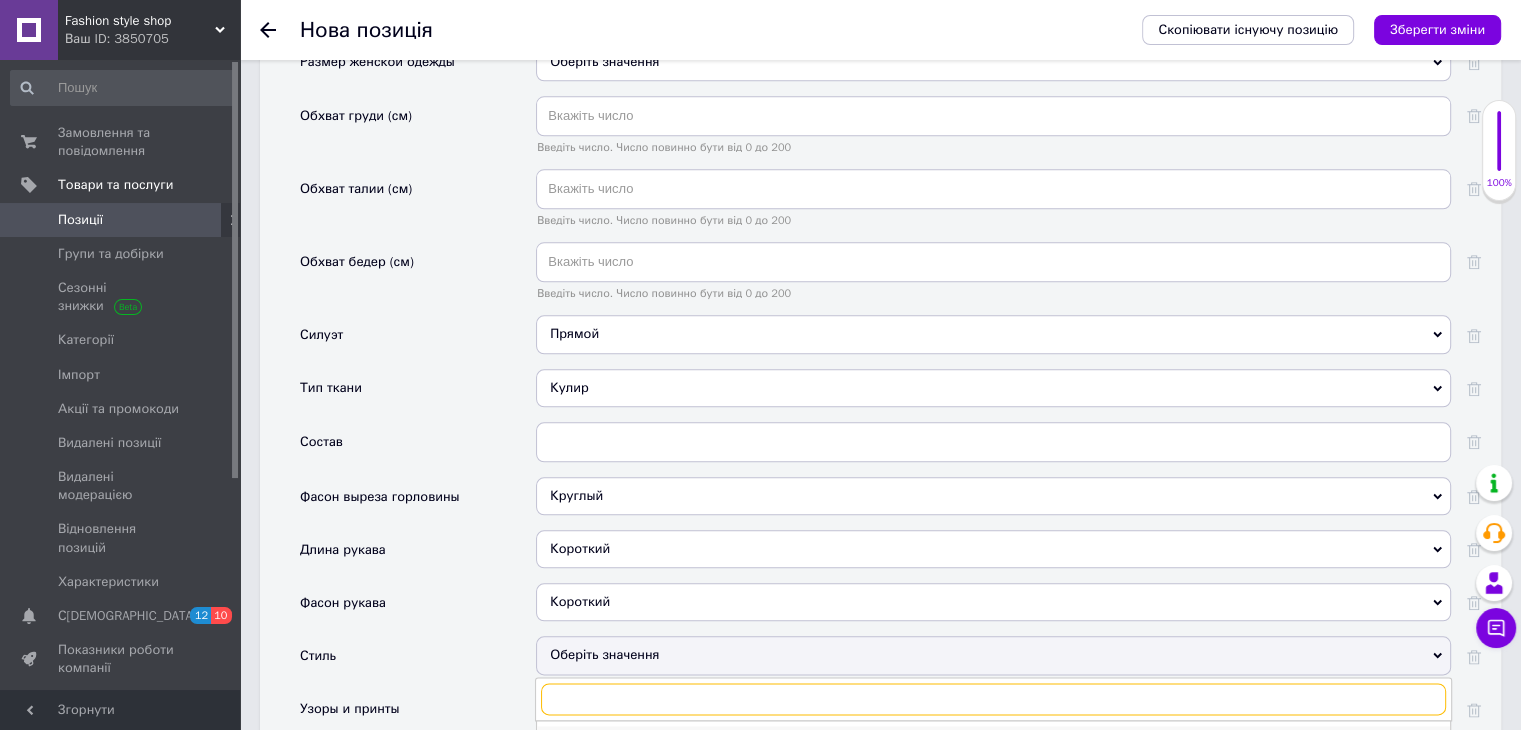 scroll, scrollTop: 2300, scrollLeft: 0, axis: vertical 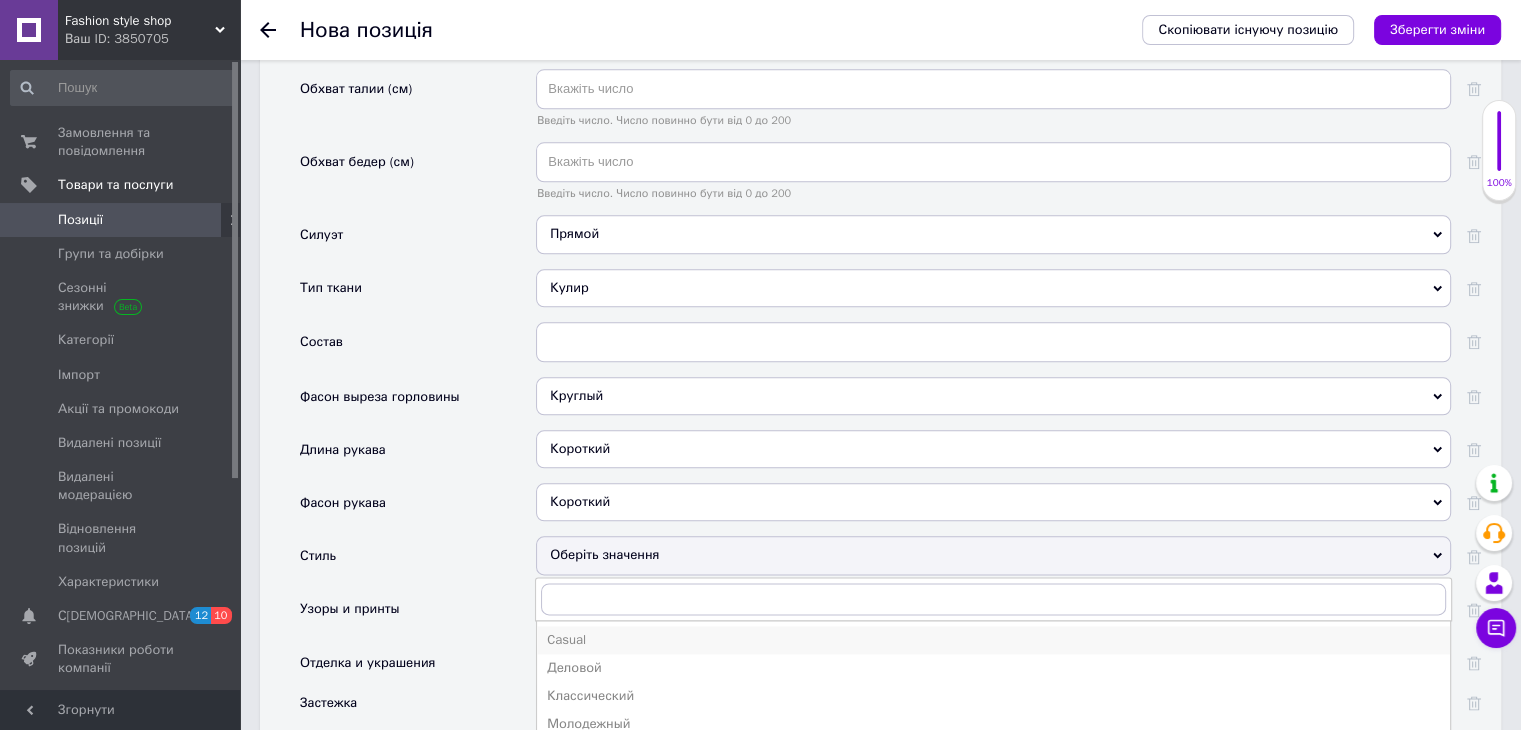 click on "Casual" at bounding box center (993, 640) 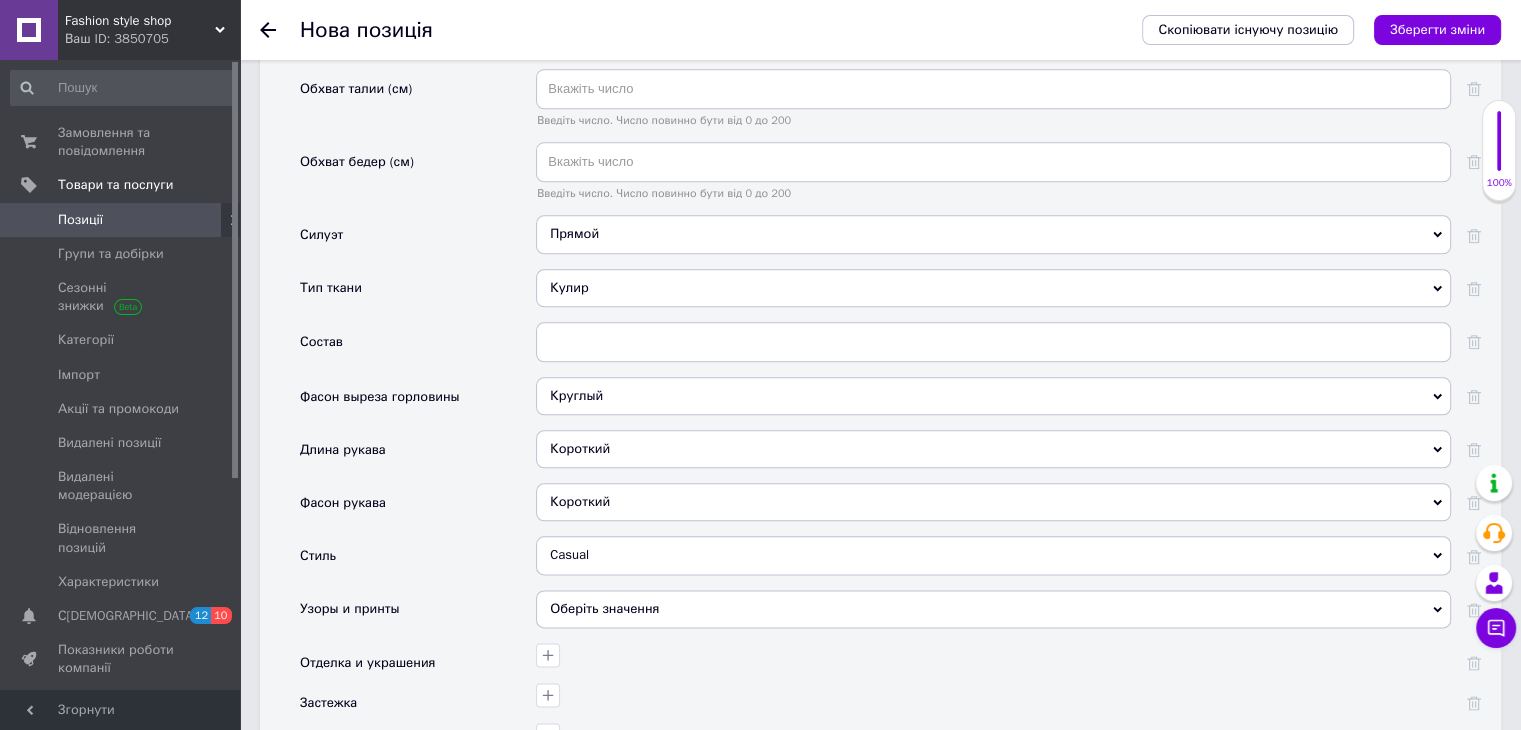 click on "Оберіть значення" at bounding box center [993, 609] 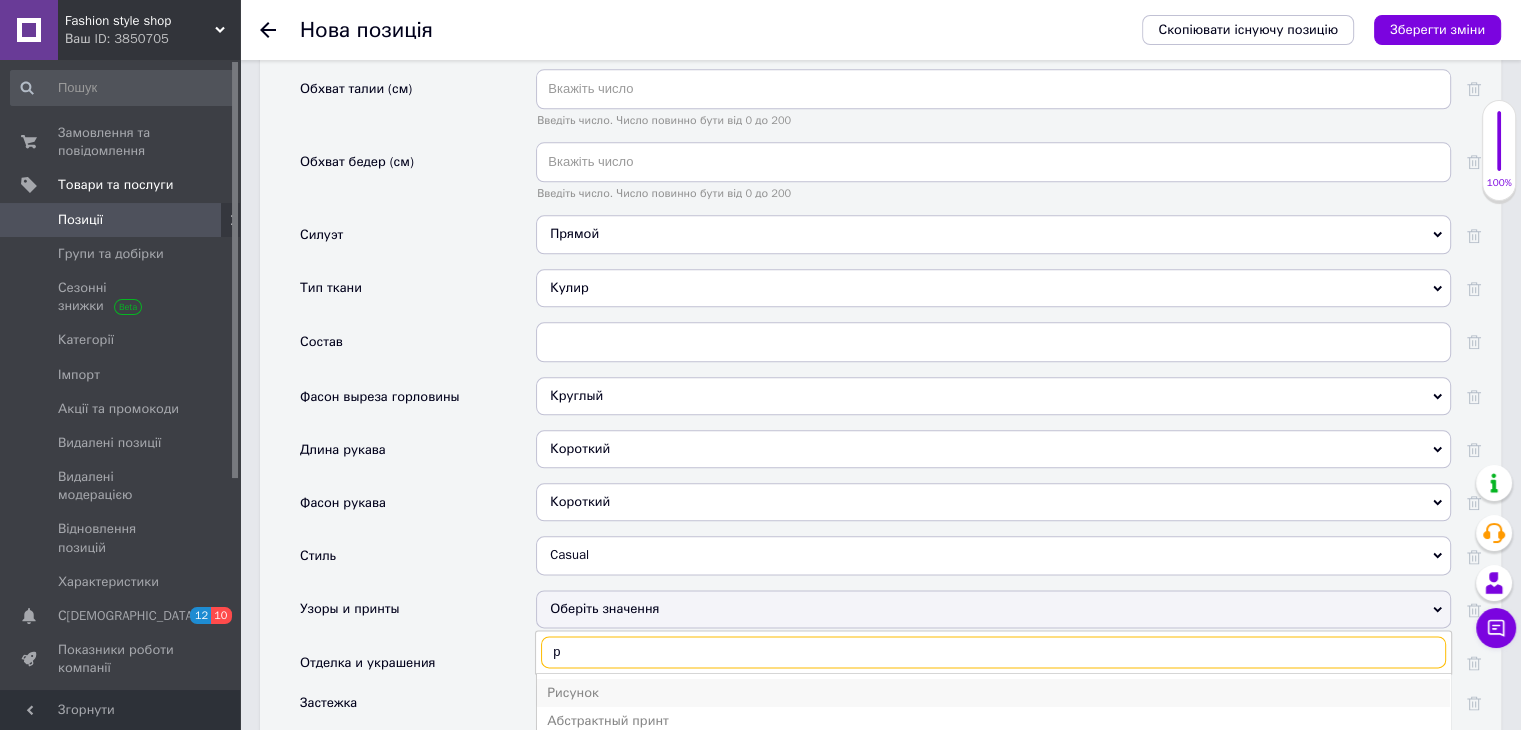 type on "р" 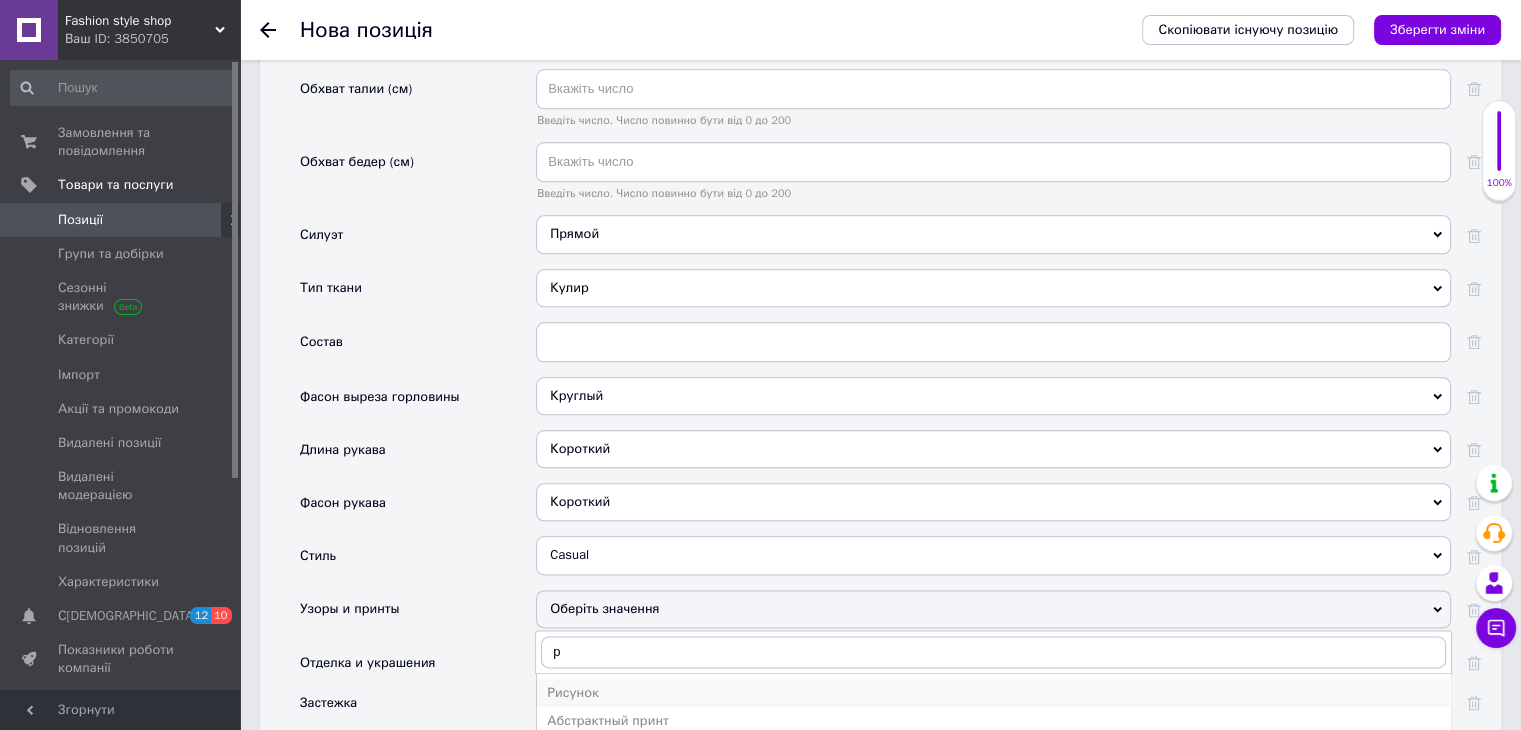 click on "Рисунок" at bounding box center (993, 693) 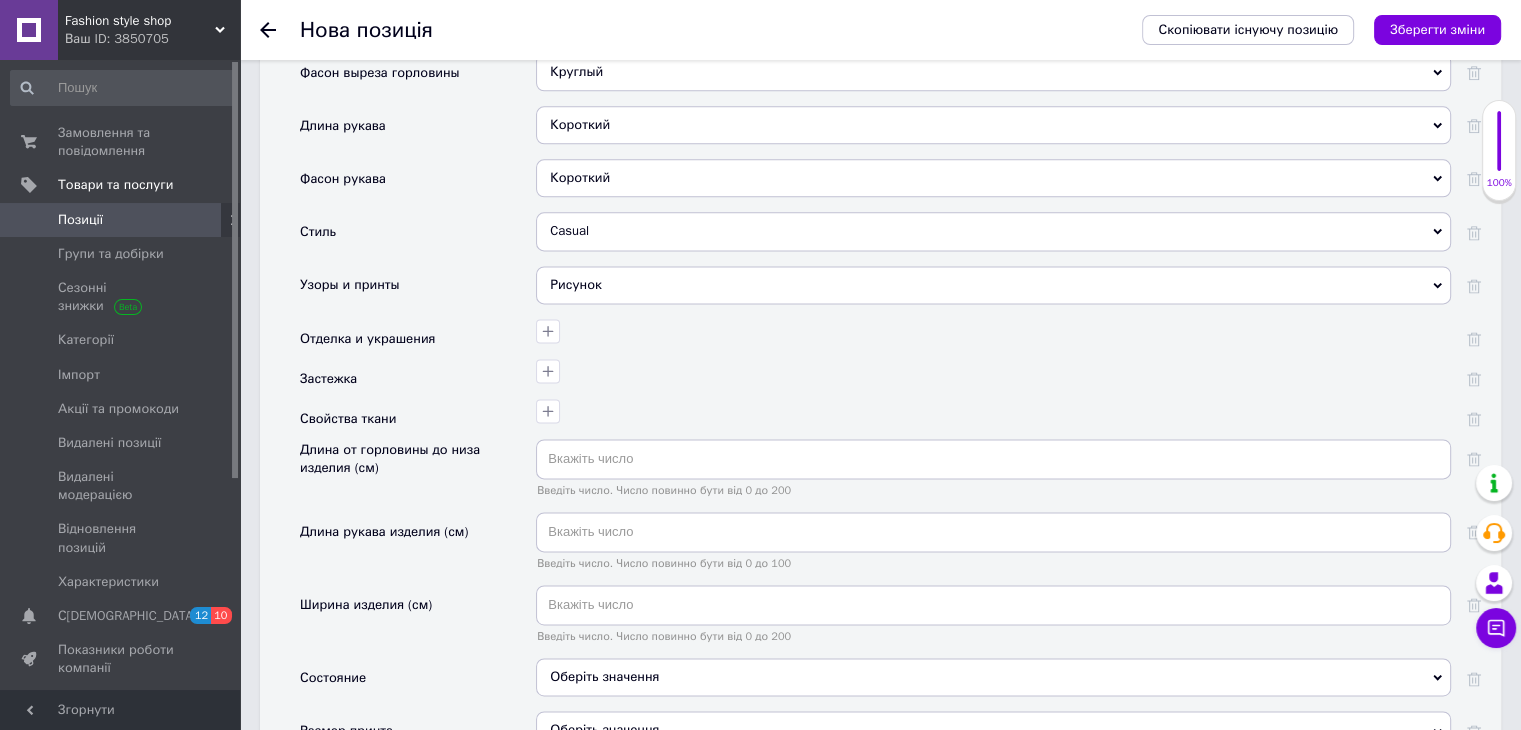 scroll, scrollTop: 2700, scrollLeft: 0, axis: vertical 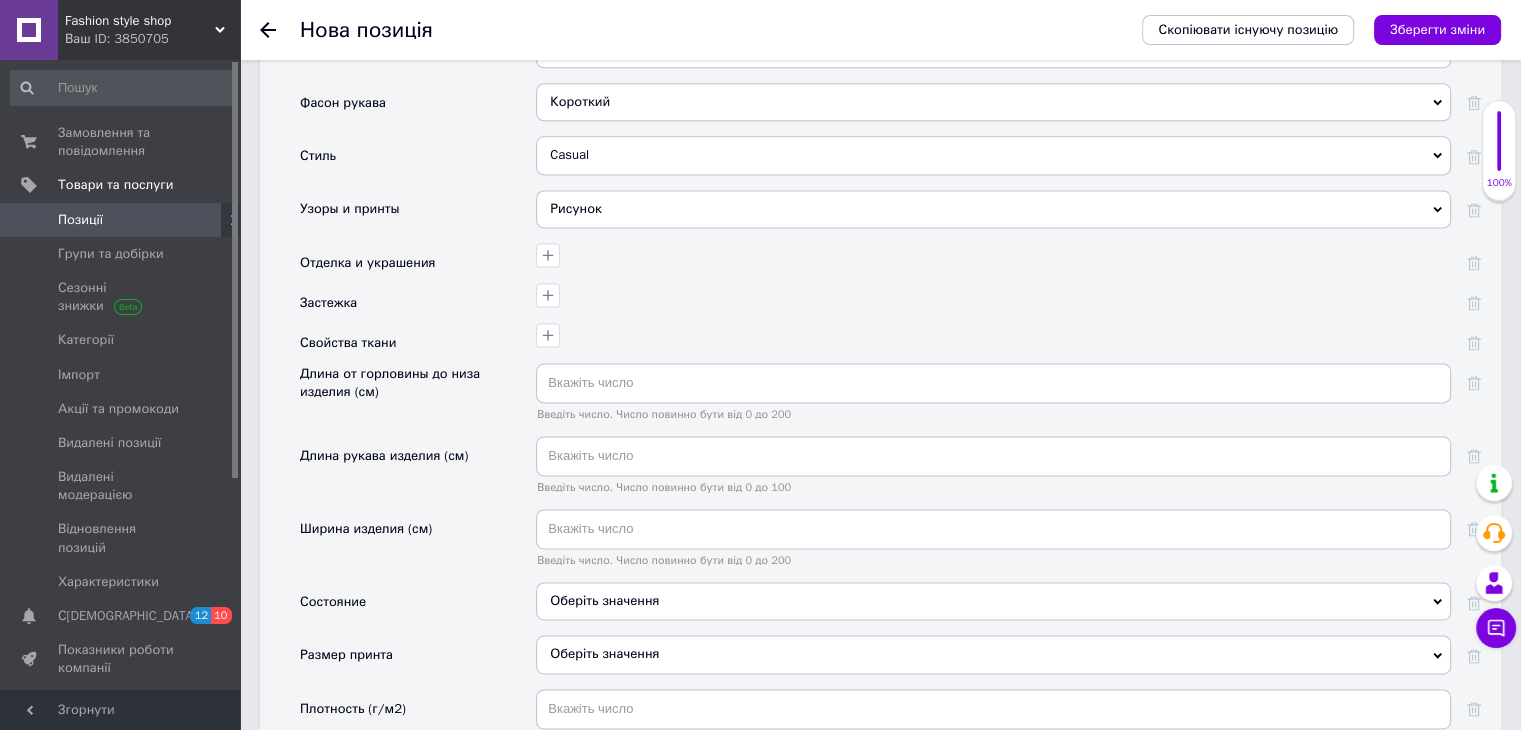 click on "Оберіть значення" at bounding box center (993, 601) 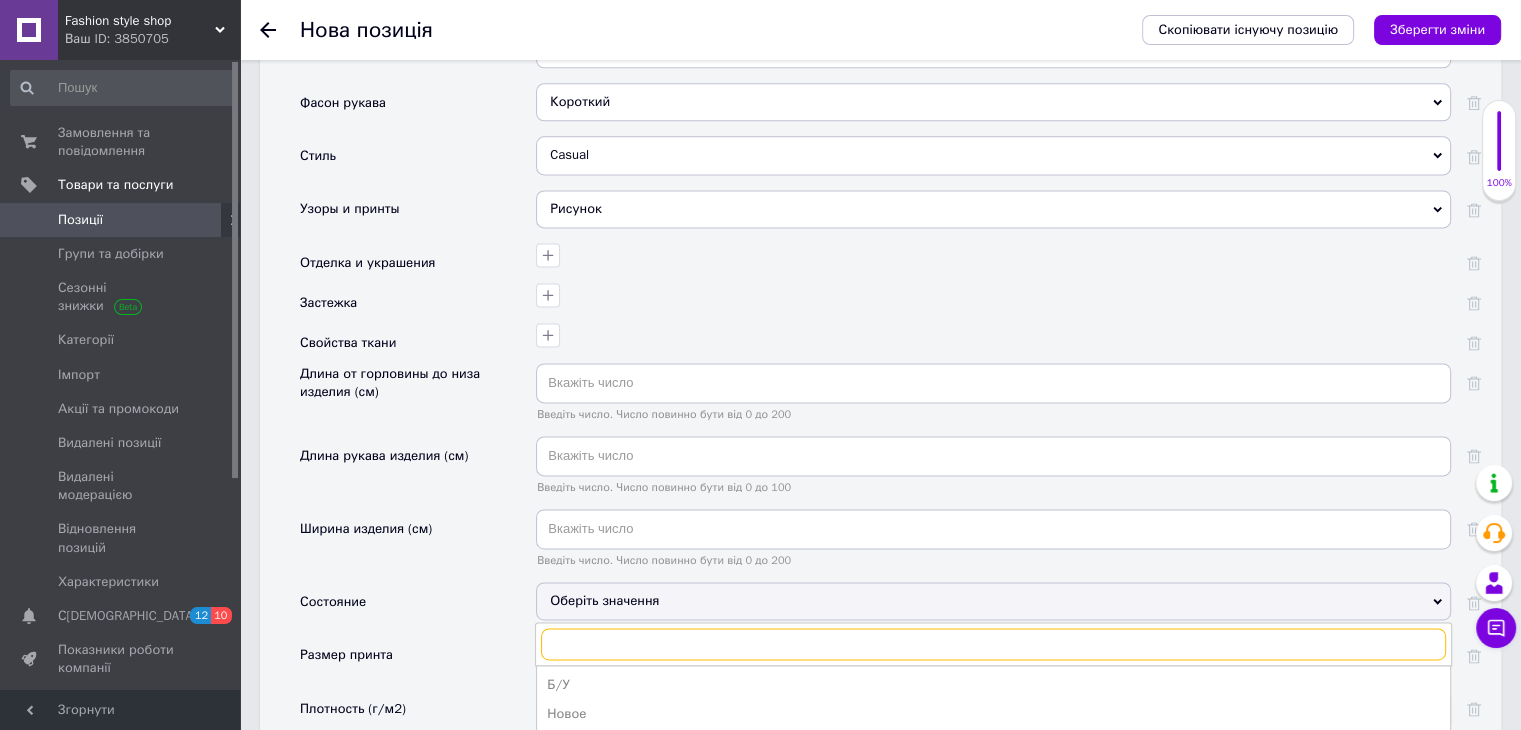 scroll, scrollTop: 2800, scrollLeft: 0, axis: vertical 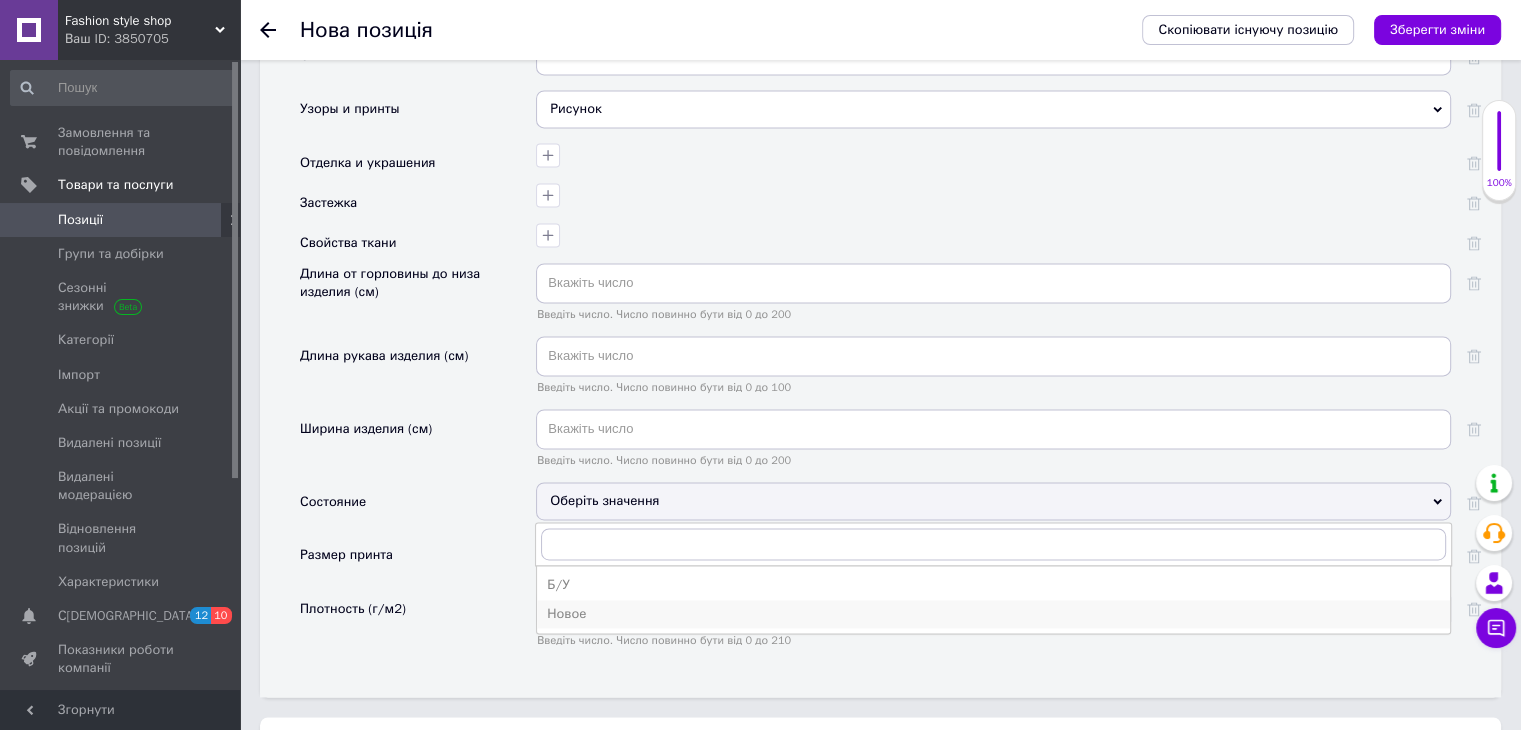 click on "Новое" at bounding box center [993, 614] 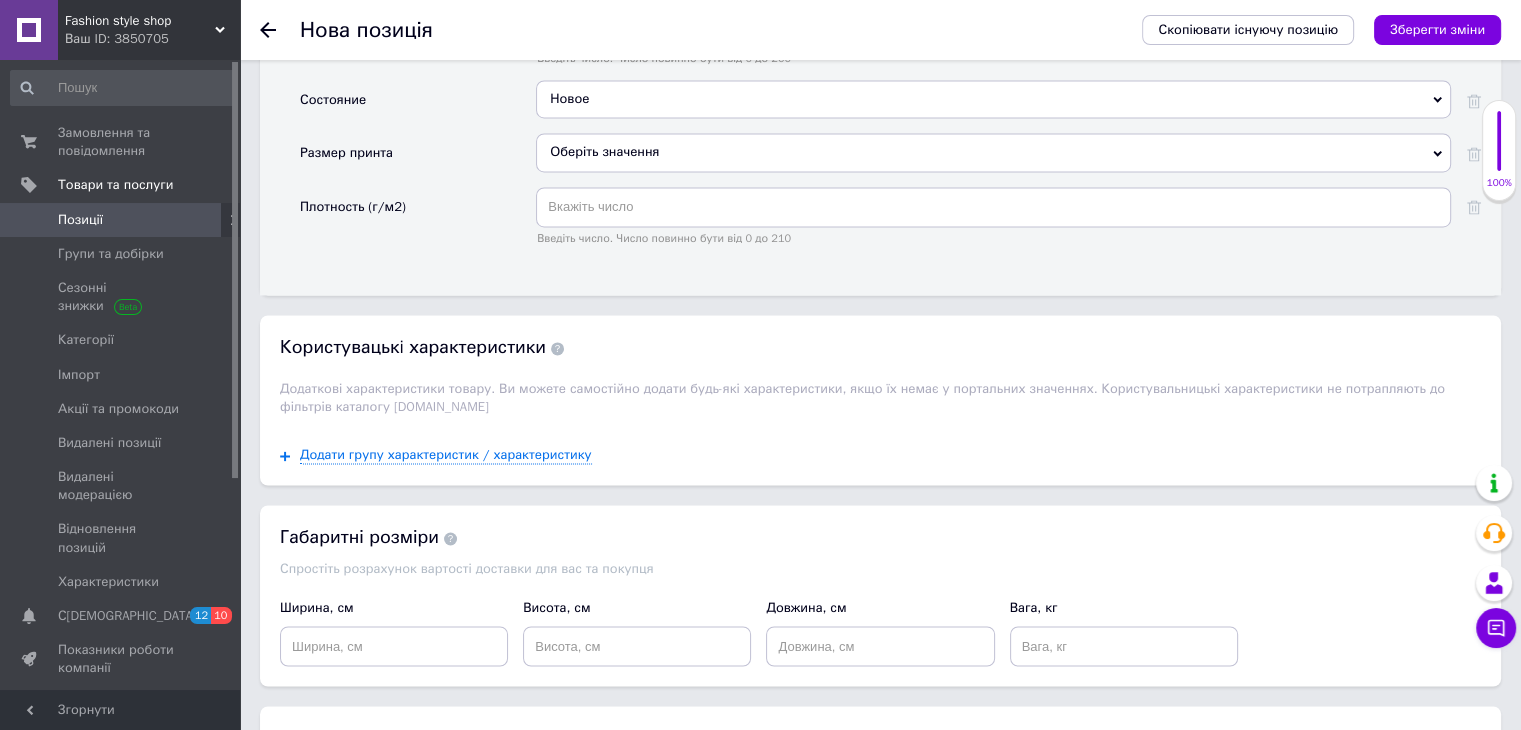 scroll, scrollTop: 3451, scrollLeft: 0, axis: vertical 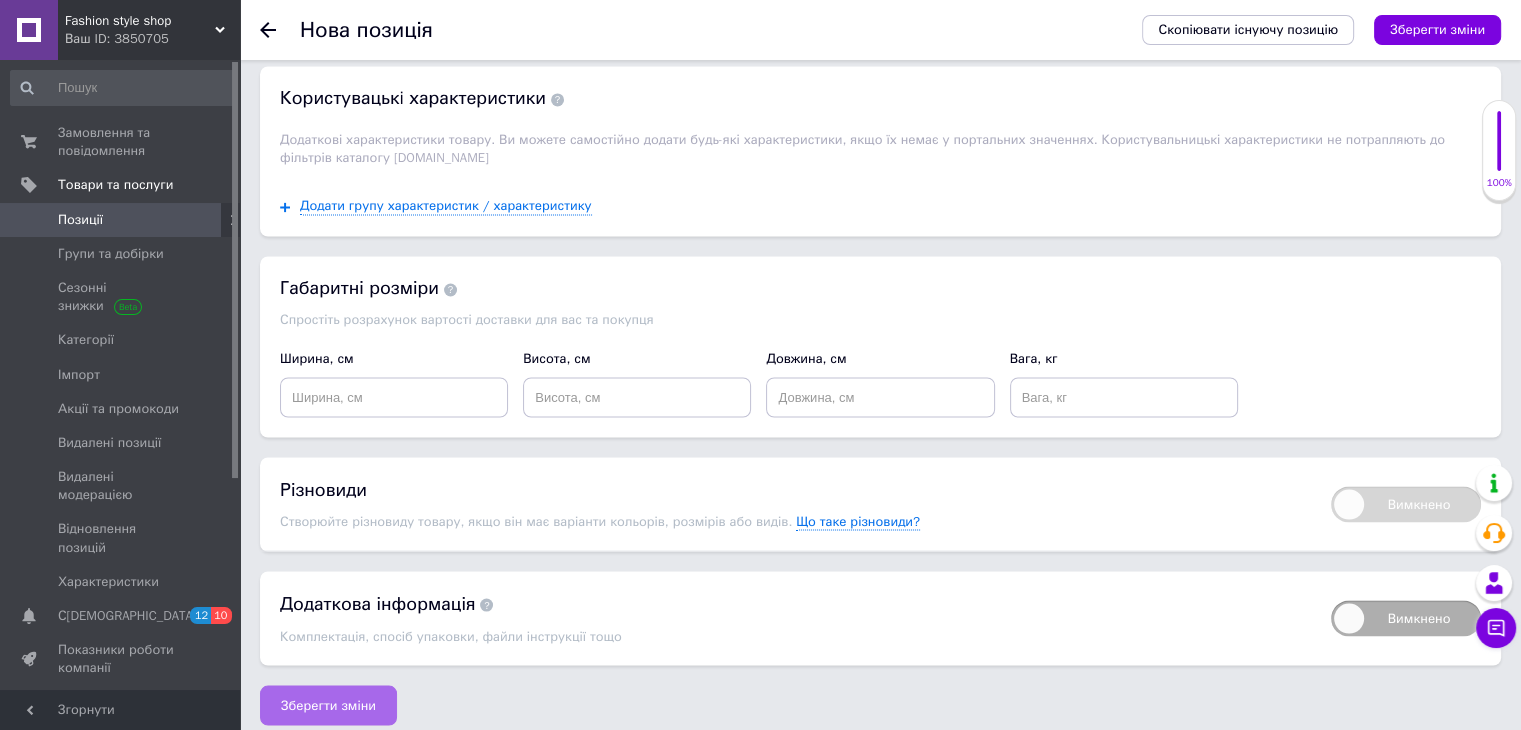 click on "Зберегти зміни" at bounding box center (328, 705) 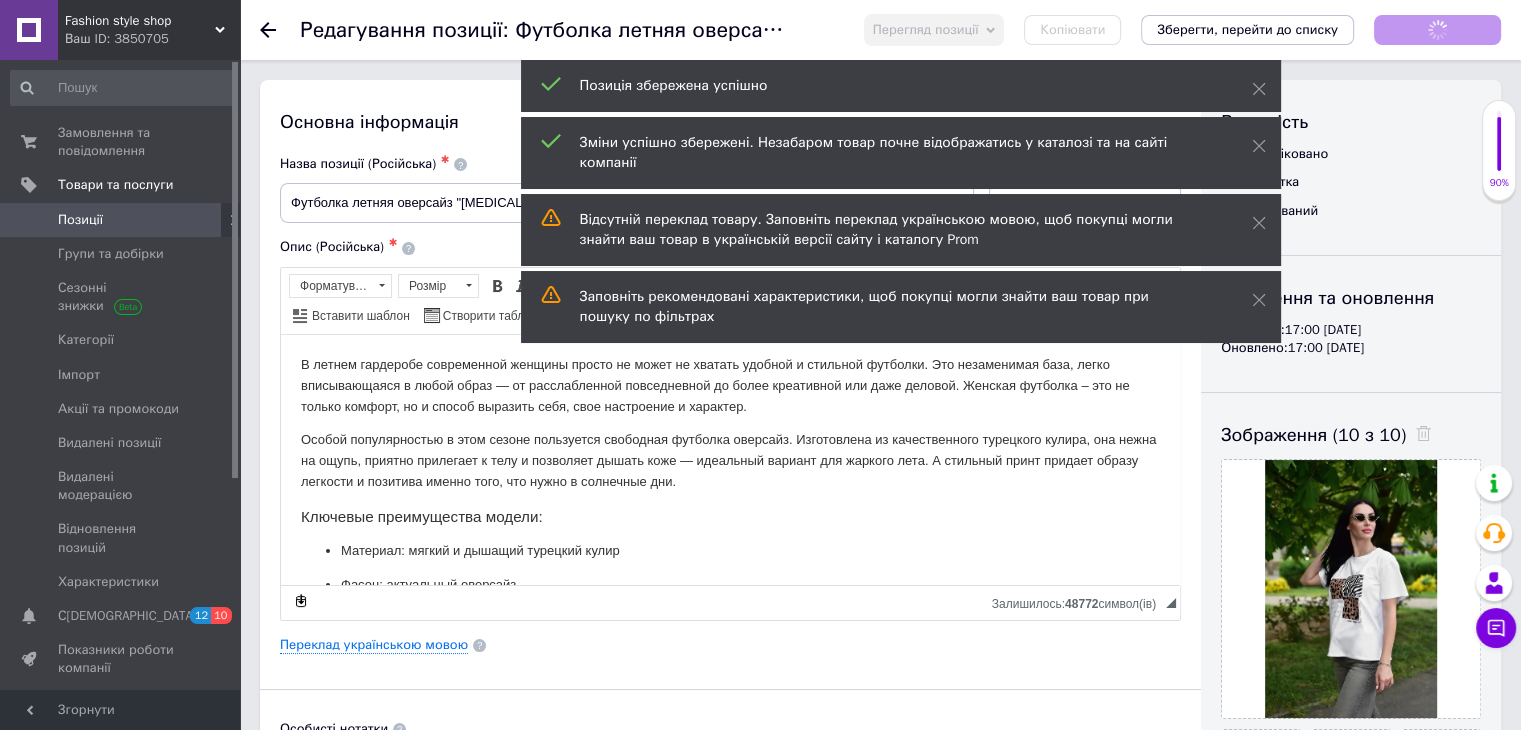 scroll, scrollTop: 0, scrollLeft: 0, axis: both 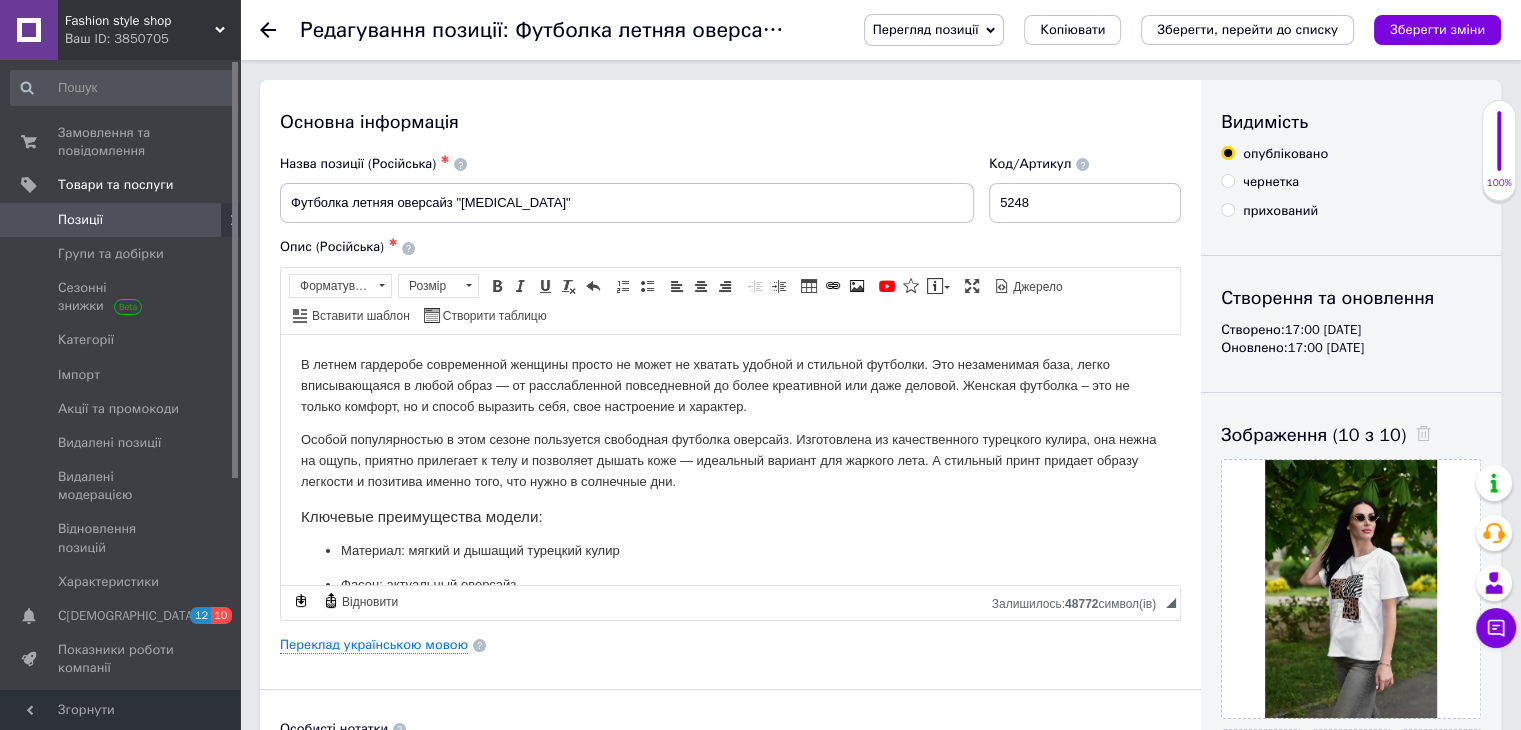 click on "Позиції" at bounding box center (121, 220) 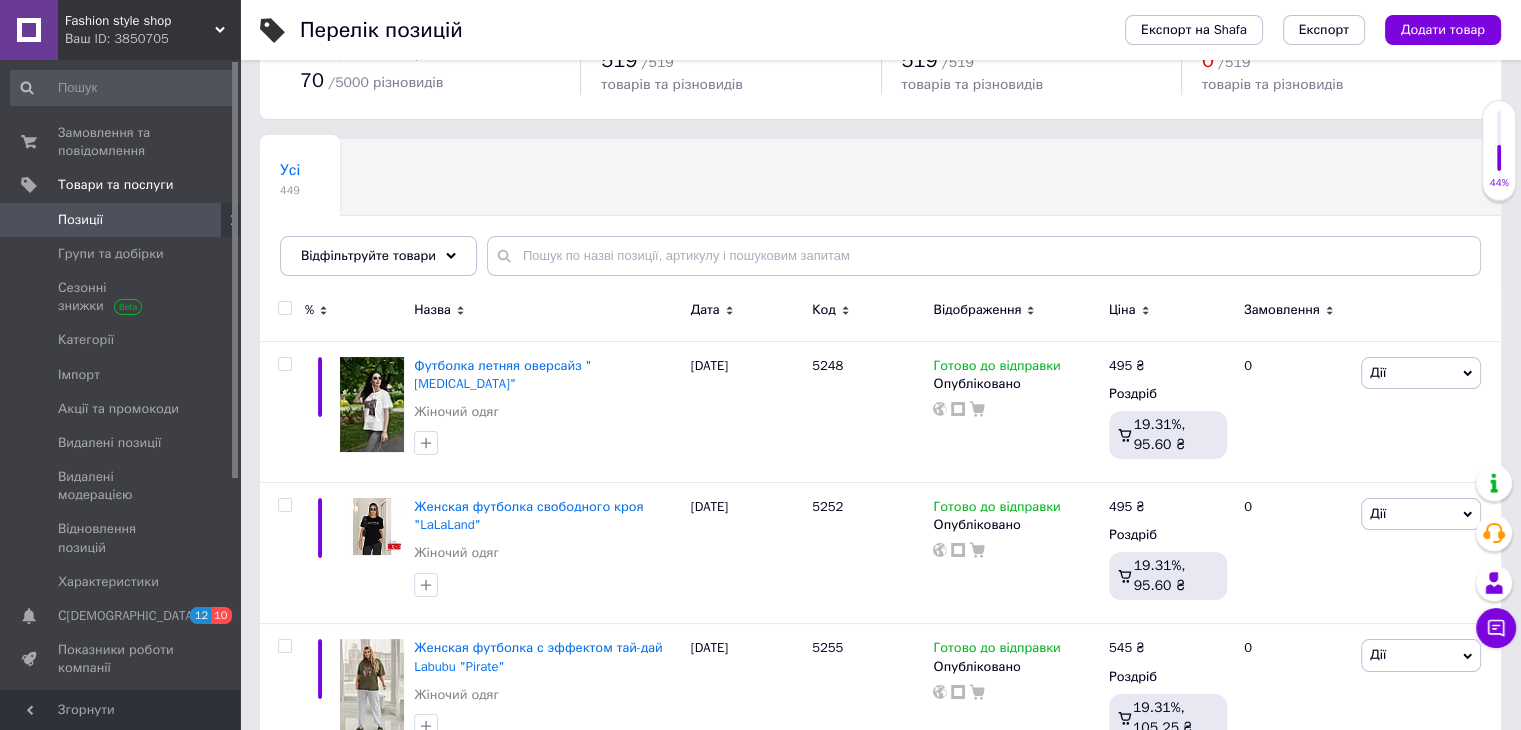 scroll, scrollTop: 100, scrollLeft: 0, axis: vertical 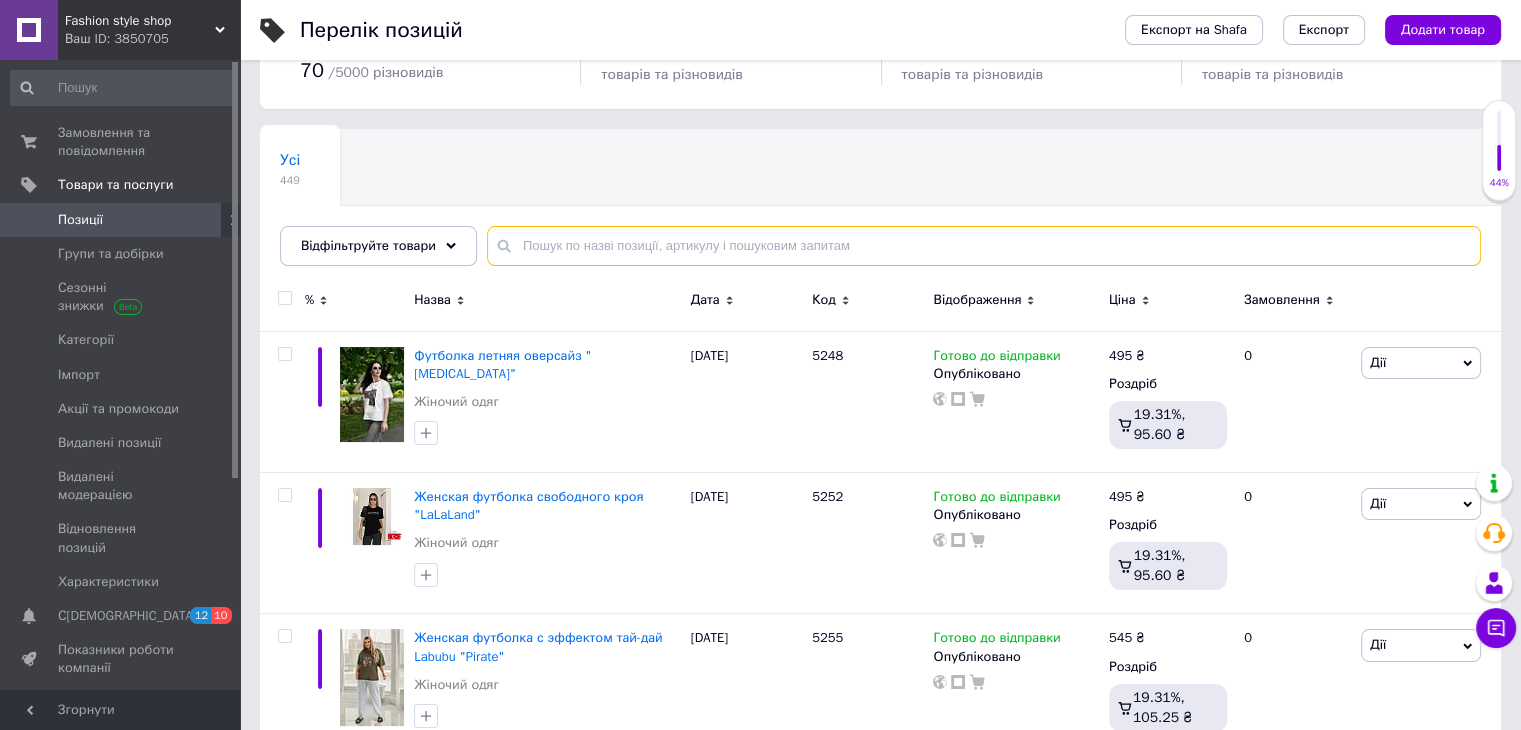 click at bounding box center (984, 246) 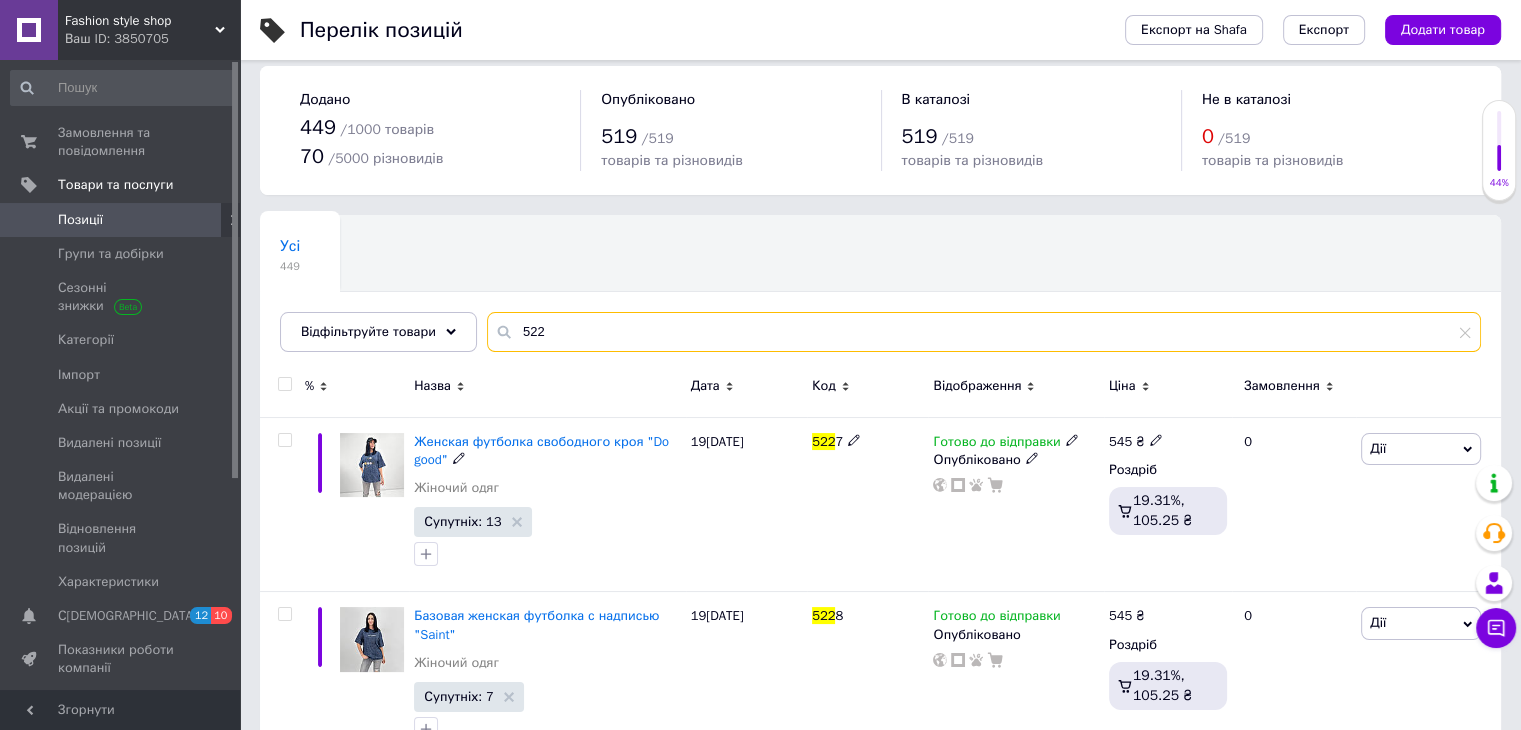 scroll, scrollTop: 0, scrollLeft: 0, axis: both 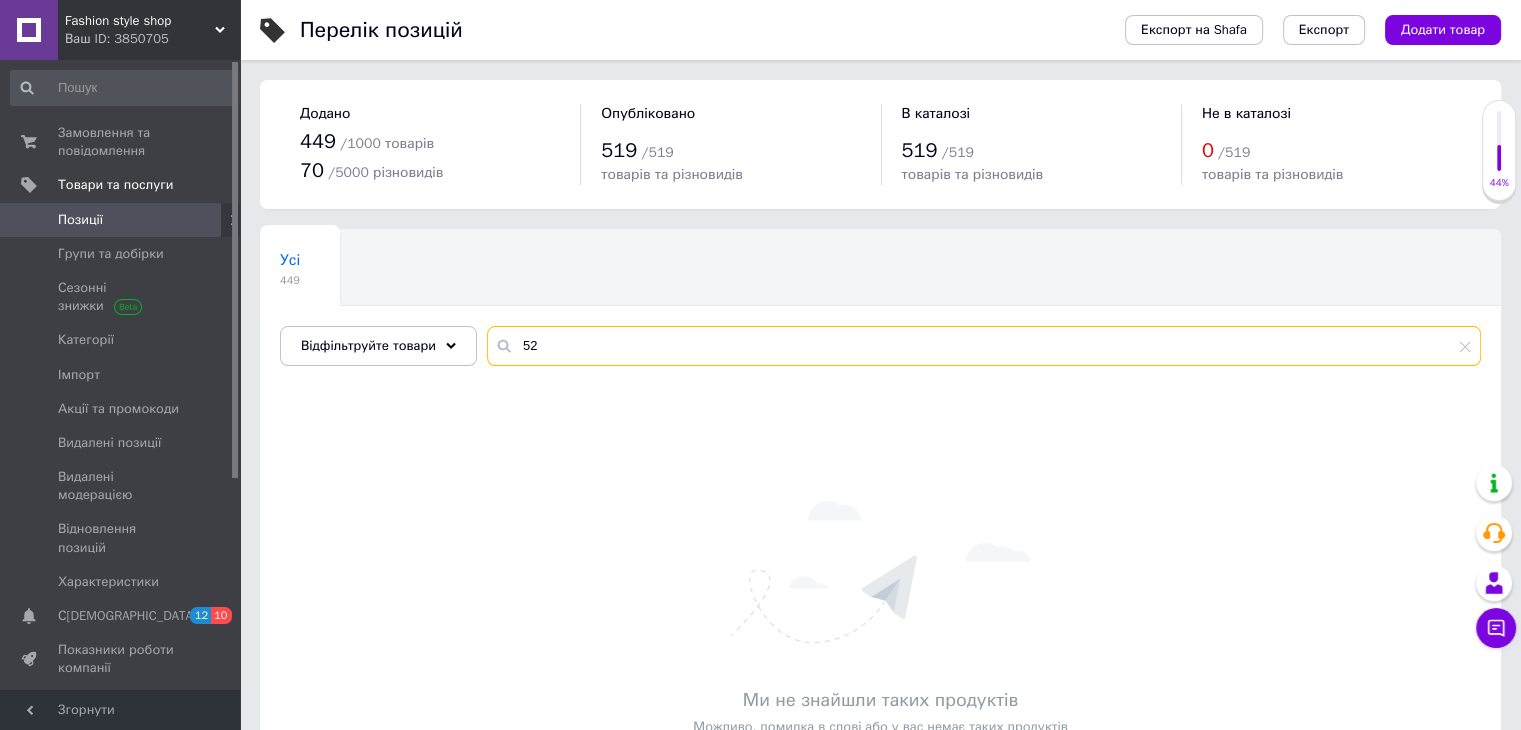 type on "5" 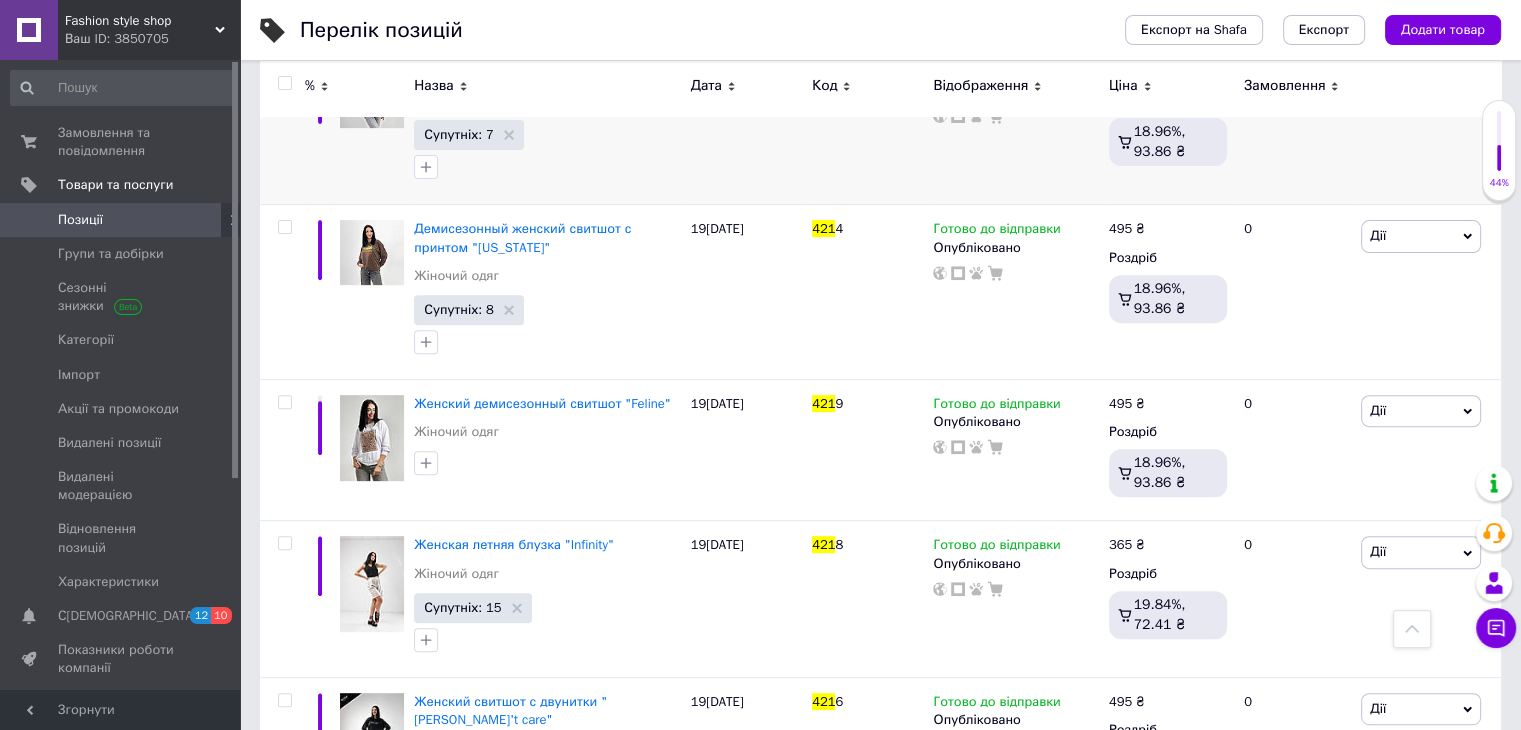 scroll, scrollTop: 731, scrollLeft: 0, axis: vertical 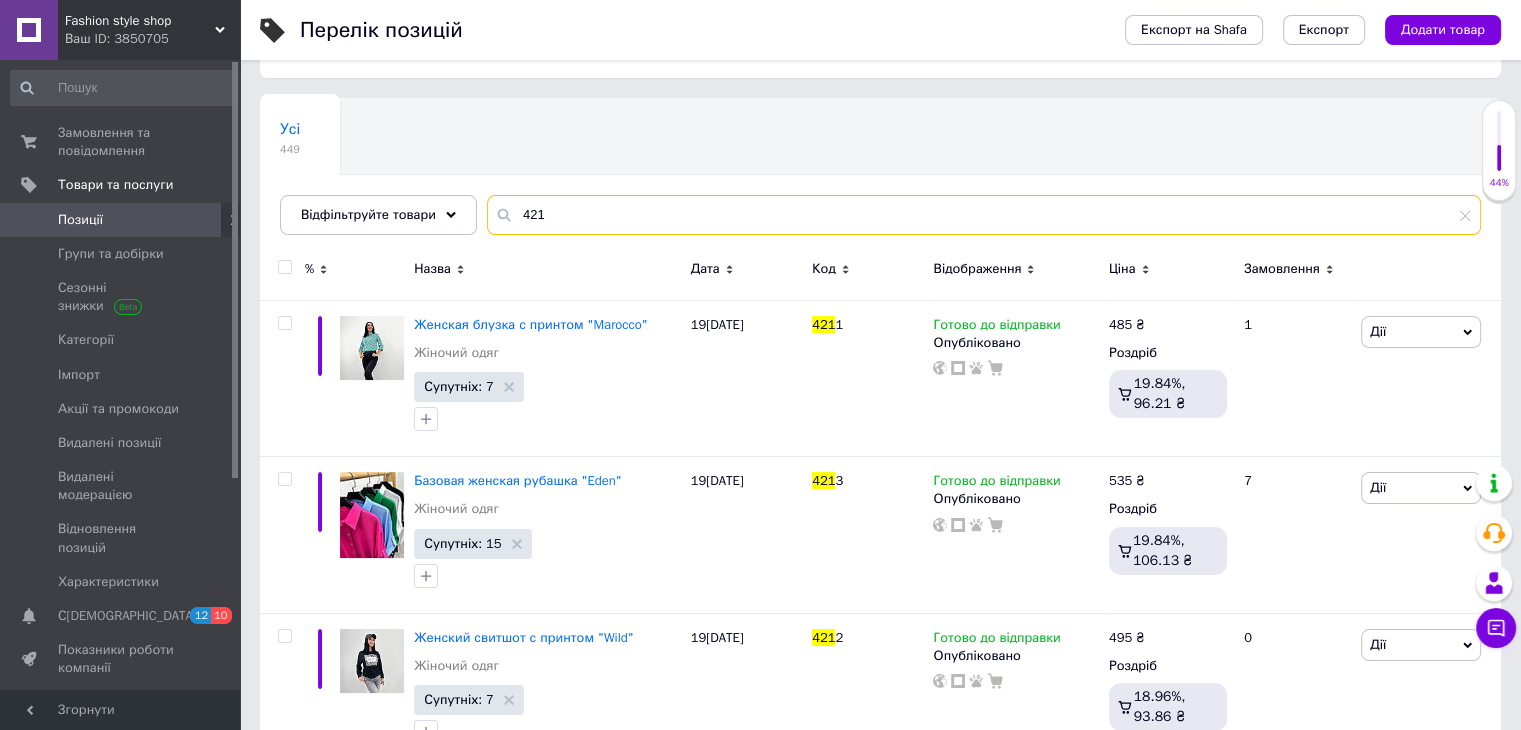 click on "421" at bounding box center [984, 215] 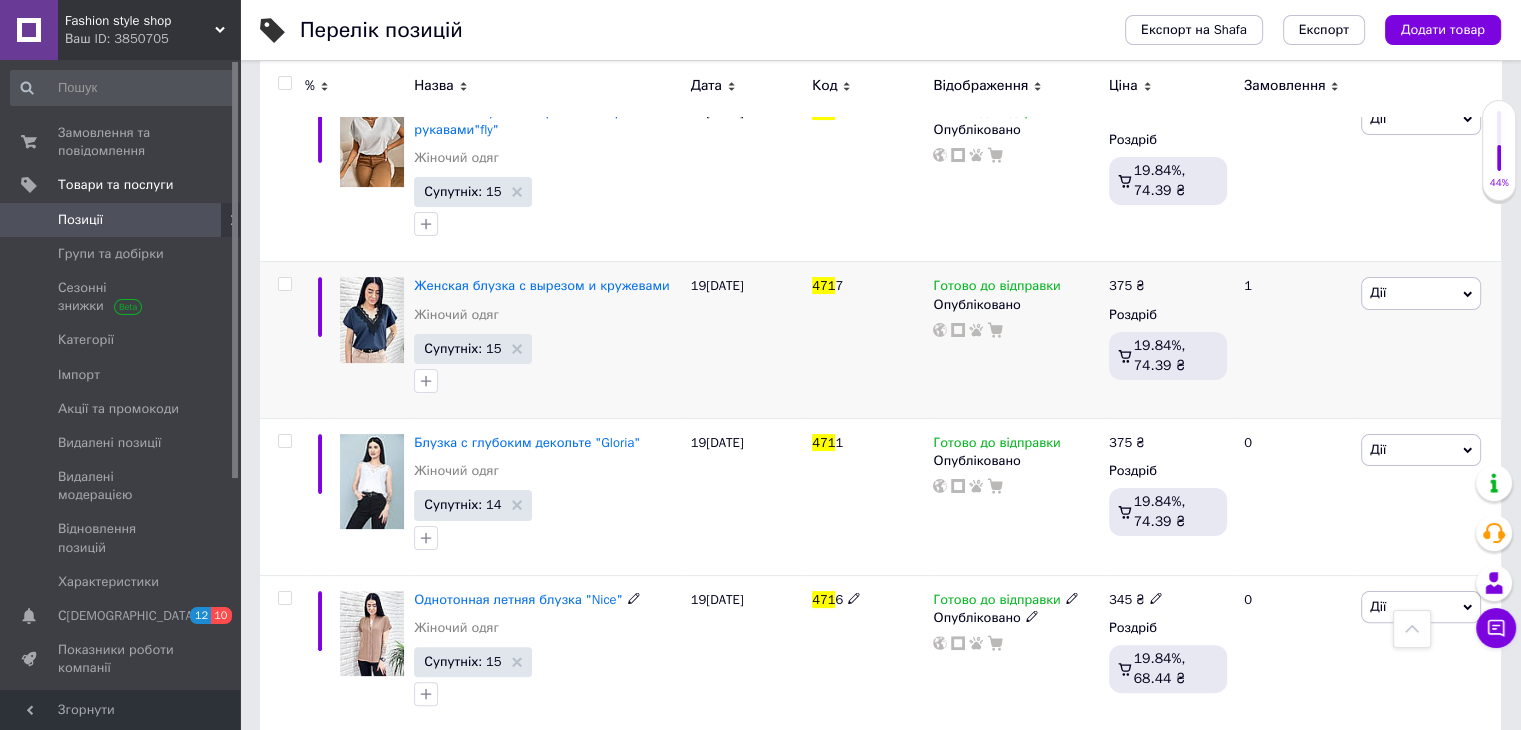 scroll, scrollTop: 276, scrollLeft: 0, axis: vertical 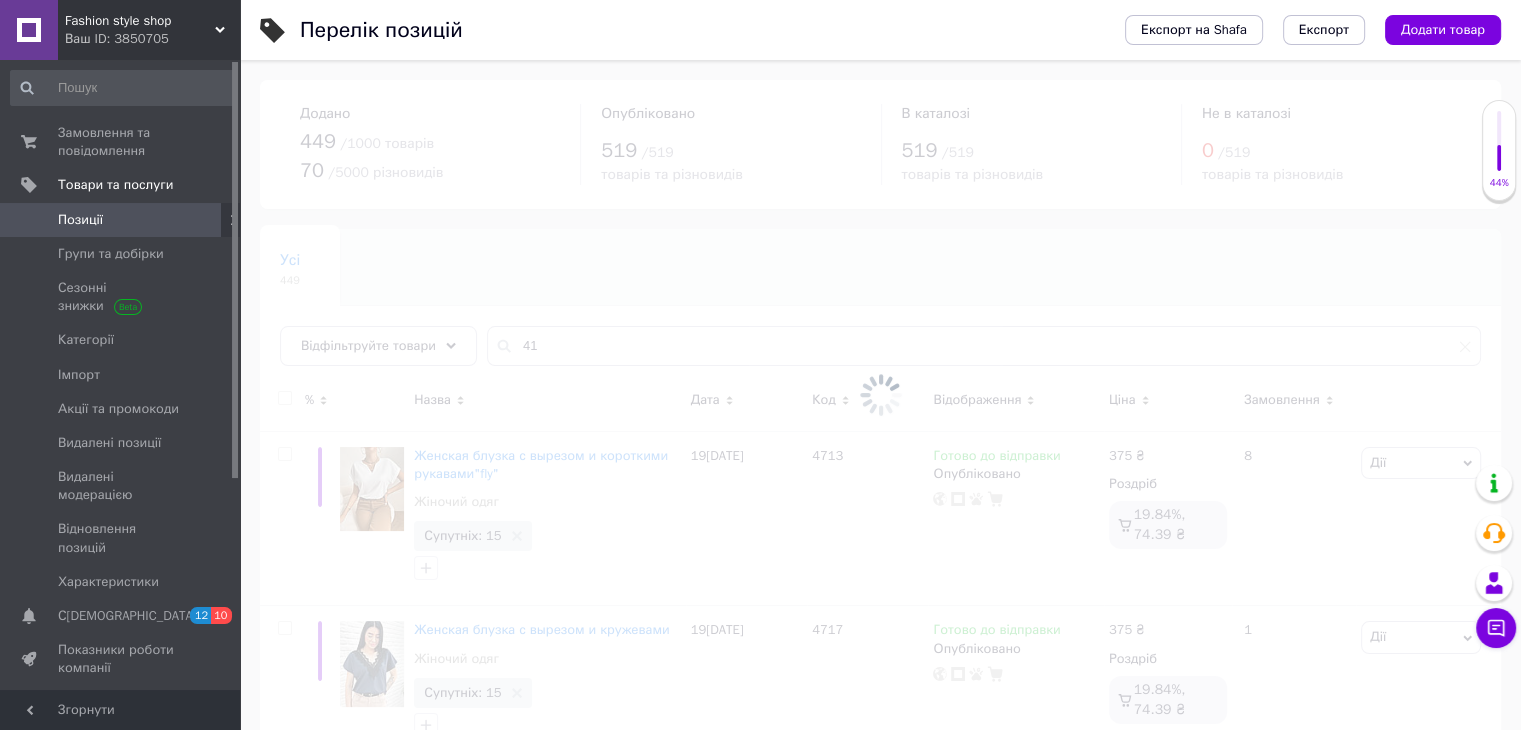 click at bounding box center [880, 395] 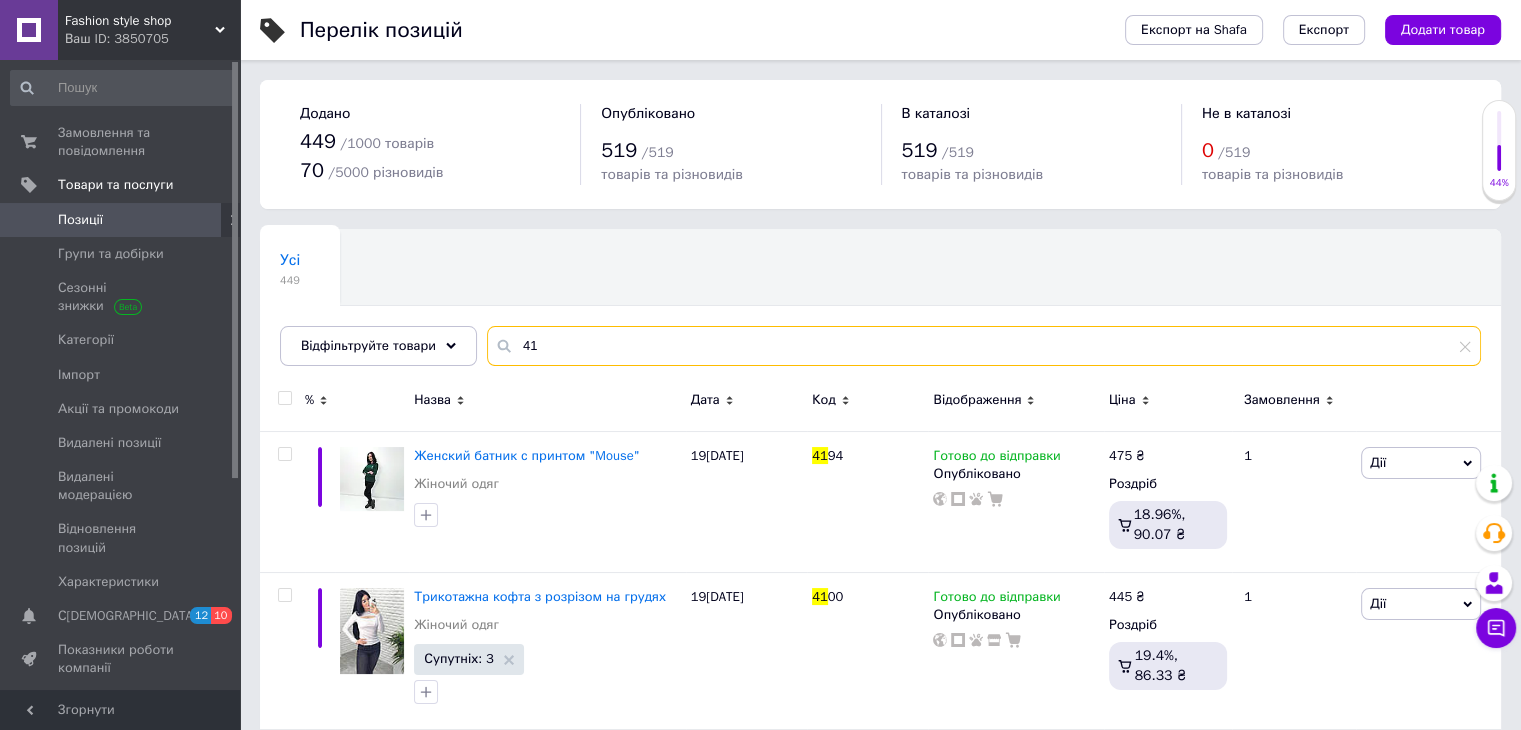 click on "41" at bounding box center (984, 346) 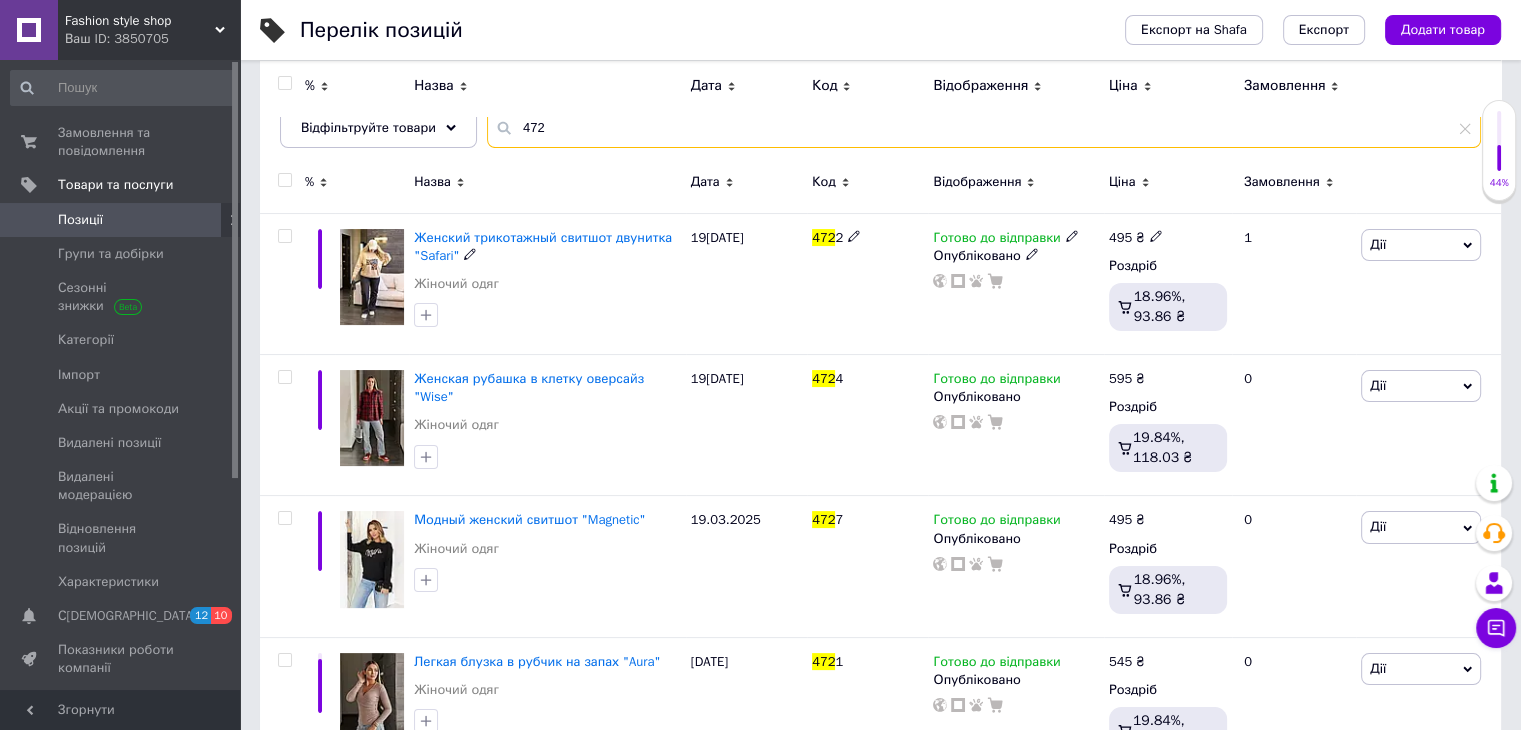 scroll, scrollTop: 184, scrollLeft: 0, axis: vertical 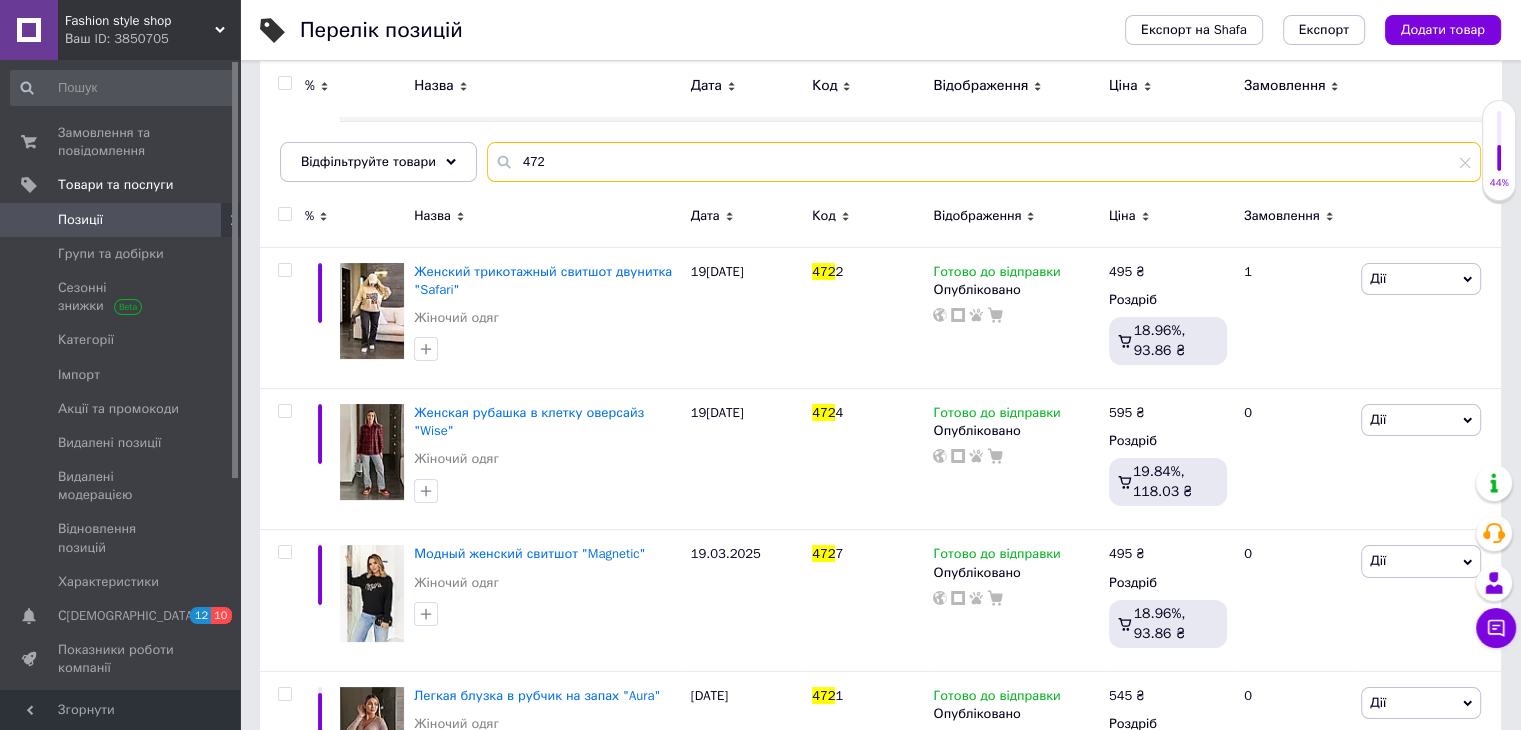 type on "472" 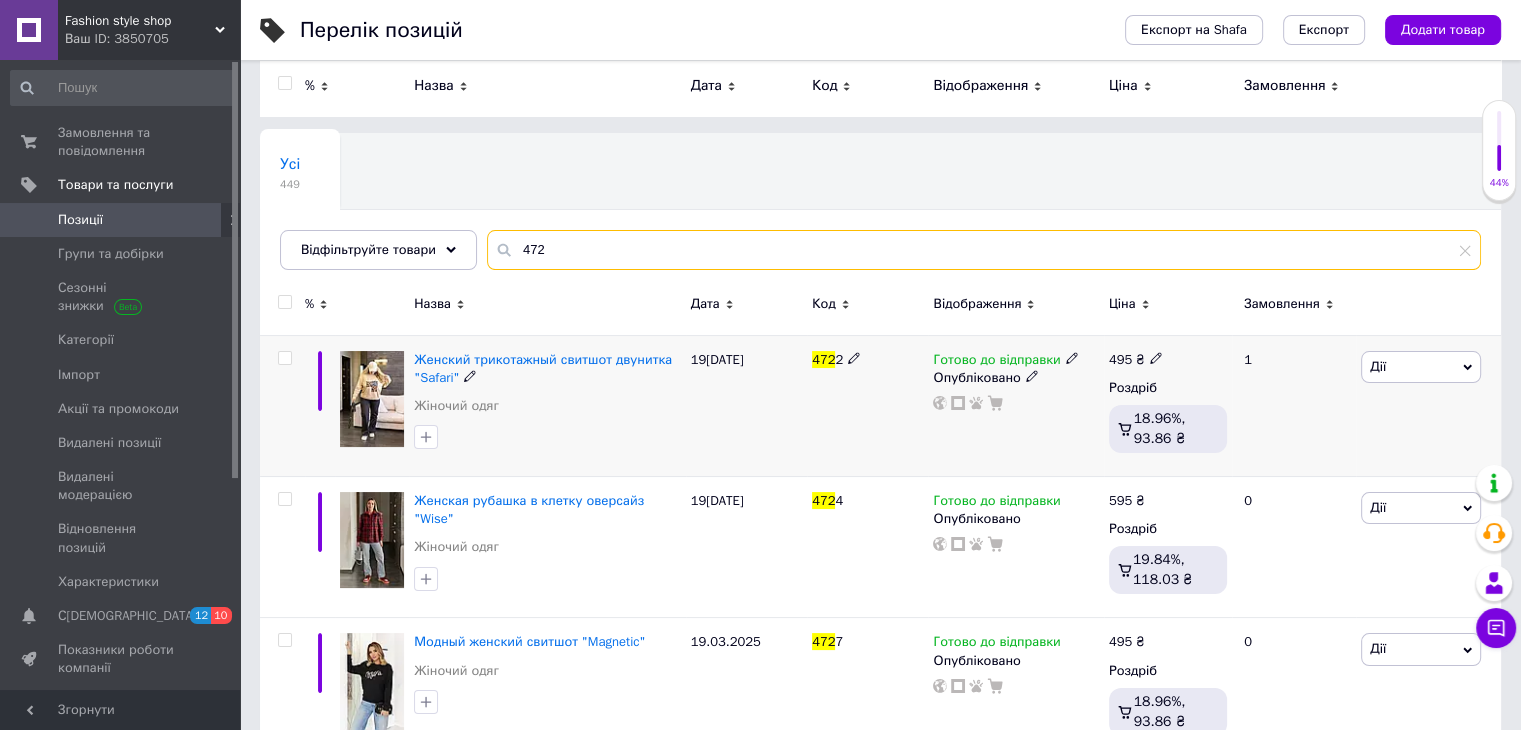 scroll, scrollTop: 84, scrollLeft: 0, axis: vertical 